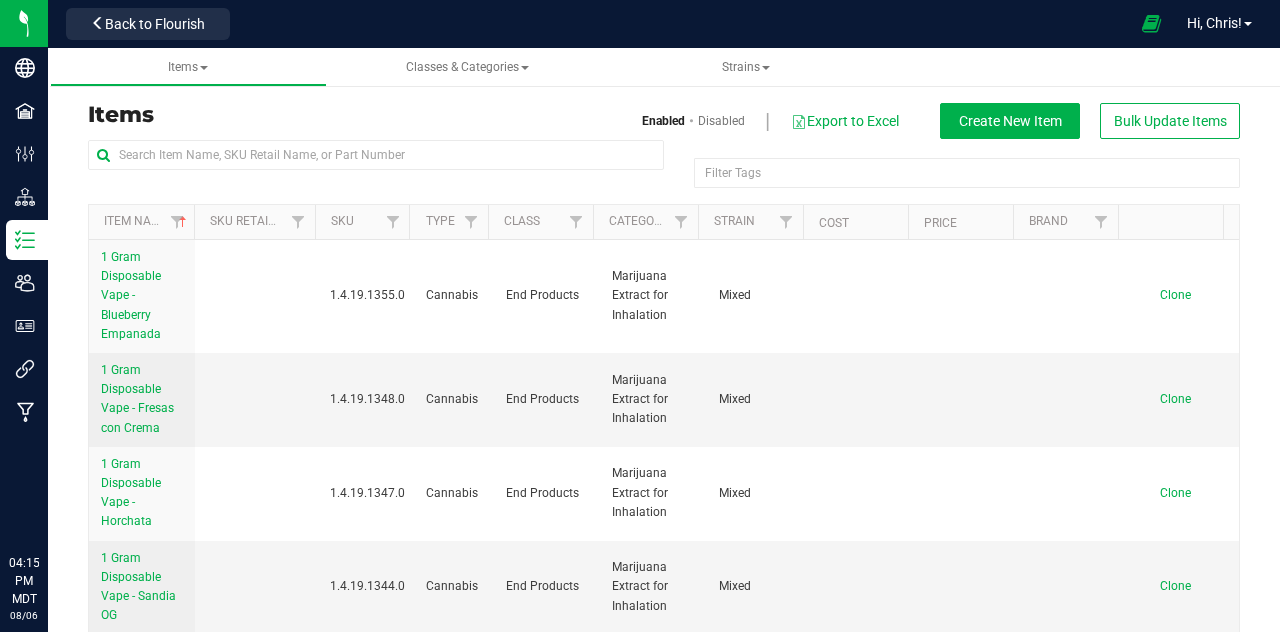 scroll, scrollTop: 0, scrollLeft: 0, axis: both 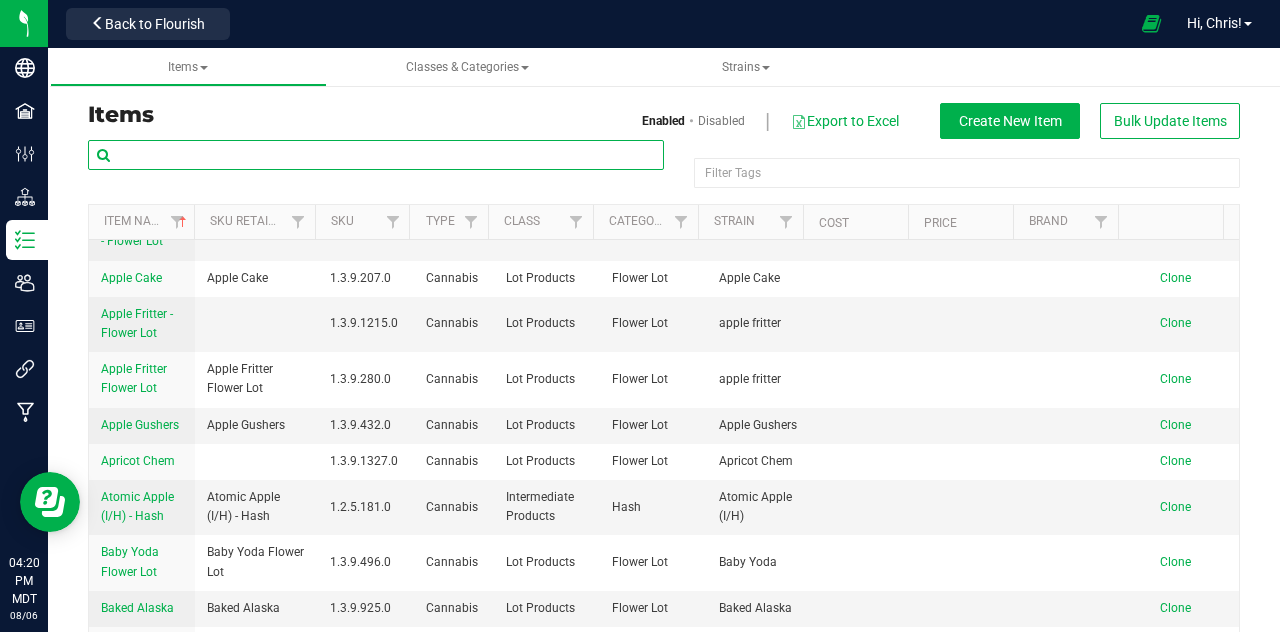 click at bounding box center (376, 155) 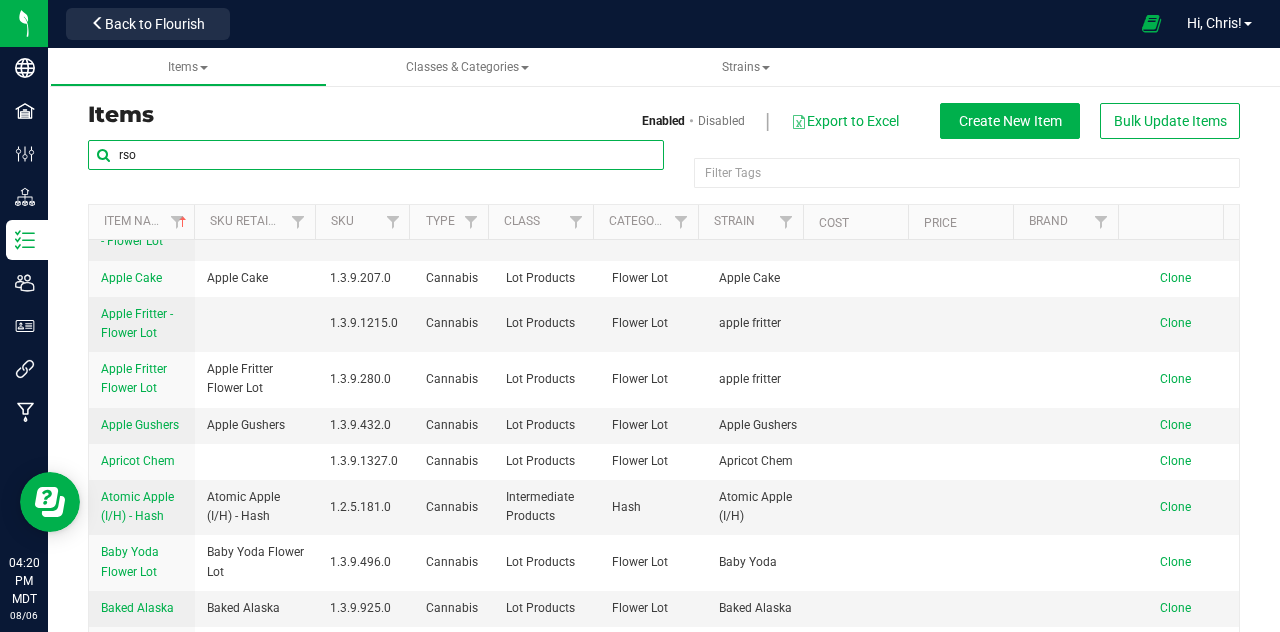 type on "rso" 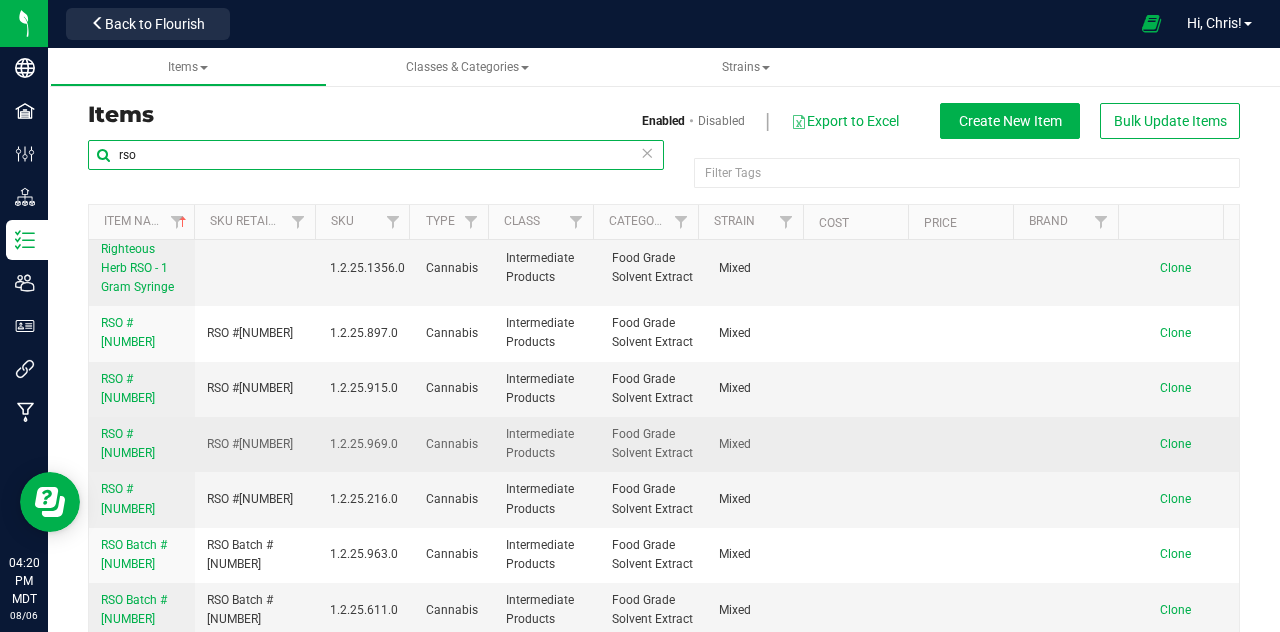 scroll, scrollTop: 195, scrollLeft: 0, axis: vertical 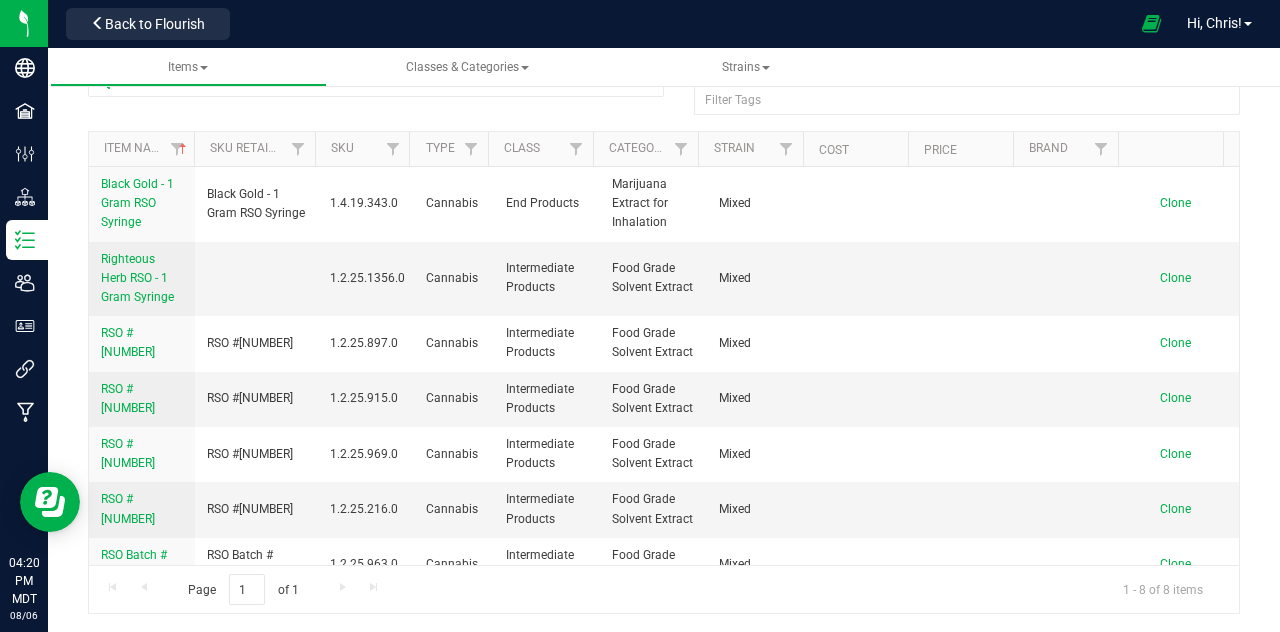 click on "Items
Enabled
Disabled
Export to Excel
Create New Item
Bulk Update Items
rso
Filter Tags
Filter Tags
Item Name Sku Retail Display Name SKU Type Class 0" at bounding box center (664, 309) 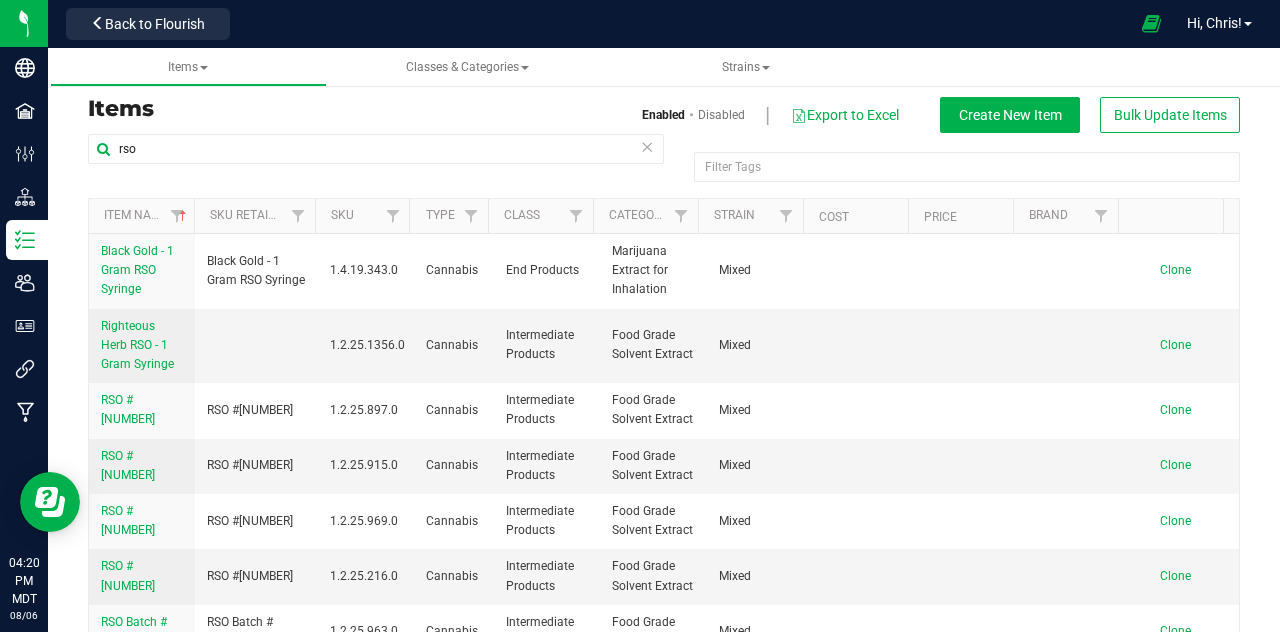 scroll, scrollTop: 0, scrollLeft: 0, axis: both 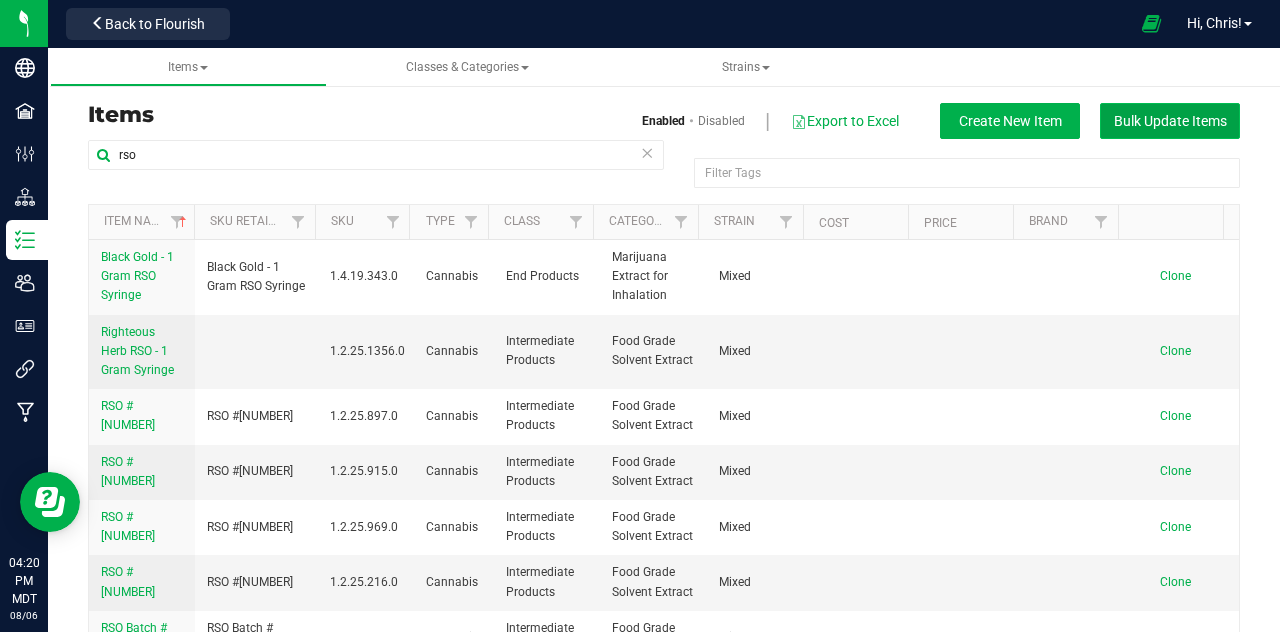 click on "Bulk Update Items" at bounding box center [1170, 121] 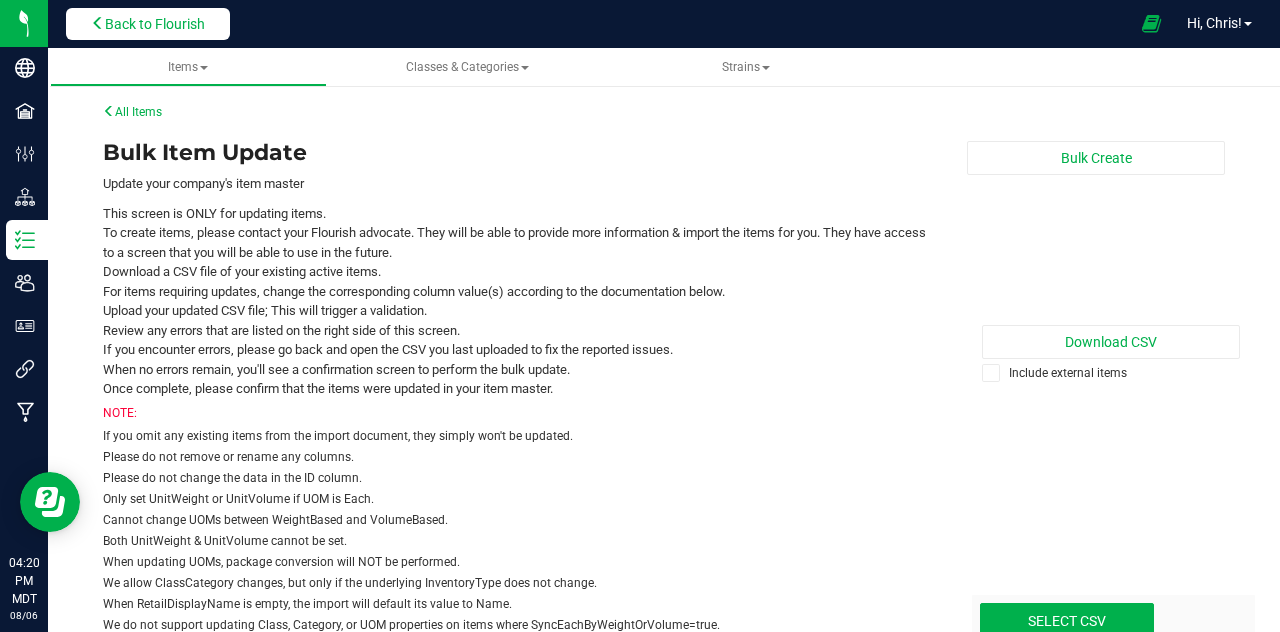 click on "Back to Flourish" at bounding box center (155, 24) 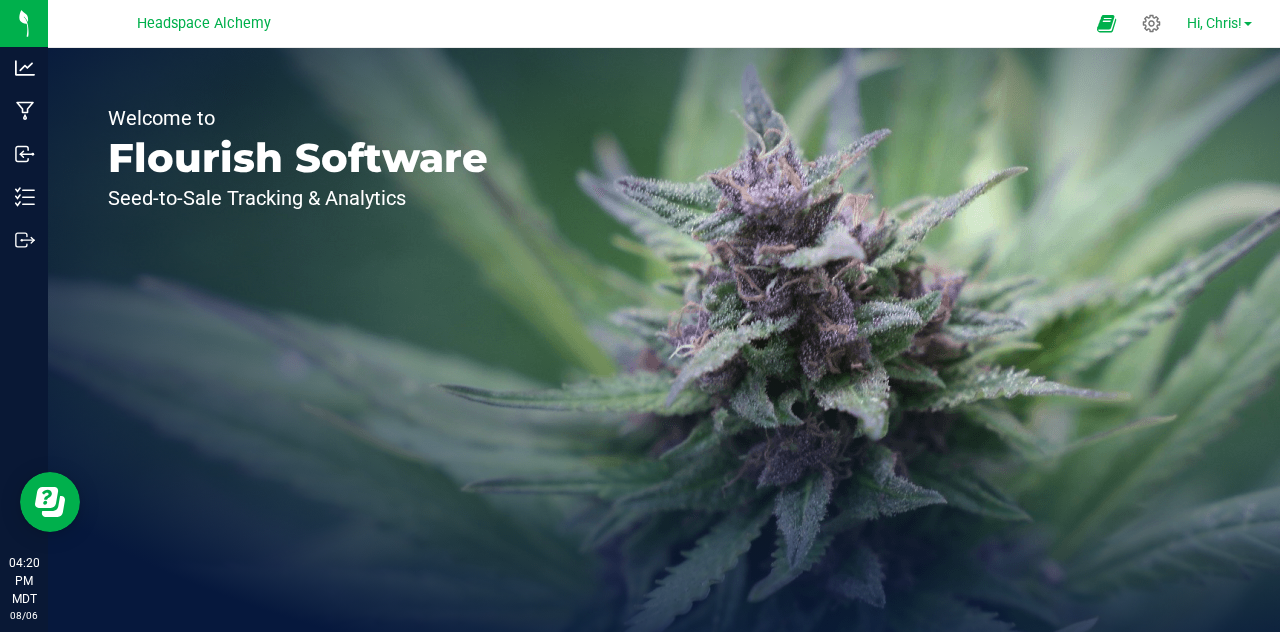 click on "Hi, Chris!" at bounding box center [1214, 23] 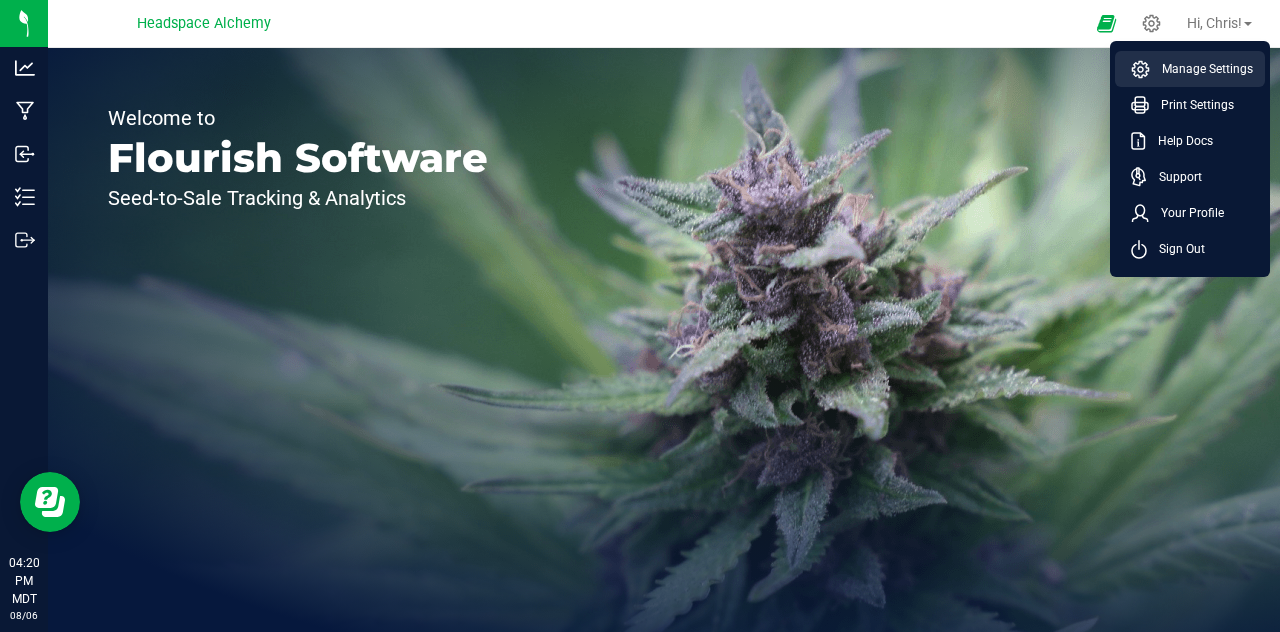 click on "Manage Settings" at bounding box center (1201, 69) 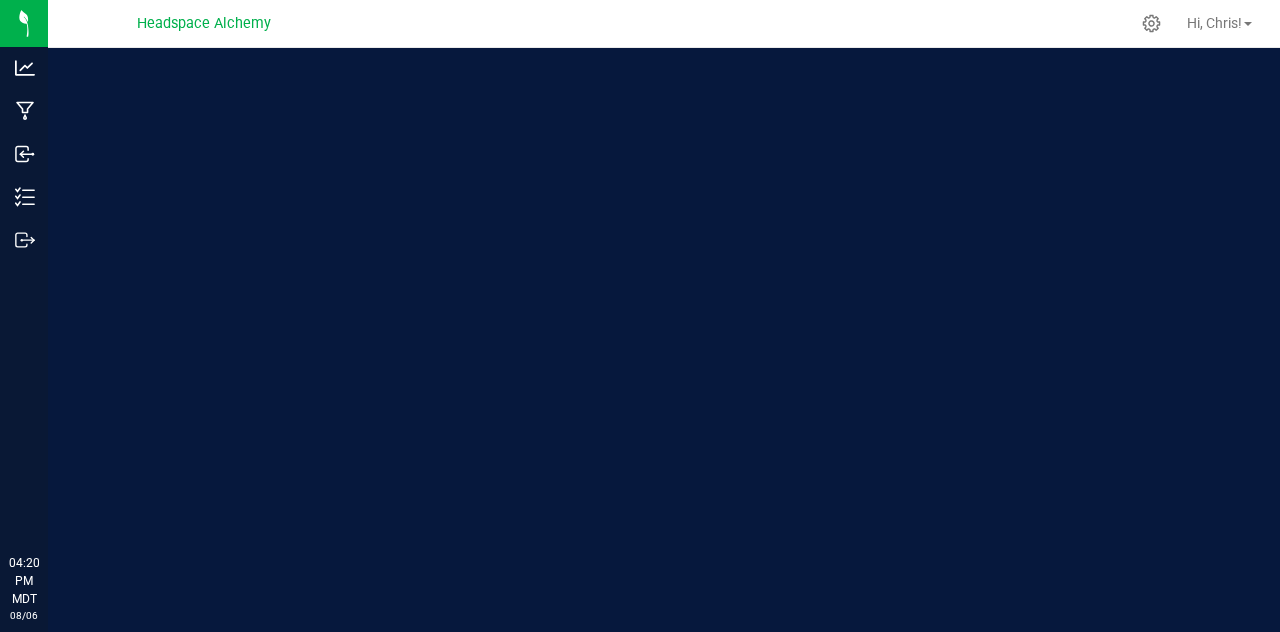 scroll, scrollTop: 0, scrollLeft: 0, axis: both 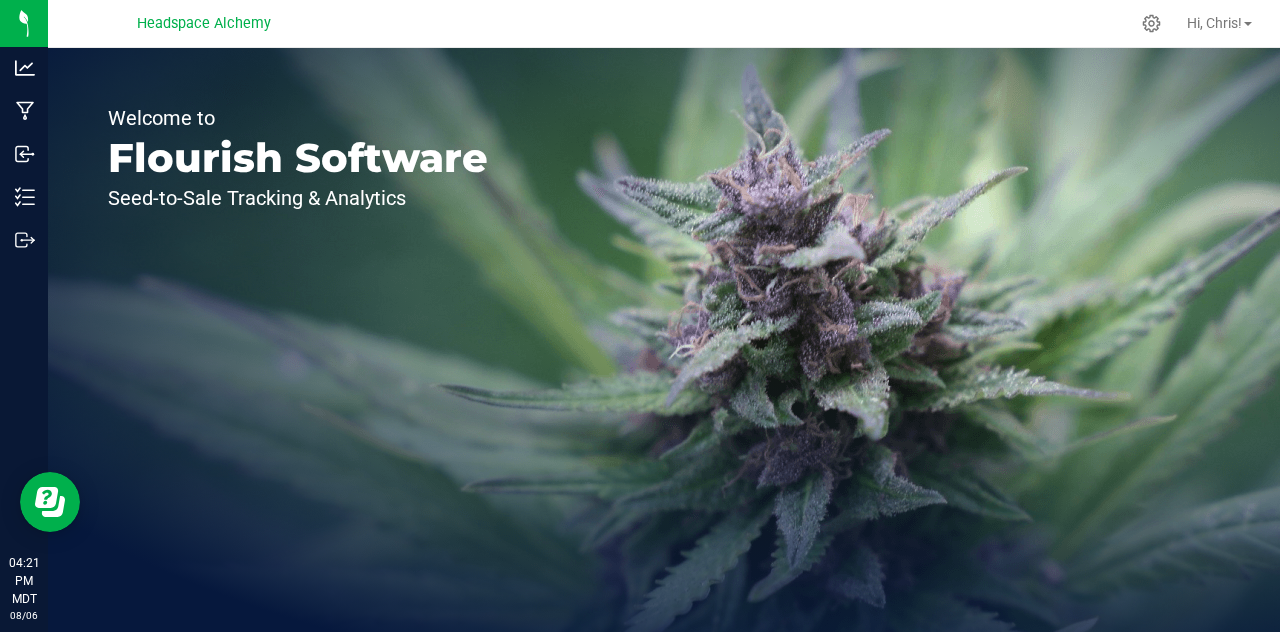 click on "Hi, Chris!" at bounding box center (1219, 23) 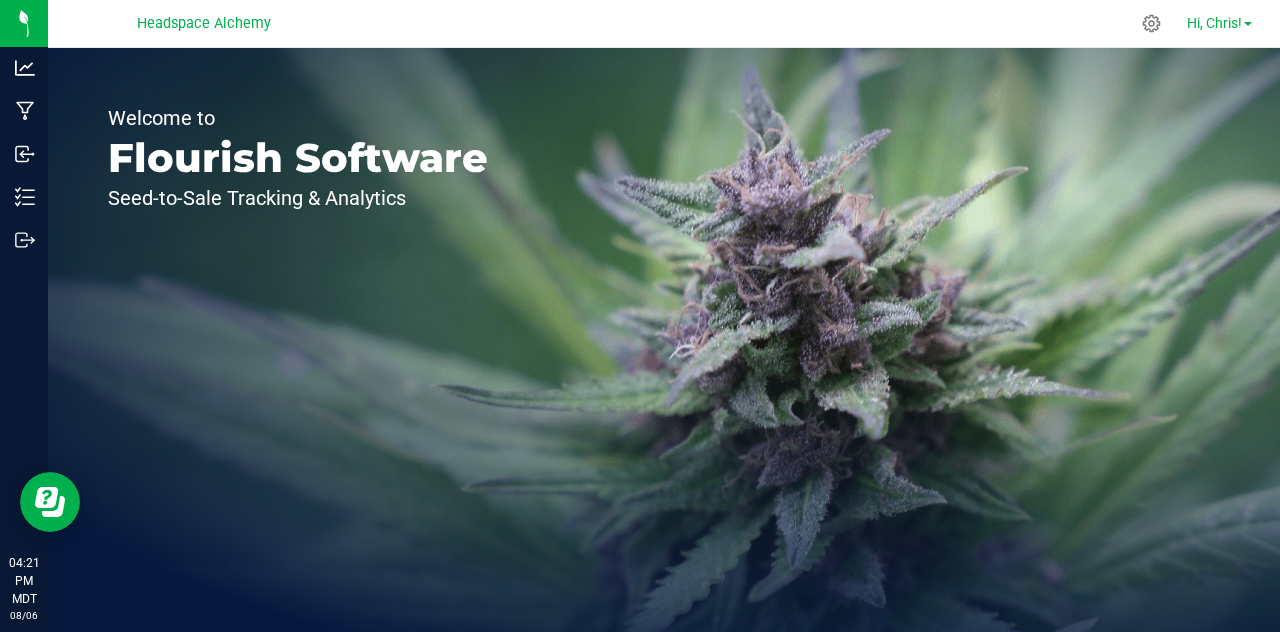 click on "Hi, Chris!" at bounding box center (1214, 23) 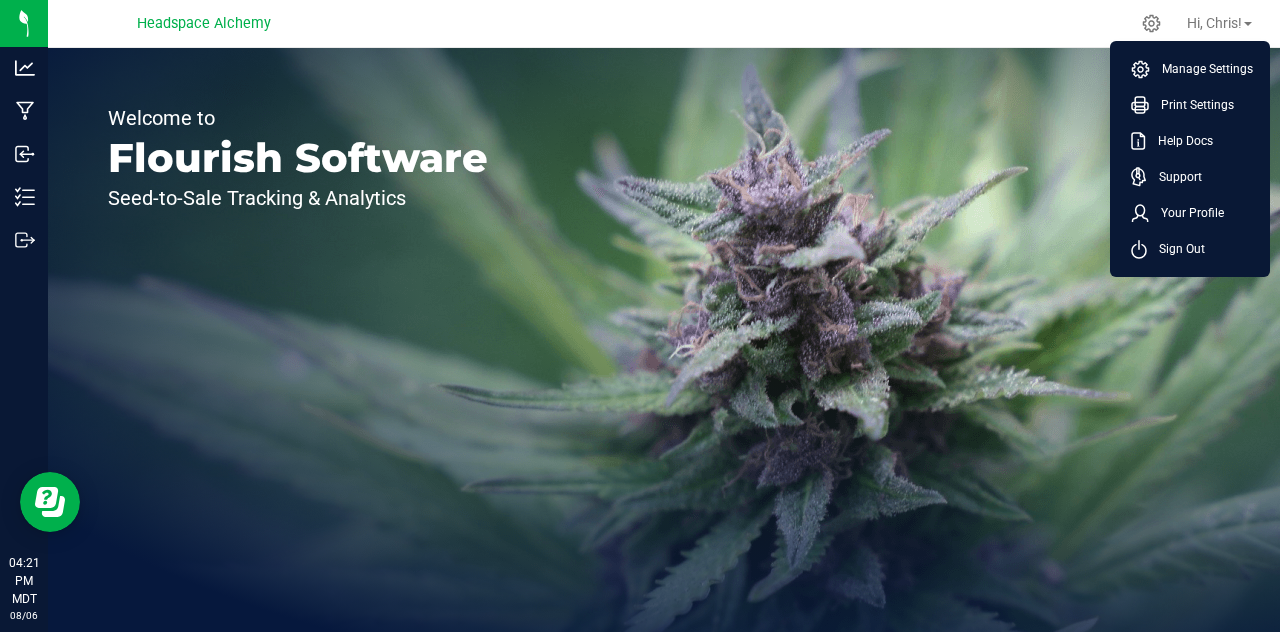 click on "Manage Settings" at bounding box center (1201, 69) 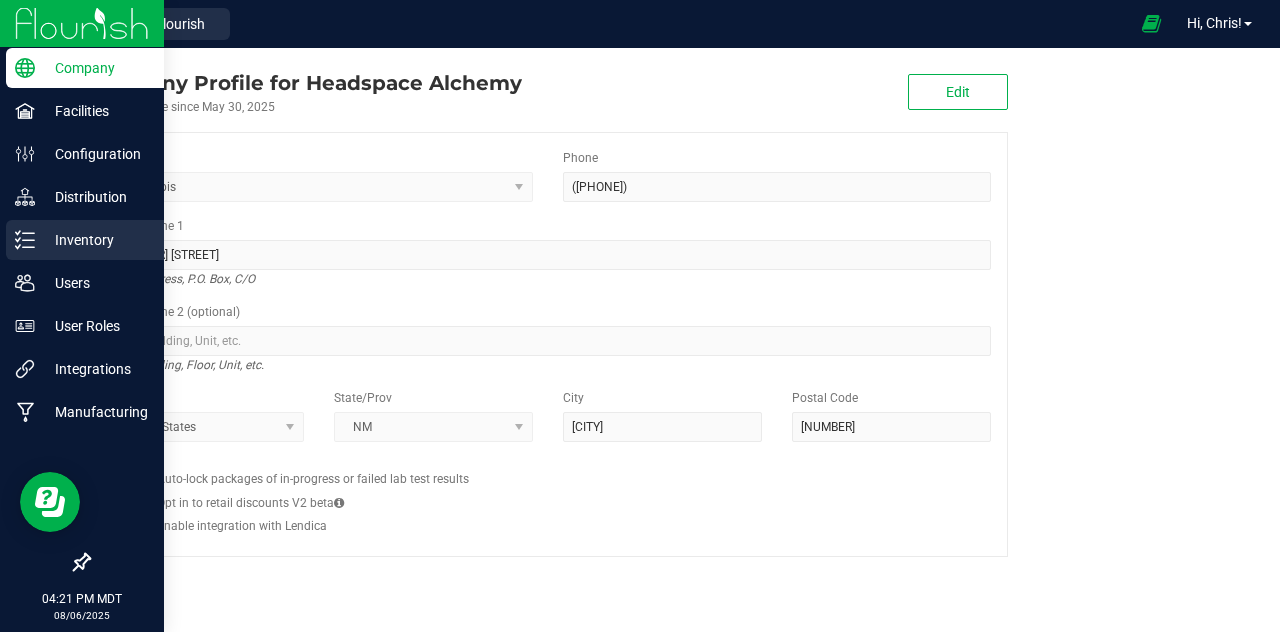 click on "Inventory" at bounding box center [85, 240] 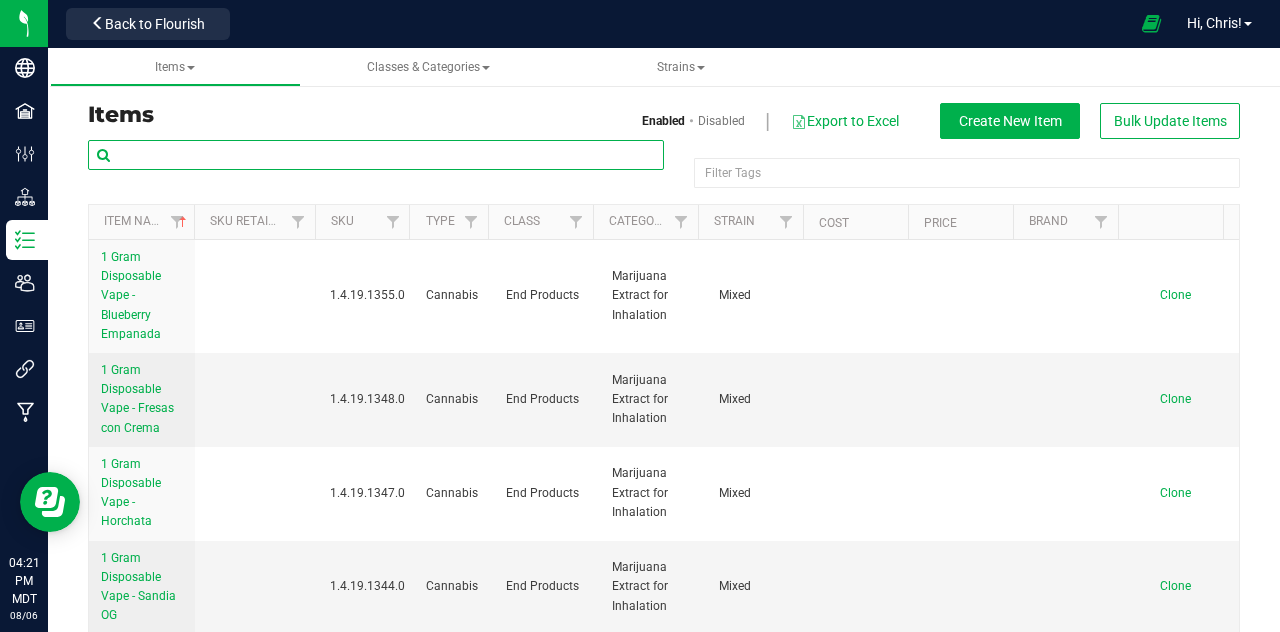 click at bounding box center [376, 155] 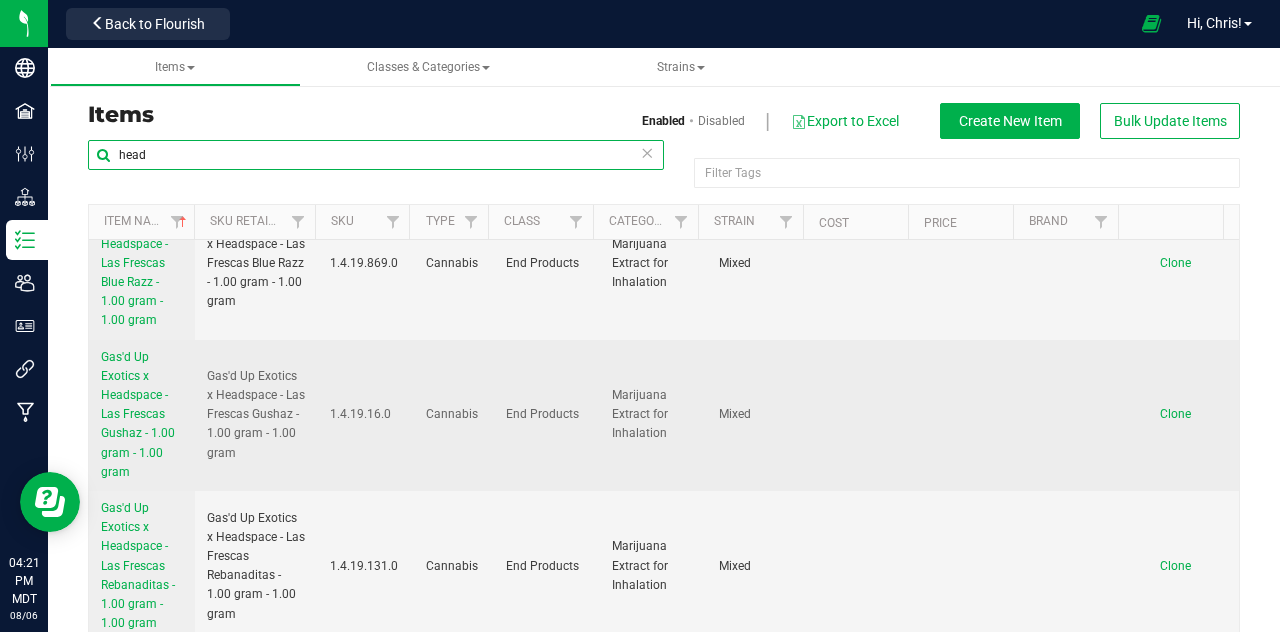 scroll, scrollTop: 186, scrollLeft: 0, axis: vertical 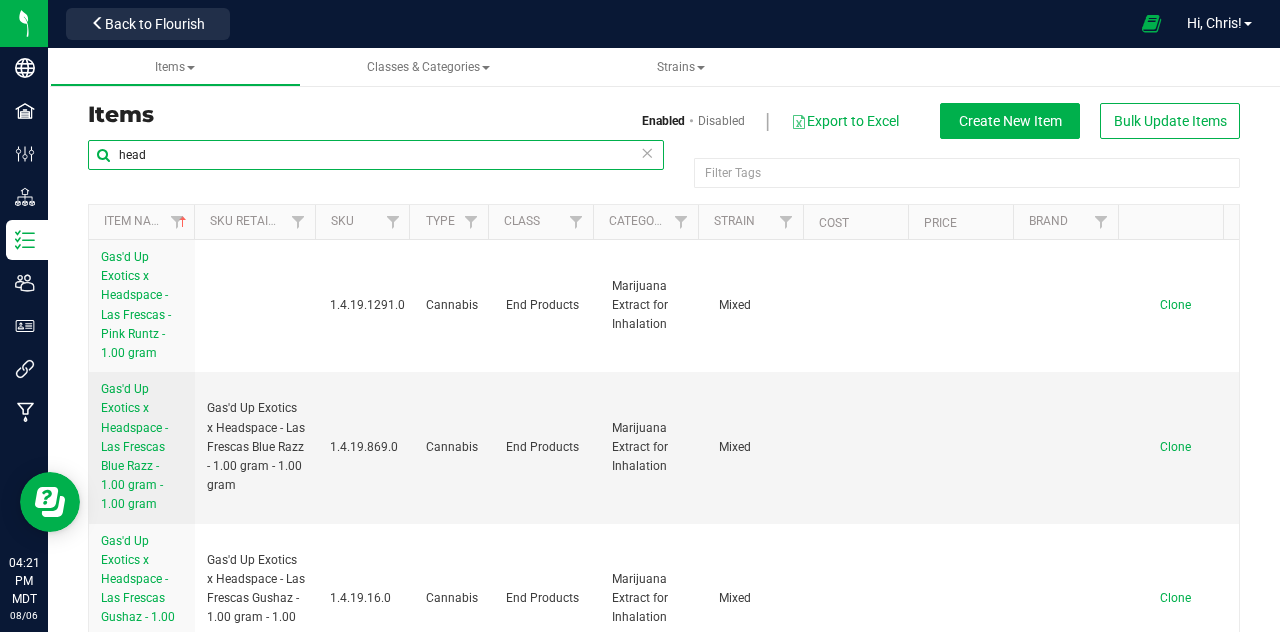 drag, startPoint x: 172, startPoint y: 144, endPoint x: 102, endPoint y: 137, distance: 70.34913 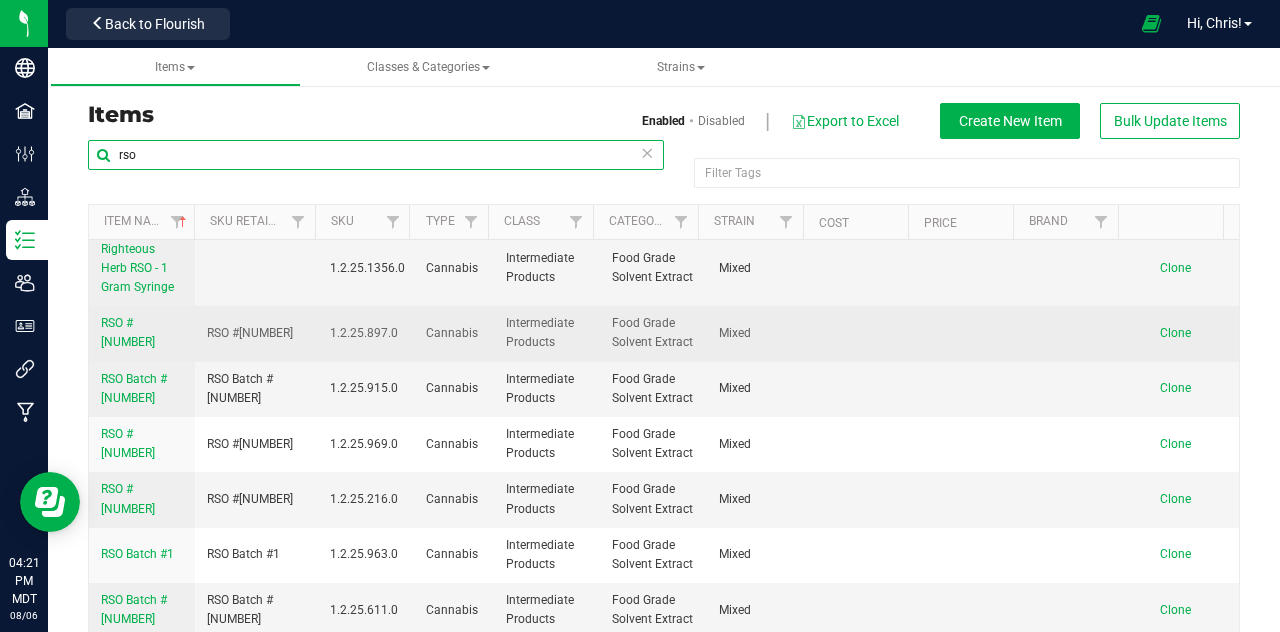 scroll, scrollTop: 195, scrollLeft: 0, axis: vertical 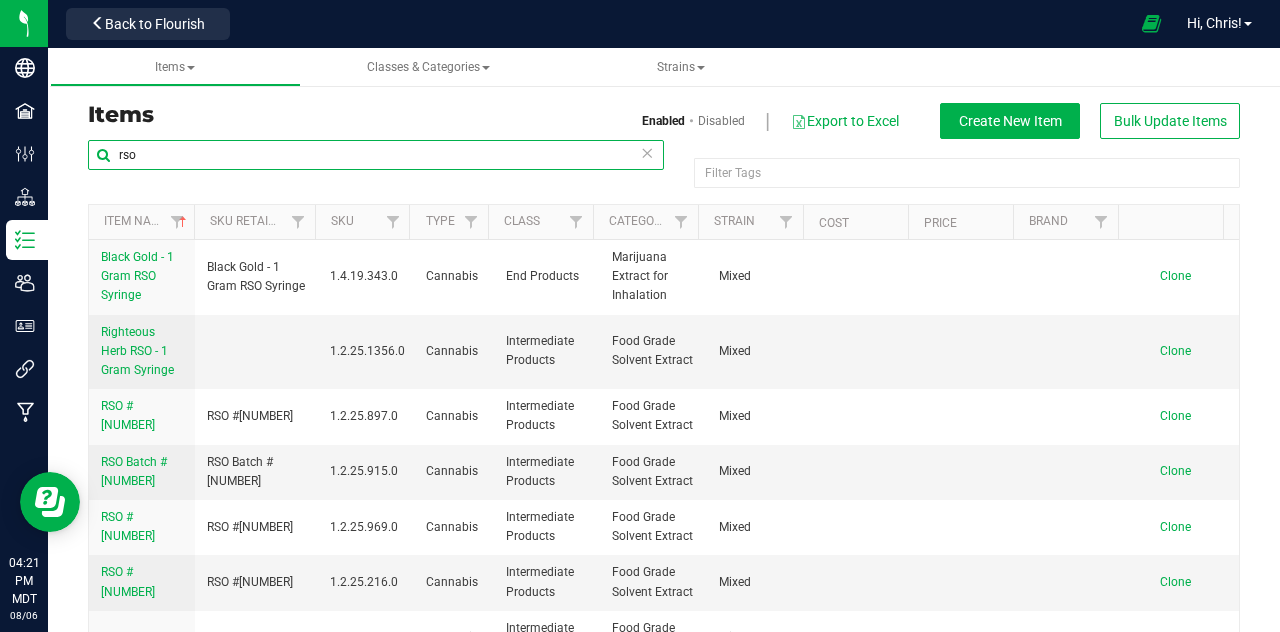 drag, startPoint x: 166, startPoint y: 151, endPoint x: 79, endPoint y: 131, distance: 89.26926 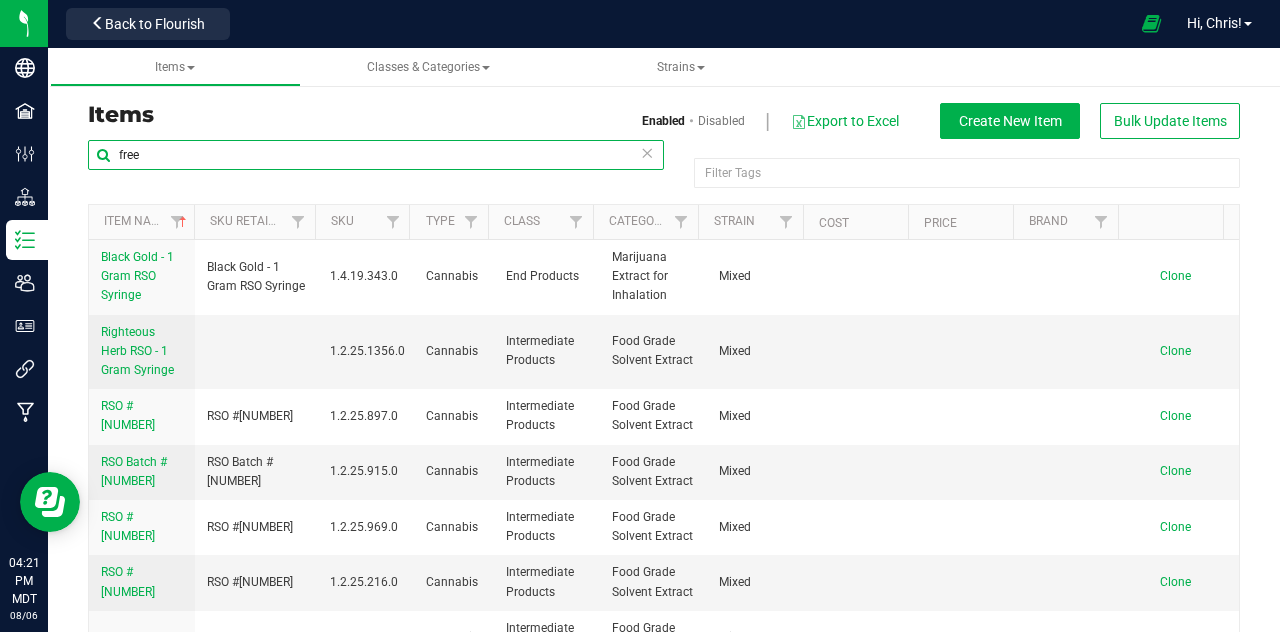 type on "free" 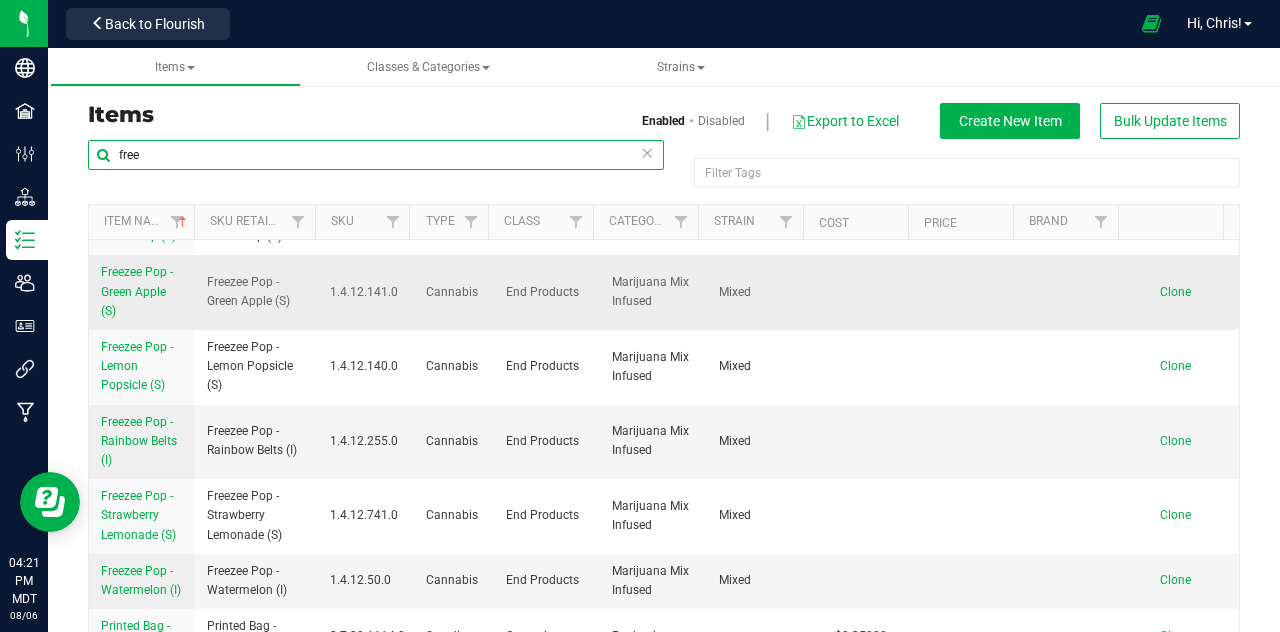 scroll, scrollTop: 0, scrollLeft: 0, axis: both 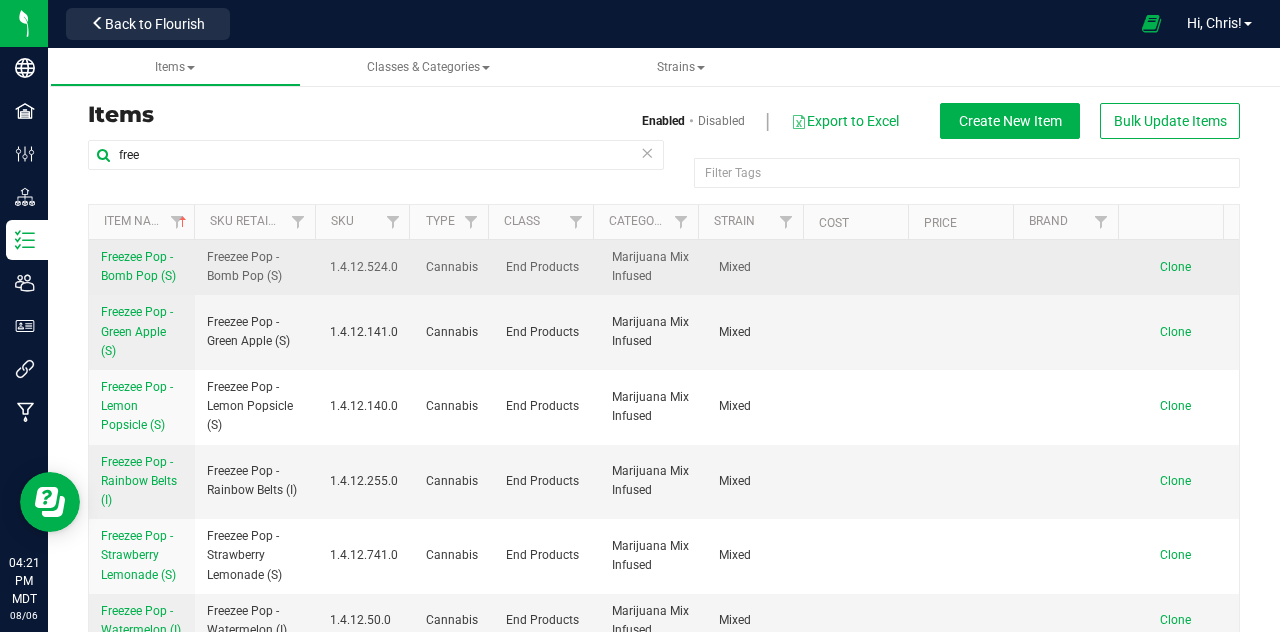 click on "Freezee Pop - Bomb Pop (S)" at bounding box center [138, 266] 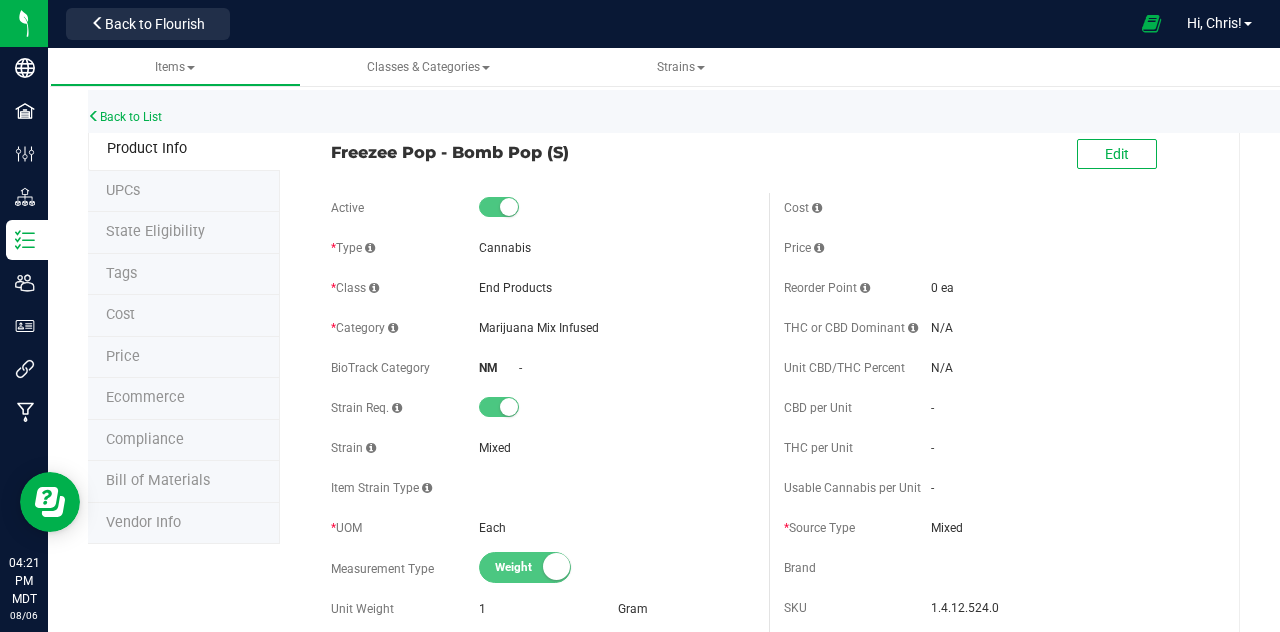 click on "Price" at bounding box center (123, 356) 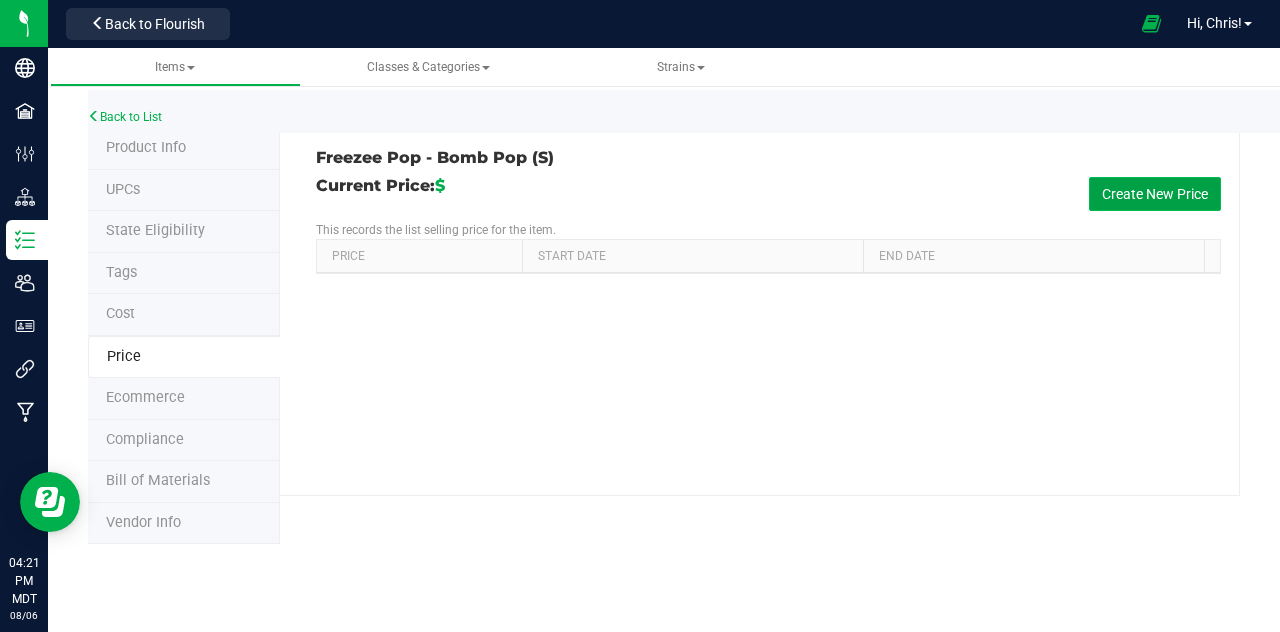 click on "Create New Price" at bounding box center [1155, 194] 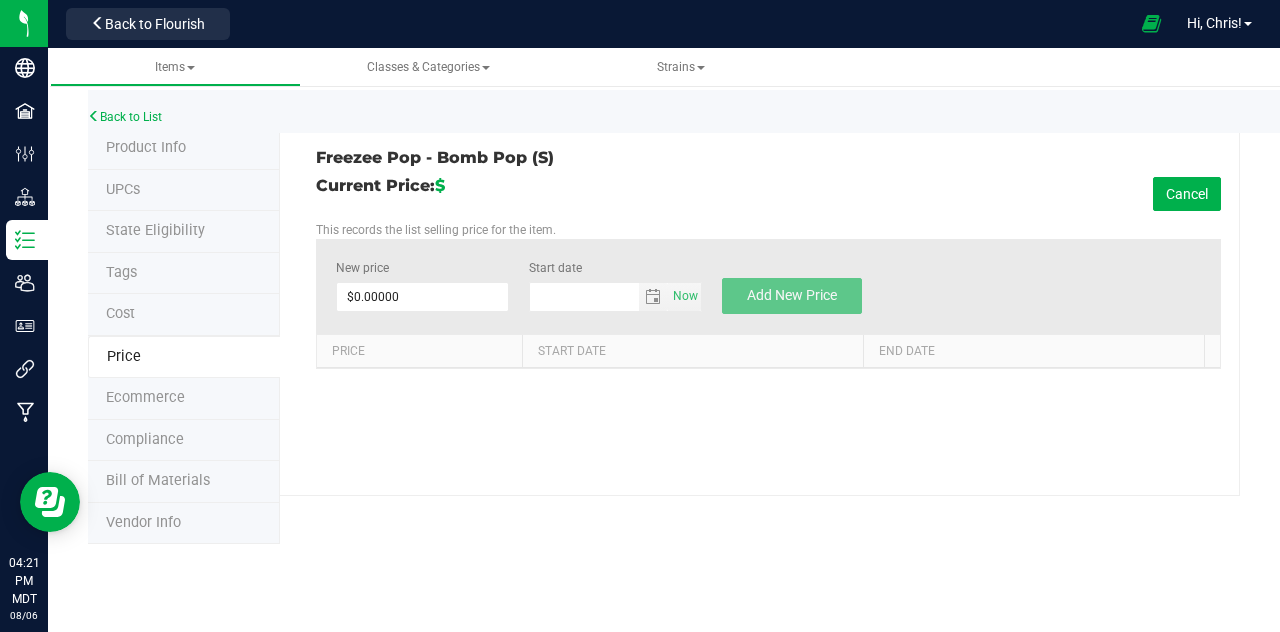 type on "8/6/2025" 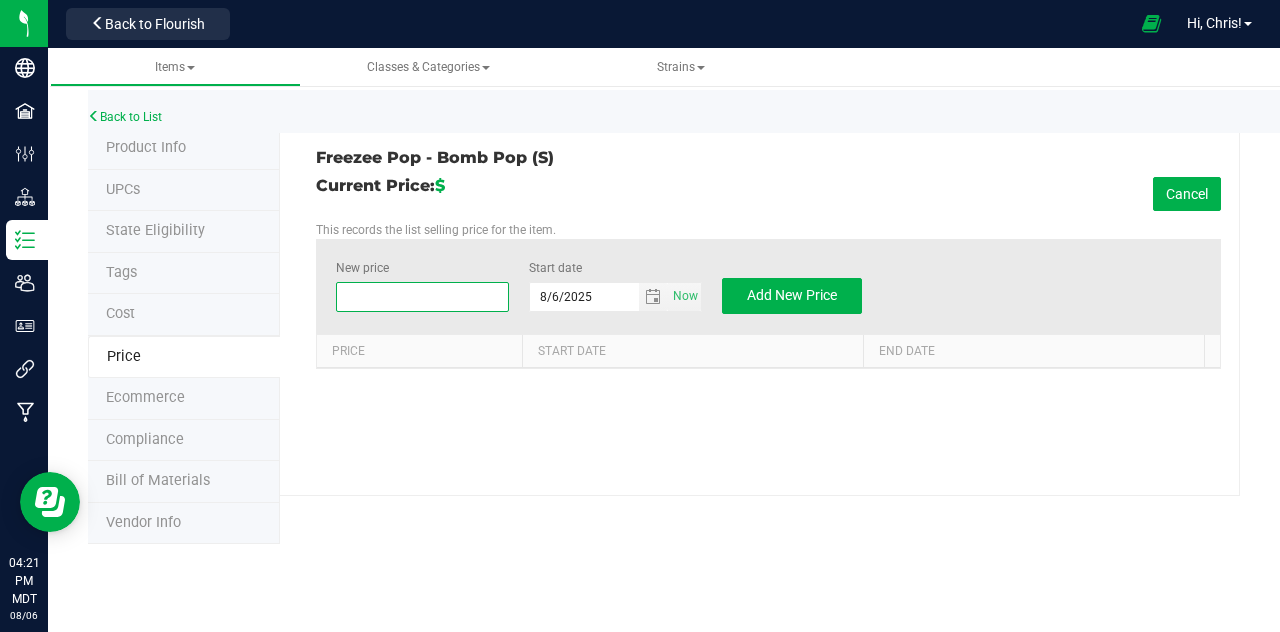 click at bounding box center [422, 297] 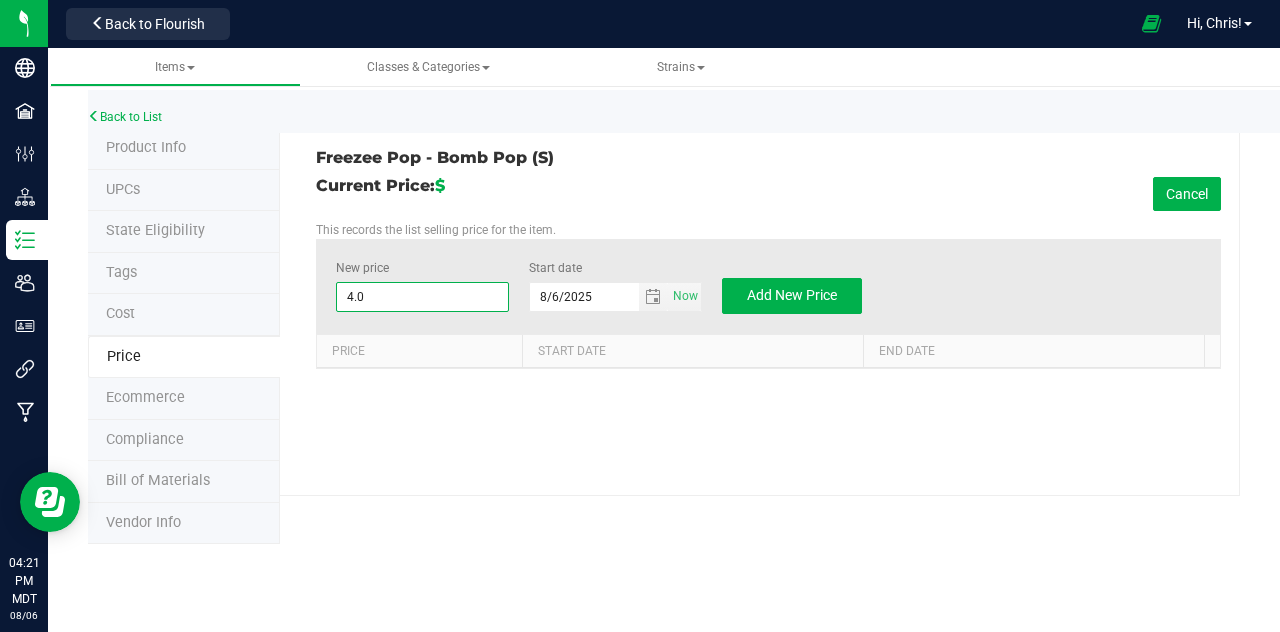 type on "4.00" 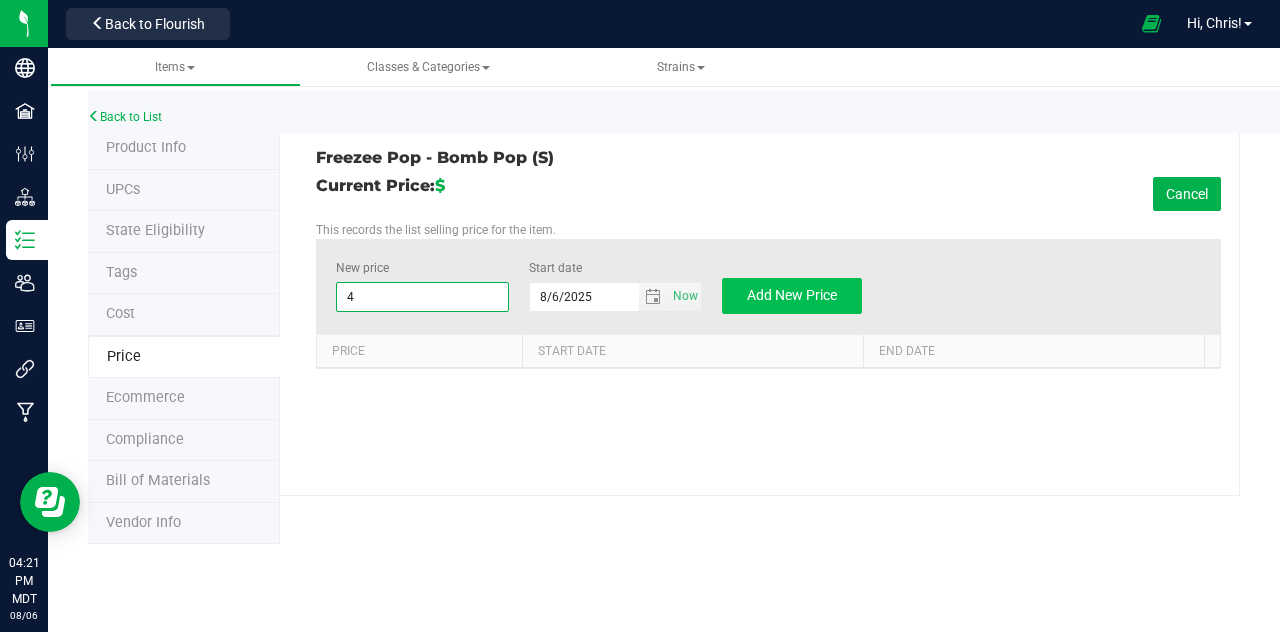 click on "New price
$4.00000 4
Start date
[DATE]
Now
Add New Price" at bounding box center [768, 286] 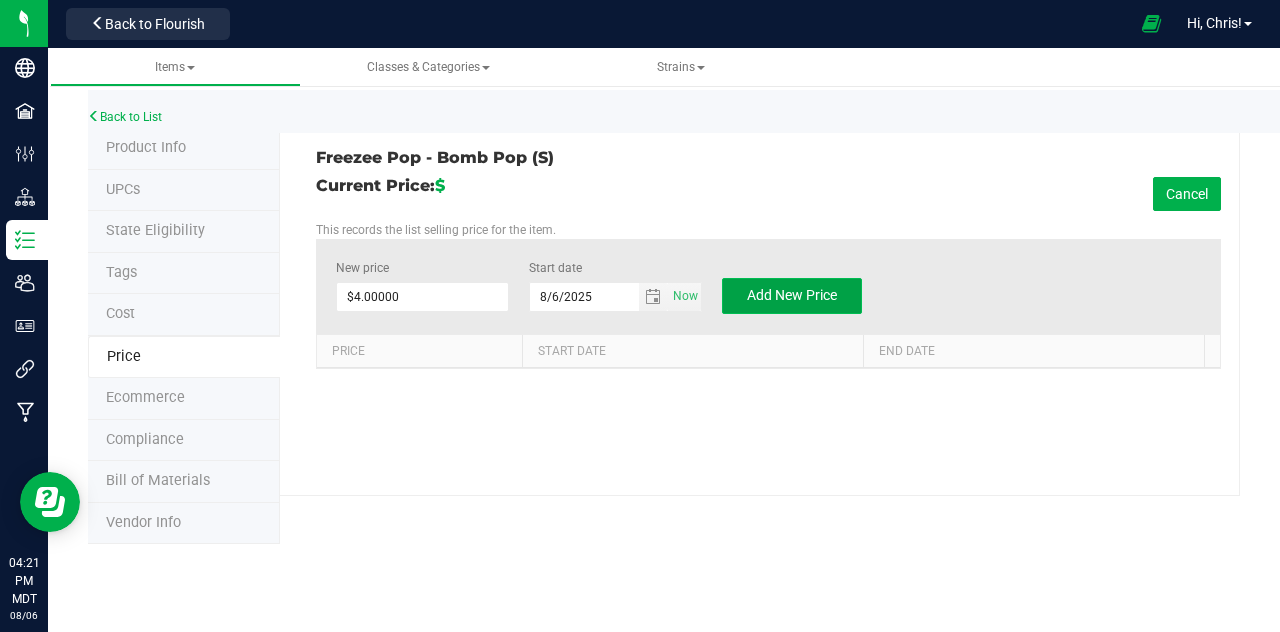 click on "Add New Price" at bounding box center [792, 295] 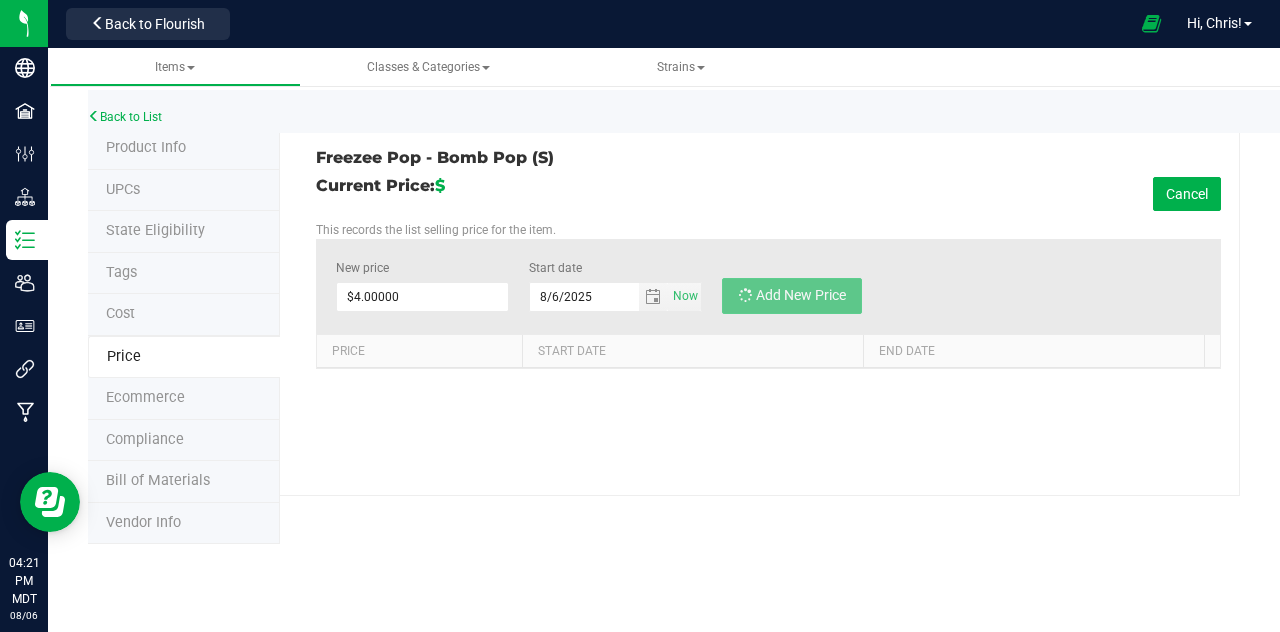type on "$0.00000" 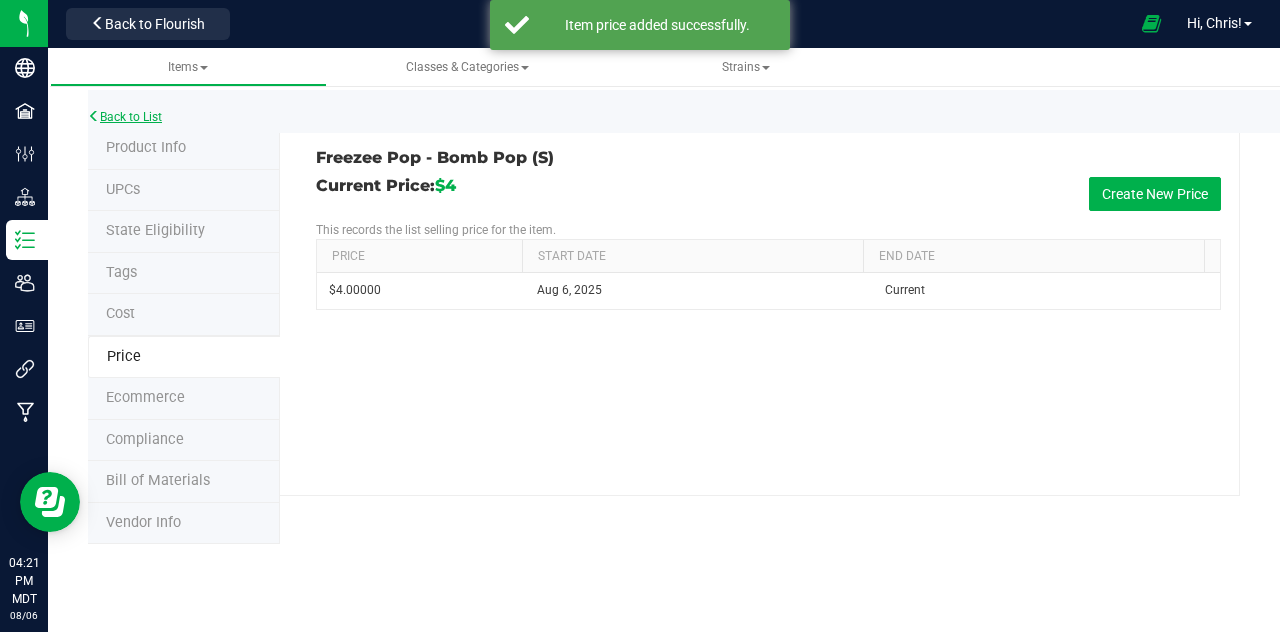 click on "Back to List" at bounding box center [125, 117] 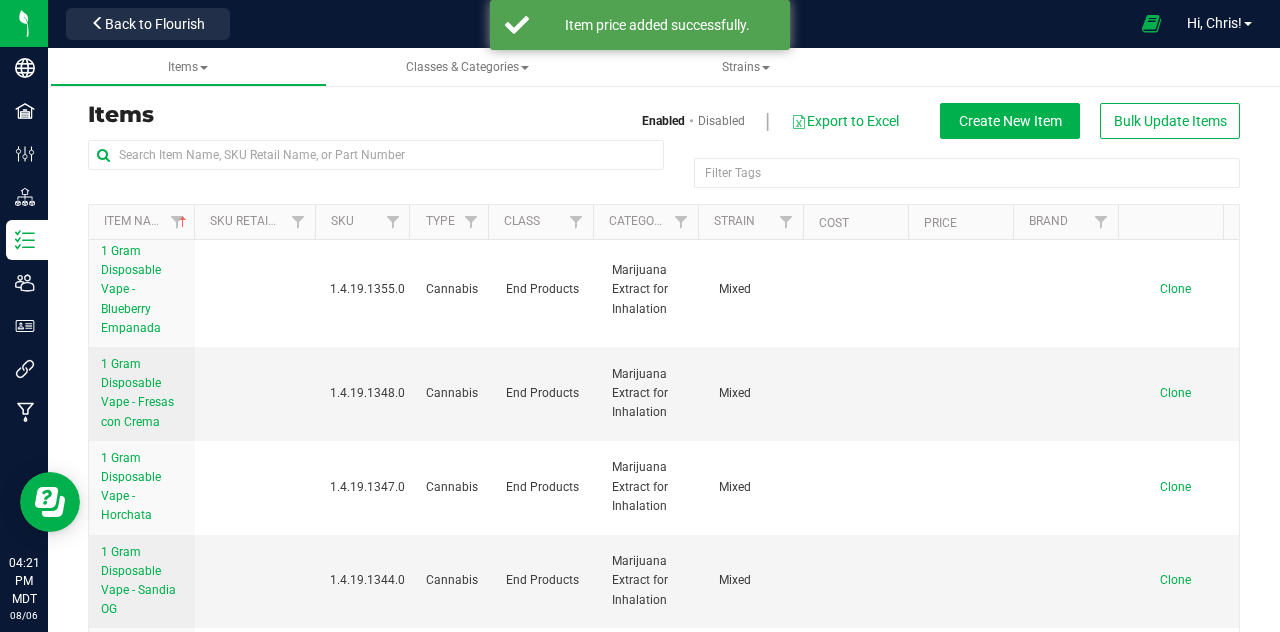 scroll, scrollTop: 0, scrollLeft: 0, axis: both 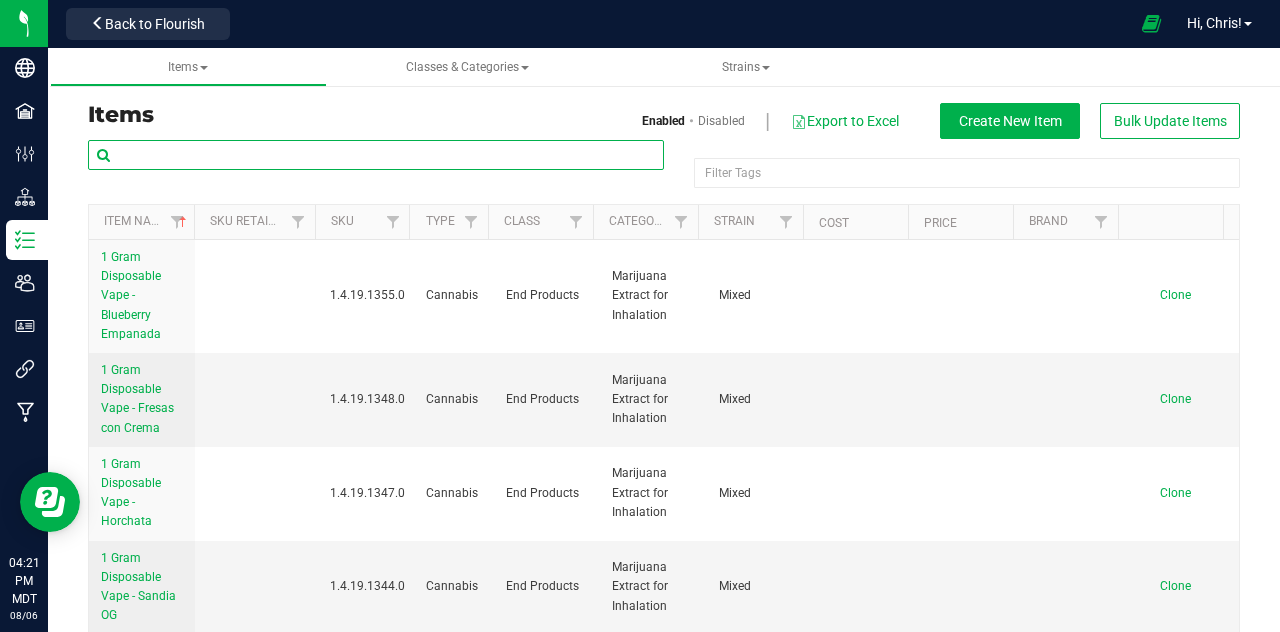 click at bounding box center (376, 155) 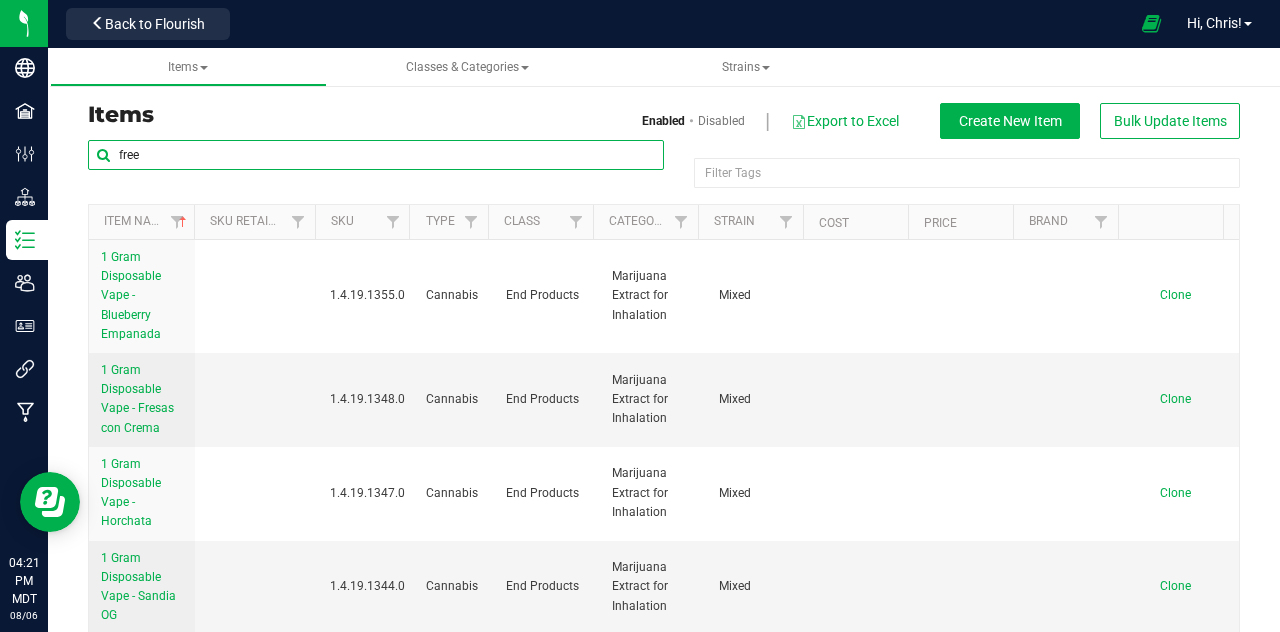 type on "free" 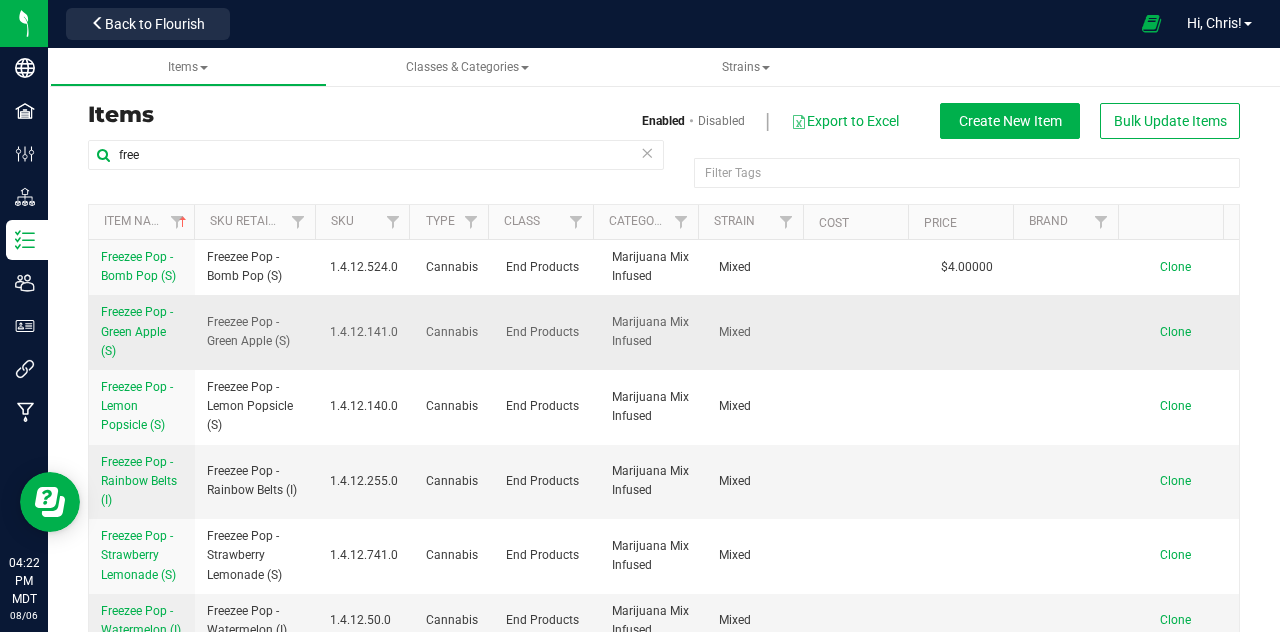 click on "Freezee Pop - Green Apple (S)" at bounding box center (137, 331) 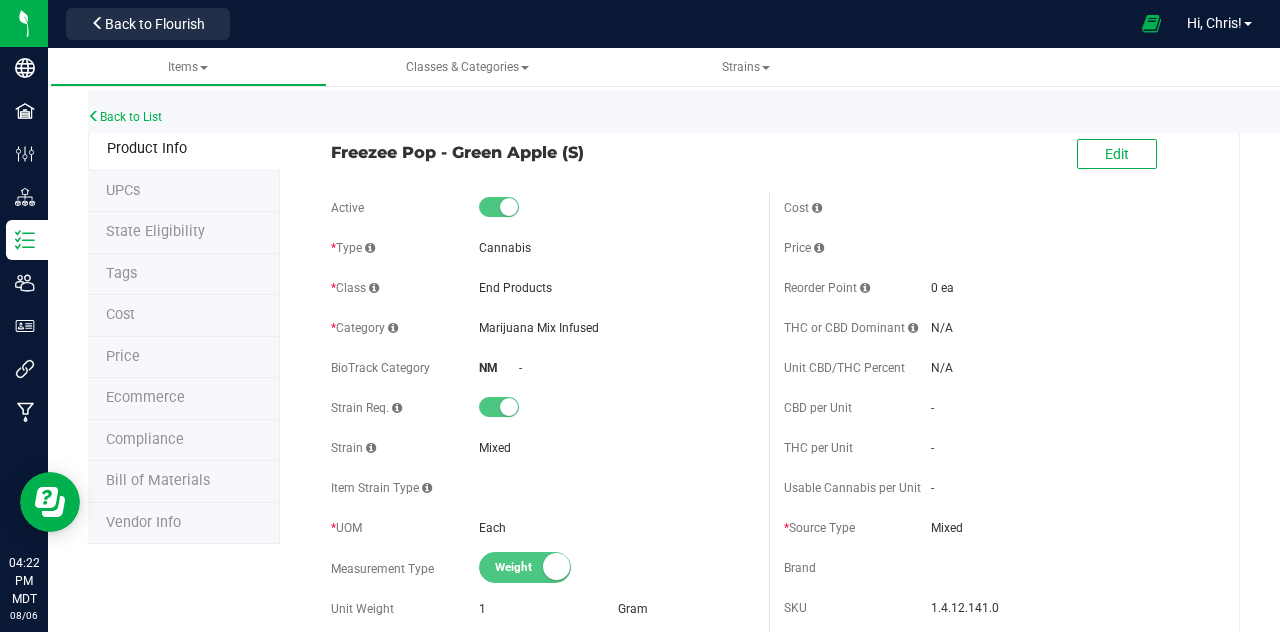 click on "Price" at bounding box center (184, 358) 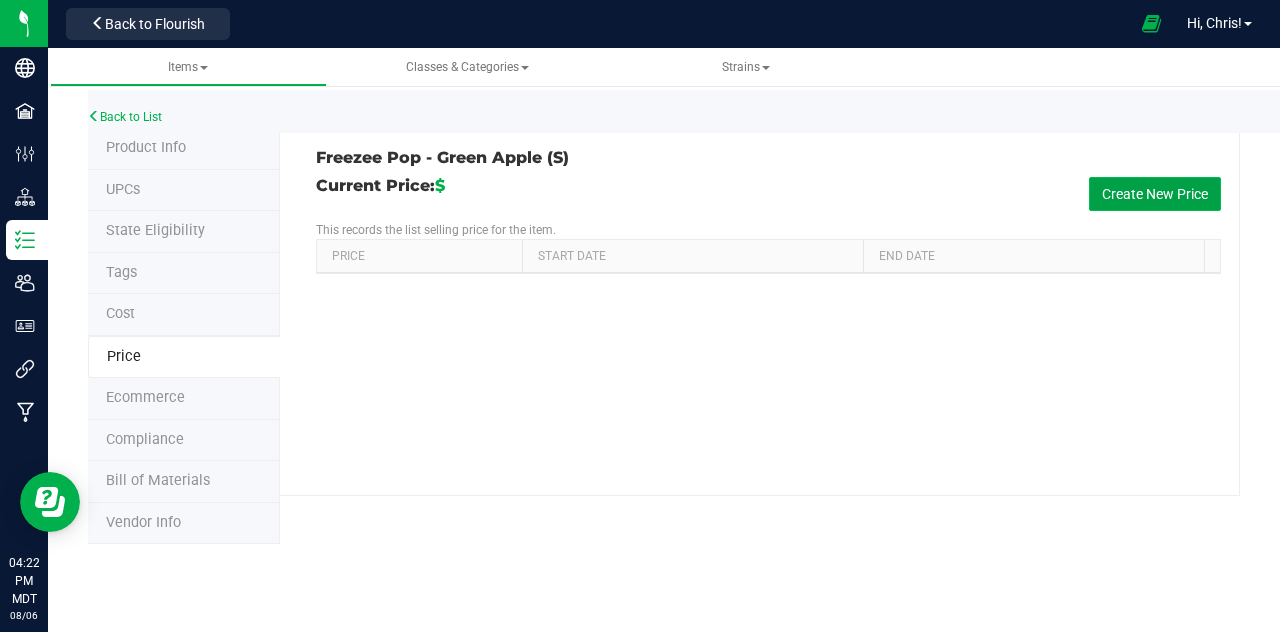click on "Create New Price" at bounding box center [1155, 194] 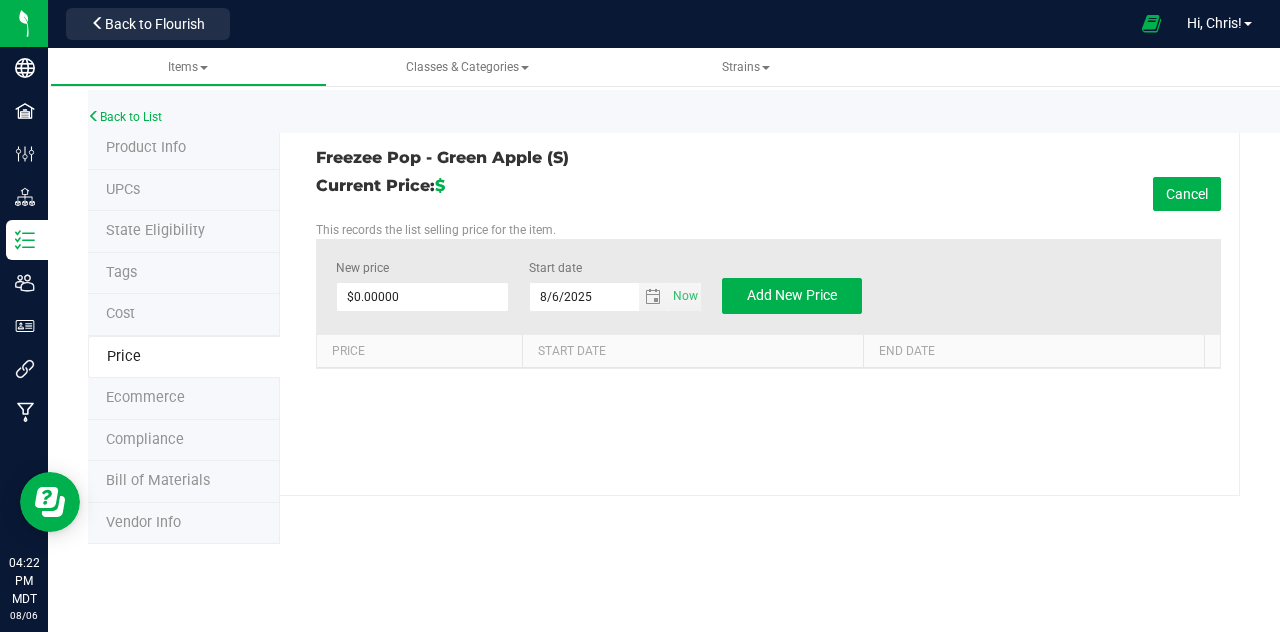 click on "New price
$0.00000 0" at bounding box center [422, 286] 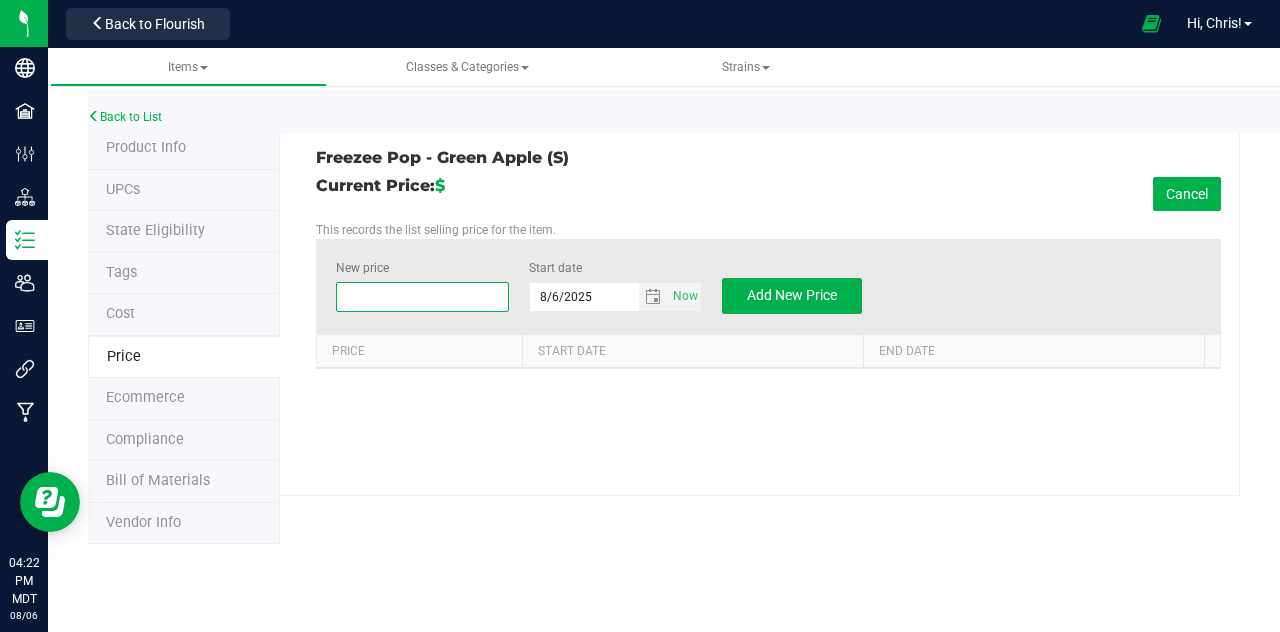 click at bounding box center (422, 297) 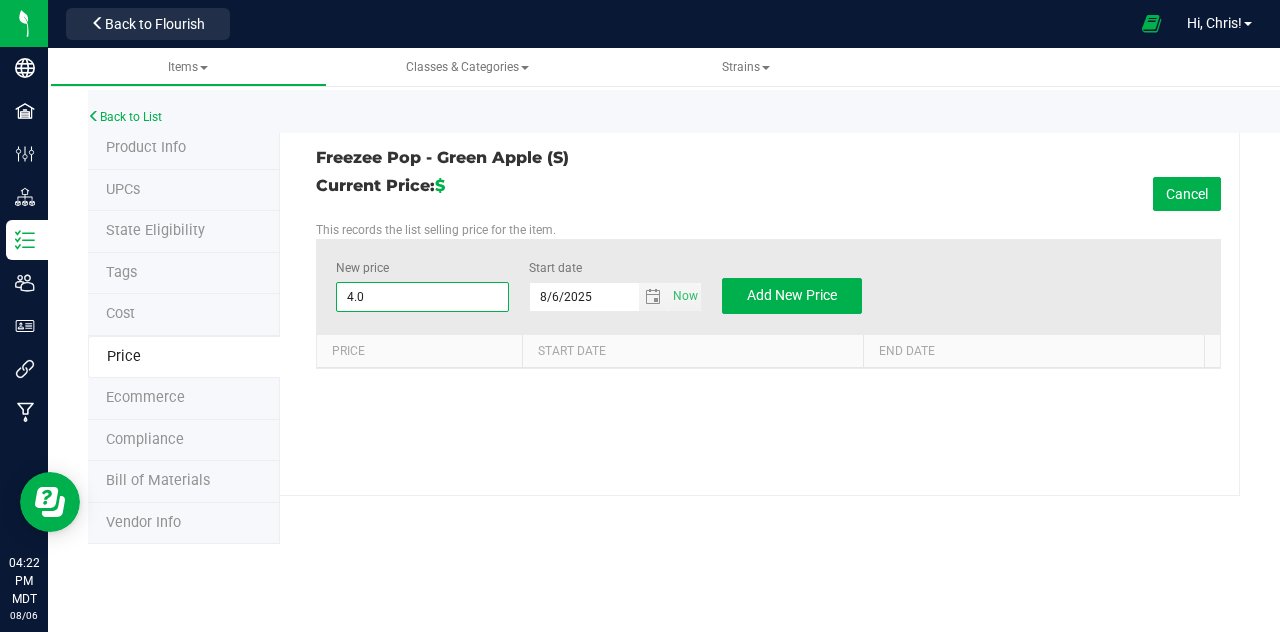 type on "4.00" 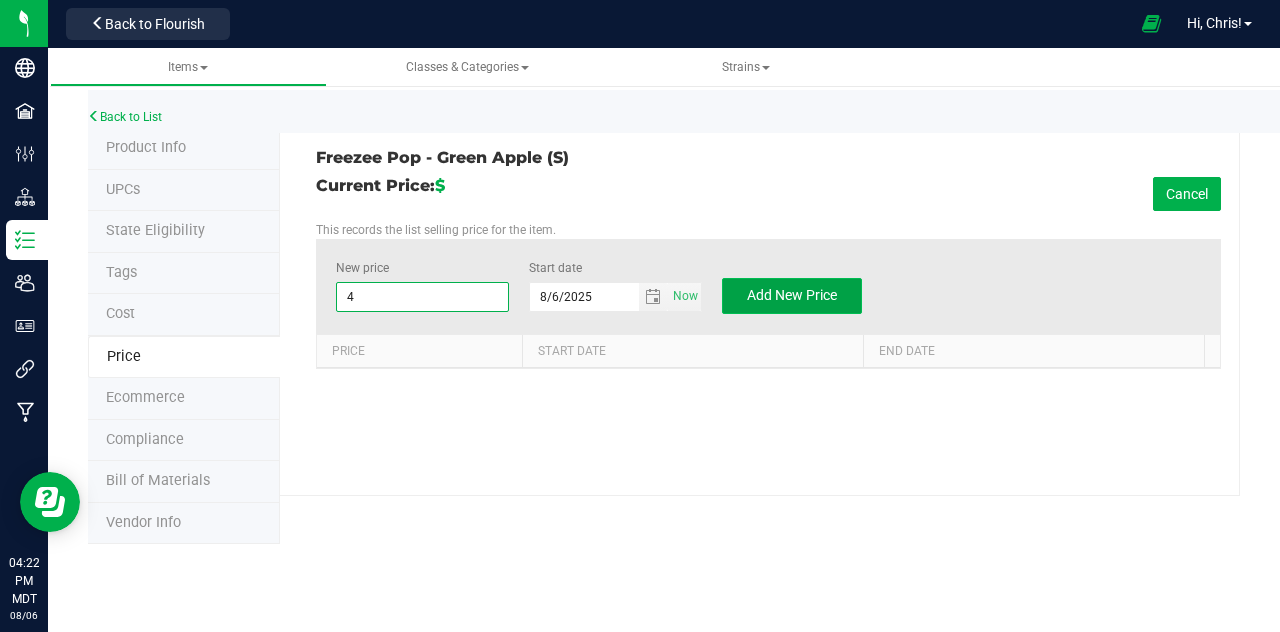 click on "Add New Price" at bounding box center (792, 295) 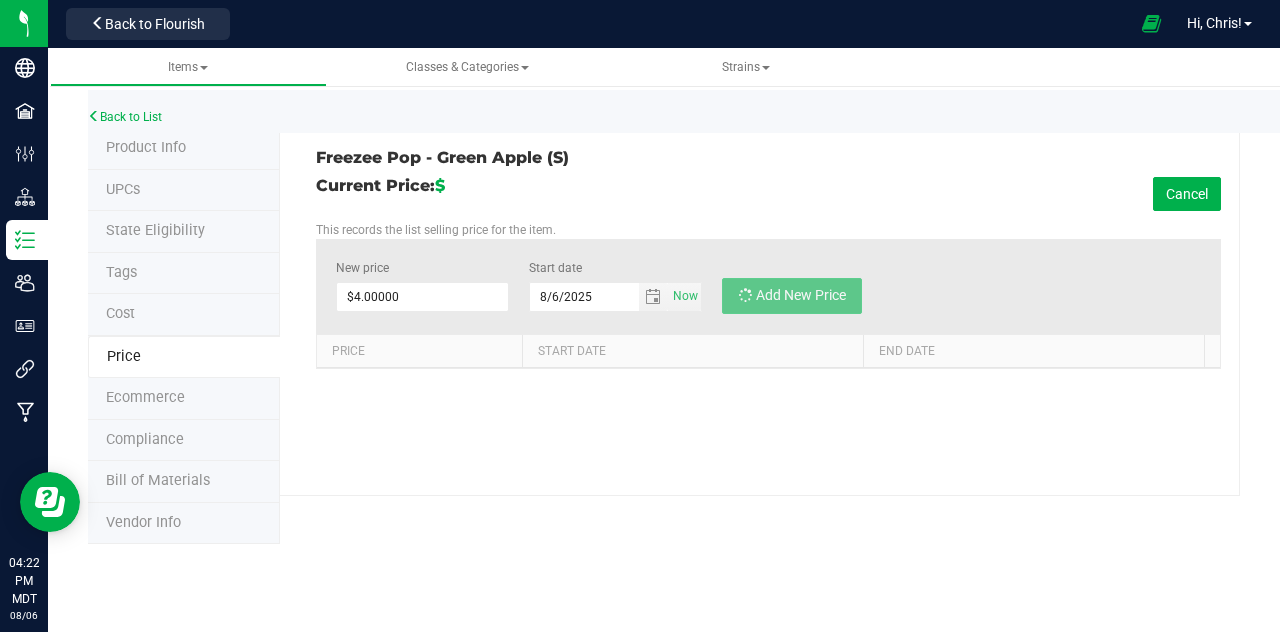 type on "$0.00000" 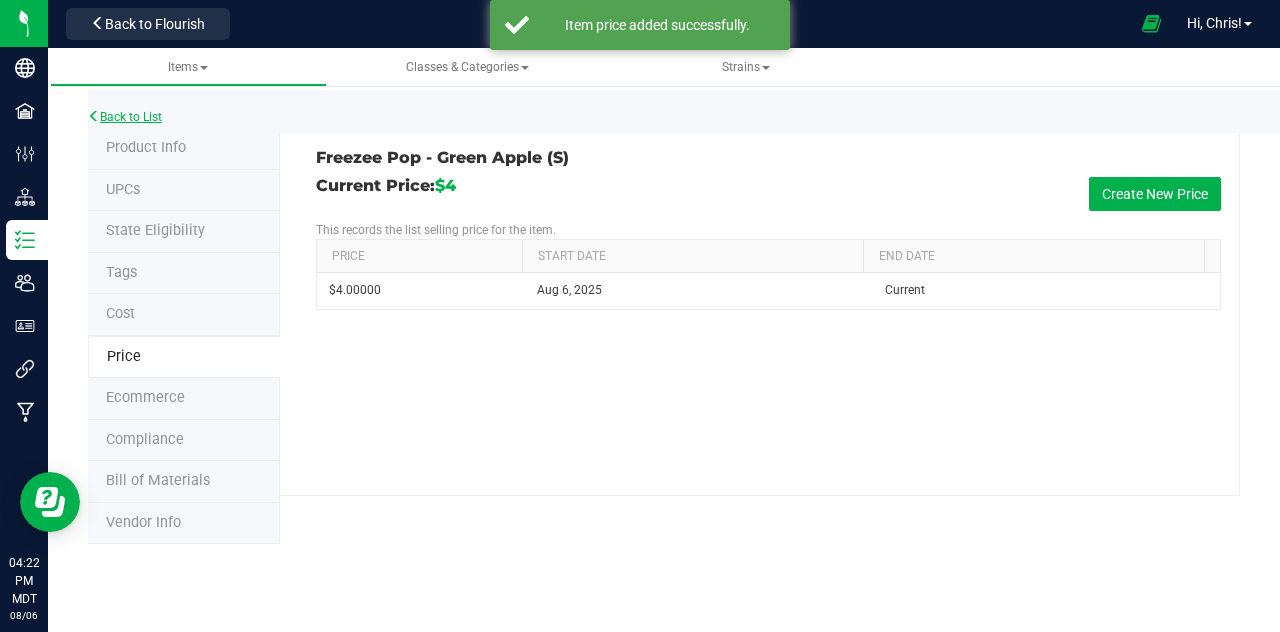 click on "Back to List" at bounding box center (125, 117) 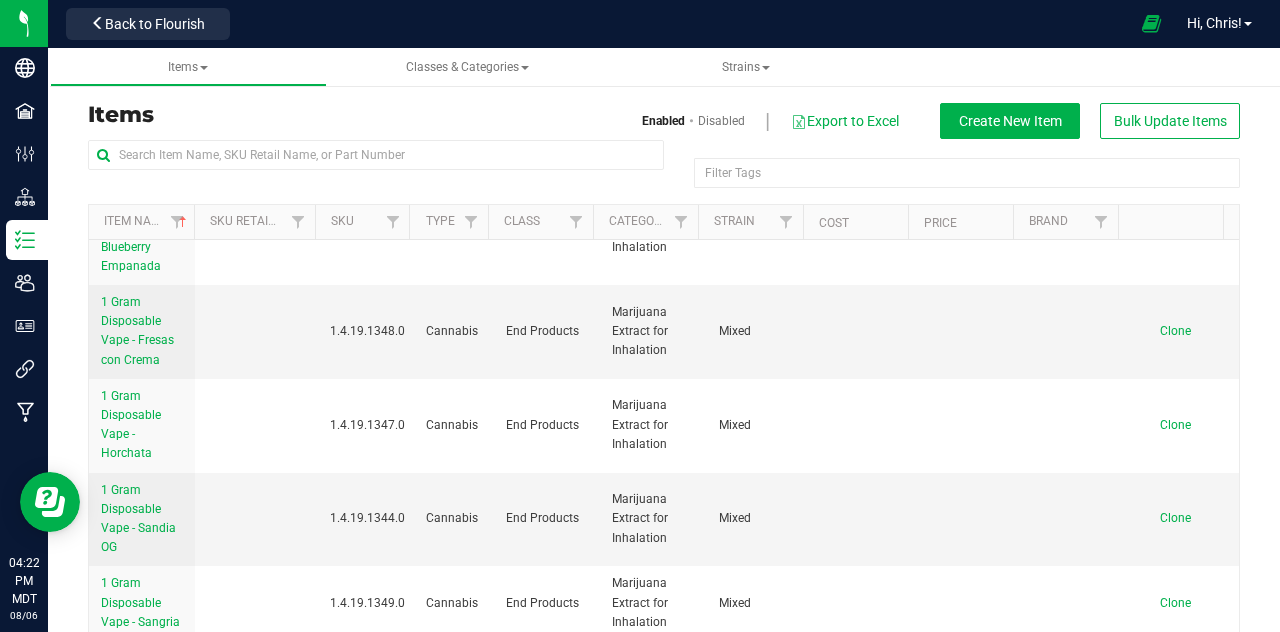 scroll, scrollTop: 100, scrollLeft: 0, axis: vertical 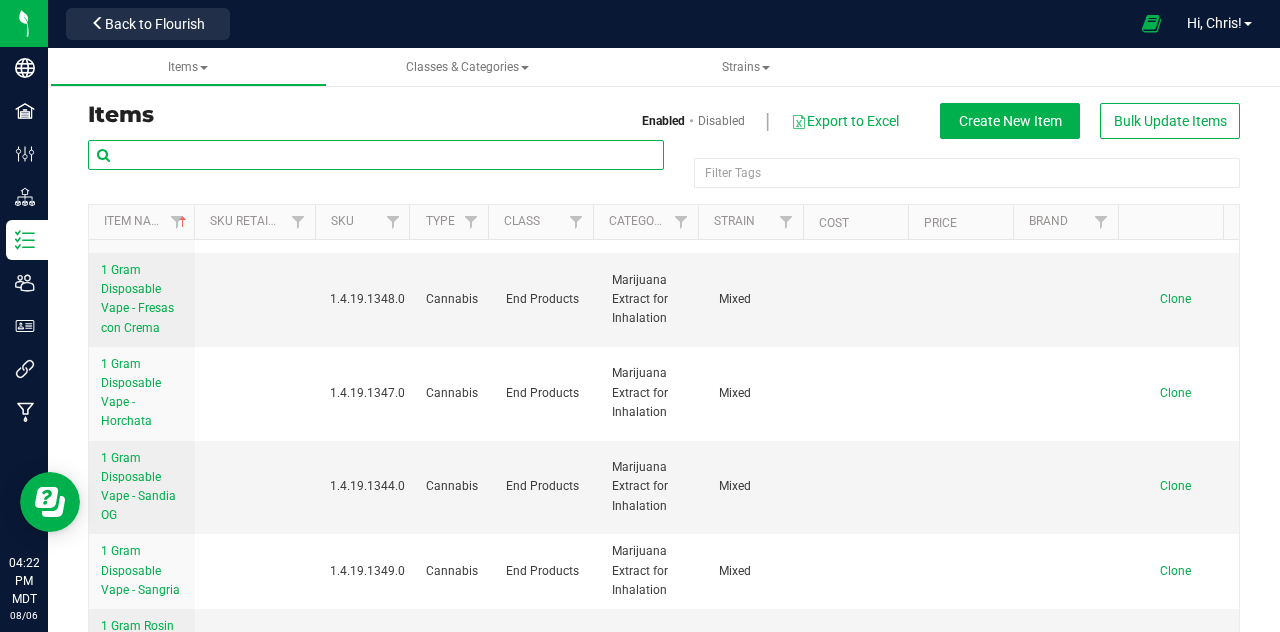 click at bounding box center (376, 155) 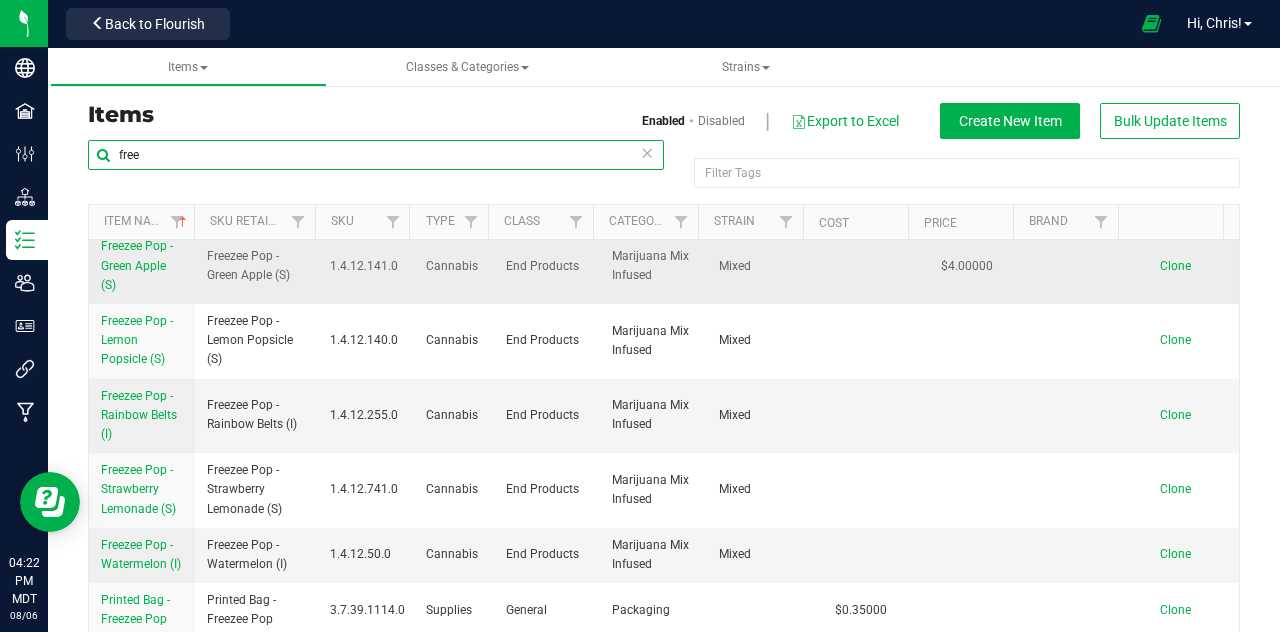 scroll, scrollTop: 0, scrollLeft: 0, axis: both 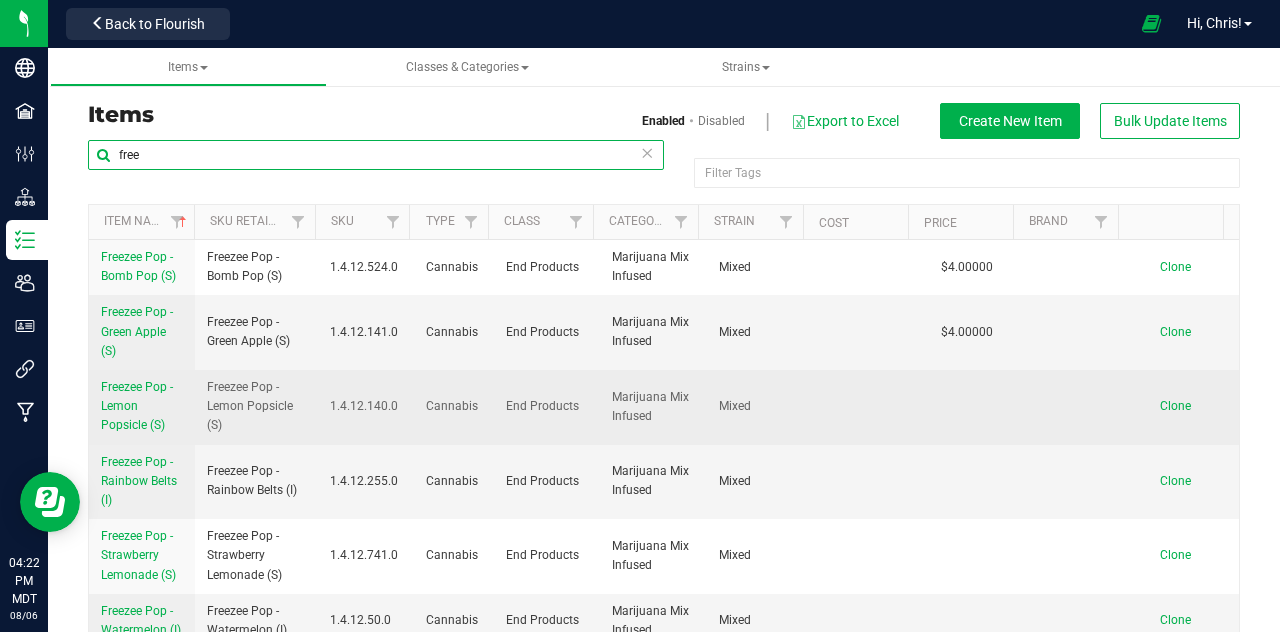 type on "free" 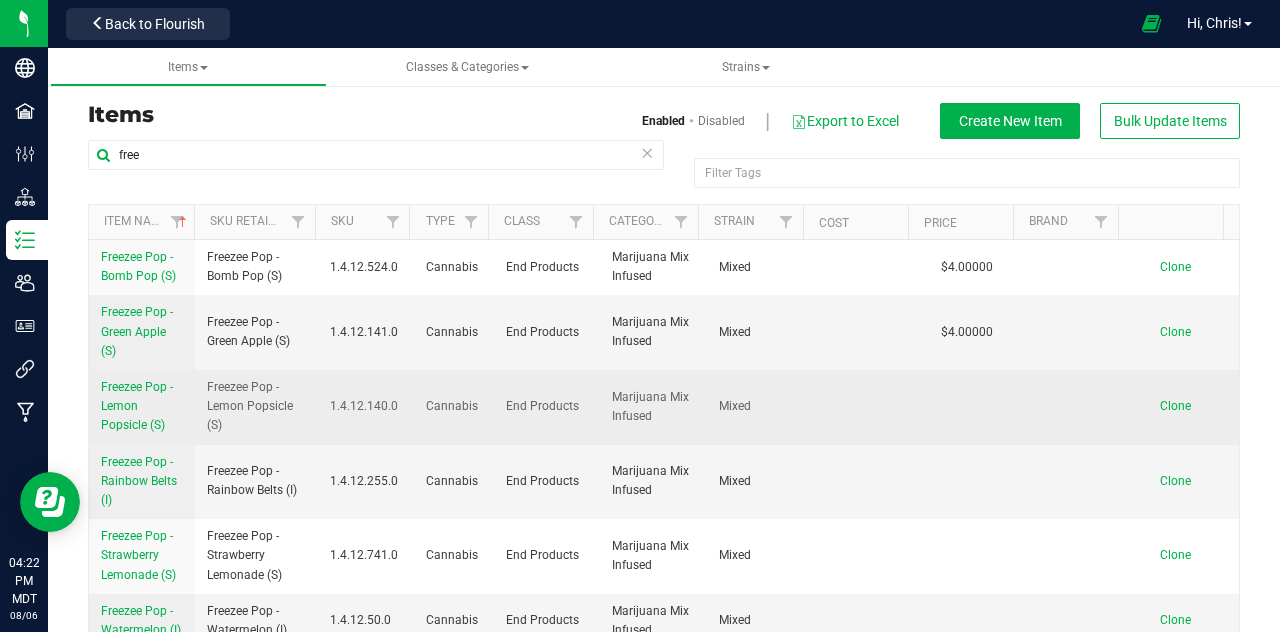 click on "Freezee Pop - Lemon Popsicle (S)" at bounding box center (137, 406) 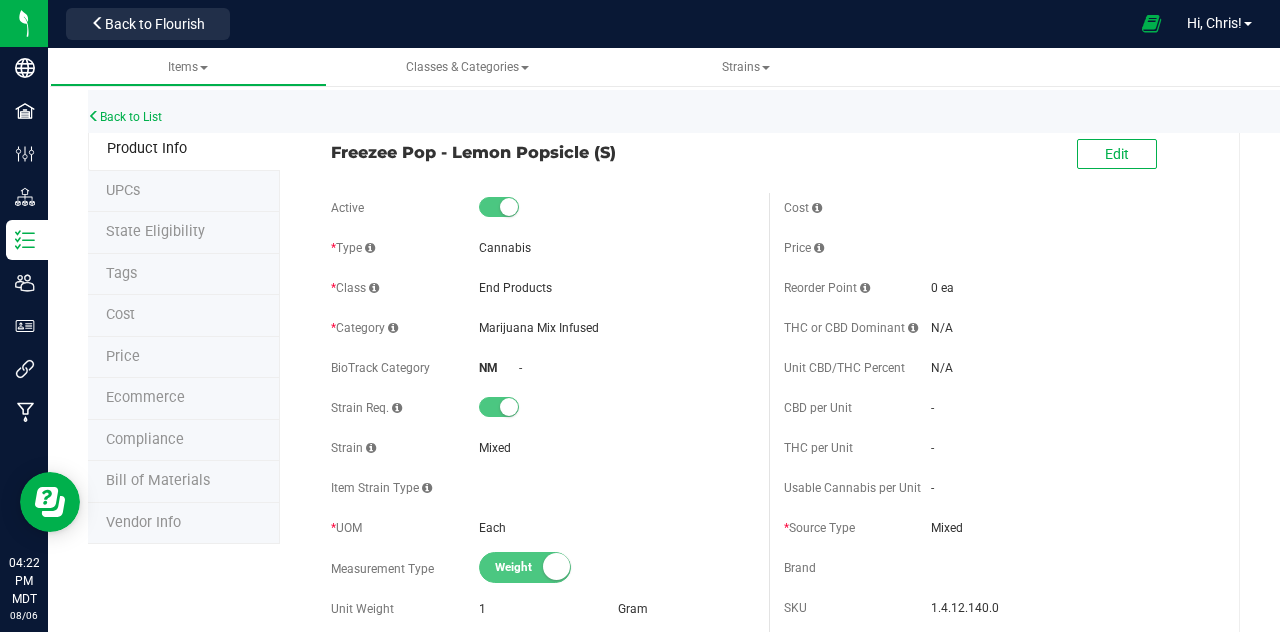 click on "Price" at bounding box center (184, 358) 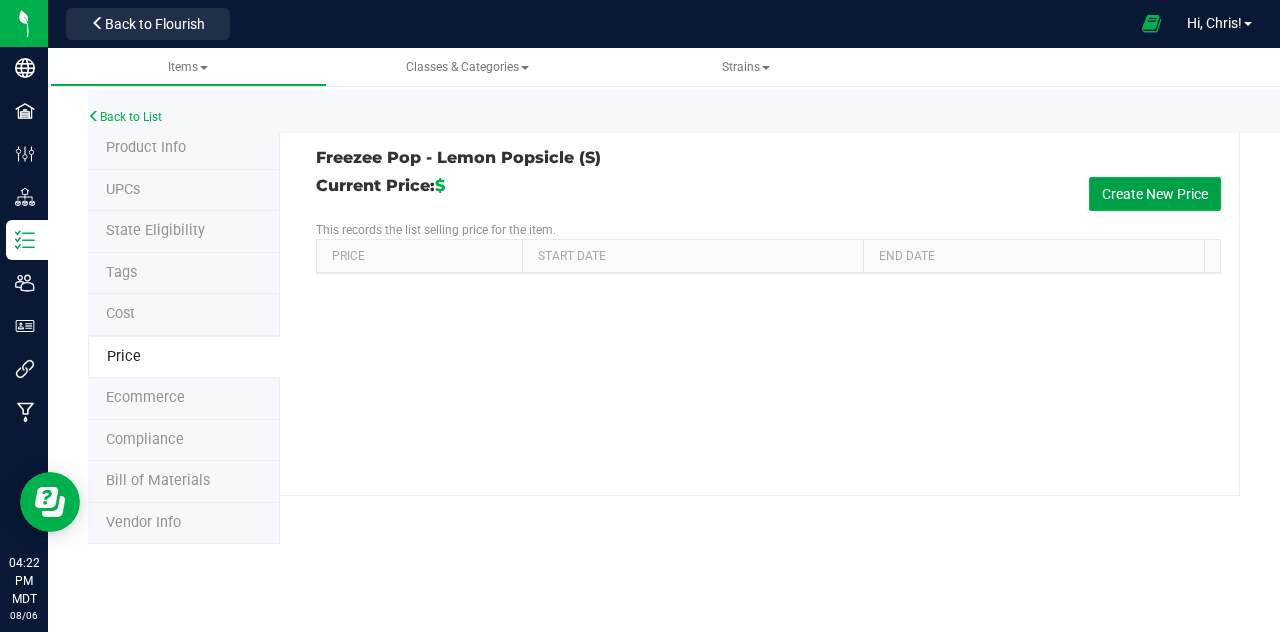 click on "Create New Price" at bounding box center [1155, 194] 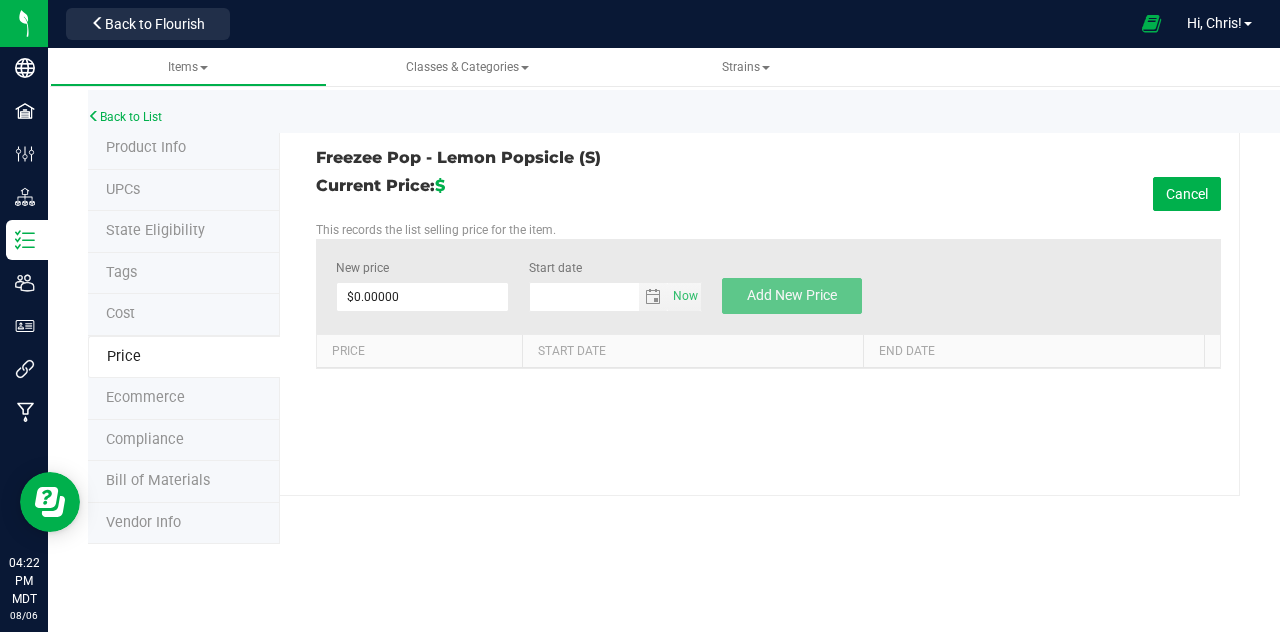 type on "8/6/2025" 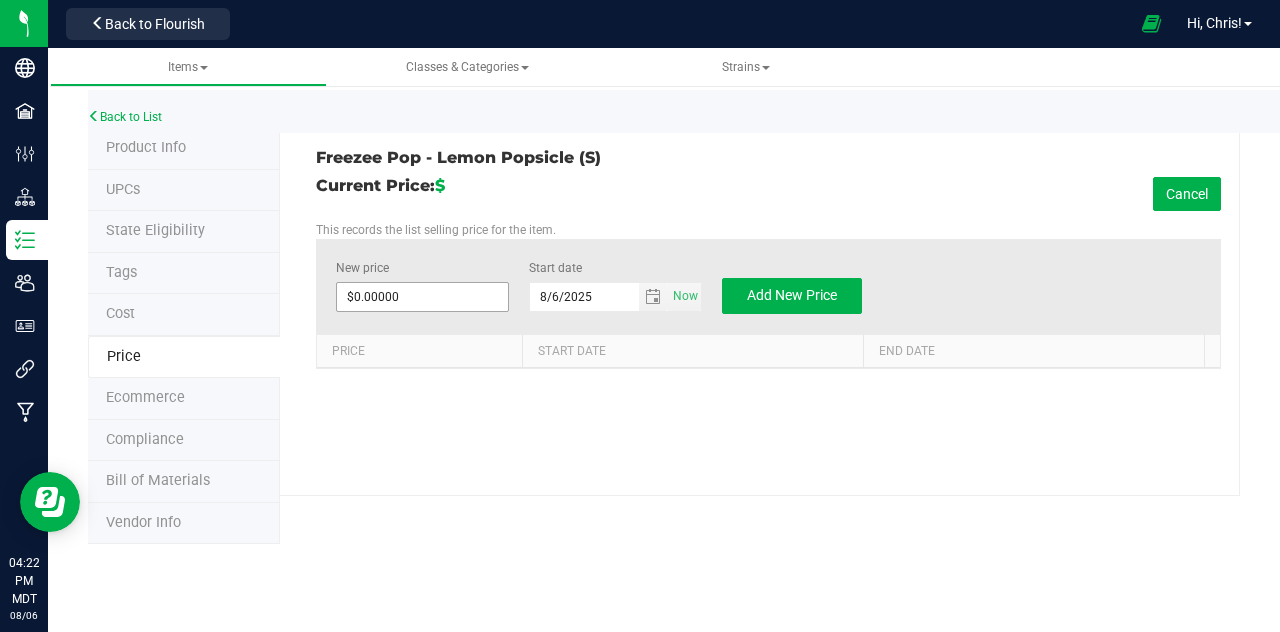 type 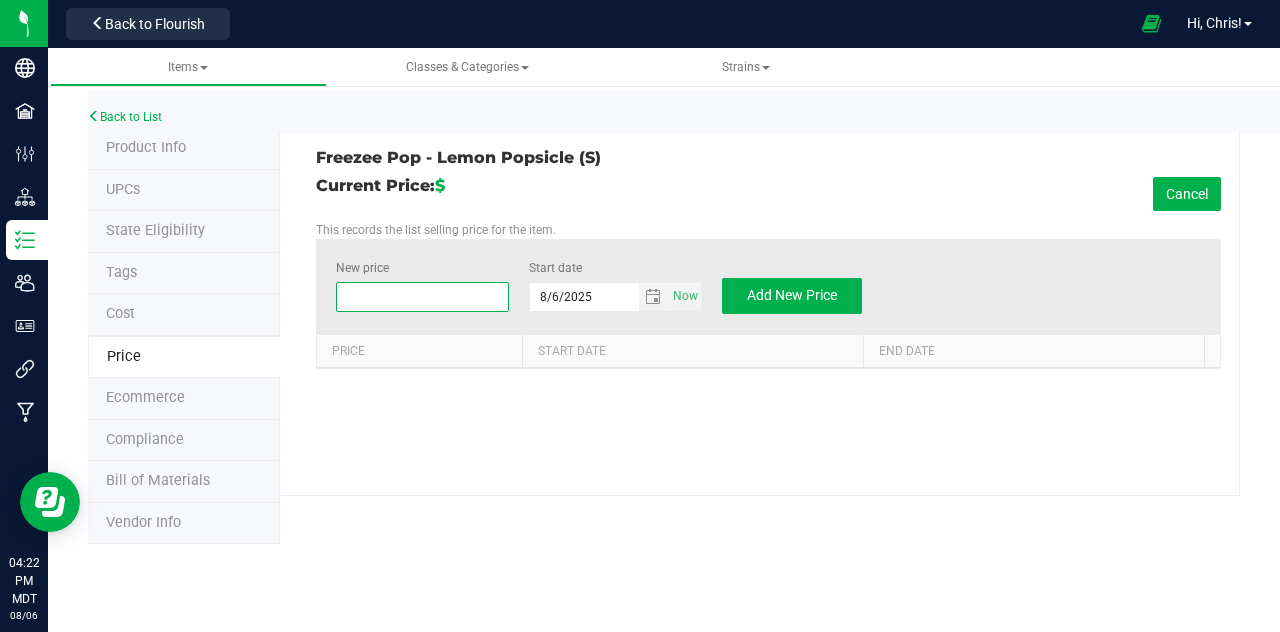 click at bounding box center (422, 297) 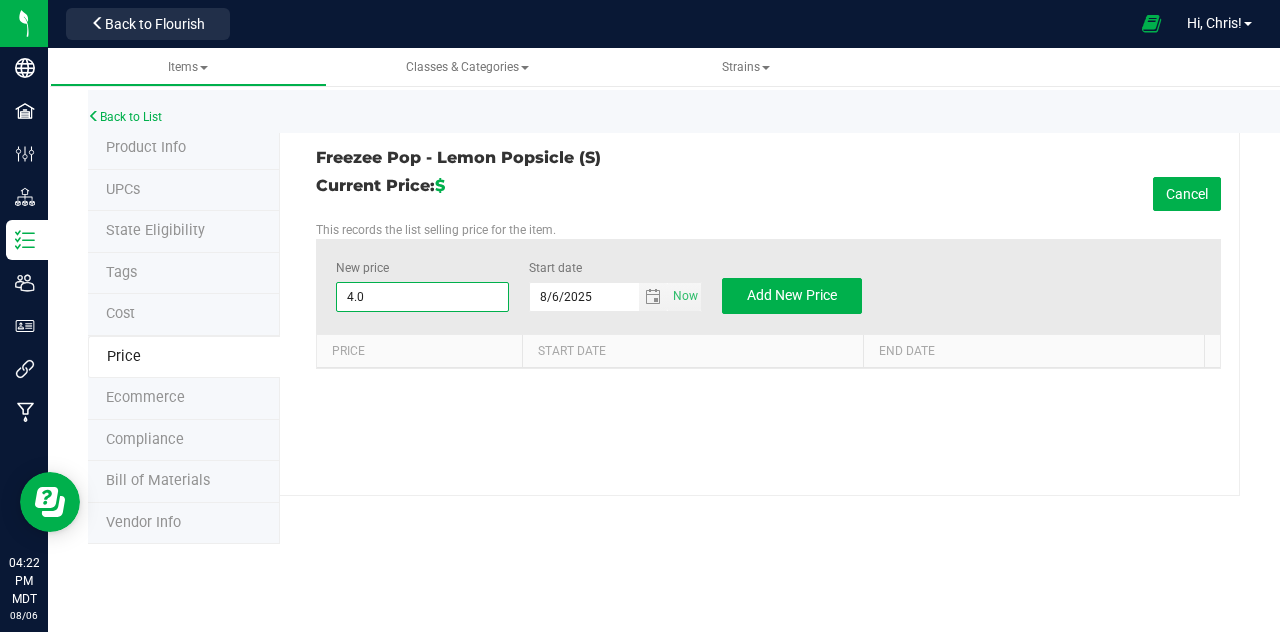type on "4.00" 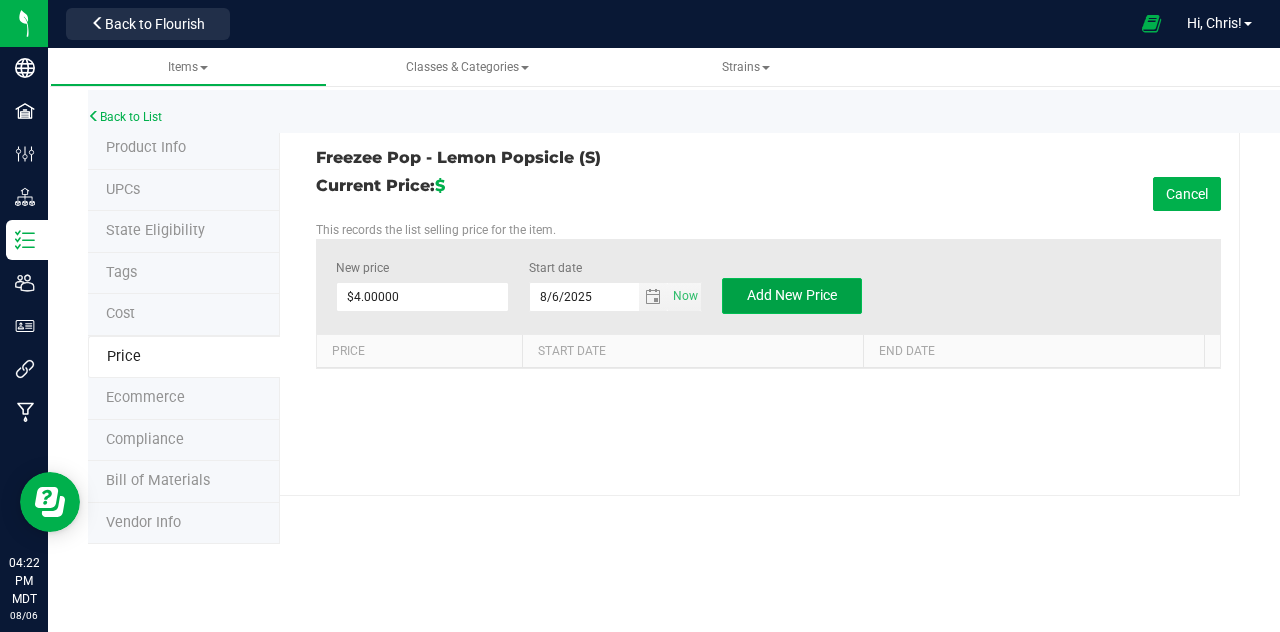 click on "Add New Price" at bounding box center [792, 295] 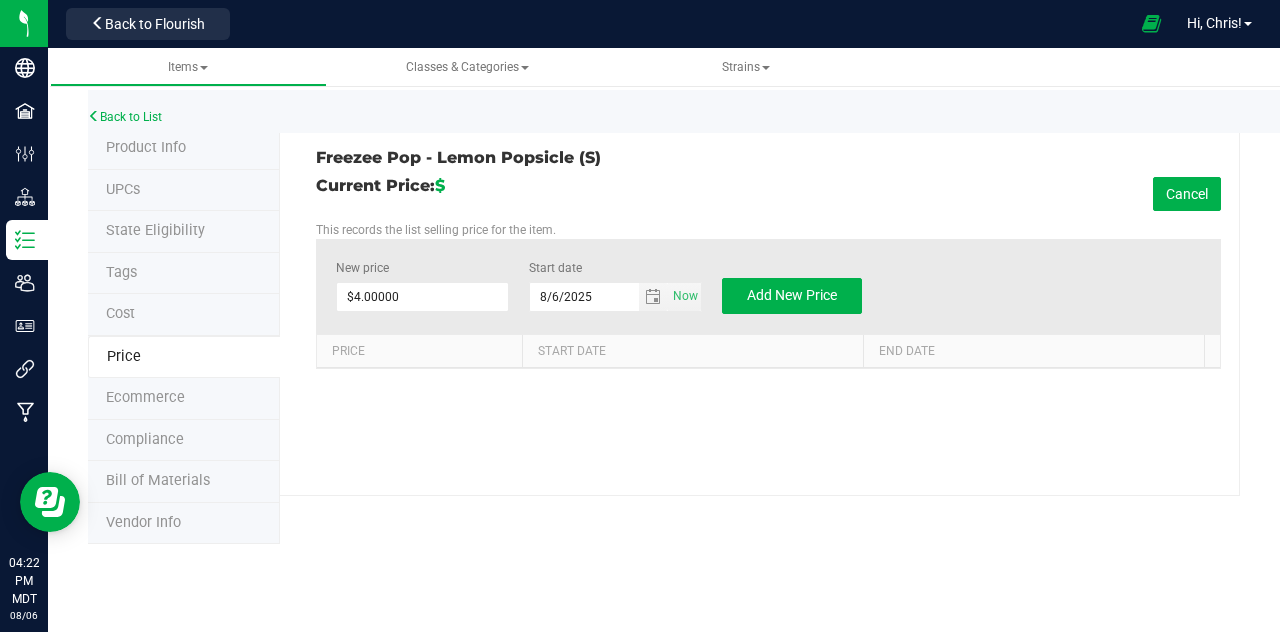 type on "$0.00000" 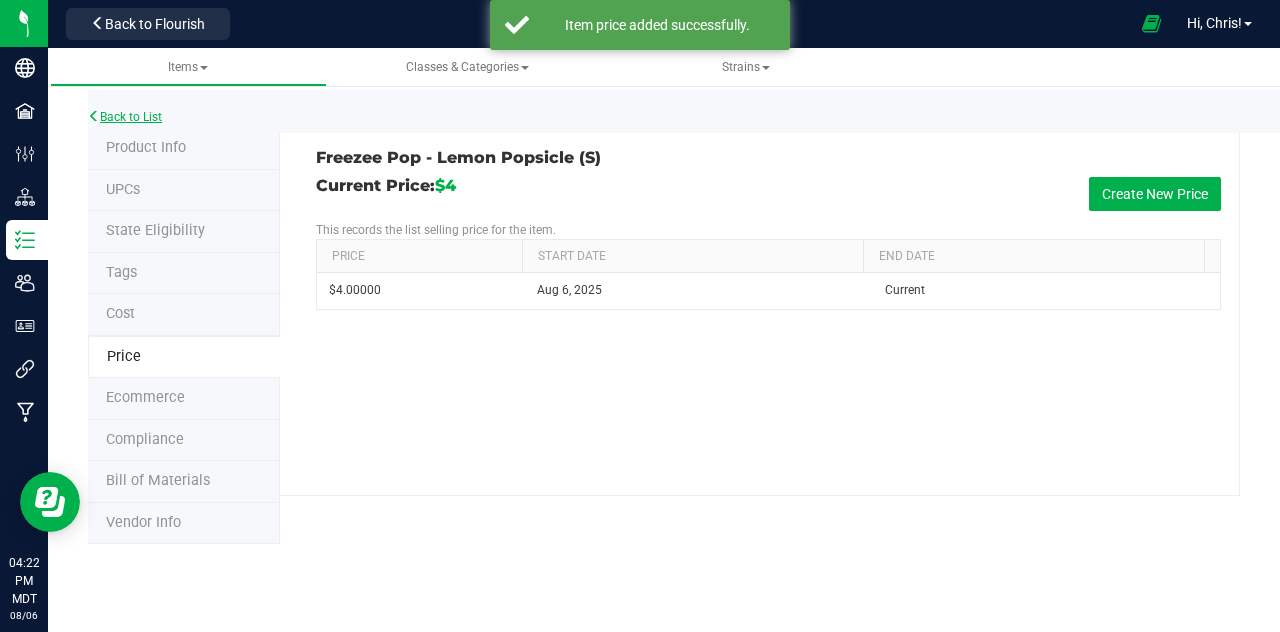 click on "Back to List" at bounding box center [125, 117] 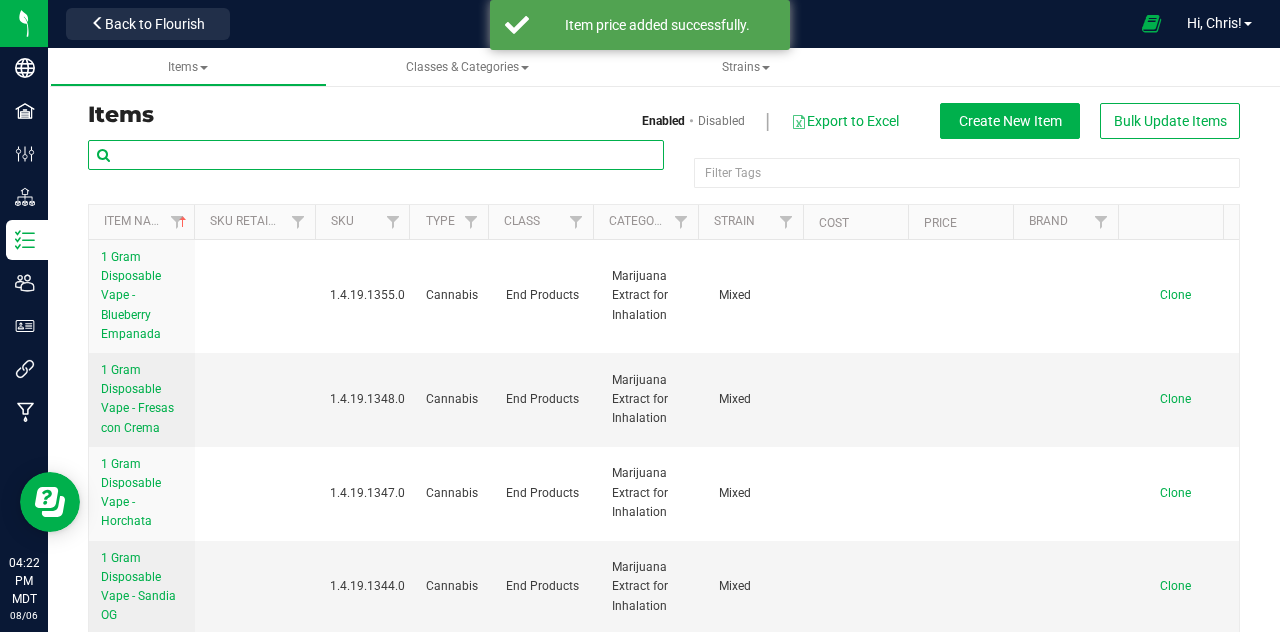 click at bounding box center [376, 155] 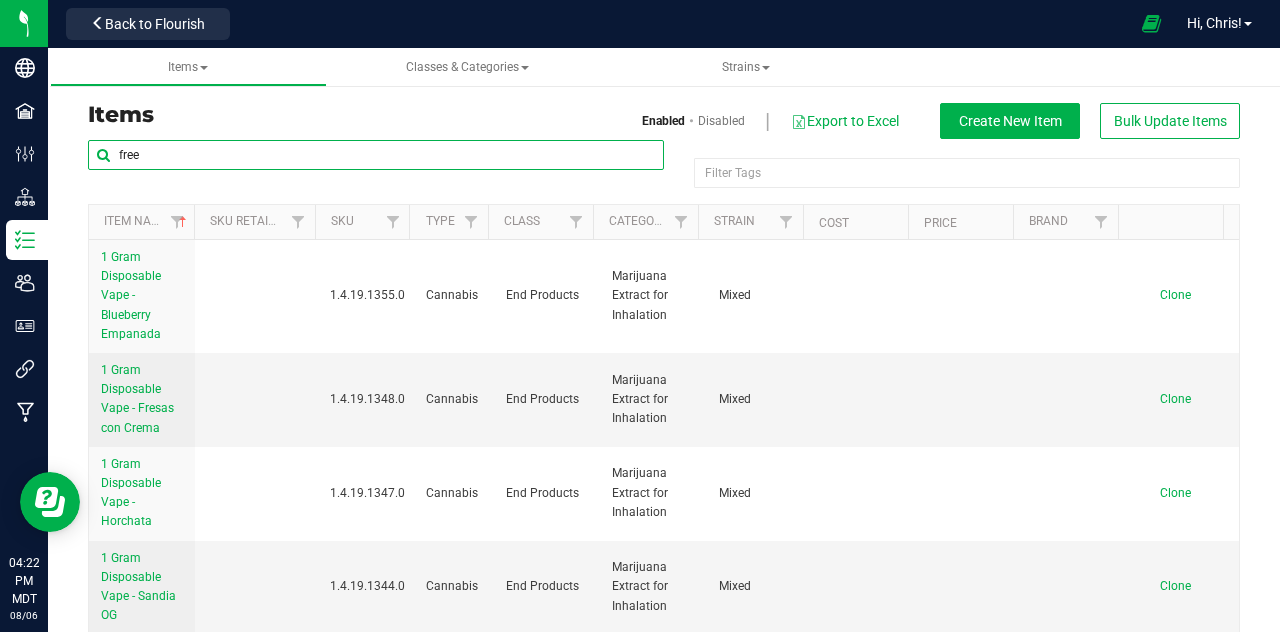 type on "free" 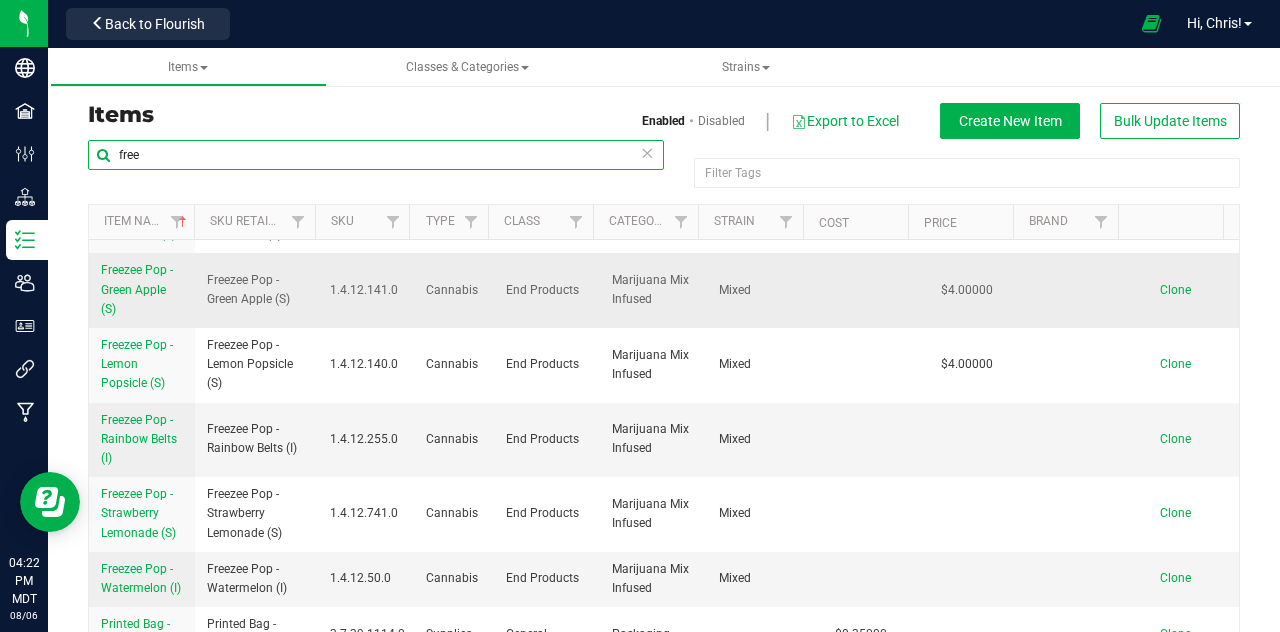 scroll, scrollTop: 63, scrollLeft: 0, axis: vertical 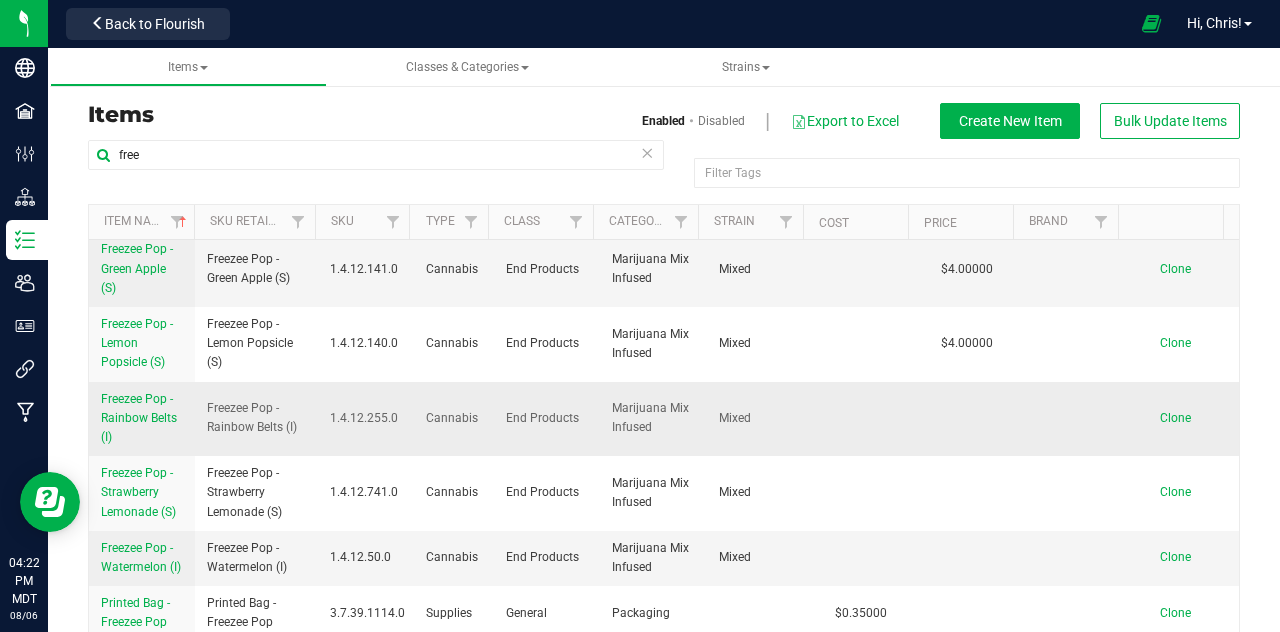 click on "Freezee Pop - Rainbow Belts (I)" at bounding box center (142, 419) 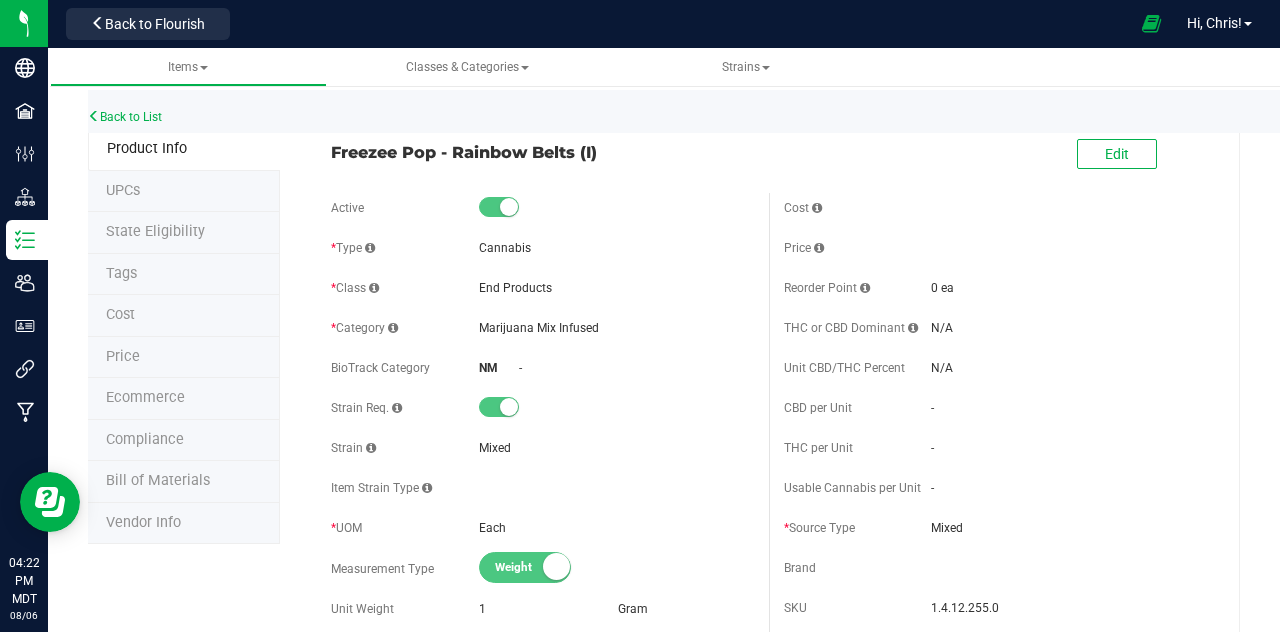 click on "Price" at bounding box center (123, 356) 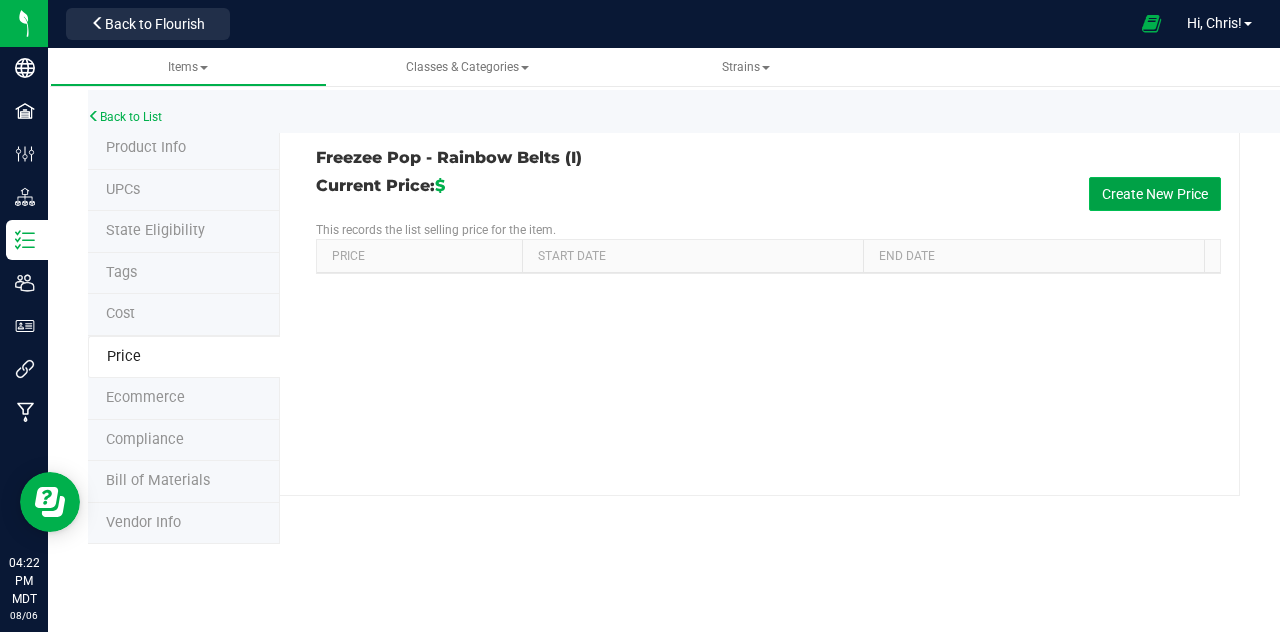 click on "Create New Price" at bounding box center [1155, 194] 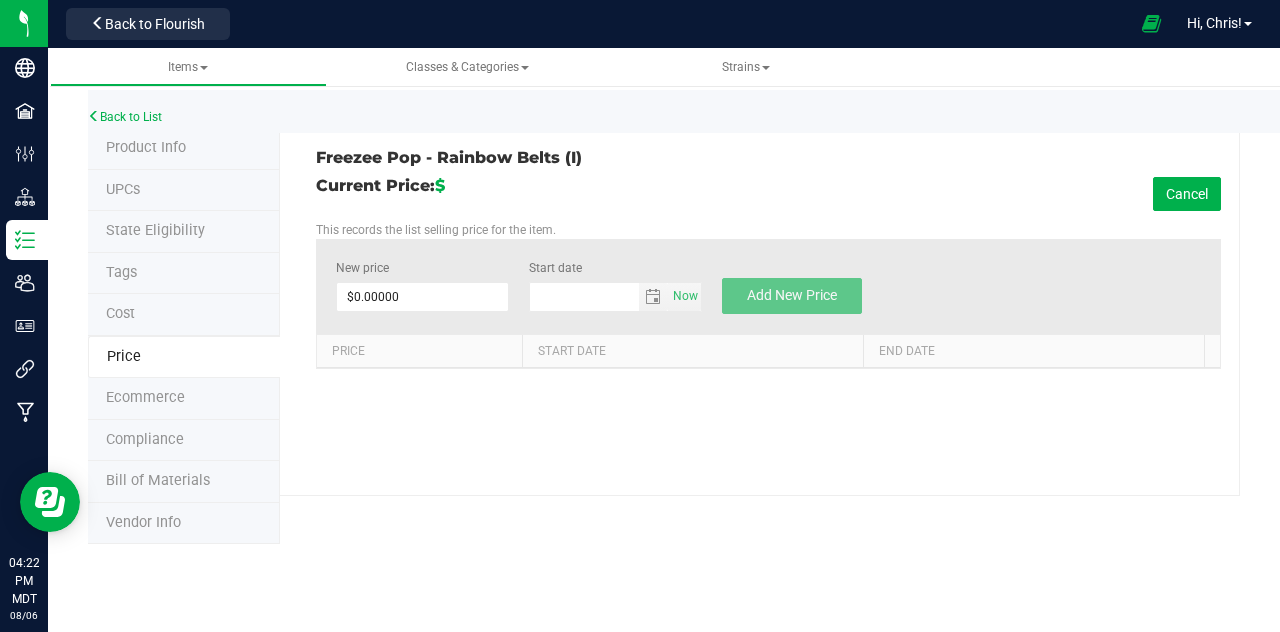 type on "8/6/2025" 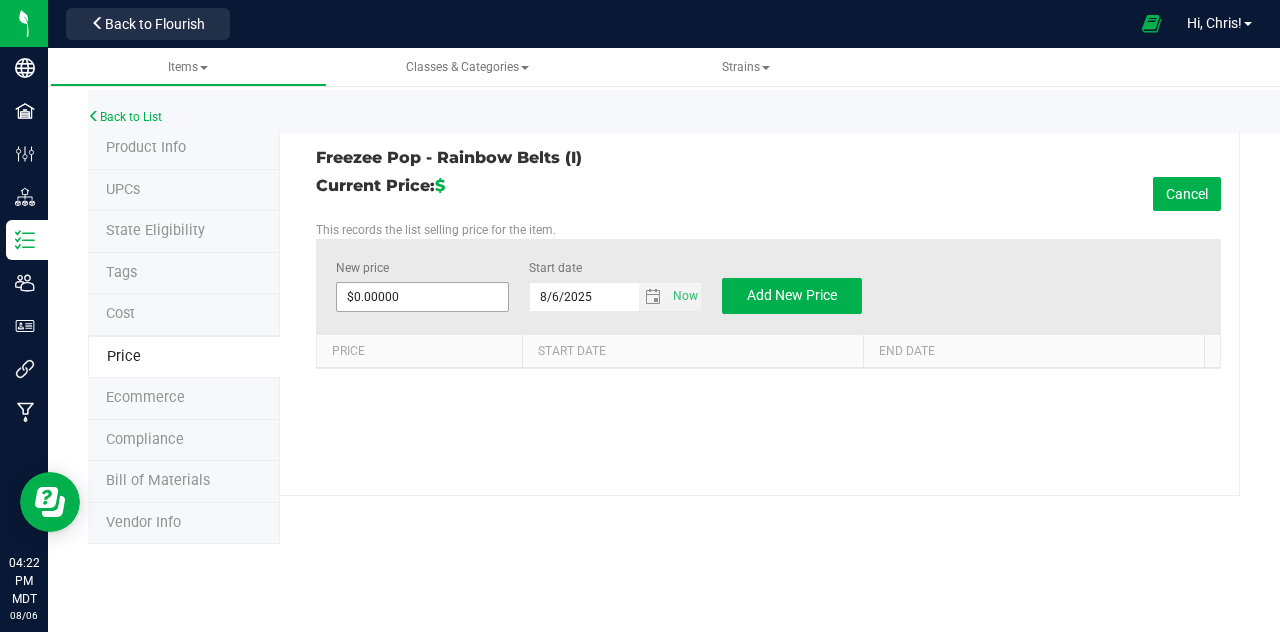 drag, startPoint x: 413, startPoint y: 311, endPoint x: 412, endPoint y: 299, distance: 12.0415945 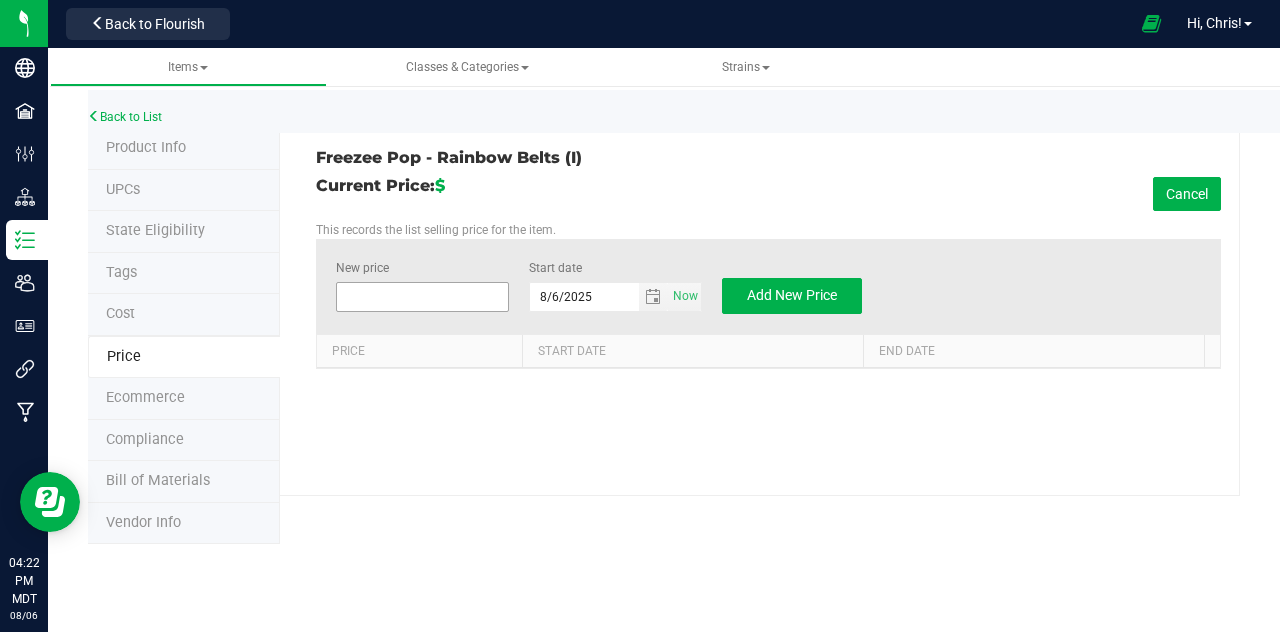 click at bounding box center [422, 297] 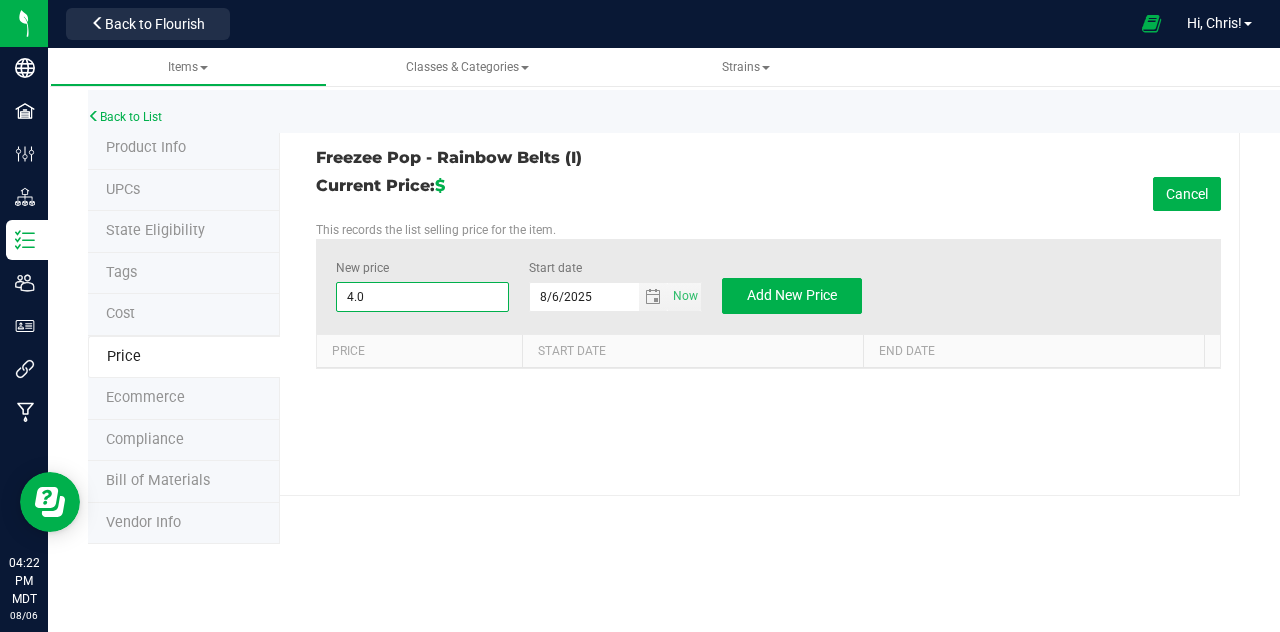 type on "4.00" 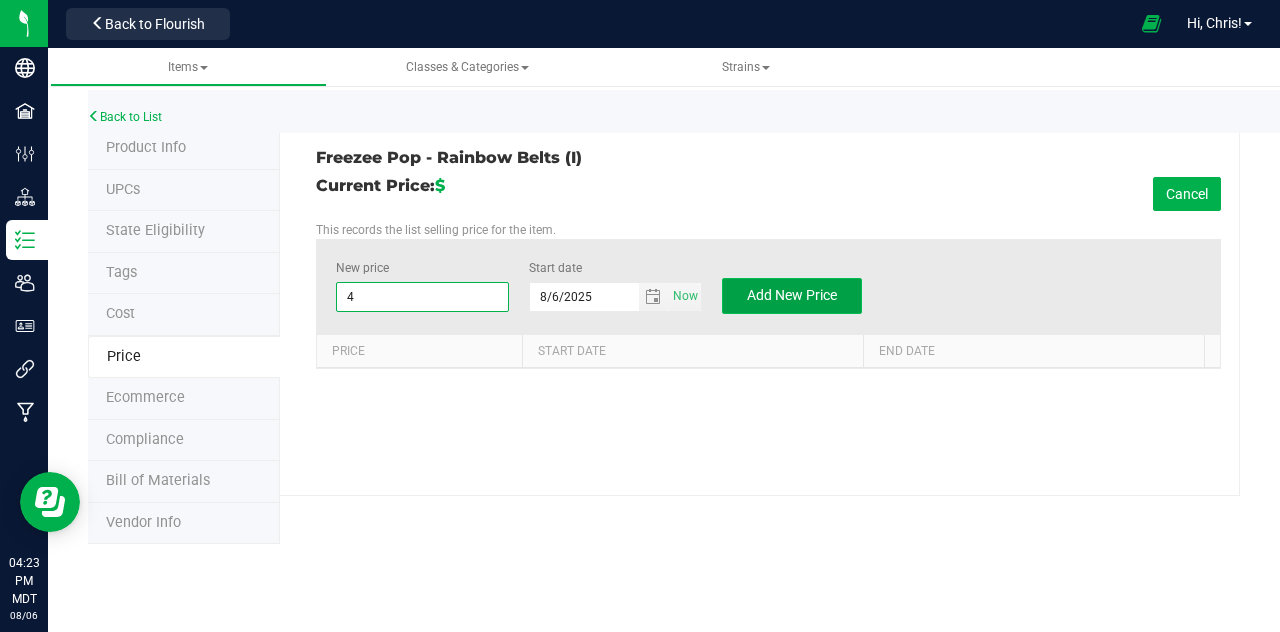 click on "Add New Price" at bounding box center [792, 295] 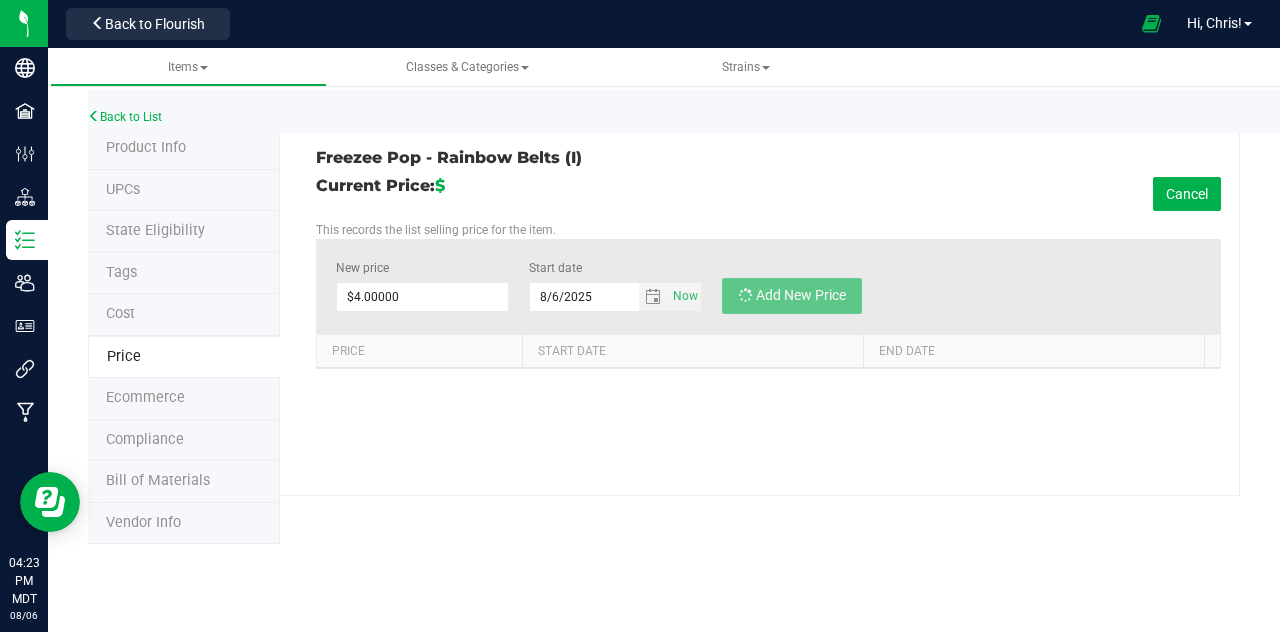 type on "$0.00000" 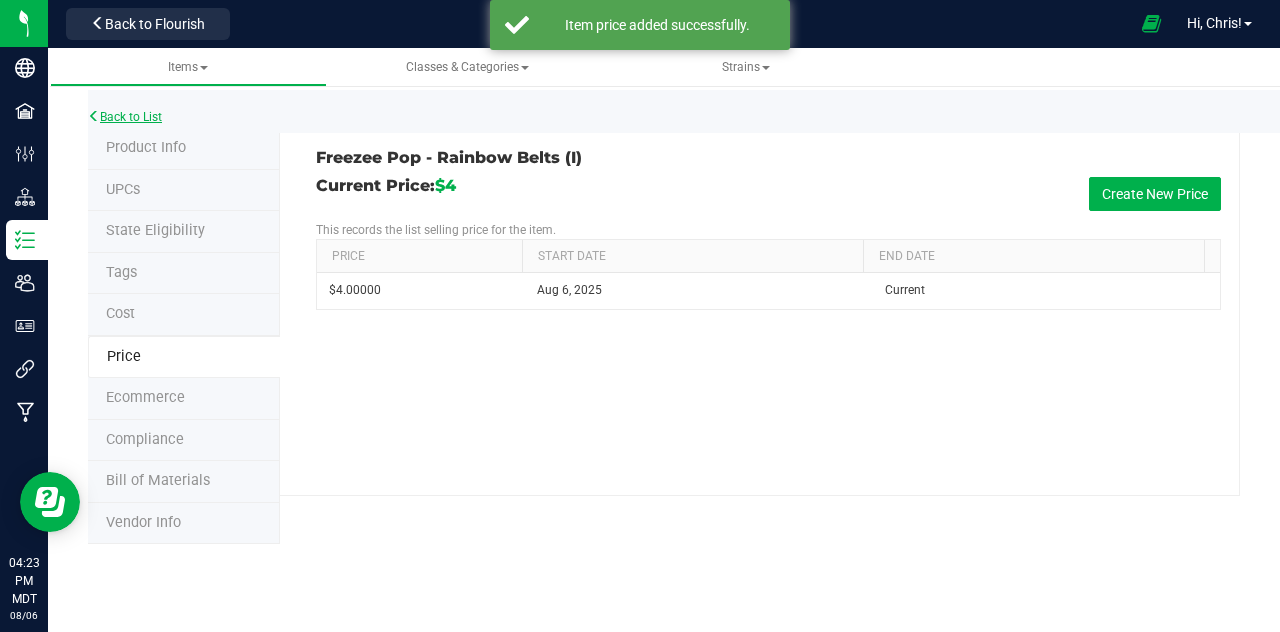 click on "Back to List" at bounding box center [125, 117] 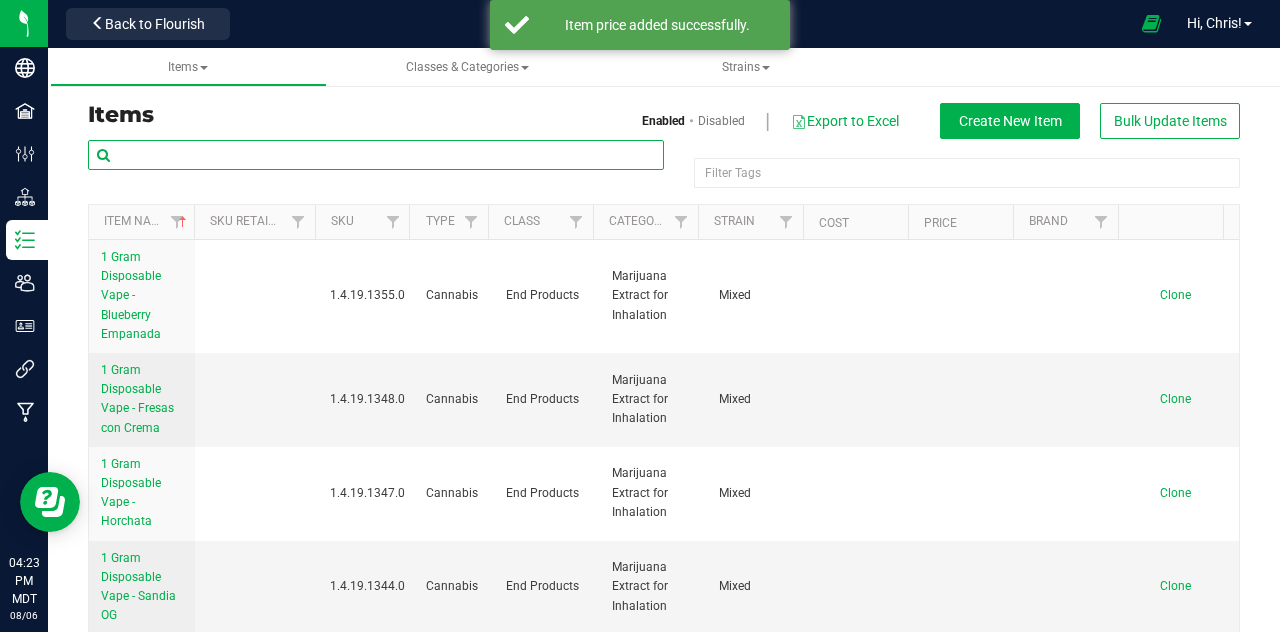 click at bounding box center [376, 155] 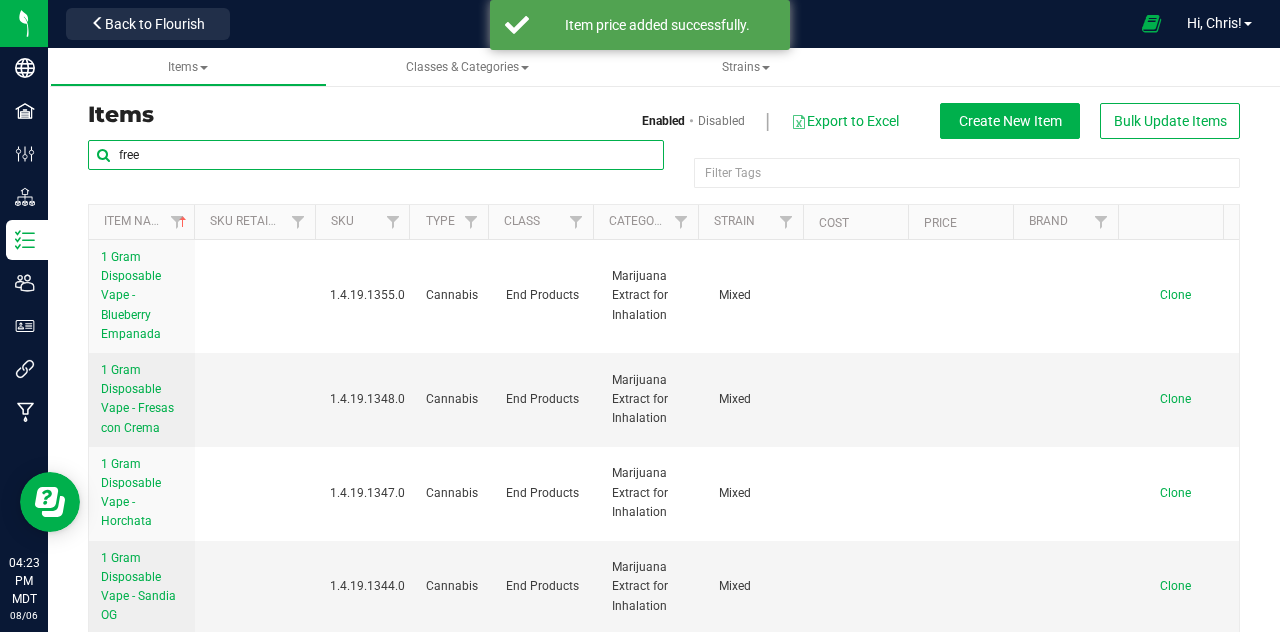 type on "free" 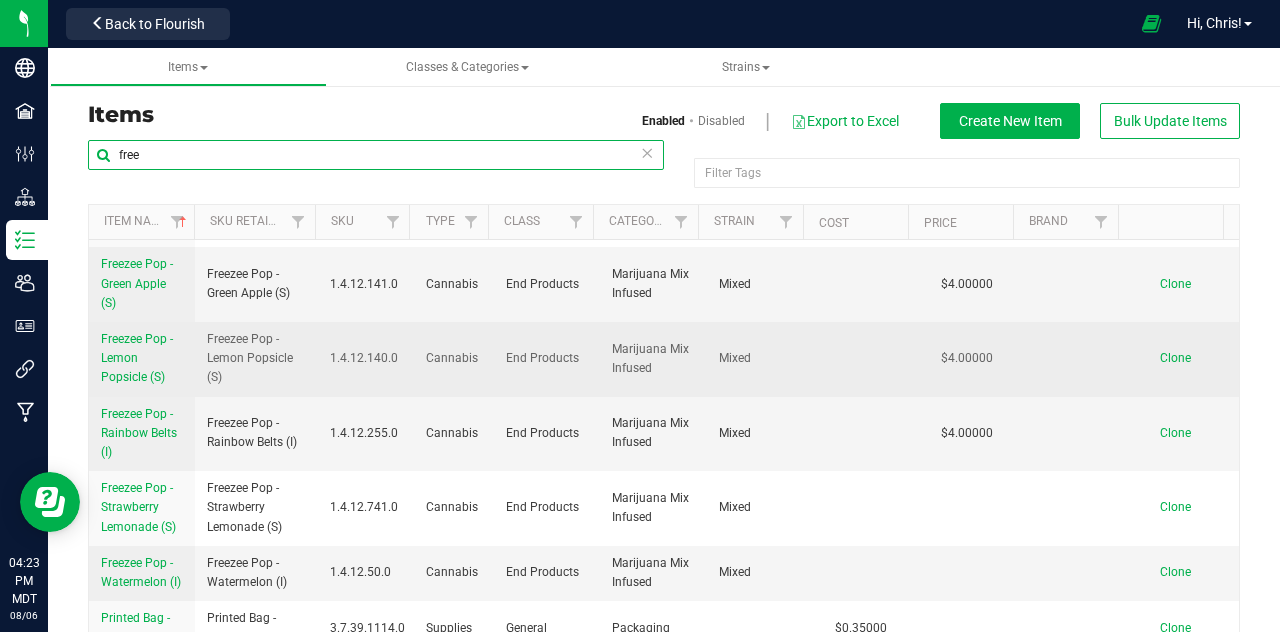 scroll, scrollTop: 63, scrollLeft: 0, axis: vertical 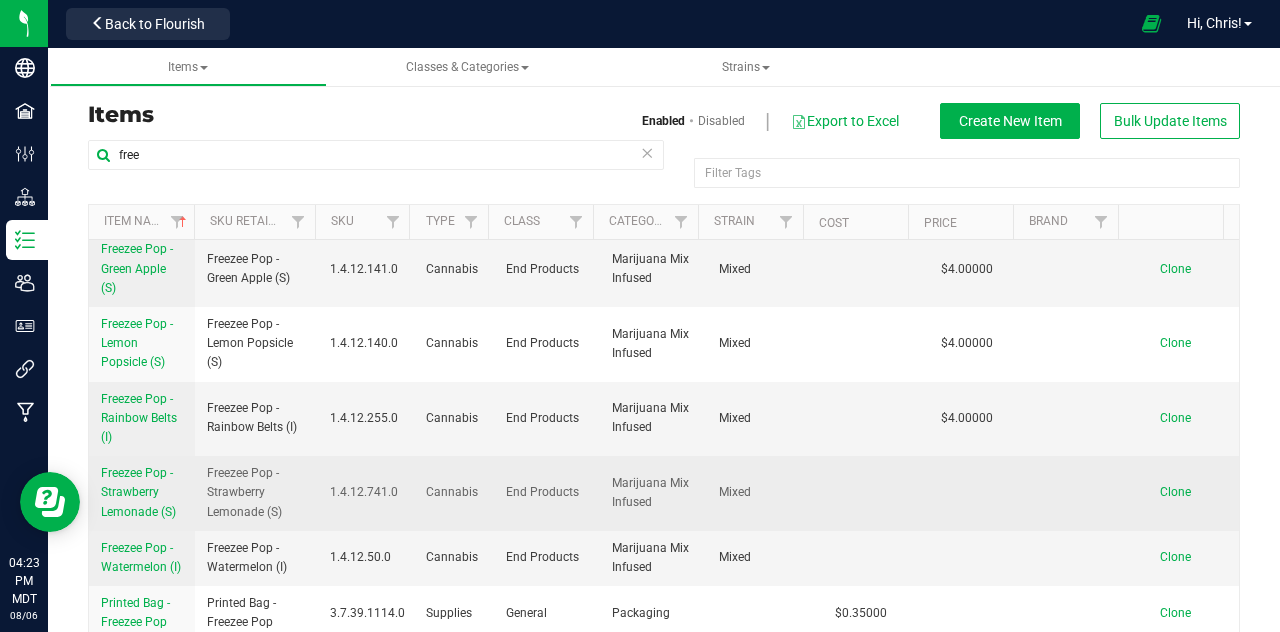 click on "Freezee Pop - Strawberry Lemonade (S)" at bounding box center (142, 493) 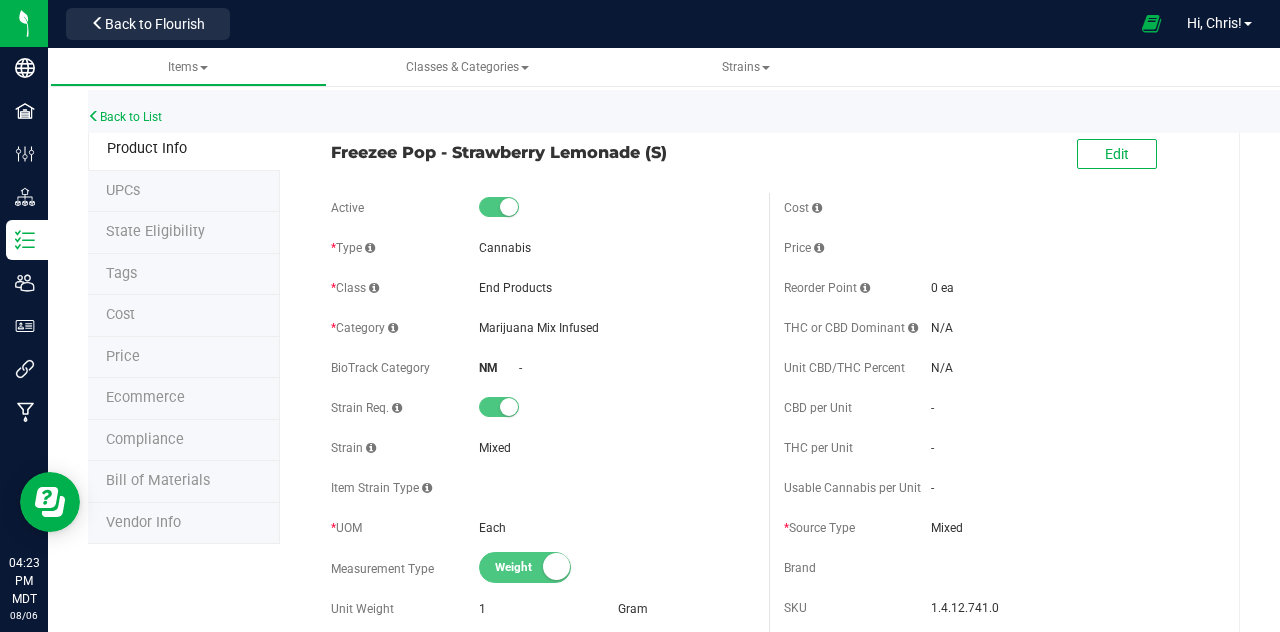 click on "Price" at bounding box center [123, 356] 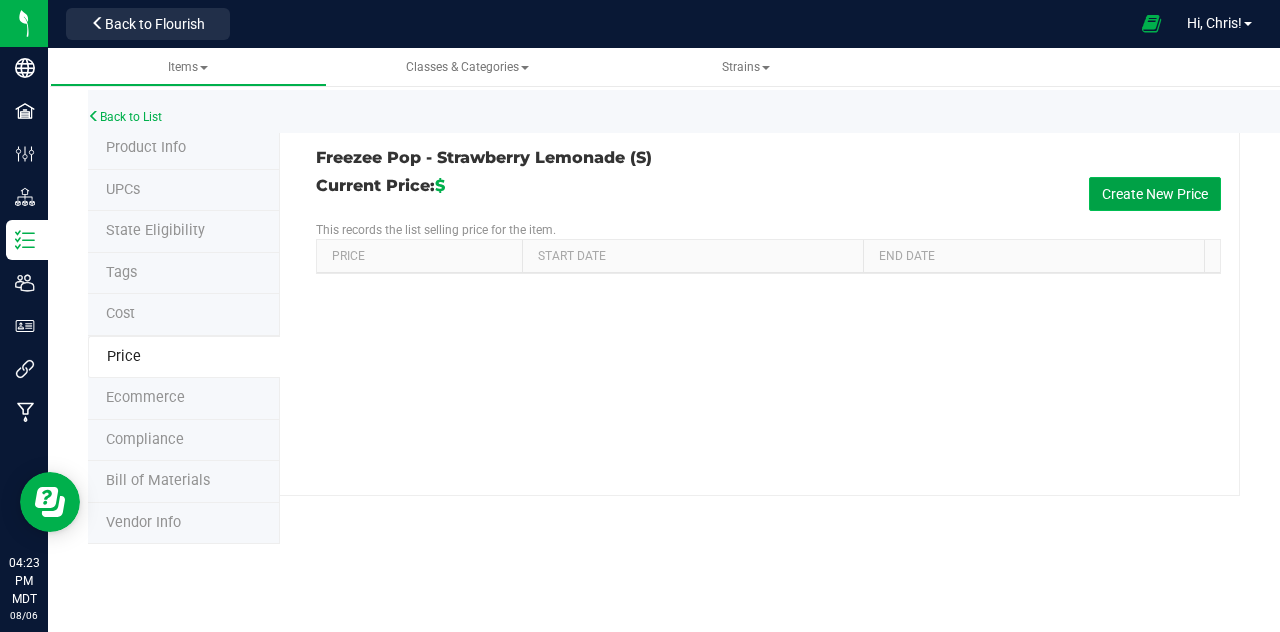 click on "Create New Price" at bounding box center (1155, 194) 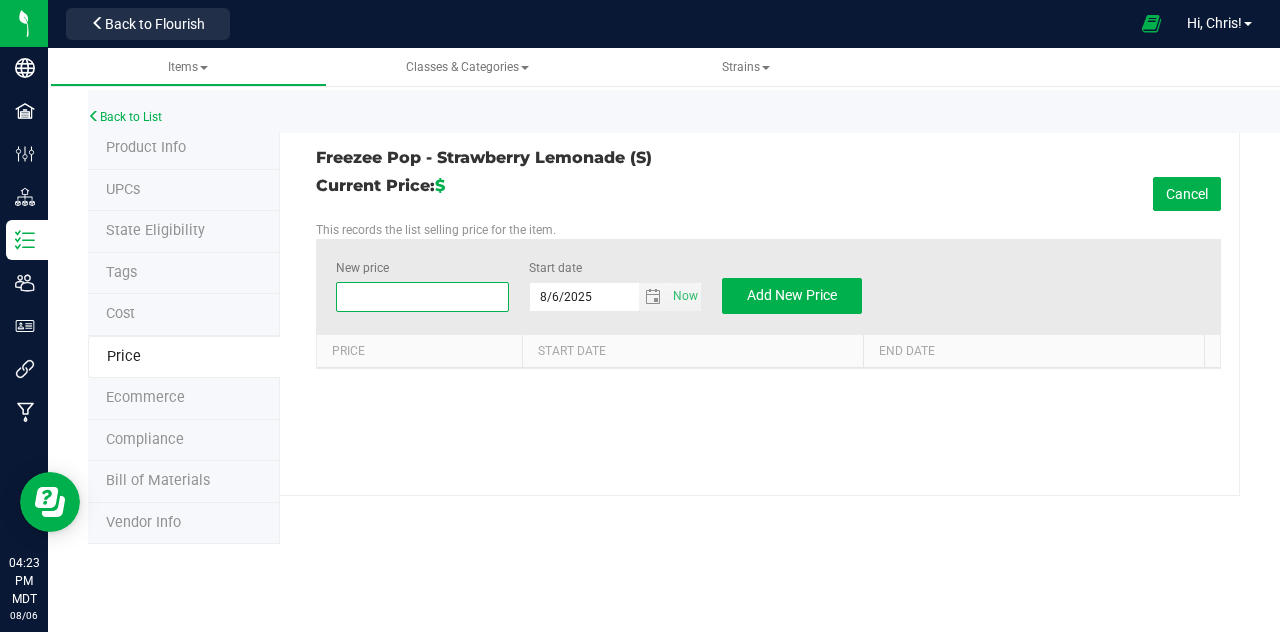 click at bounding box center [422, 297] 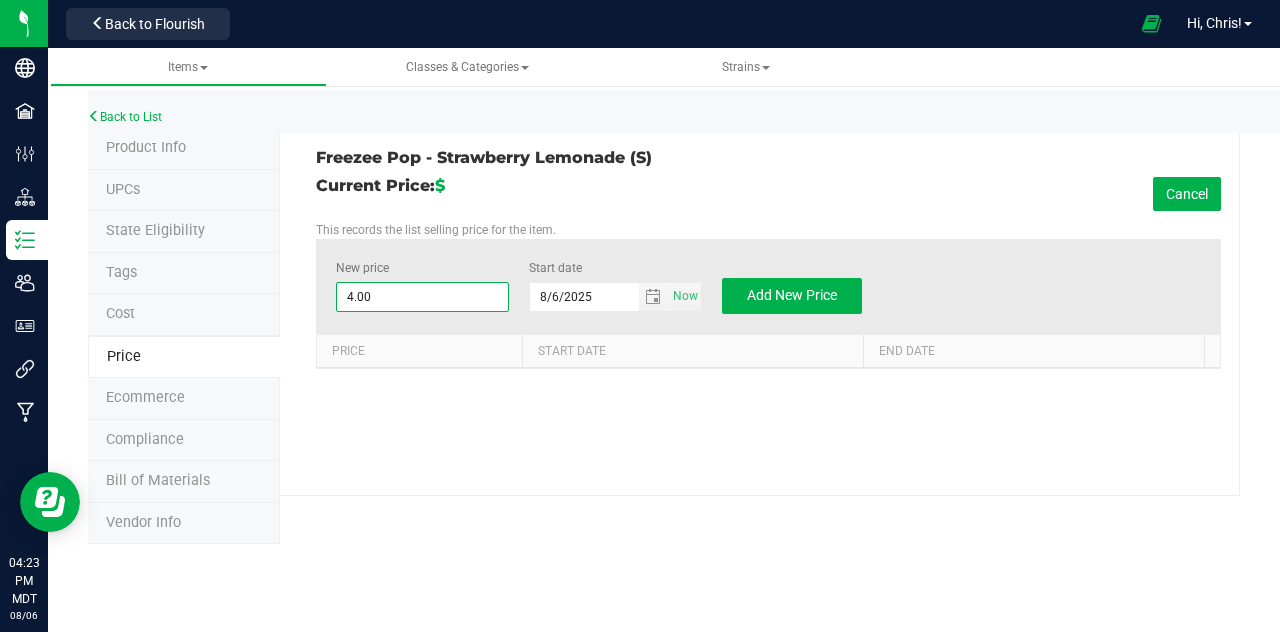 type on "4" 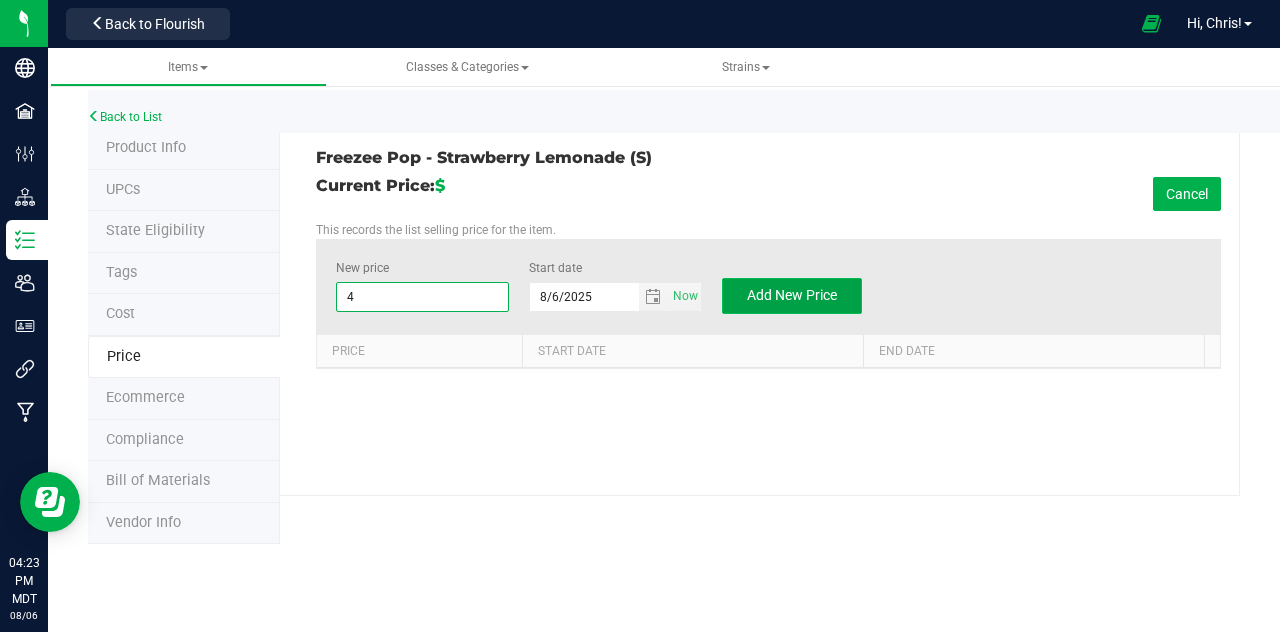 click on "Add New Price" at bounding box center (792, 295) 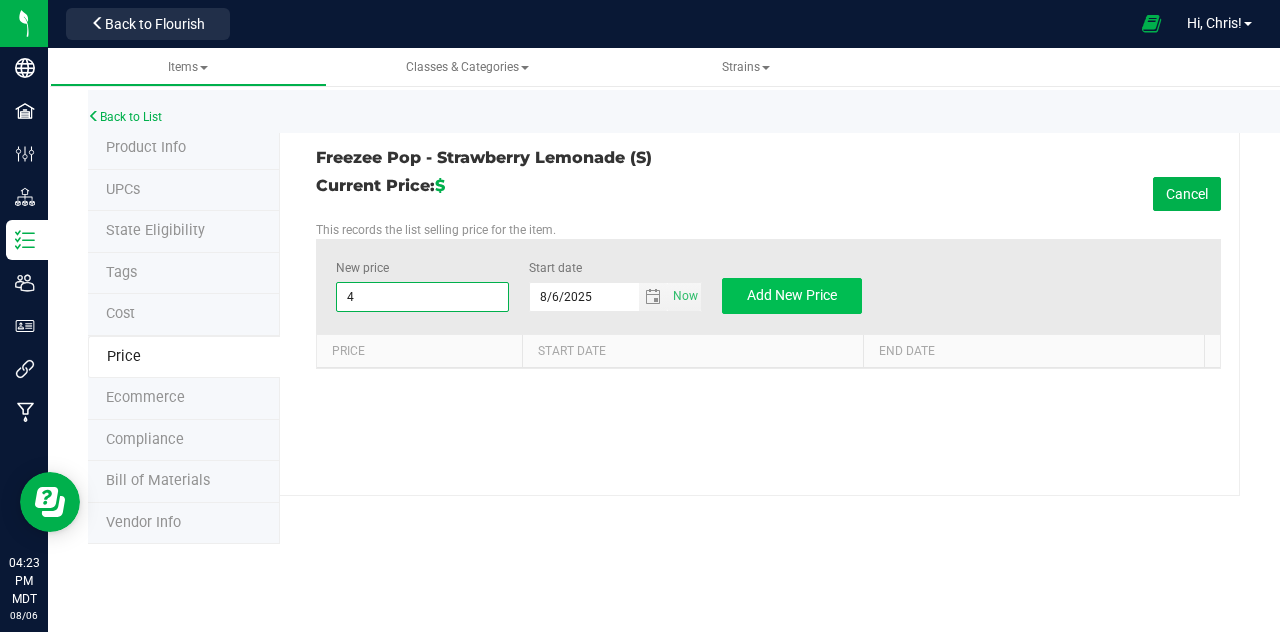 type on "$0.00000" 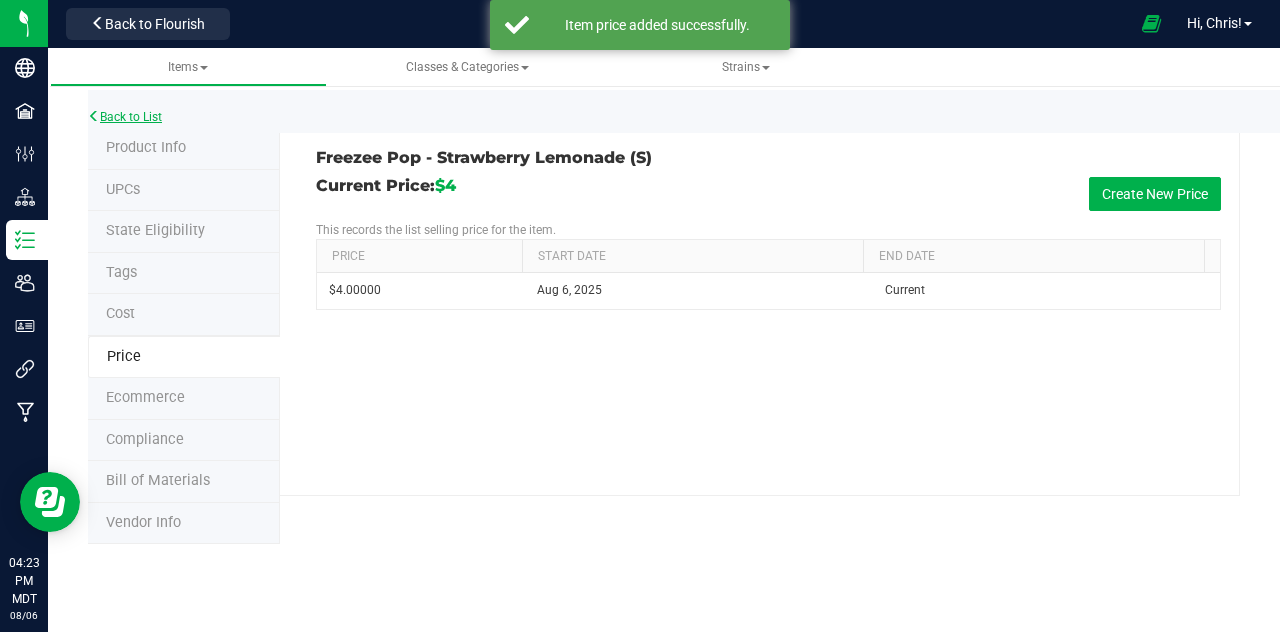 click on "Back to List" at bounding box center [125, 117] 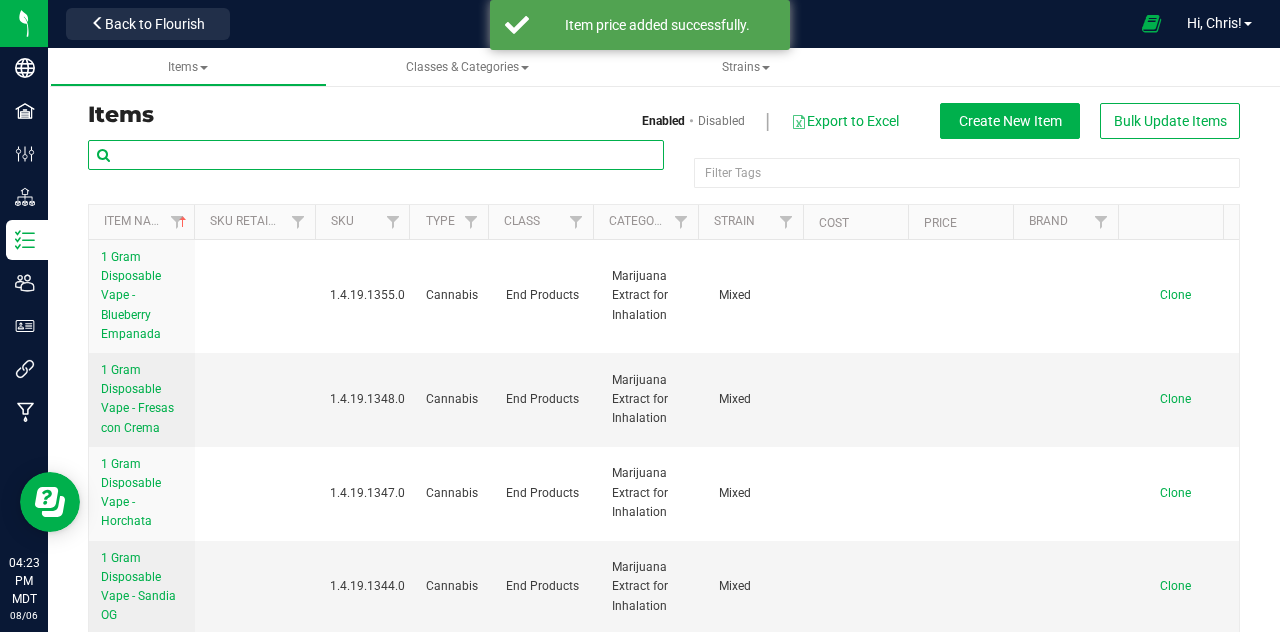click at bounding box center (376, 155) 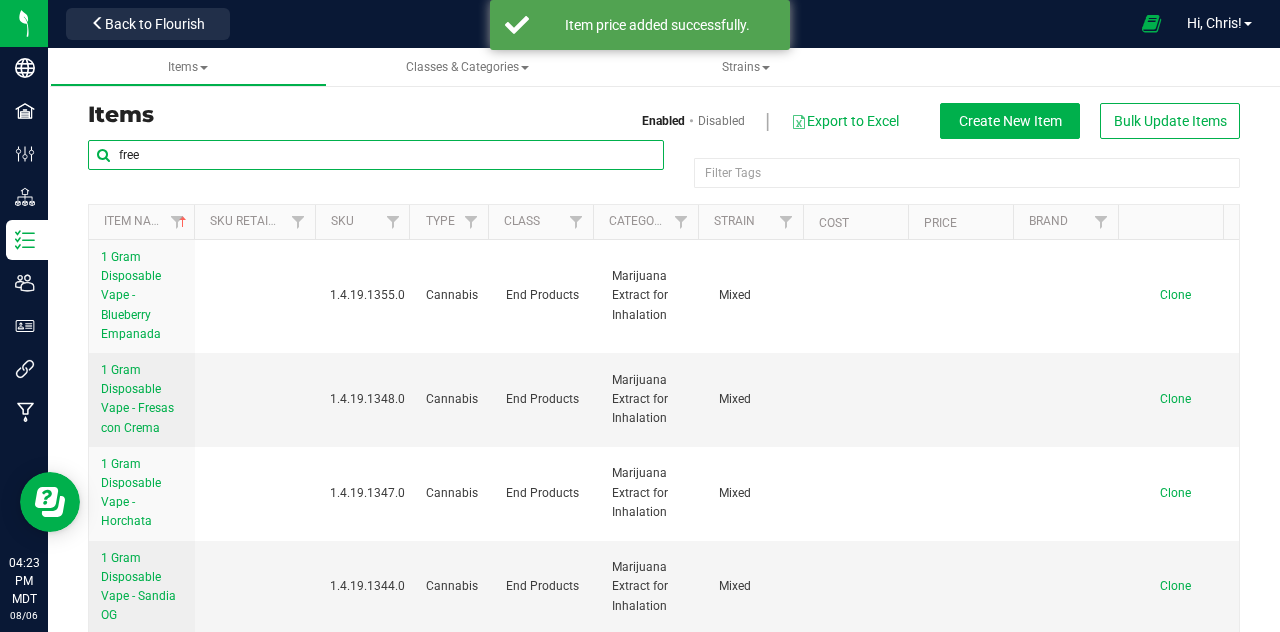 type on "free" 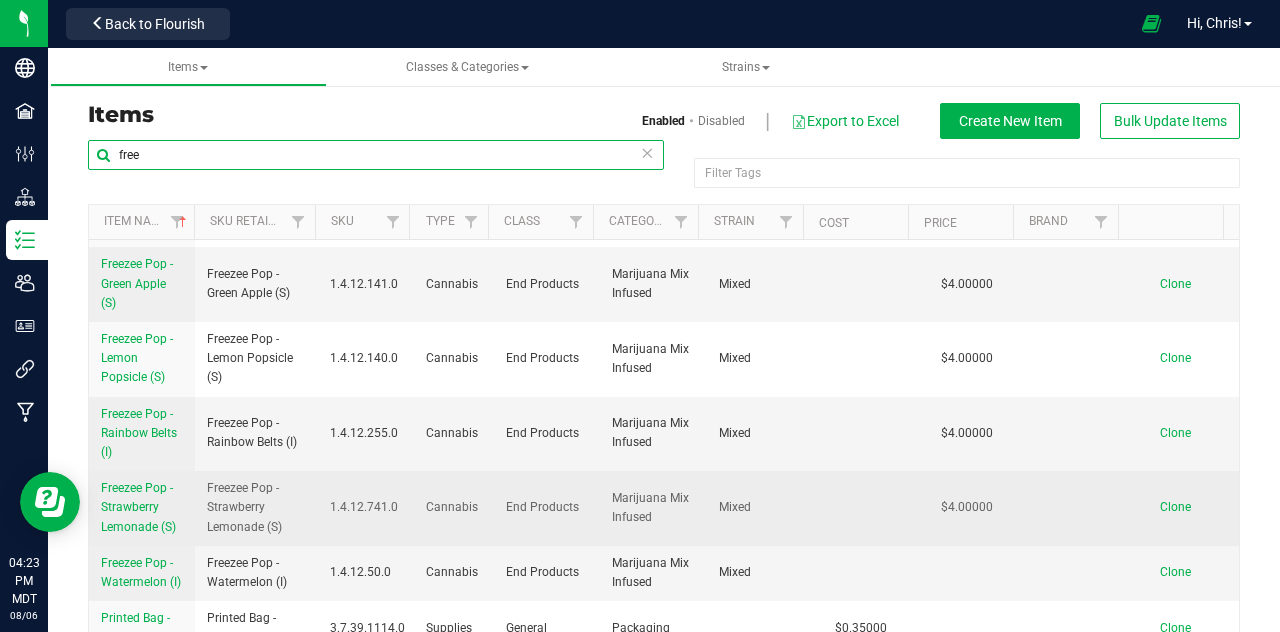 scroll, scrollTop: 63, scrollLeft: 0, axis: vertical 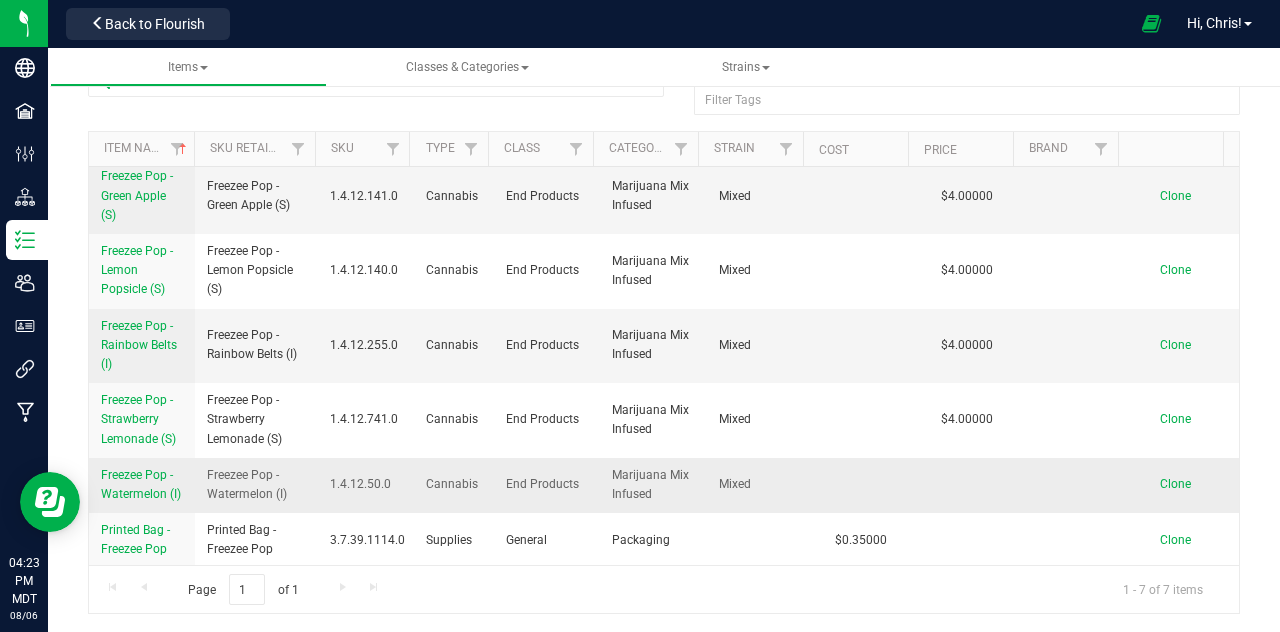 click on "Freezee Pop - Watermelon (I)" at bounding box center [141, 484] 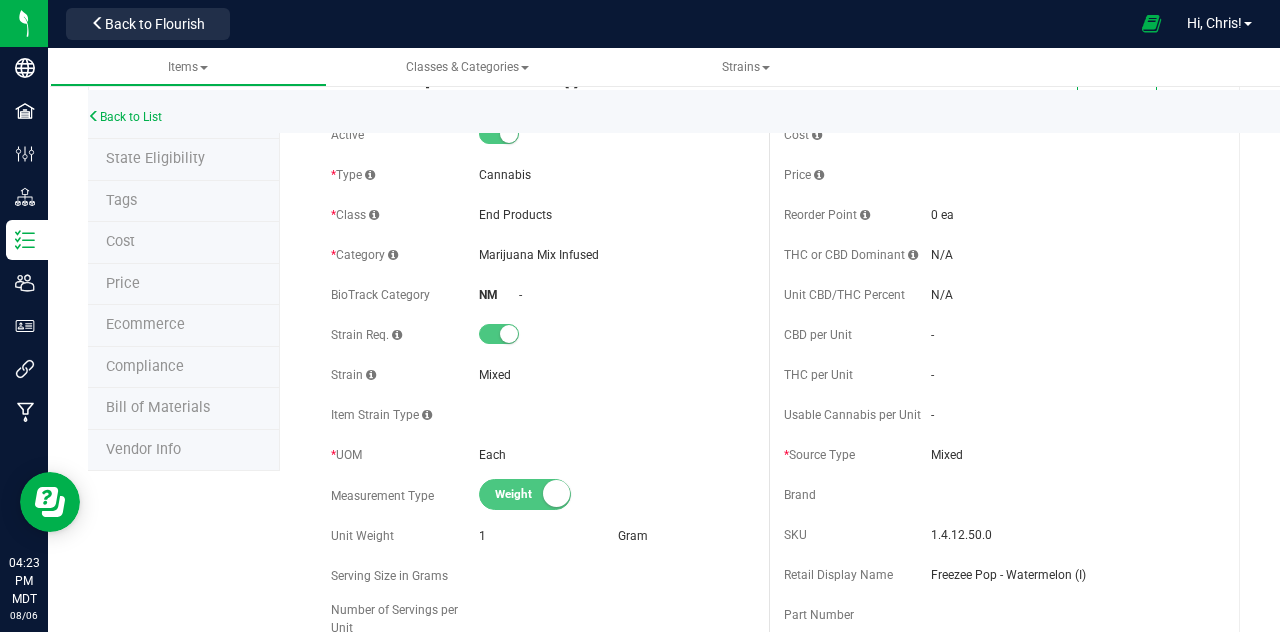 click on "Price" at bounding box center (123, 283) 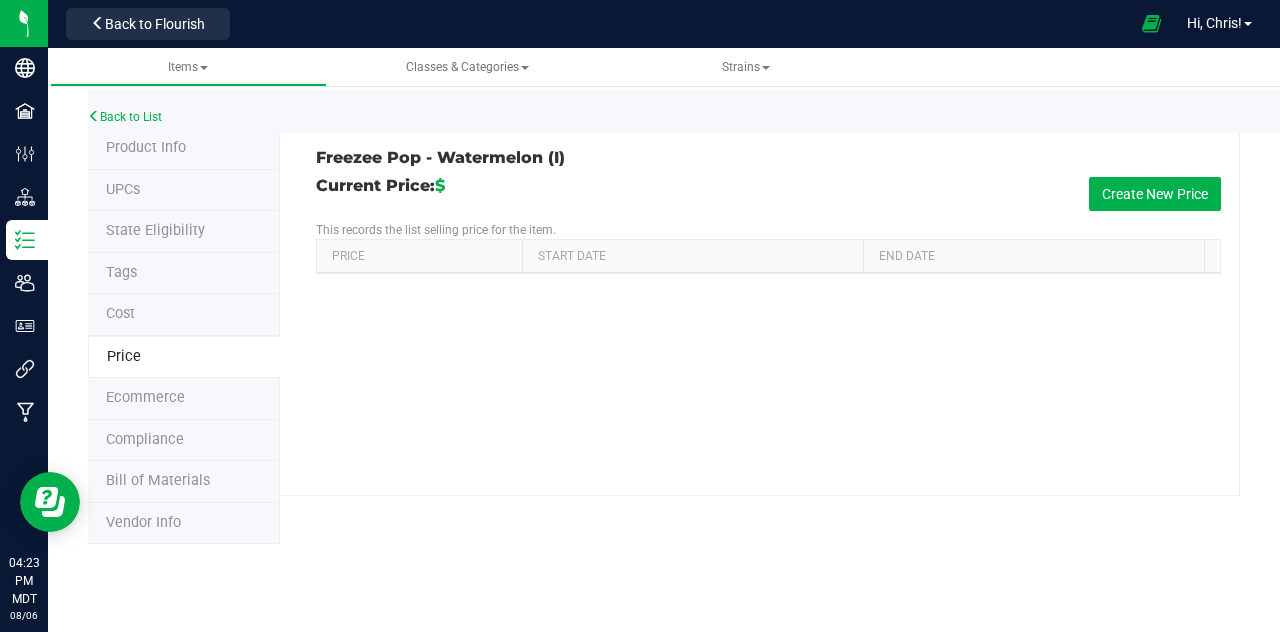 scroll, scrollTop: 0, scrollLeft: 0, axis: both 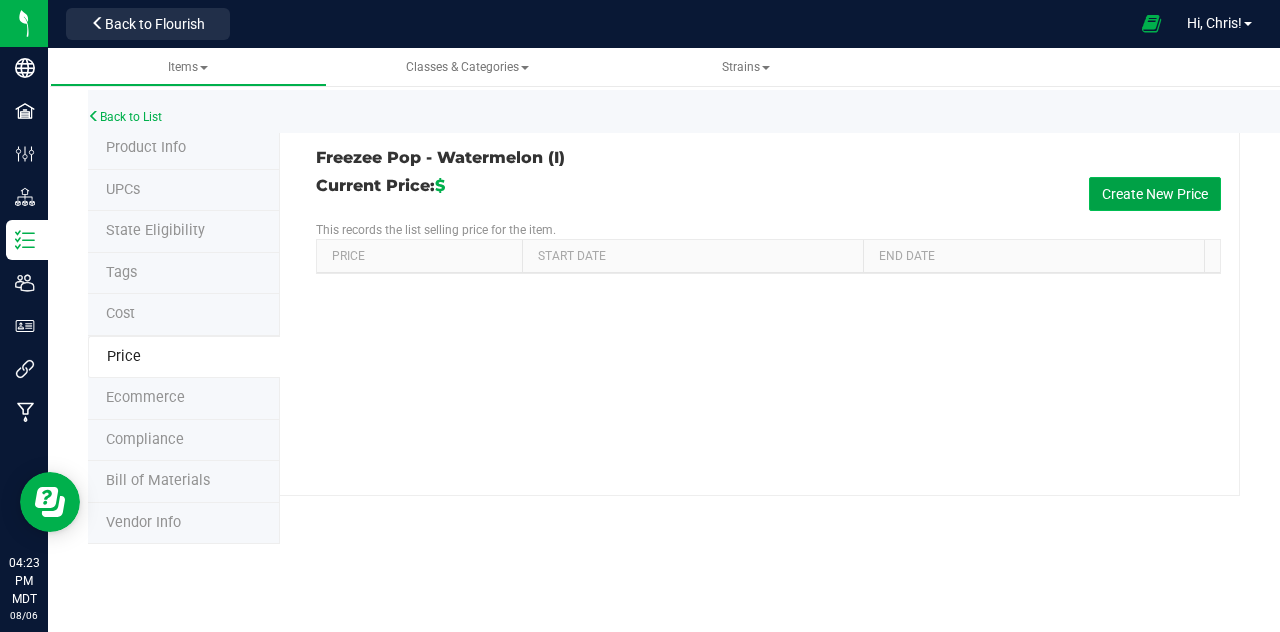 click on "Create New Price" at bounding box center [1155, 194] 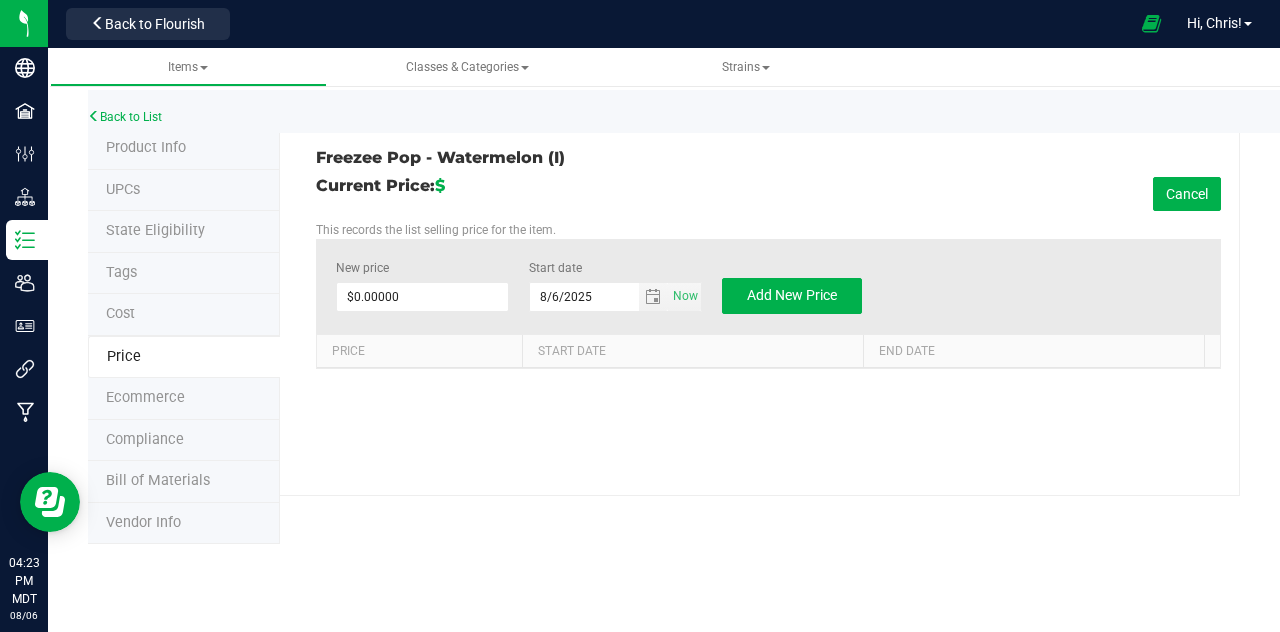 click on "New price
$0.00000 0" at bounding box center (422, 286) 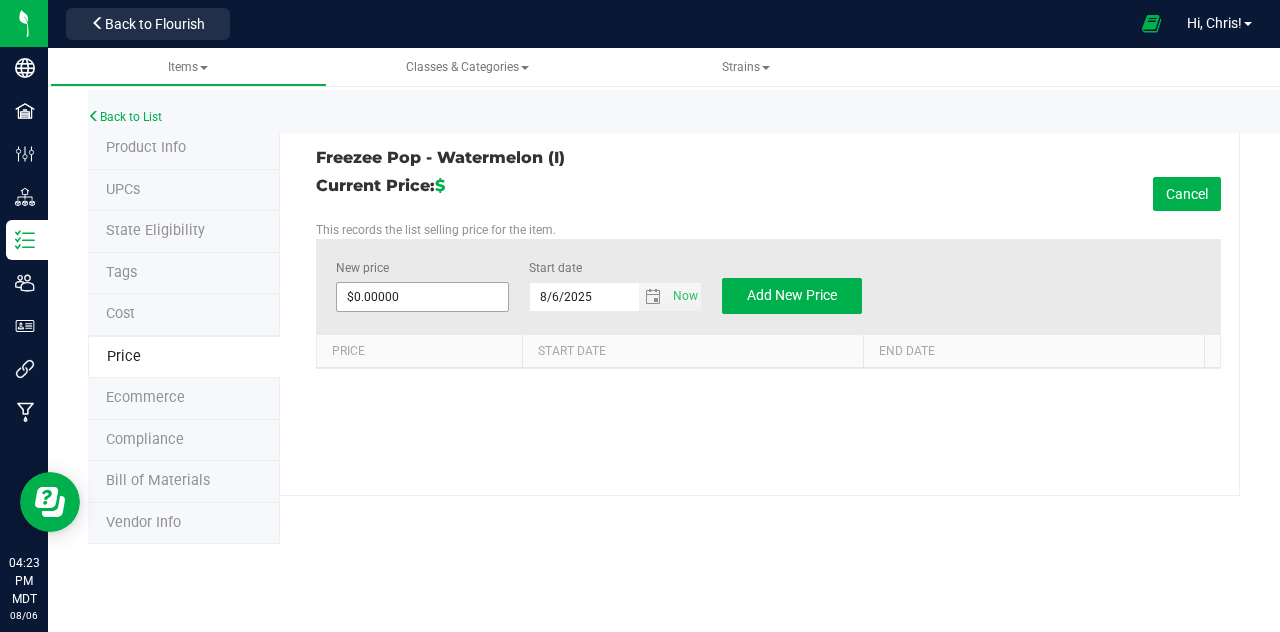 type 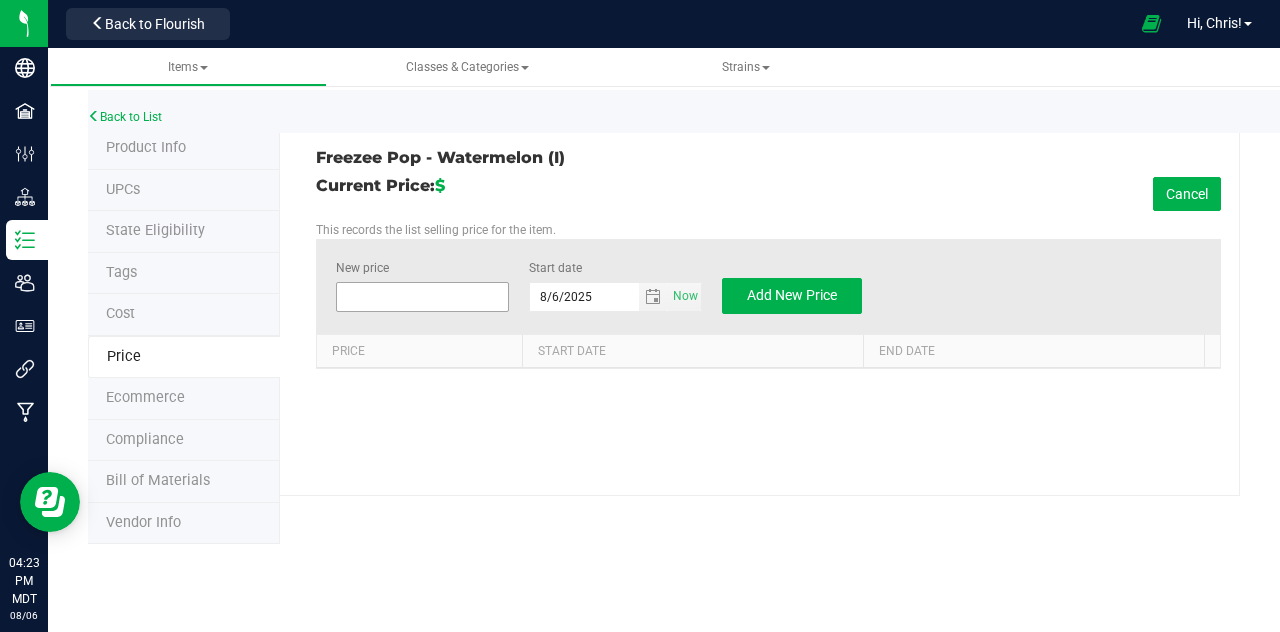 click at bounding box center (422, 297) 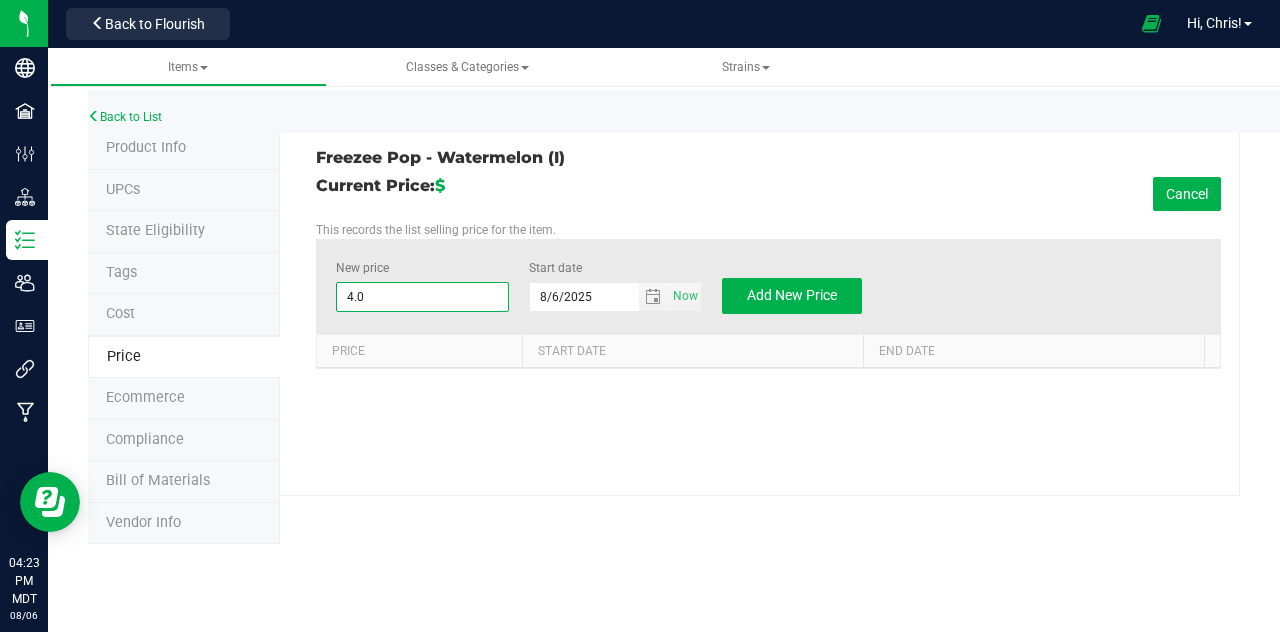 type on "4.00" 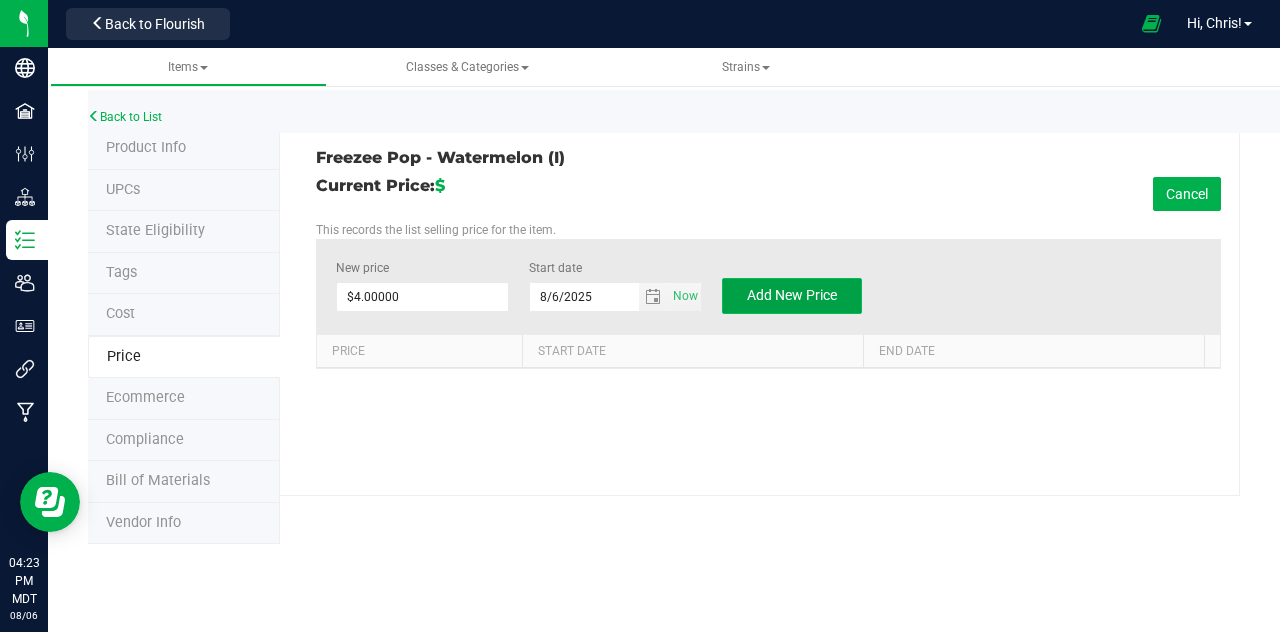 click on "Add New Price" at bounding box center [792, 296] 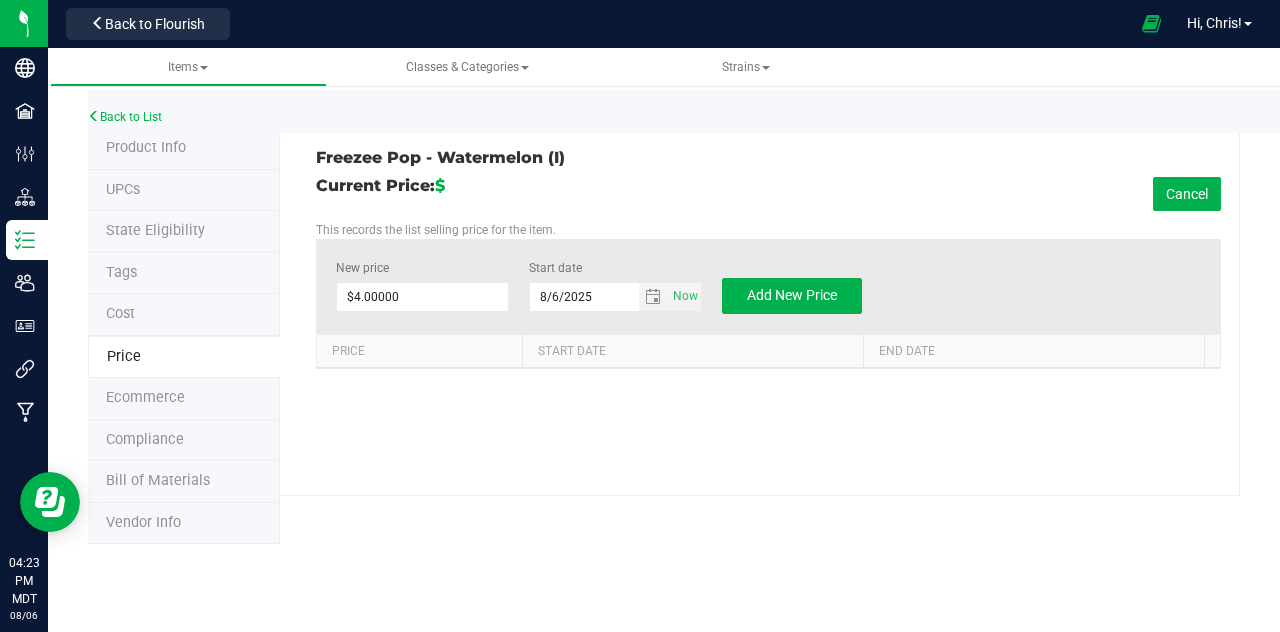 type on "$0.00000" 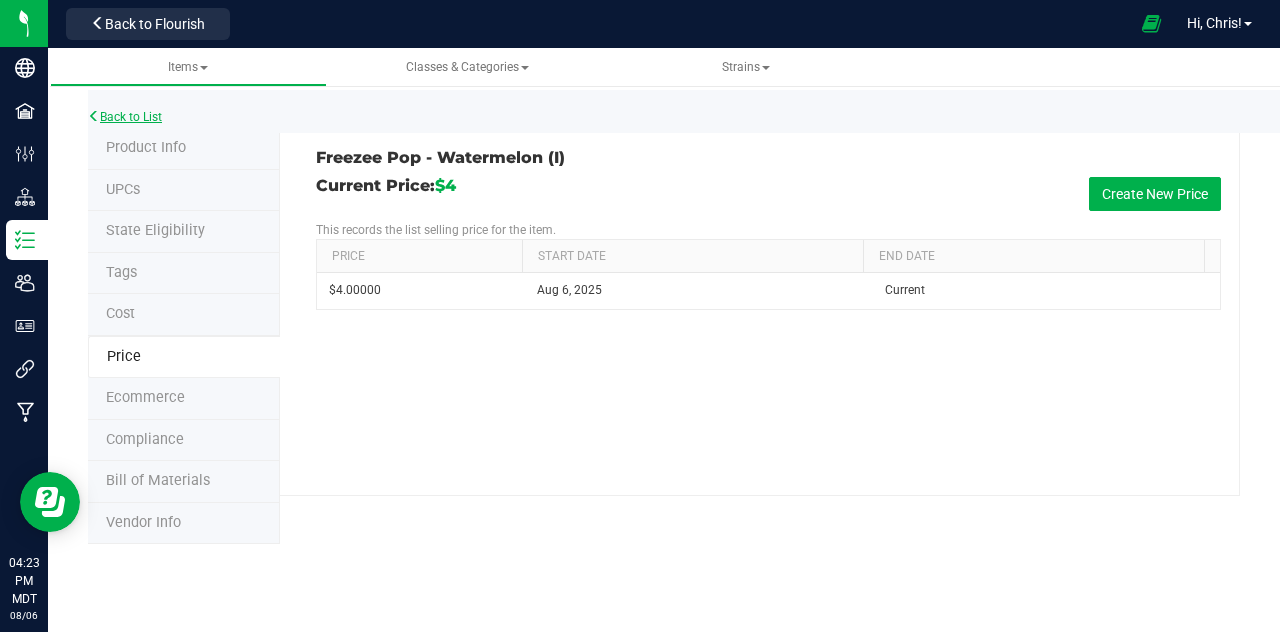 click on "Back to List" at bounding box center (125, 117) 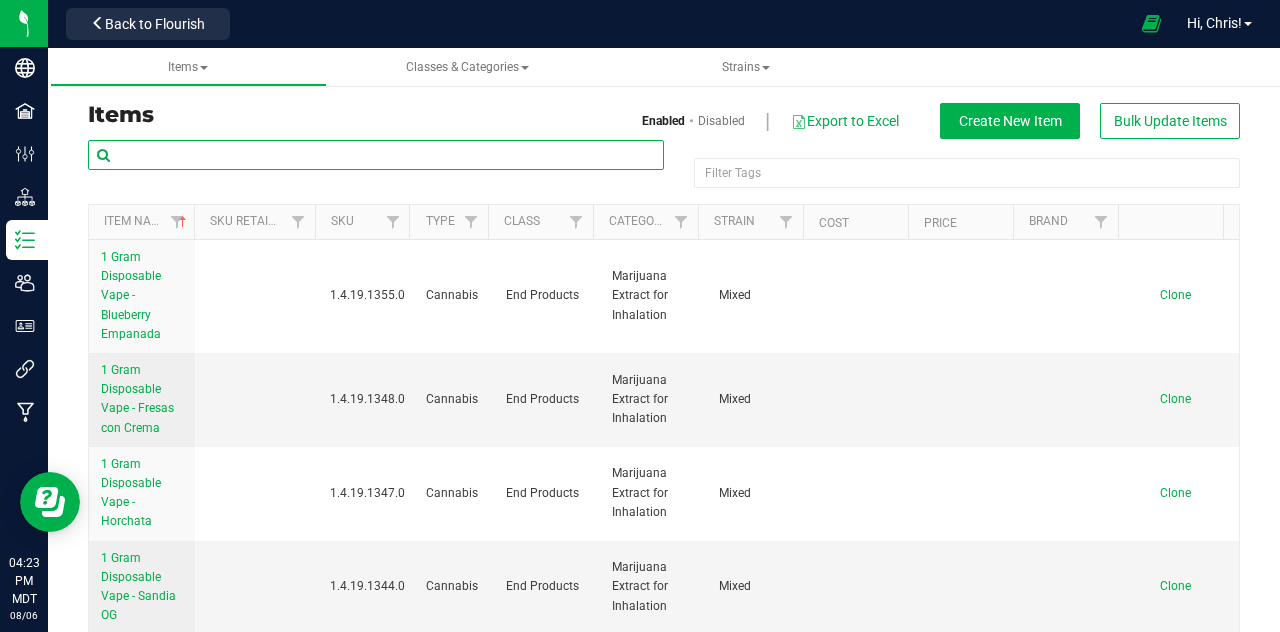 click at bounding box center [376, 155] 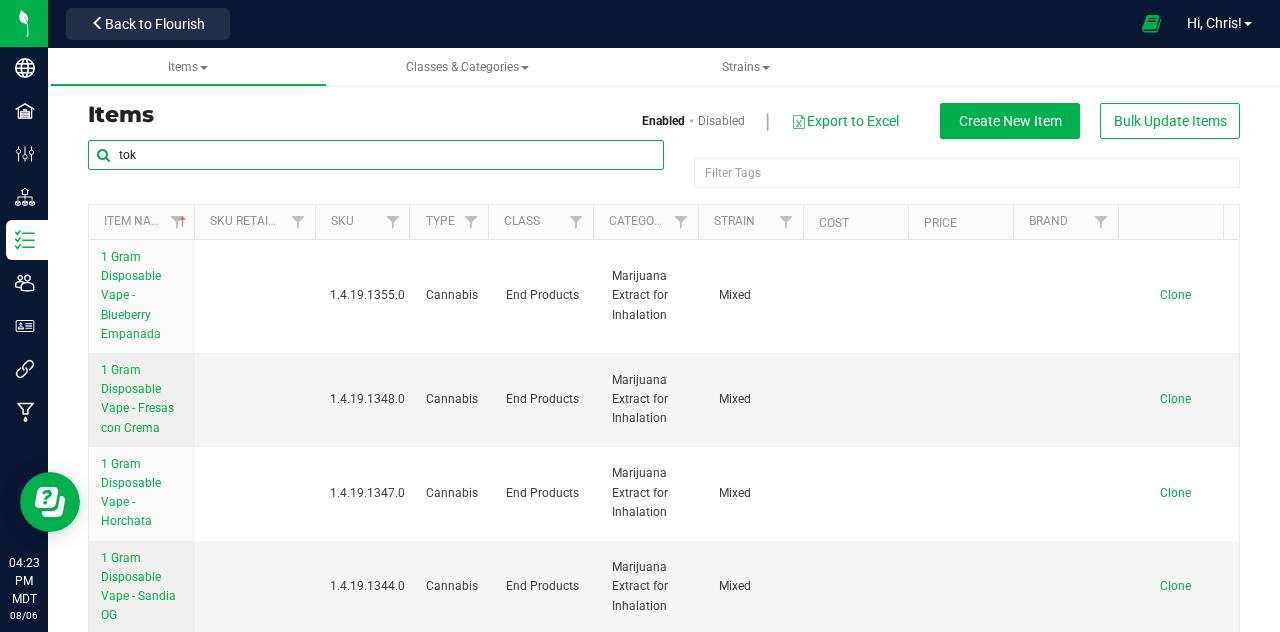 type on "tok" 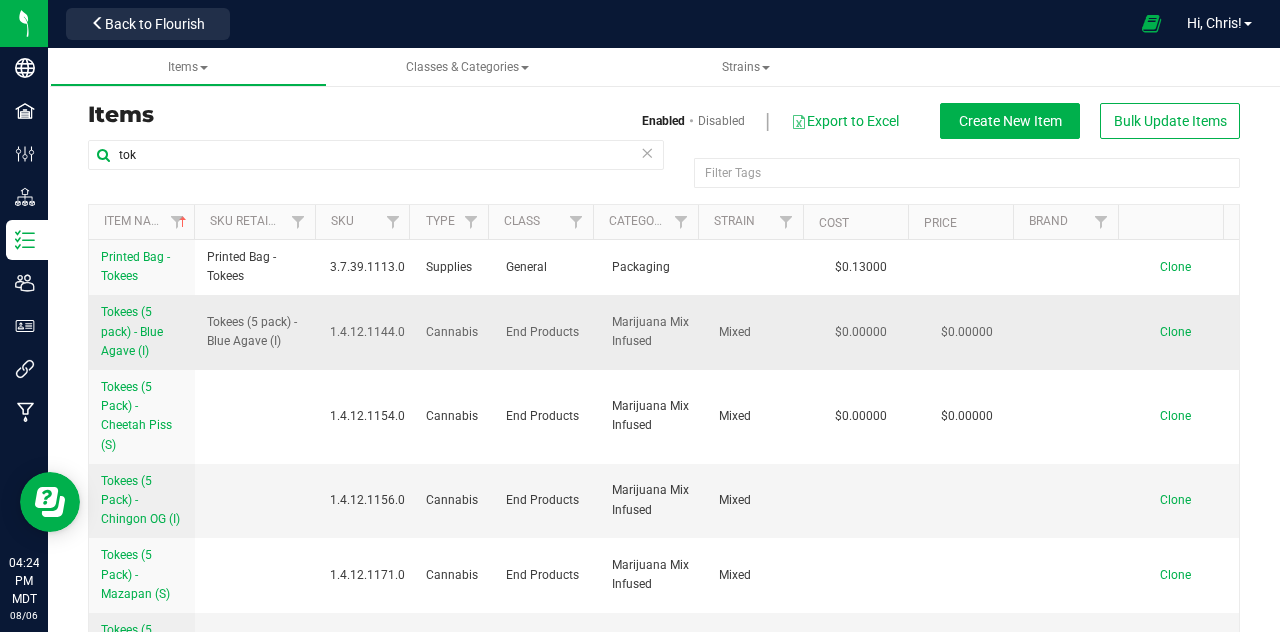 click on "Tokees (5 pack) - Blue Agave (I)" at bounding box center [132, 331] 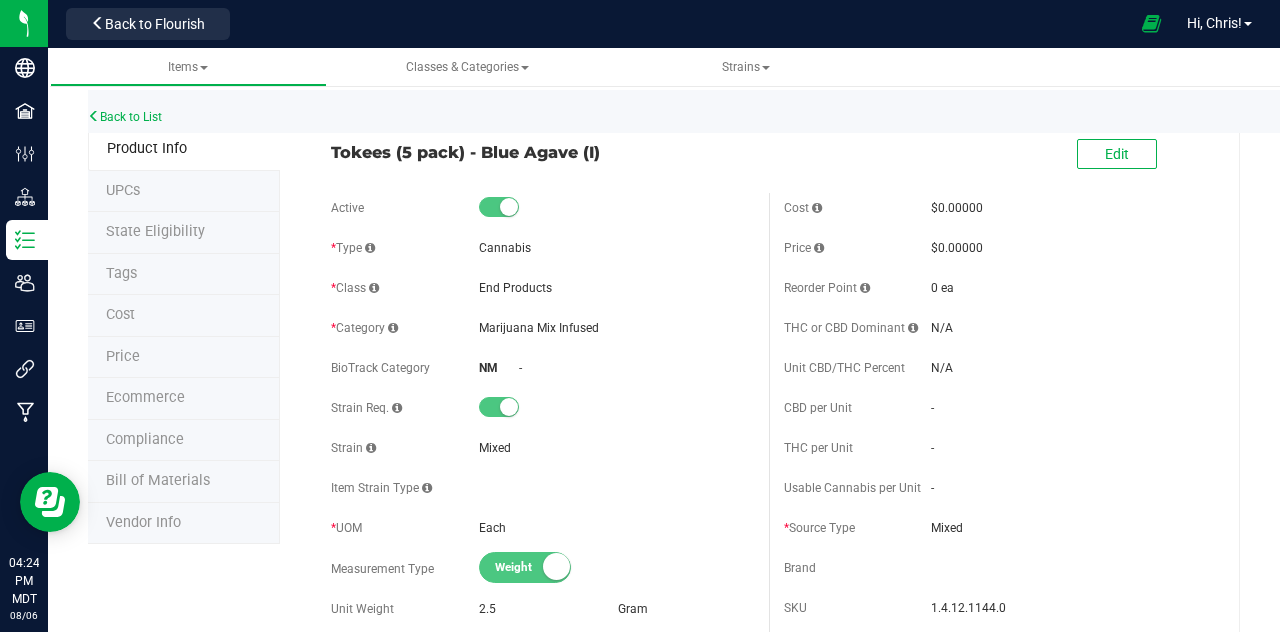 click on "Price" at bounding box center (123, 356) 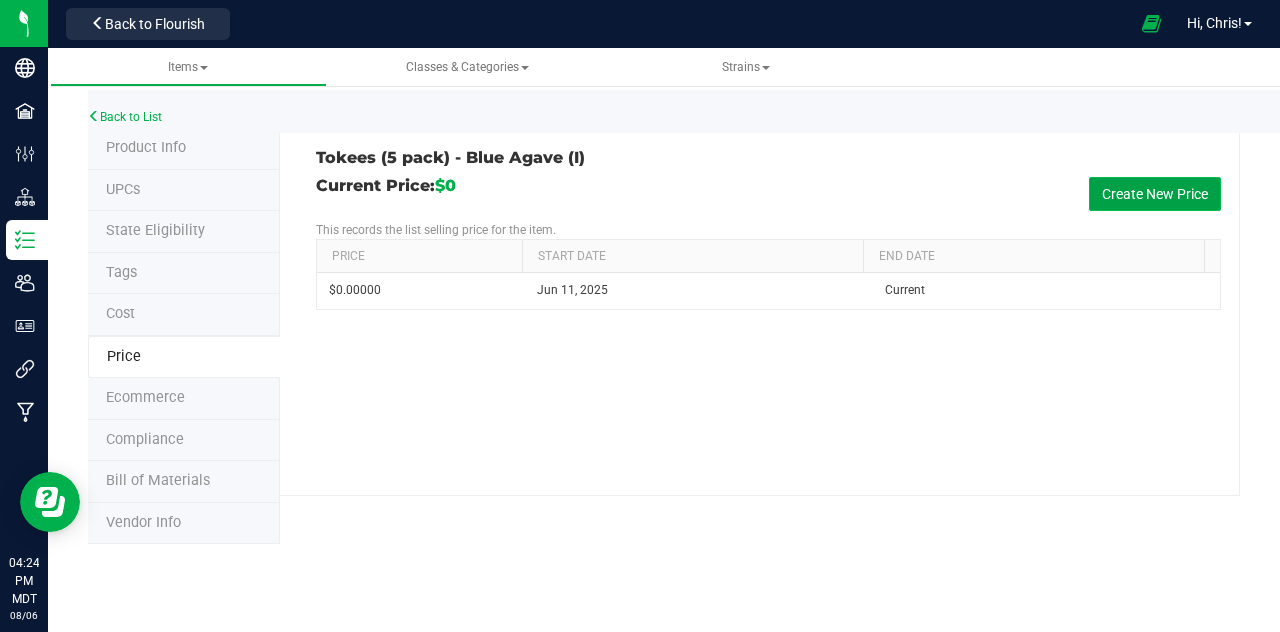 click on "Create New Price" at bounding box center [1155, 194] 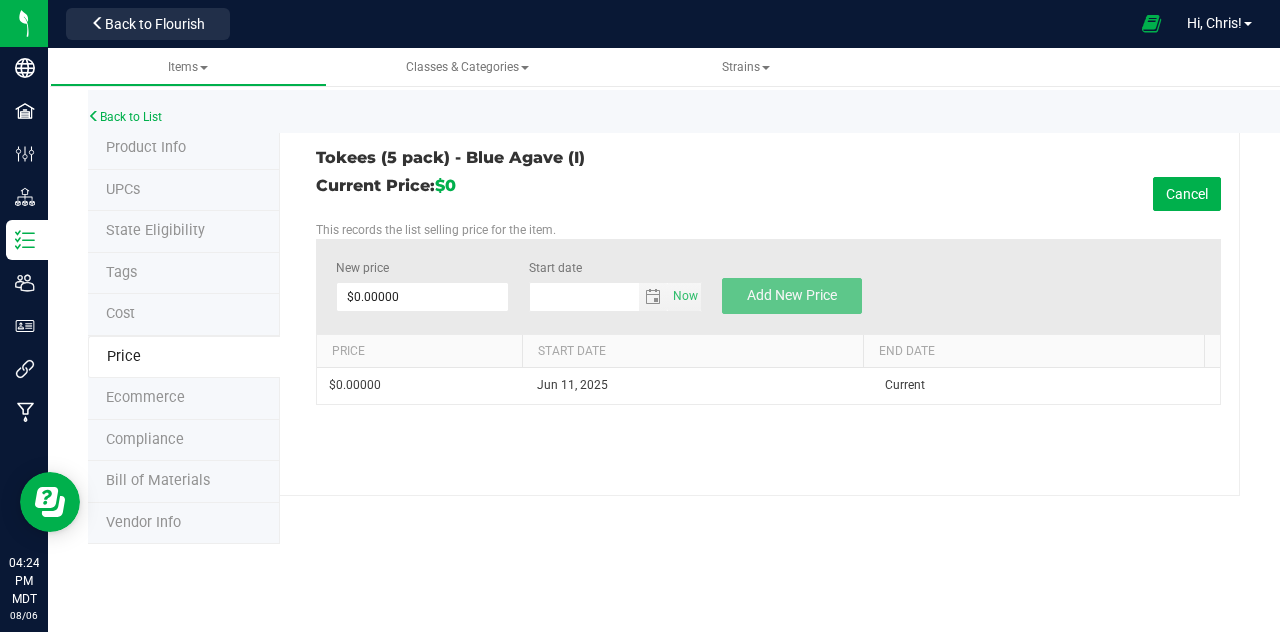 type on "8/6/2025" 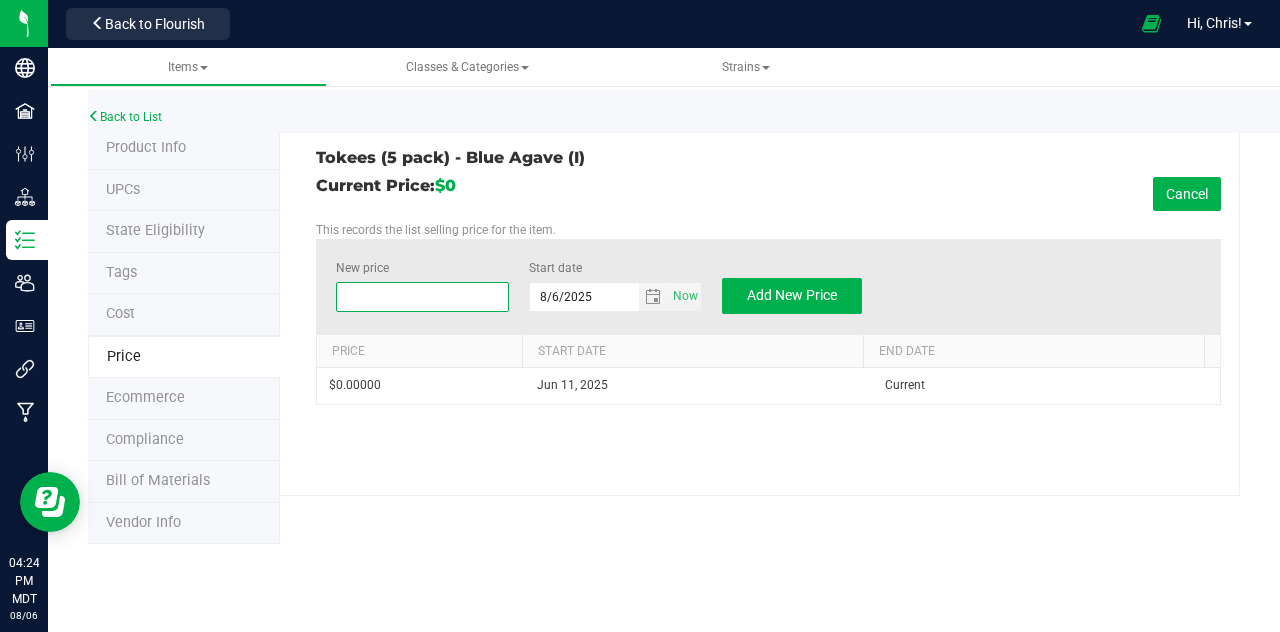 click at bounding box center [422, 297] 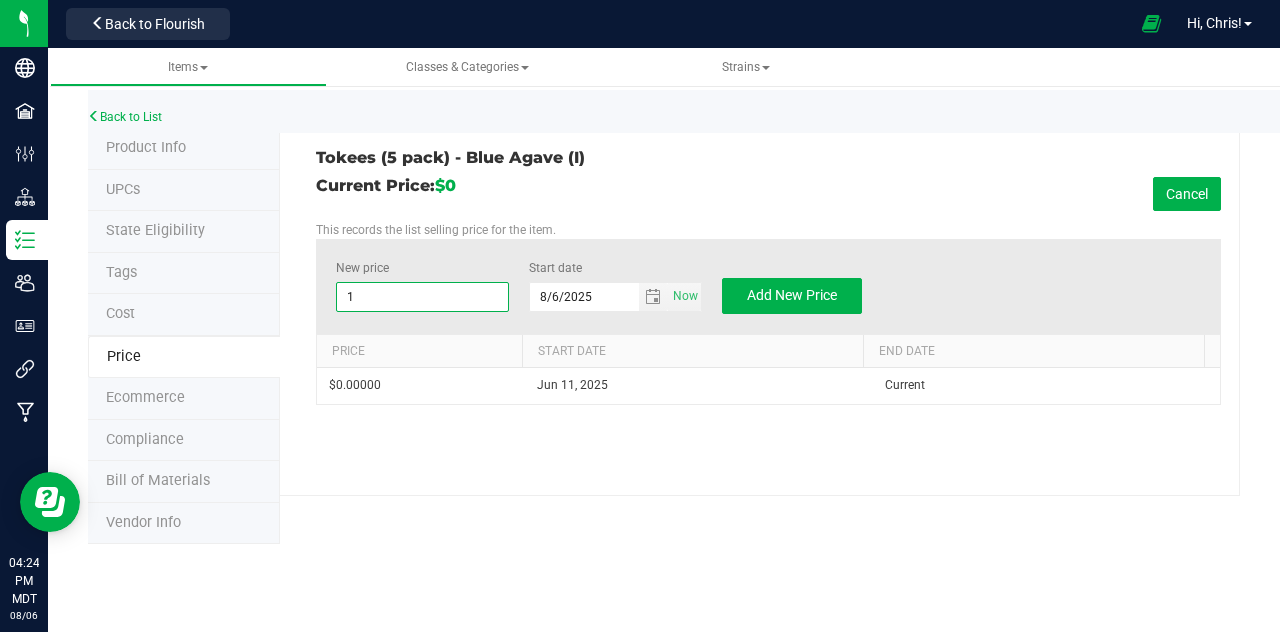 type on "13" 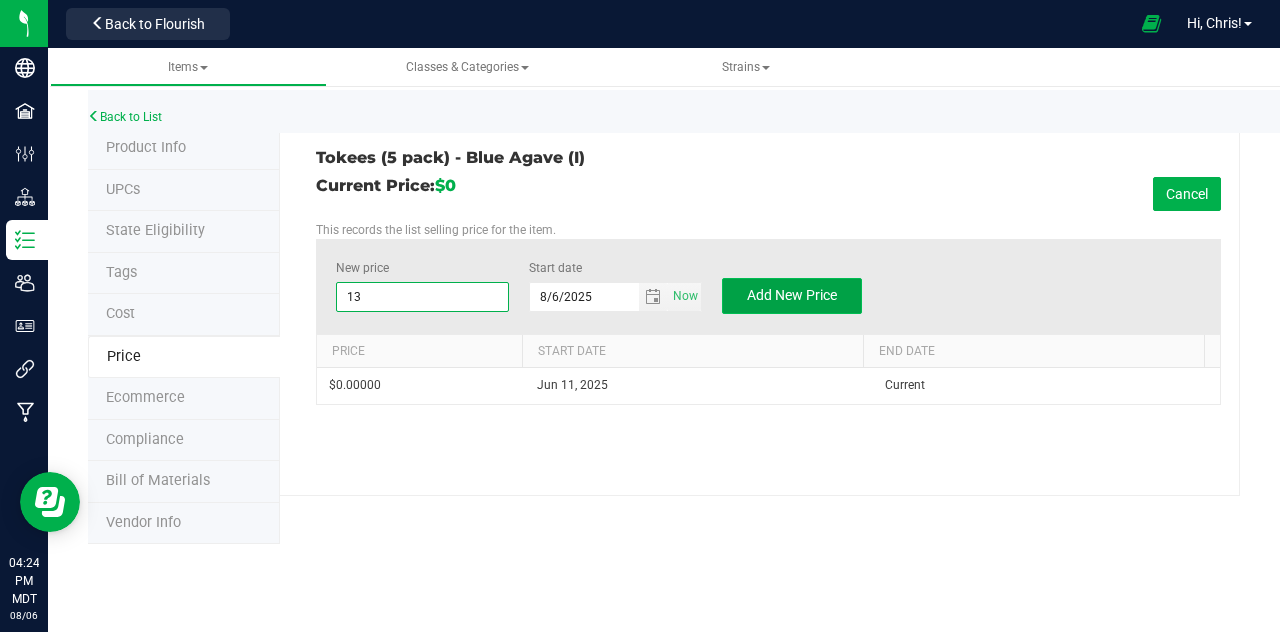 click on "Add New Price" at bounding box center (792, 295) 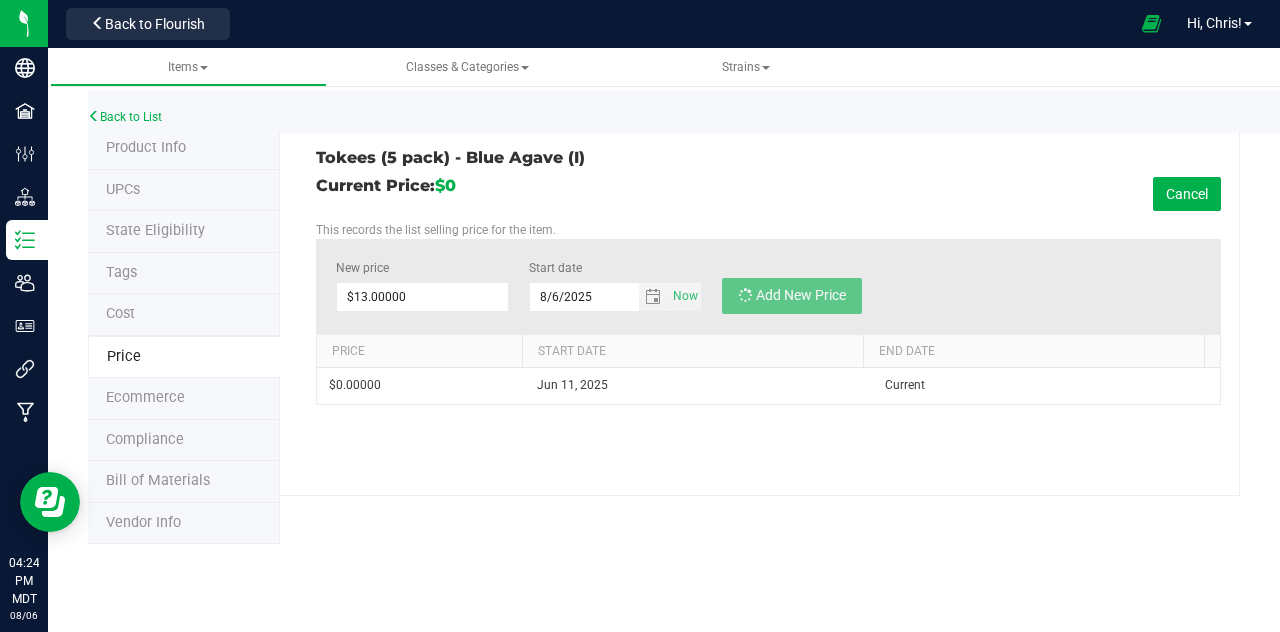 type on "$0.00000" 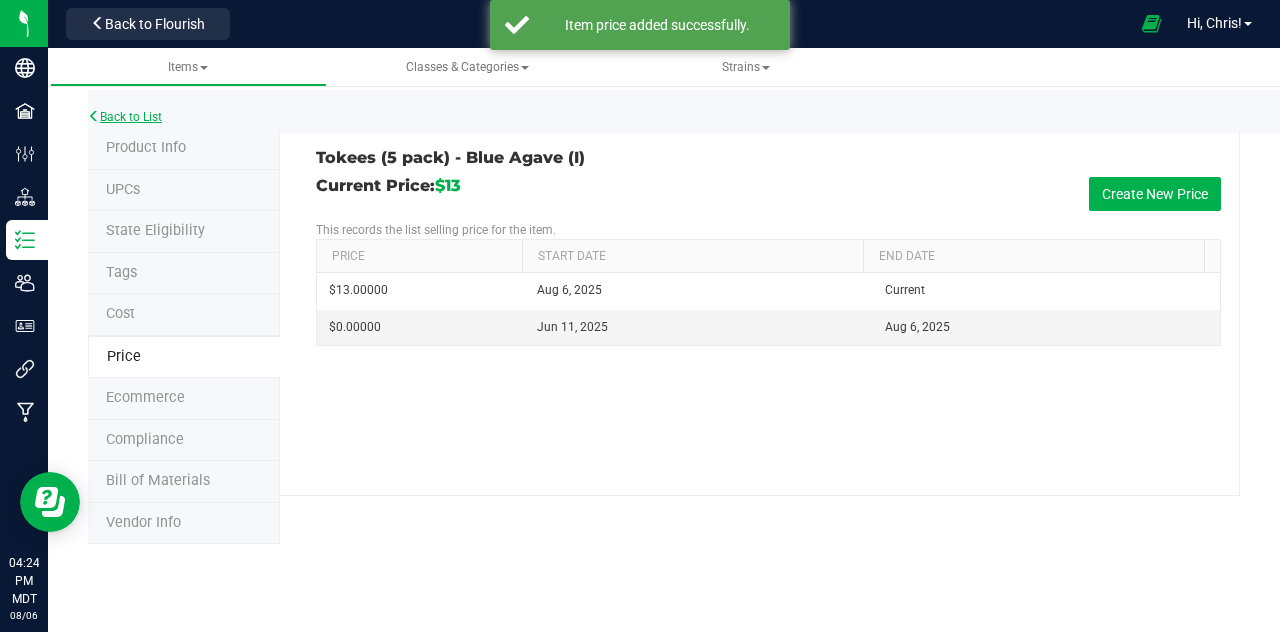 click on "Back to List" at bounding box center (125, 117) 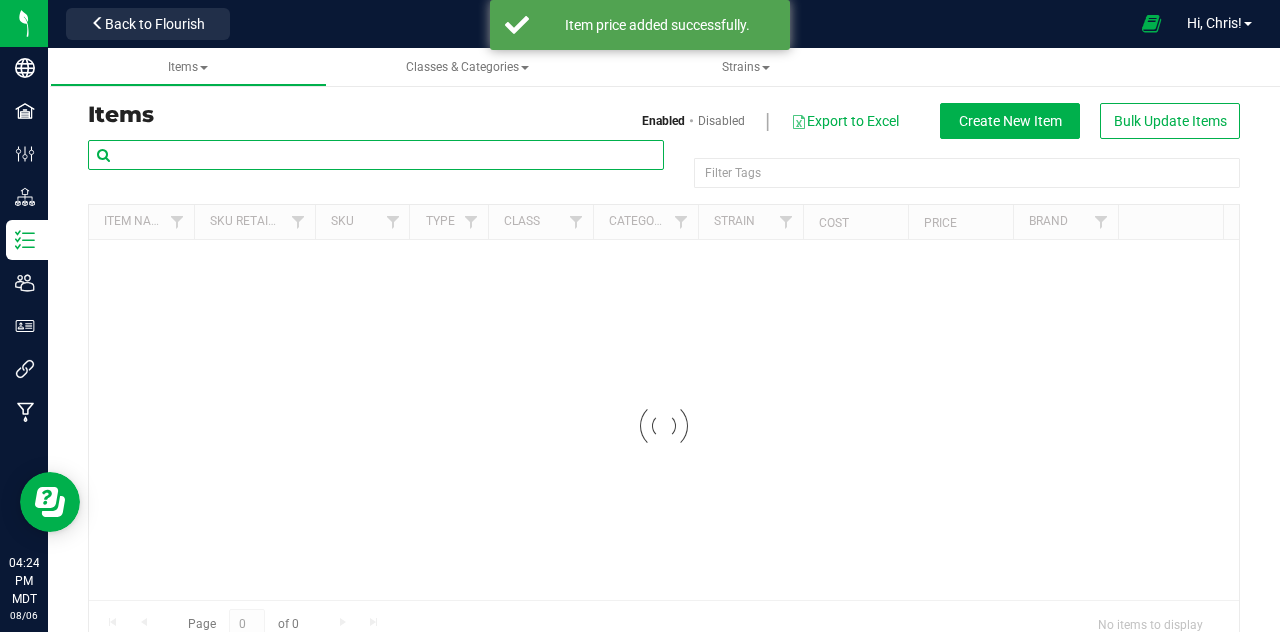 click at bounding box center [376, 155] 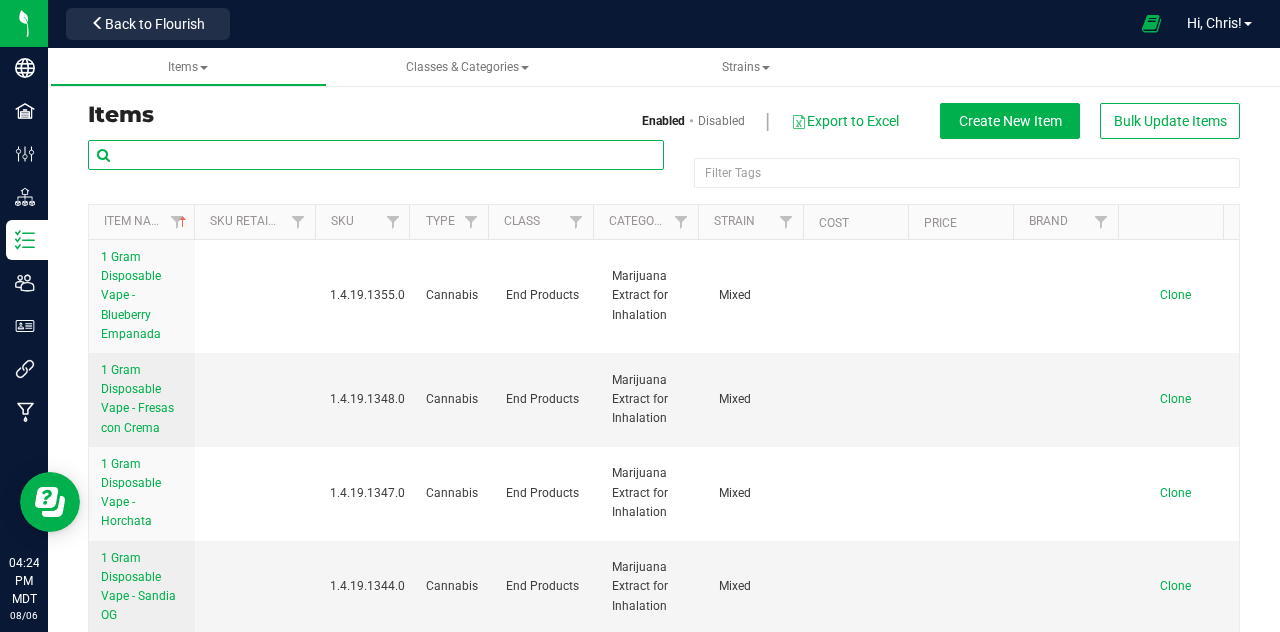 click at bounding box center (376, 155) 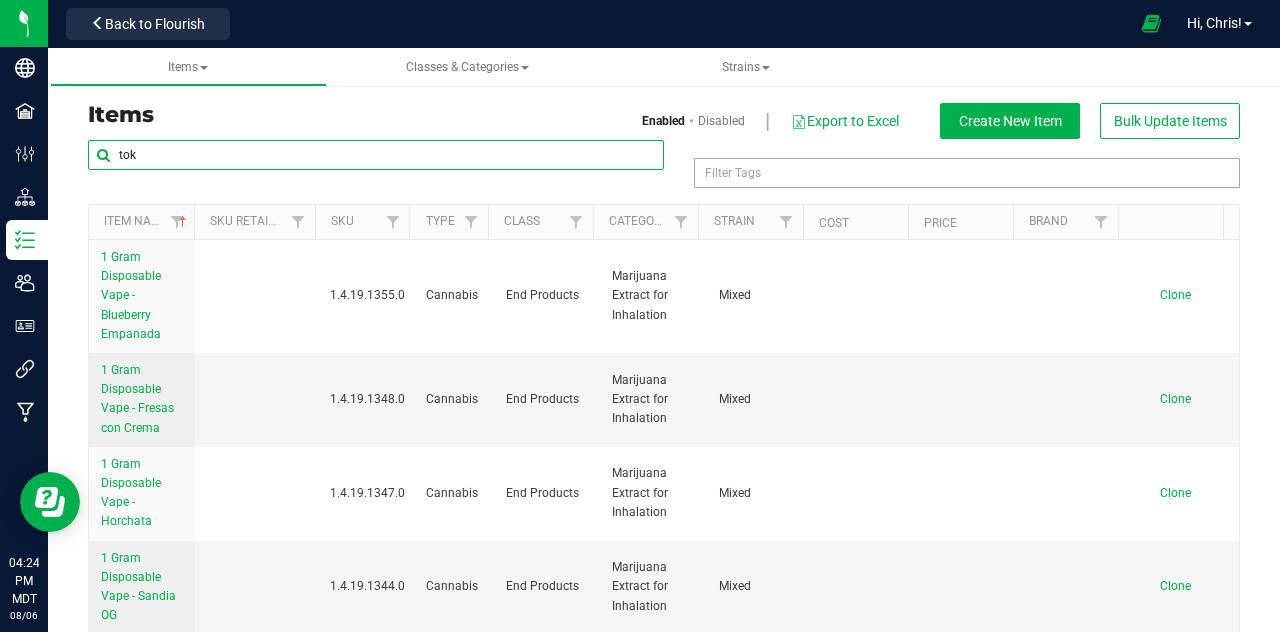 type on "tok" 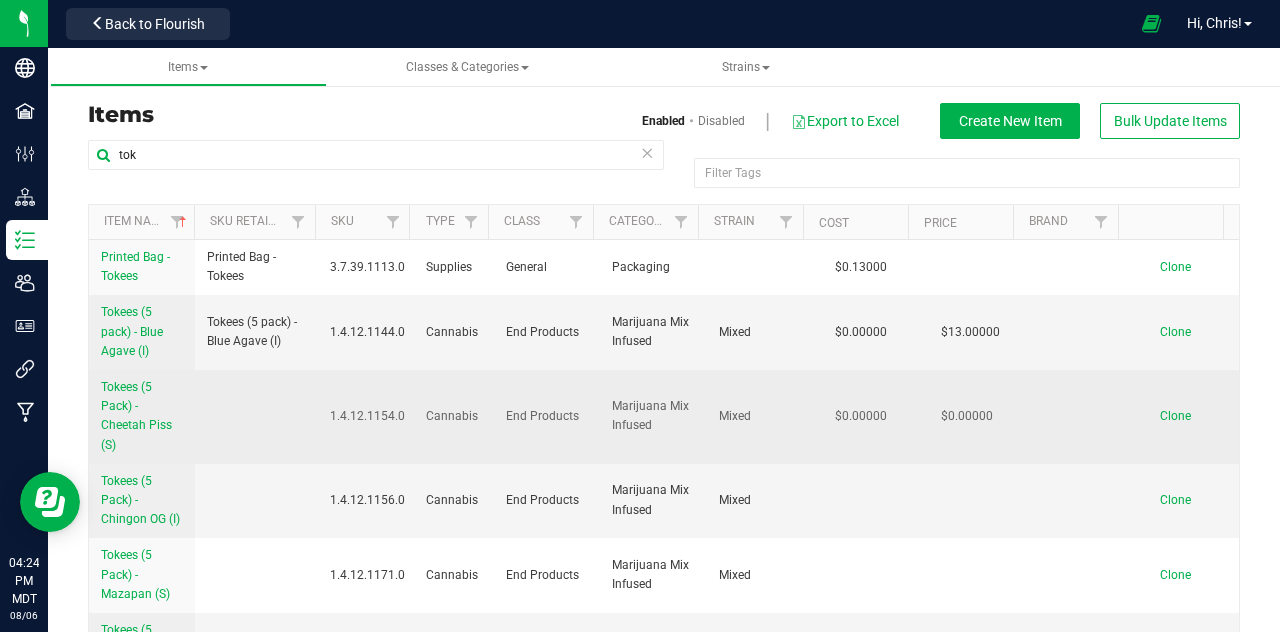 click on "Tokees (5 Pack) - Cheetah Piss (S)" at bounding box center (136, 416) 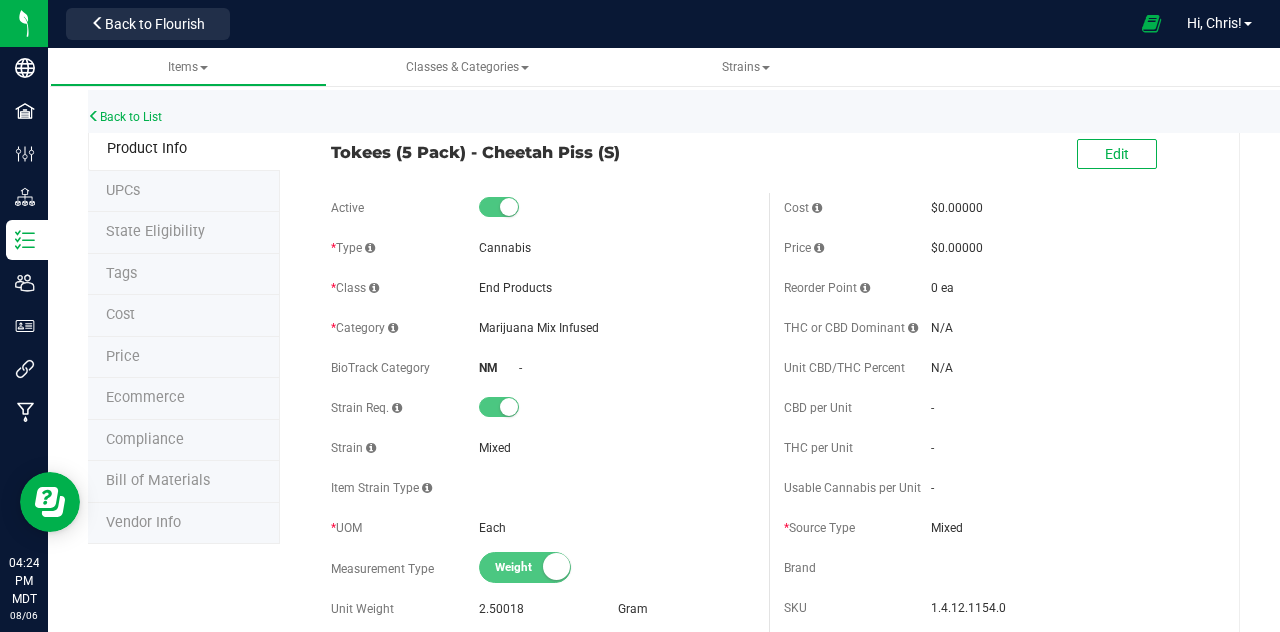 click on "Price" at bounding box center [184, 358] 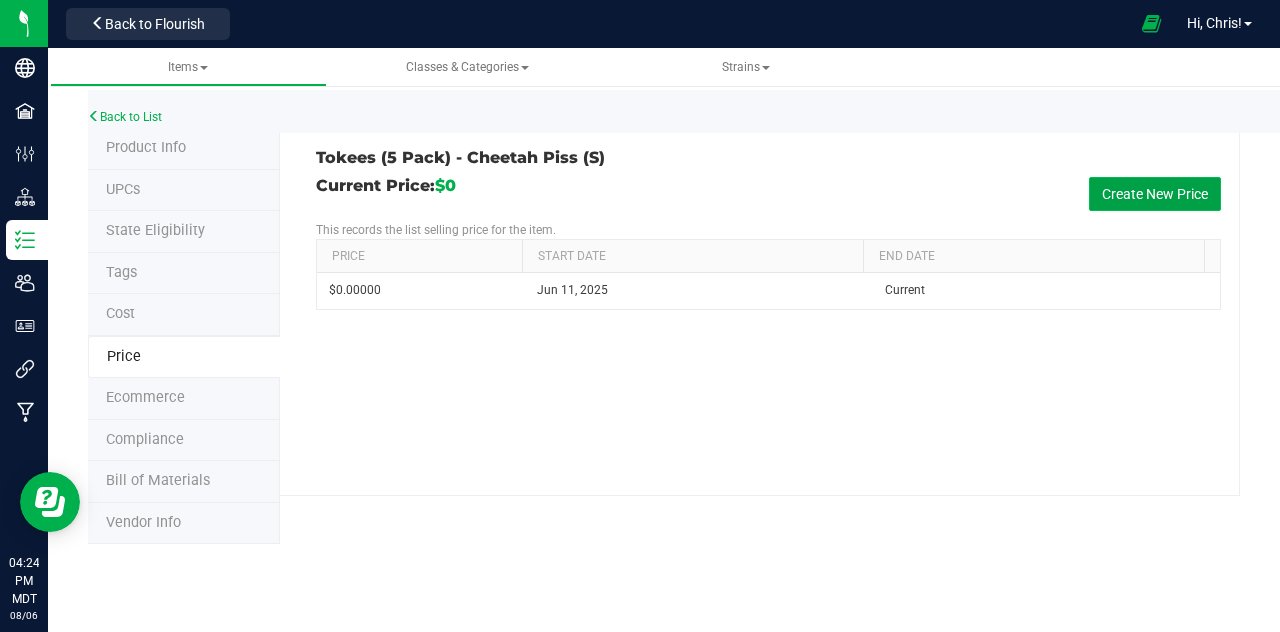 click on "Create New Price" at bounding box center [1155, 194] 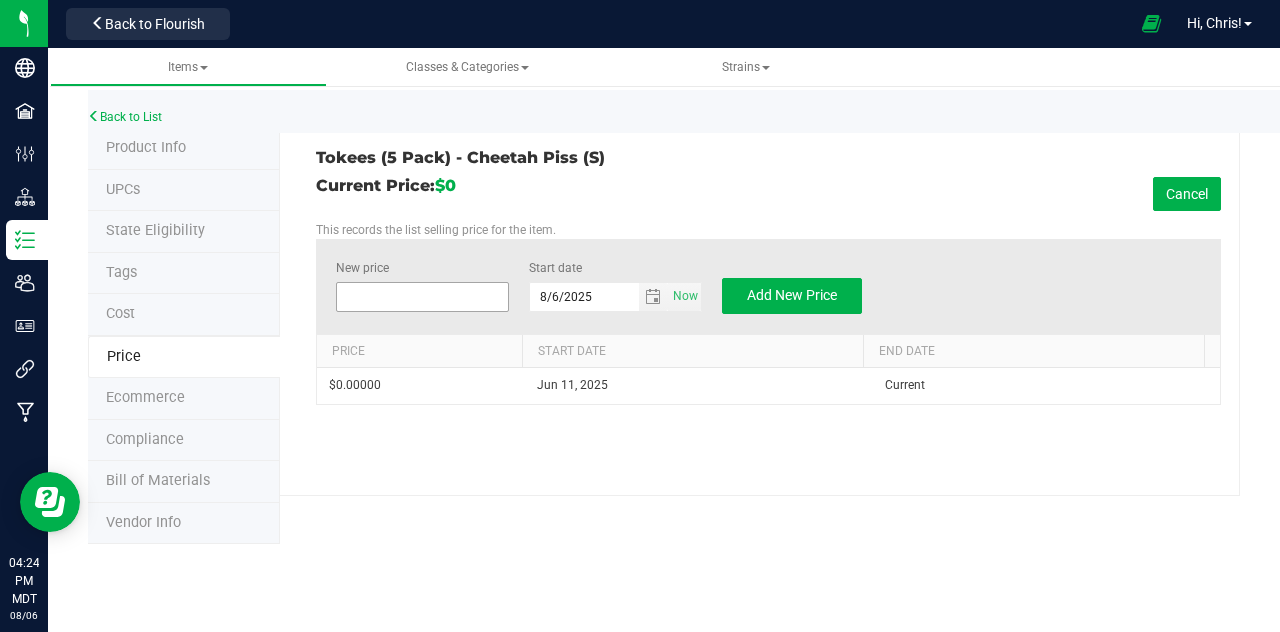 click at bounding box center (422, 297) 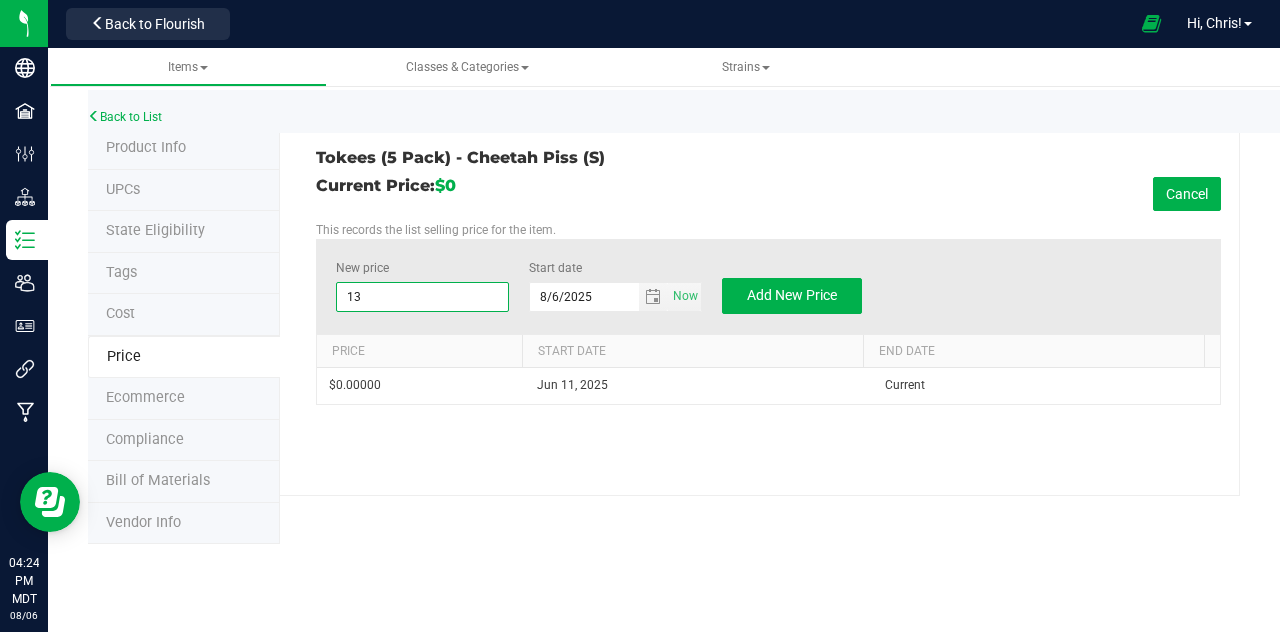 type on "13" 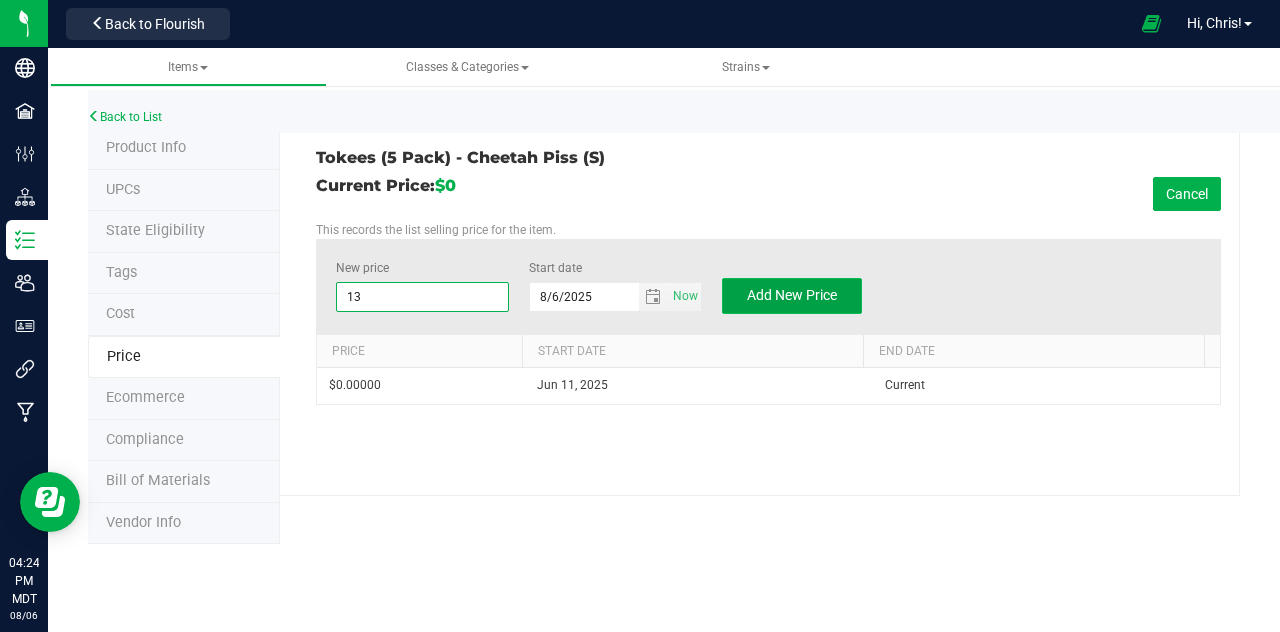 click on "Add New Price" at bounding box center [792, 296] 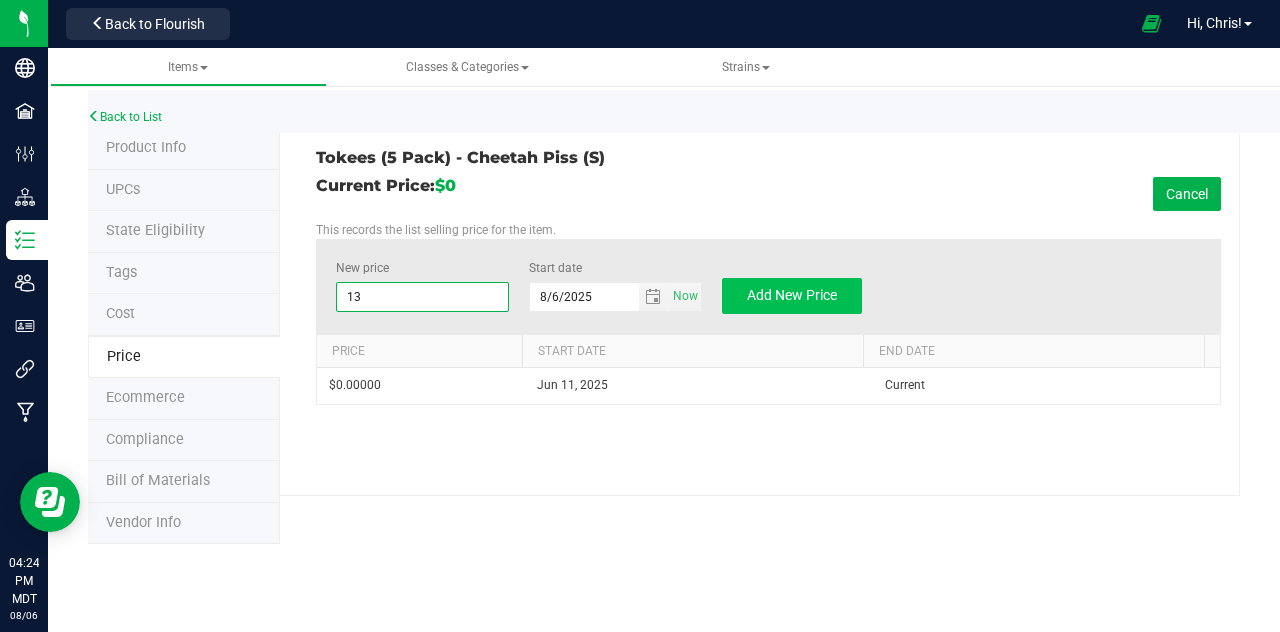 type on "$0.00000" 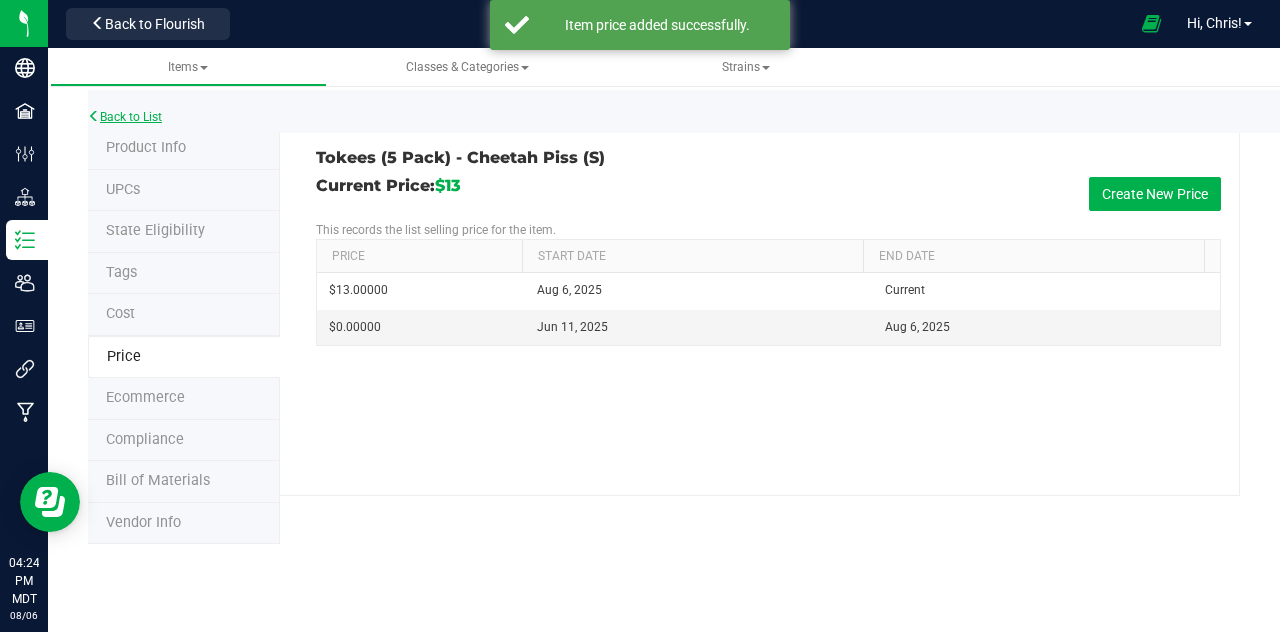 click on "Back to List" at bounding box center (125, 117) 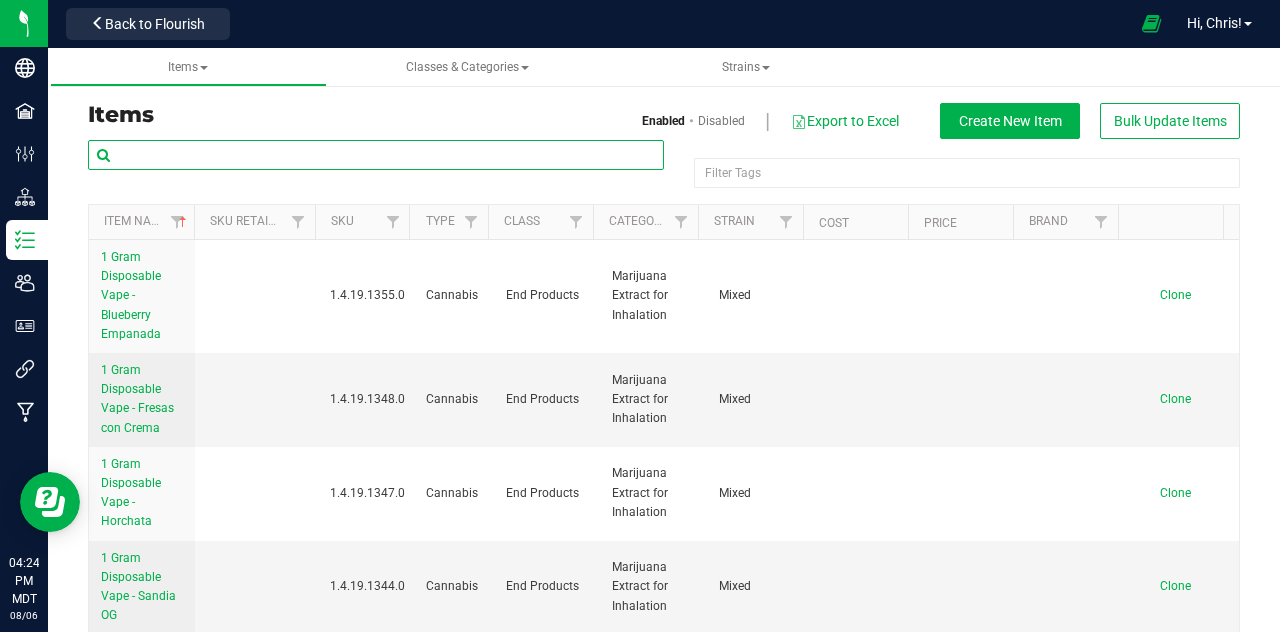 click at bounding box center (376, 155) 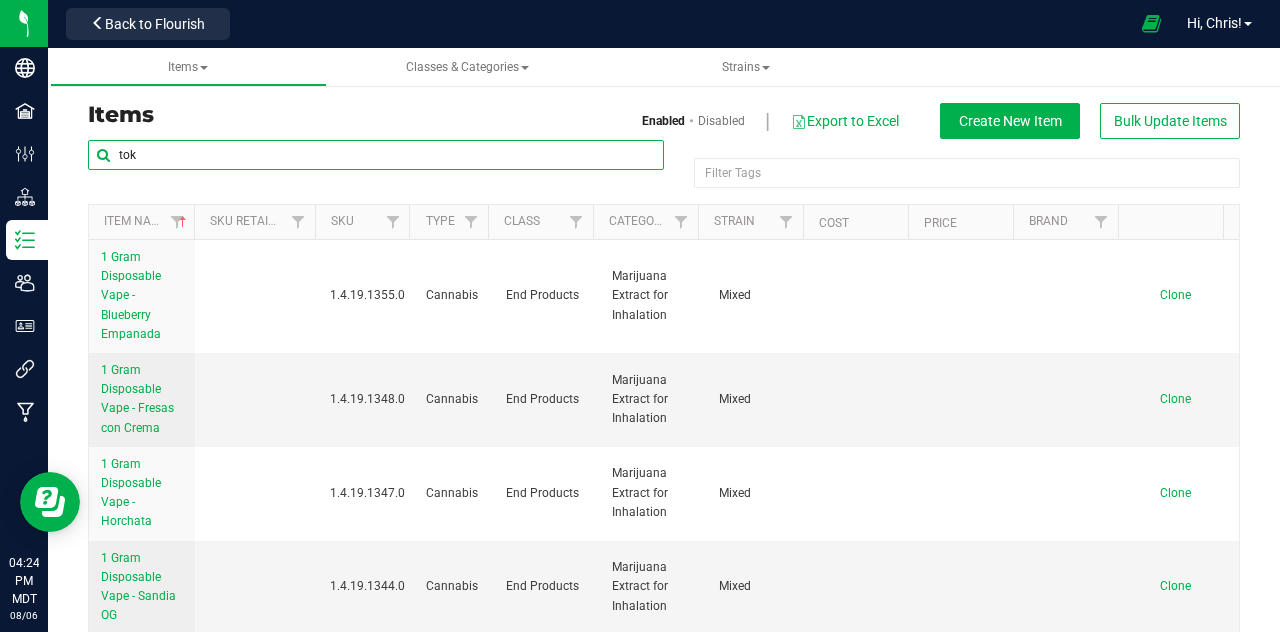 type on "tok" 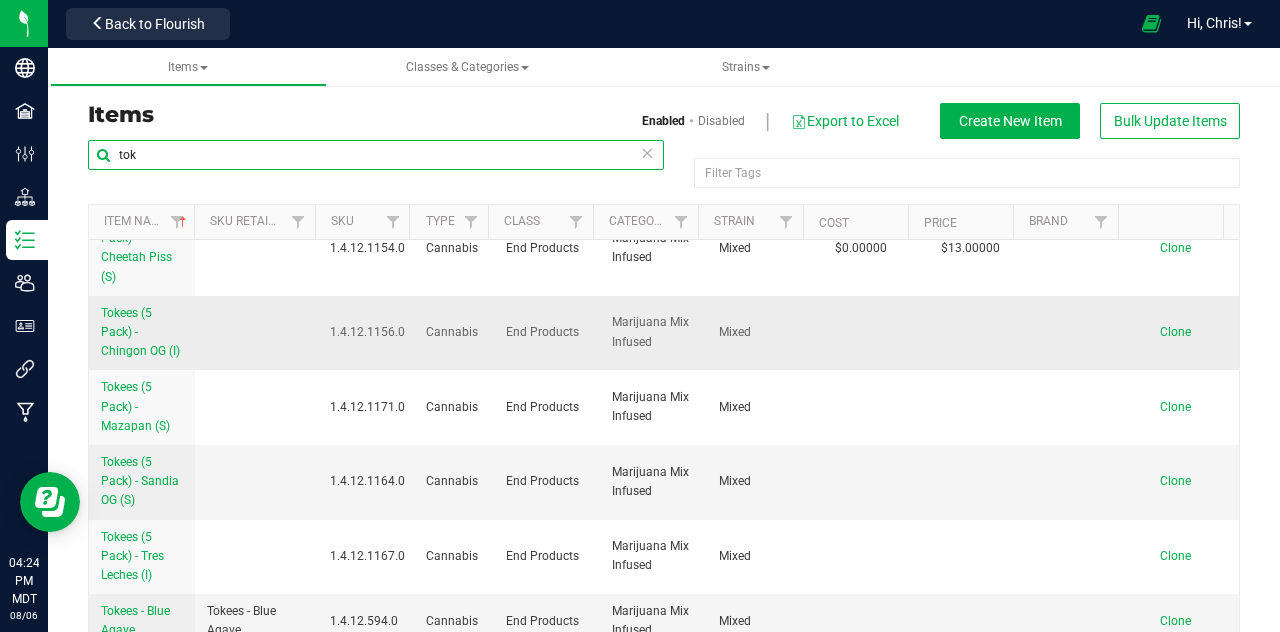 scroll, scrollTop: 200, scrollLeft: 0, axis: vertical 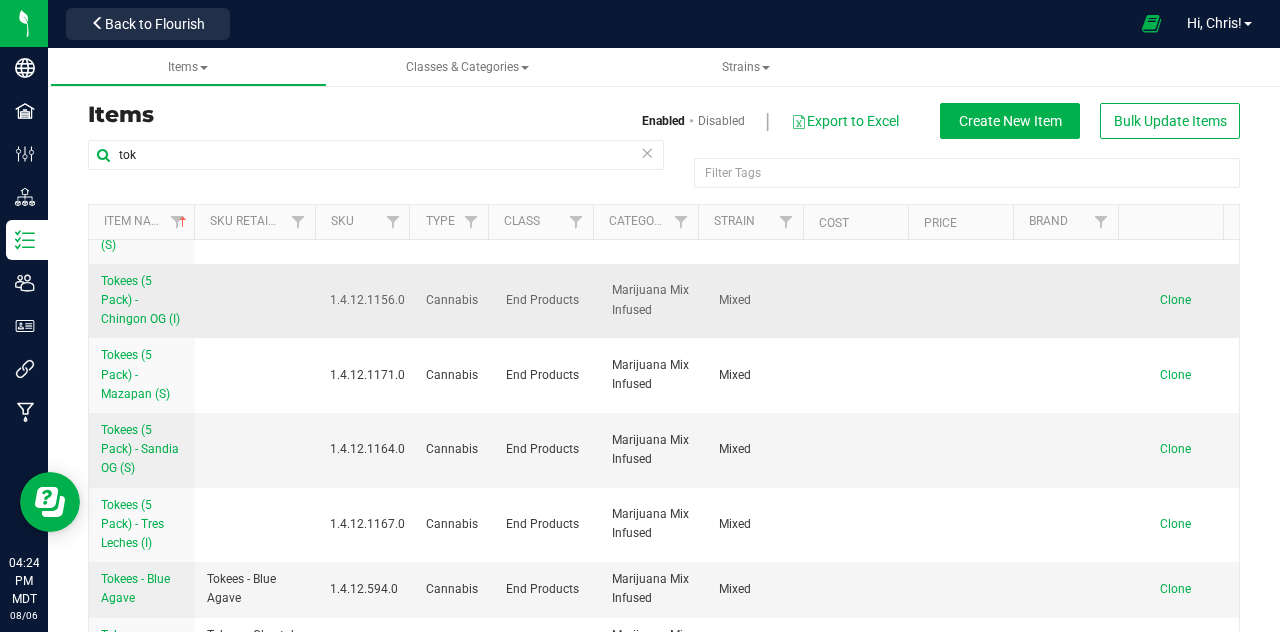 click on "Tokees (5 Pack) - Chingon OG (I)" at bounding box center (140, 300) 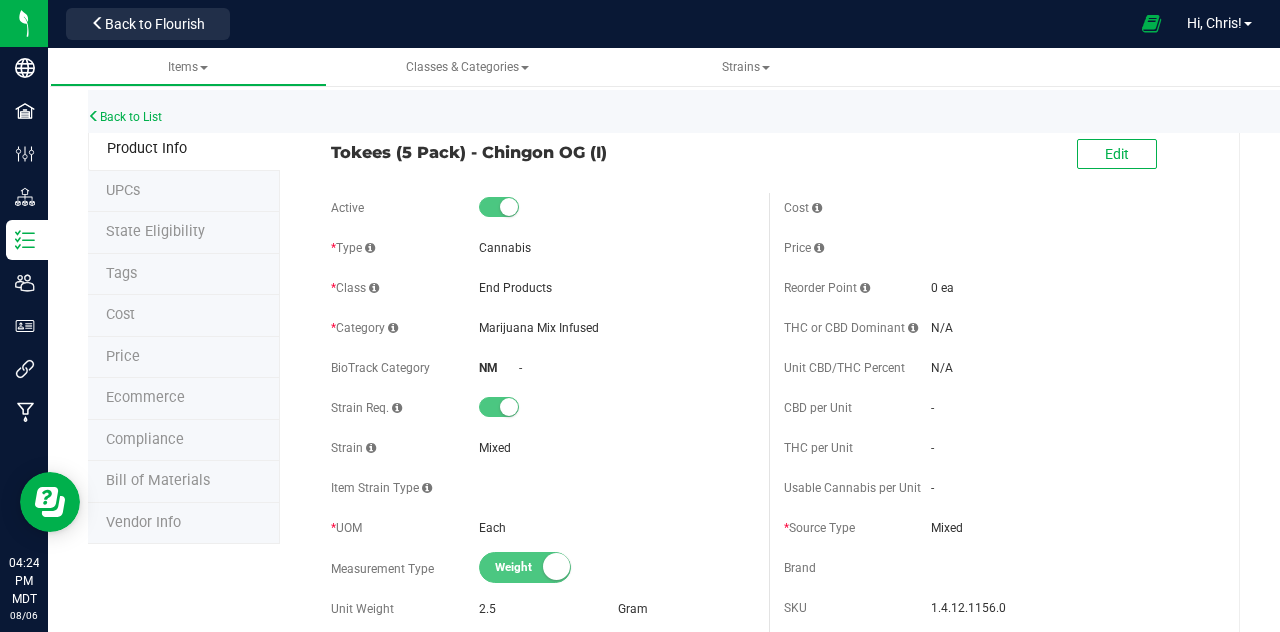 click on "Price" at bounding box center (184, 358) 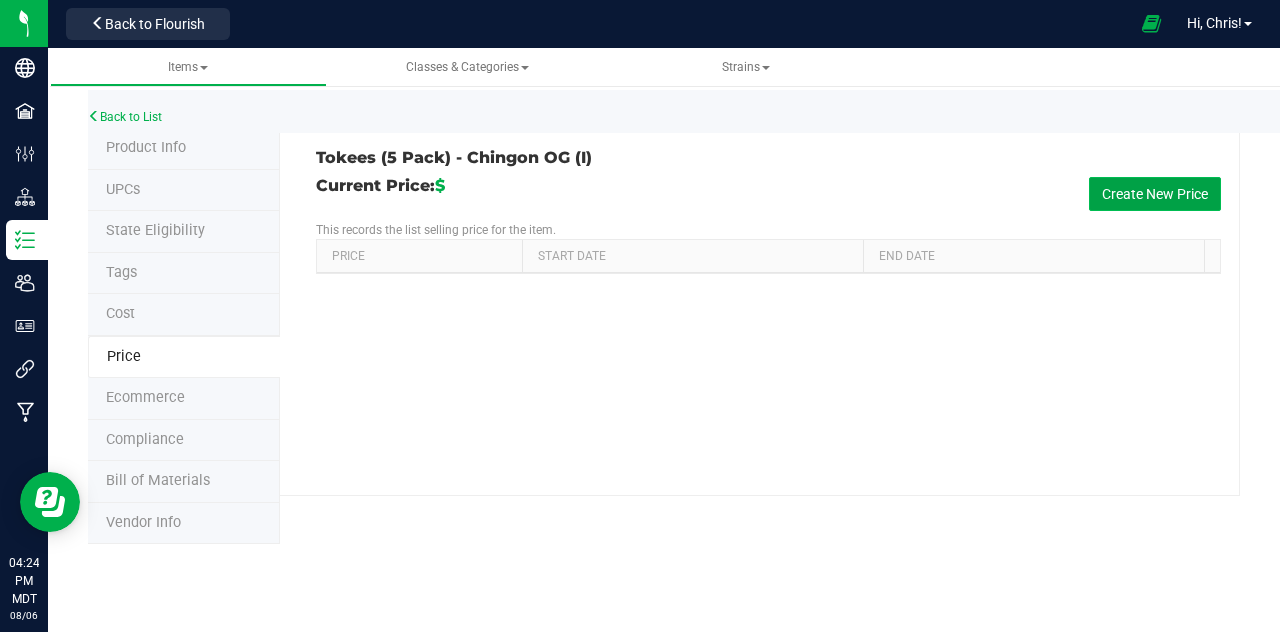 click on "Create New Price" at bounding box center [1155, 194] 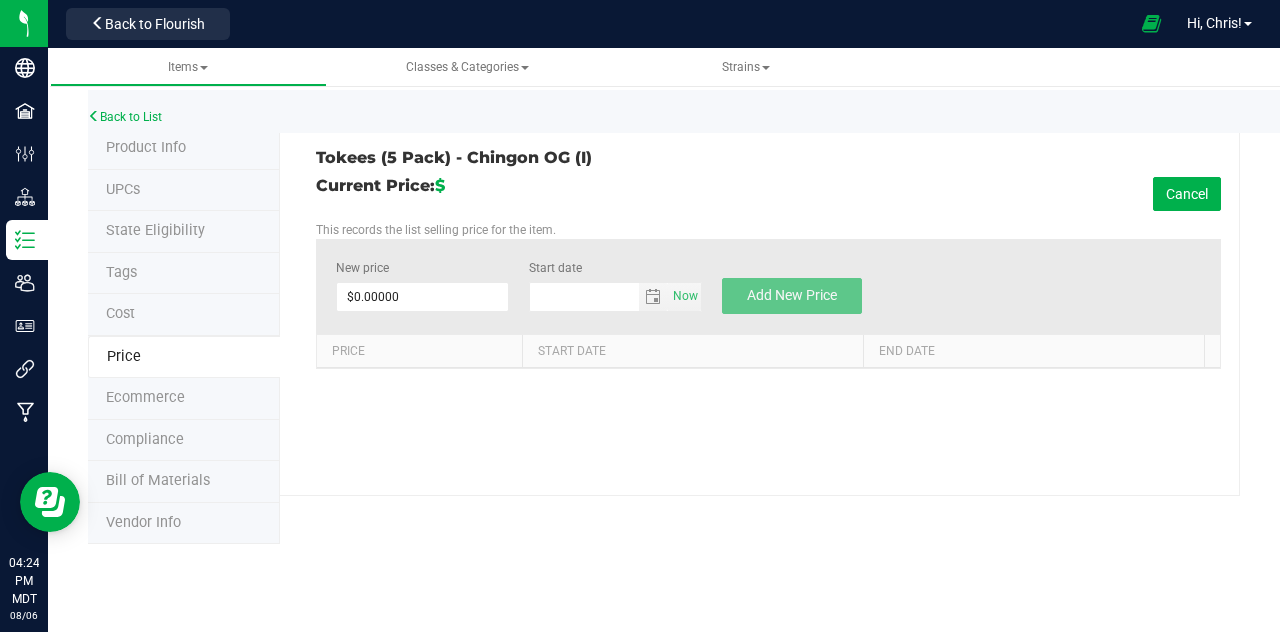 type on "8/6/2025" 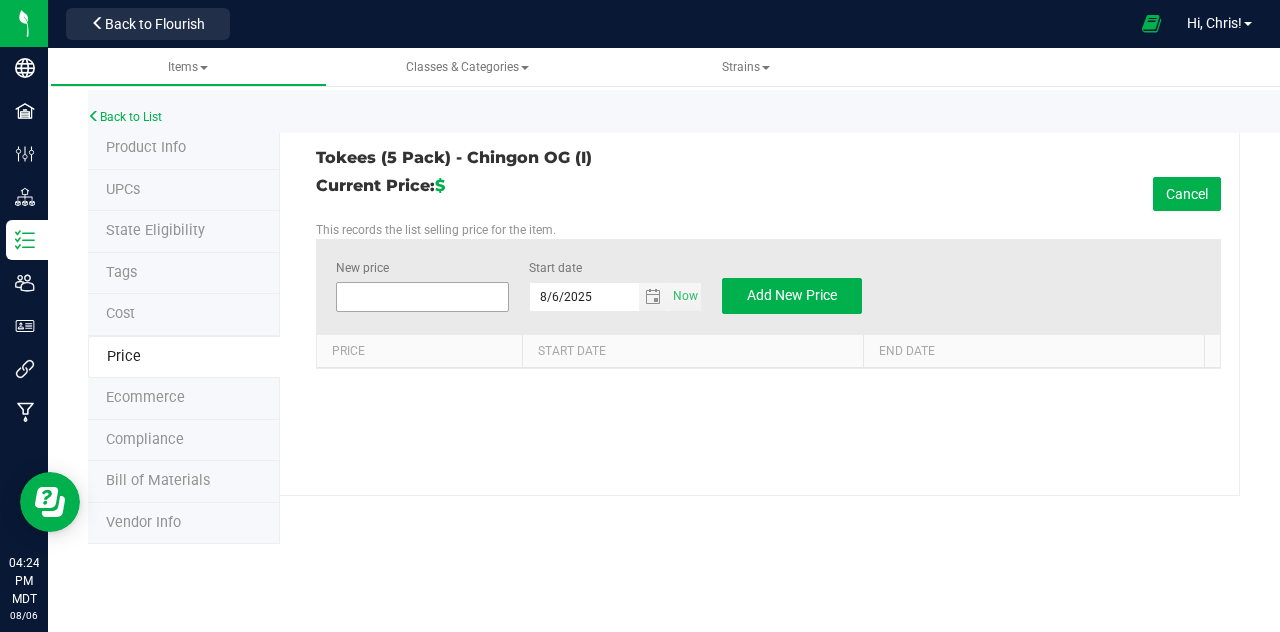 click at bounding box center (422, 297) 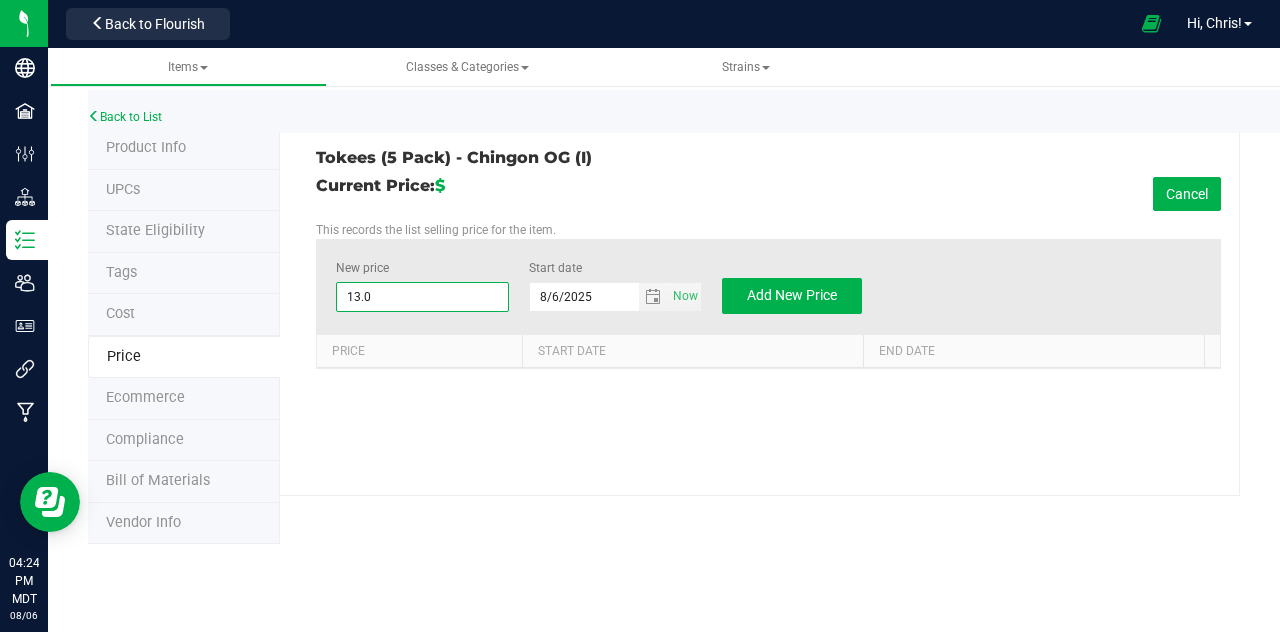 type on "13.00" 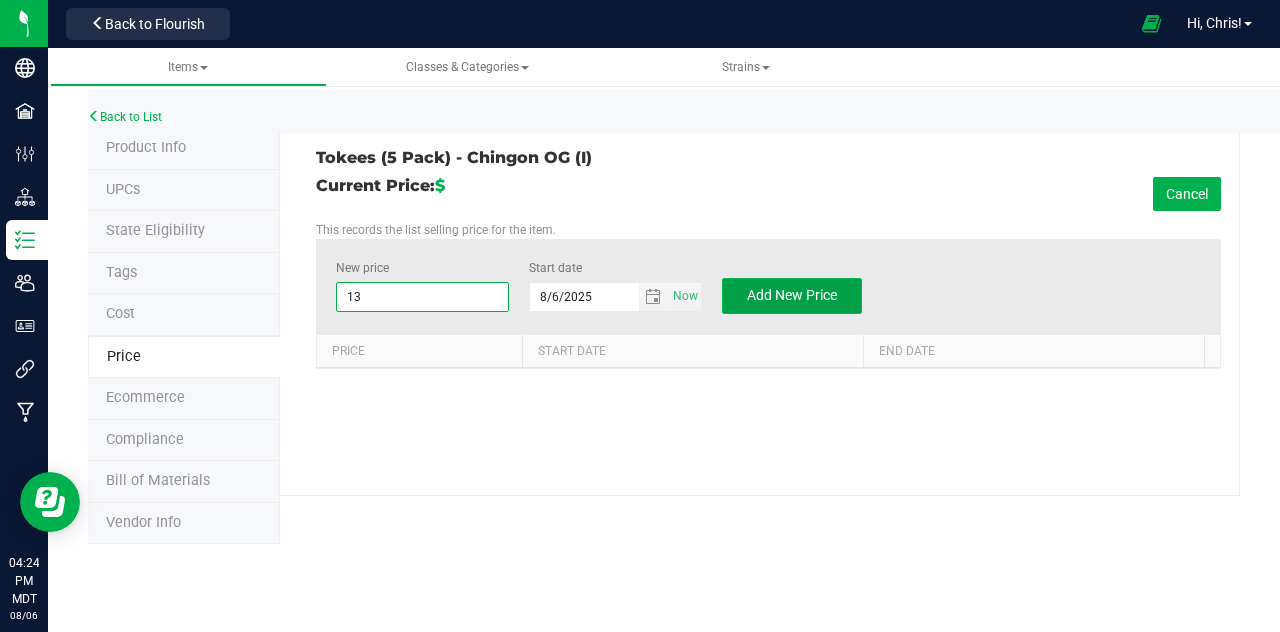 click on "Add New Price" at bounding box center (792, 295) 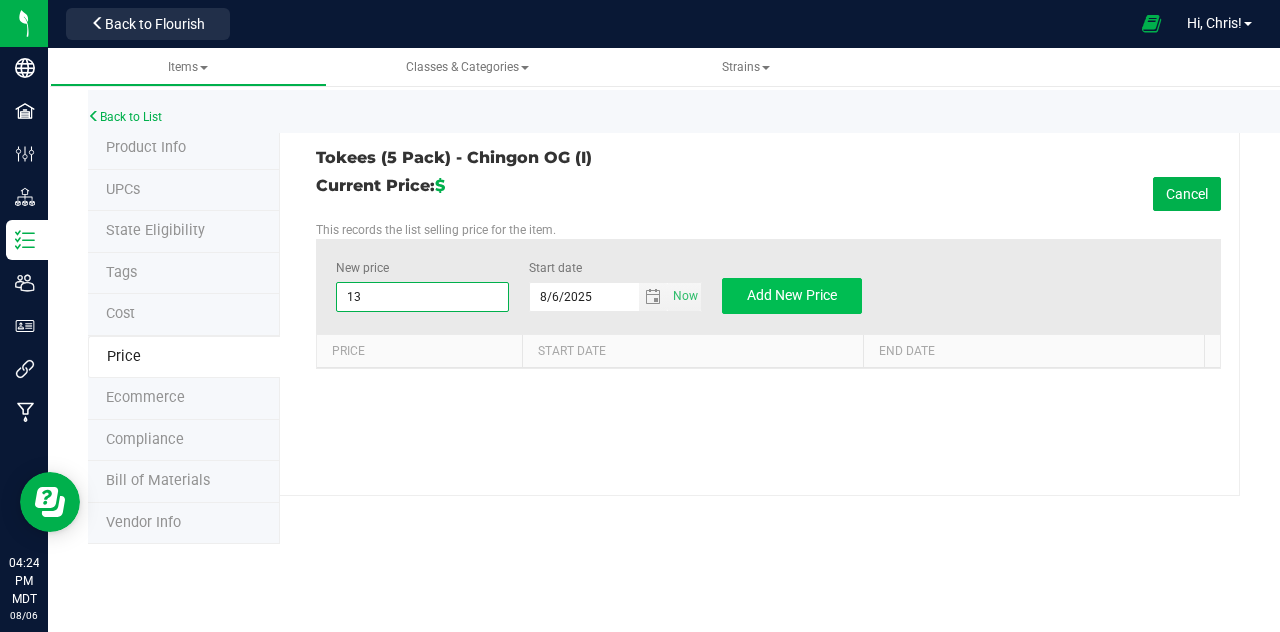 type on "$0.00000" 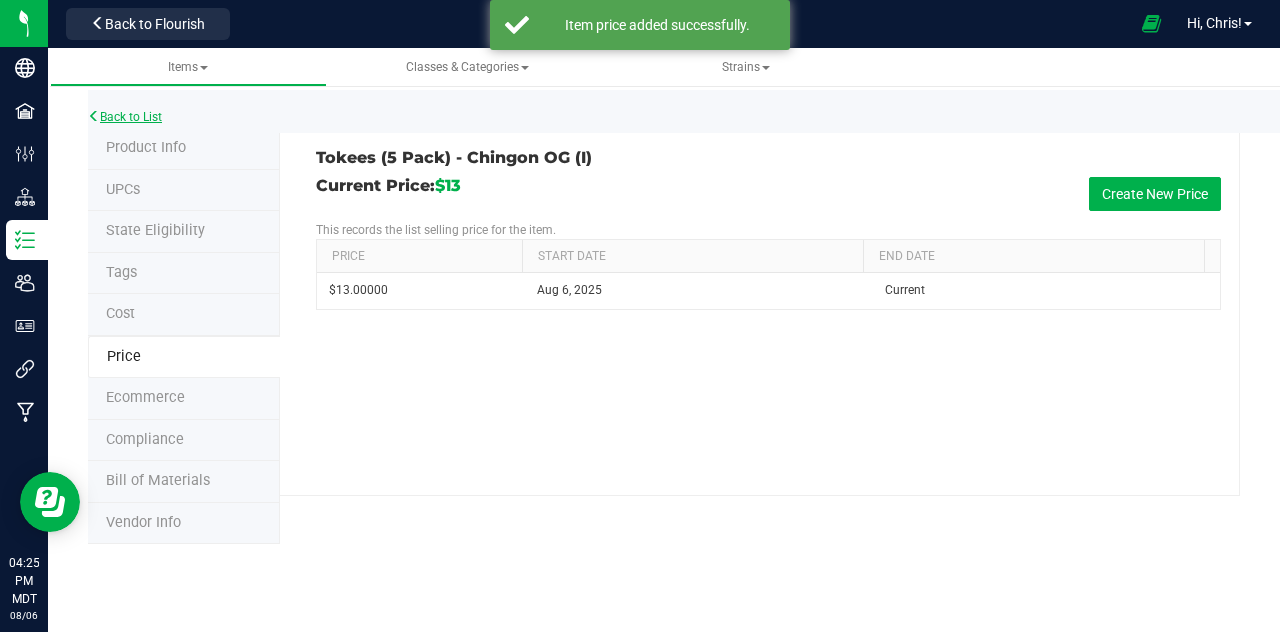 click on "Back to List" at bounding box center [125, 117] 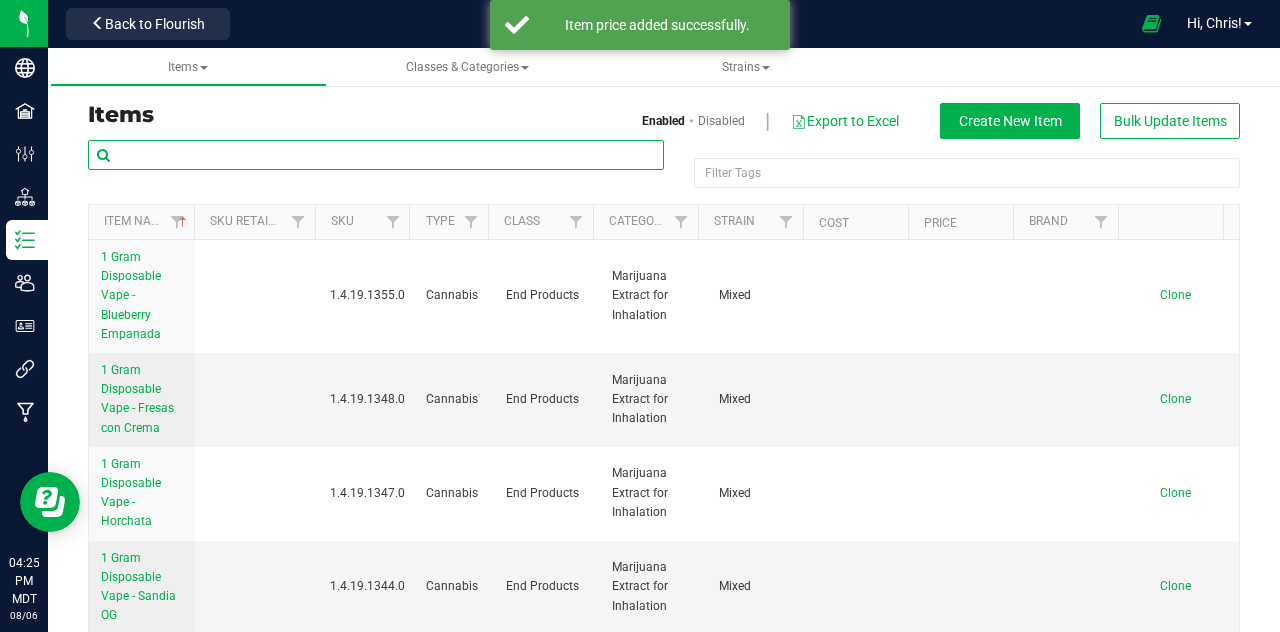 click at bounding box center (376, 155) 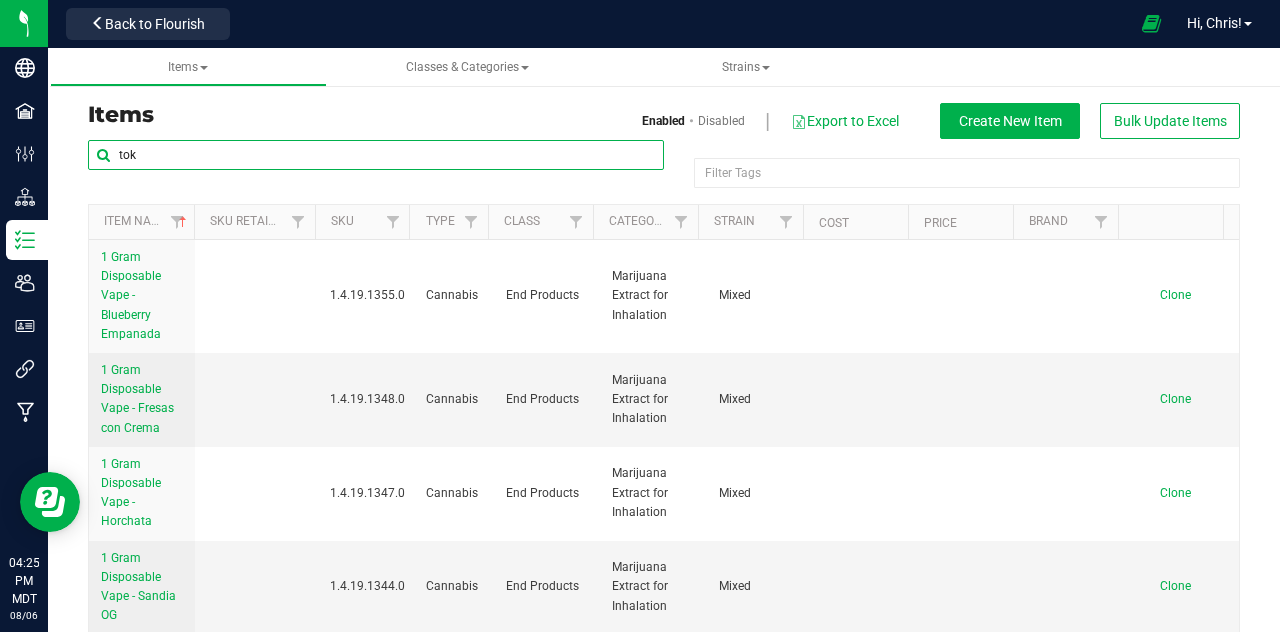 type on "tok" 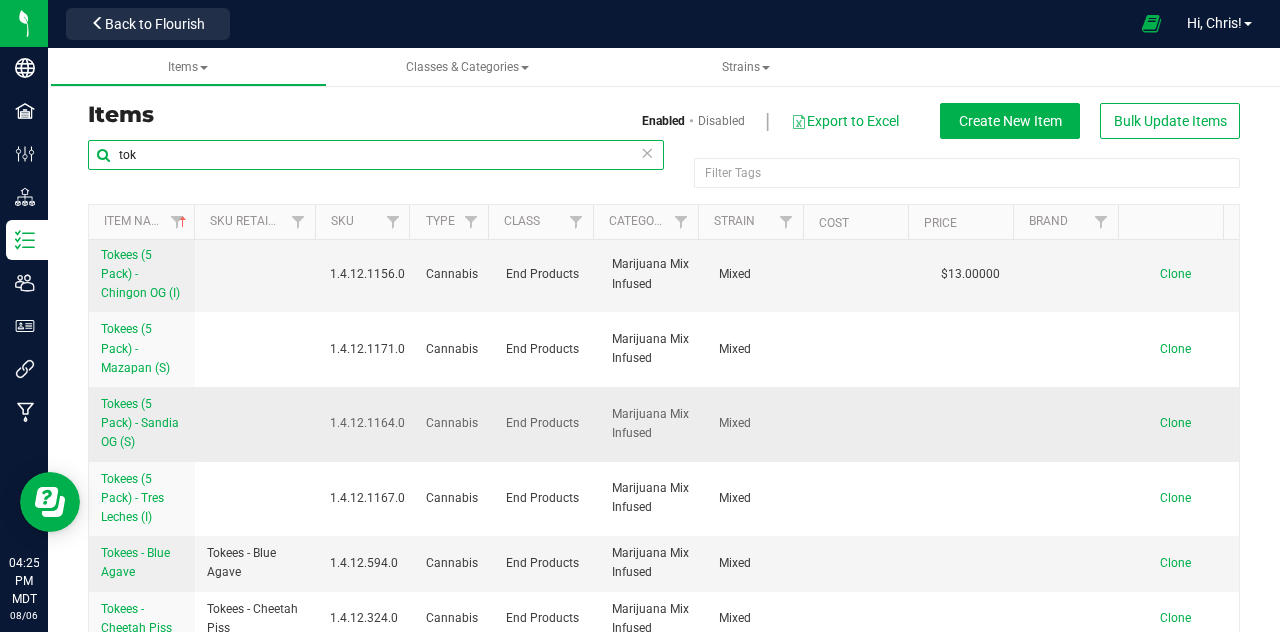 scroll, scrollTop: 200, scrollLeft: 0, axis: vertical 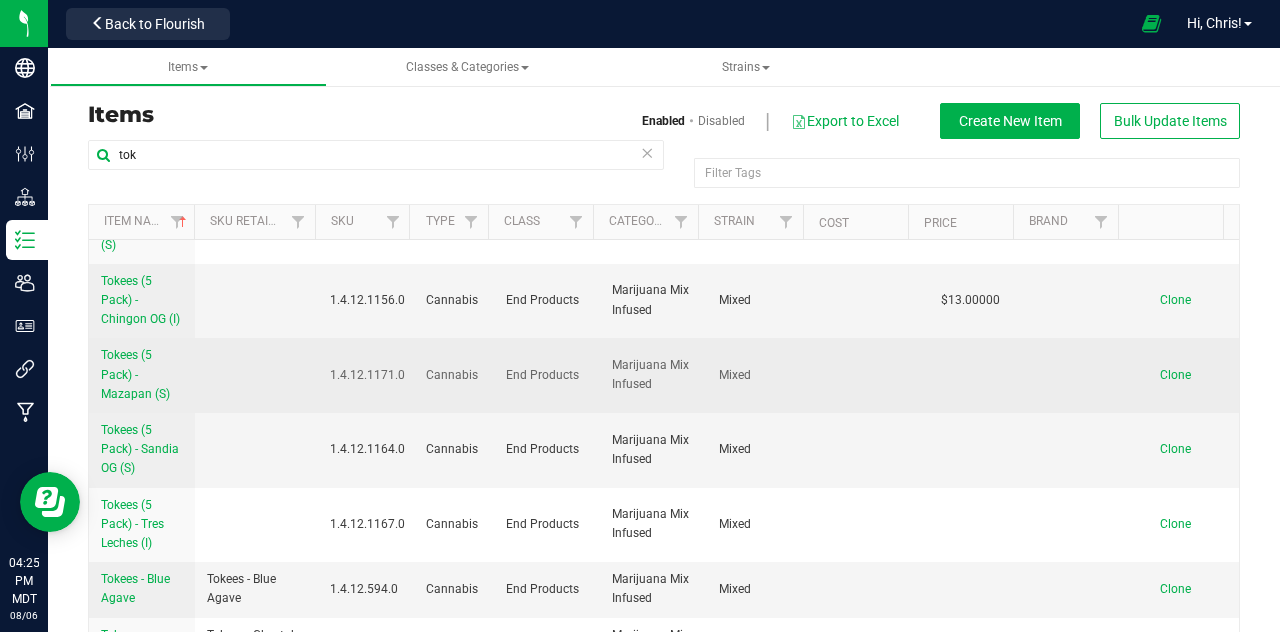 click on "Tokees (5 Pack) - Mazapan (S)" at bounding box center [135, 374] 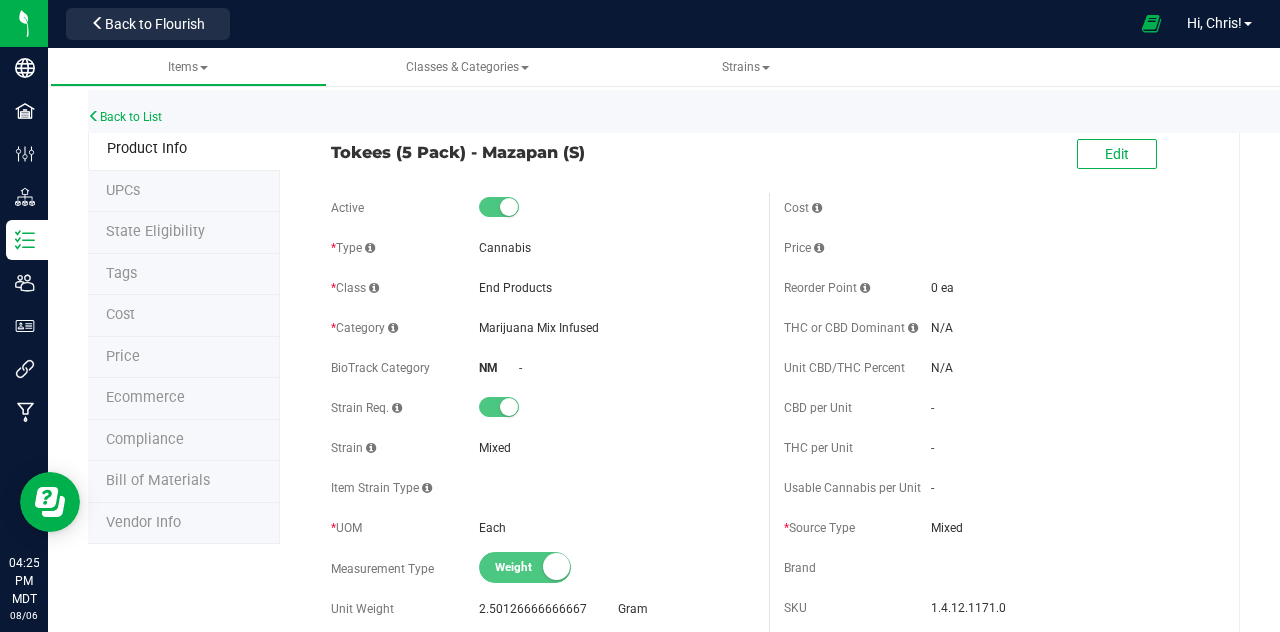 click on "Price" at bounding box center (123, 356) 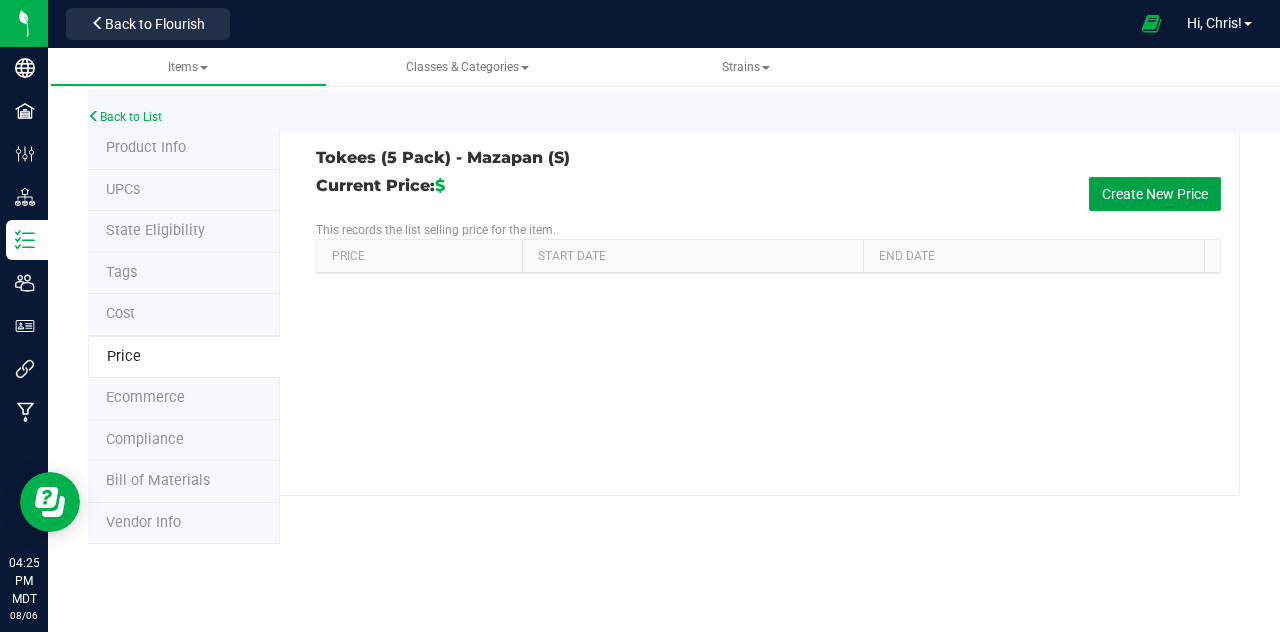click on "Create New Price" at bounding box center (1155, 194) 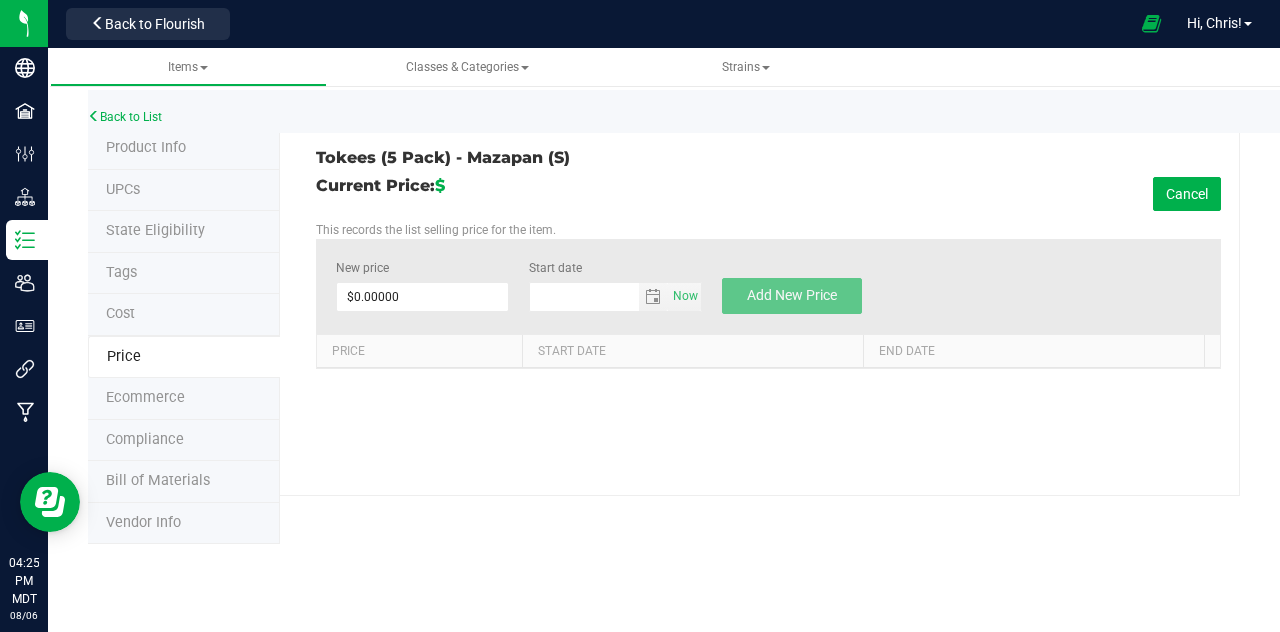 type on "8/6/2025" 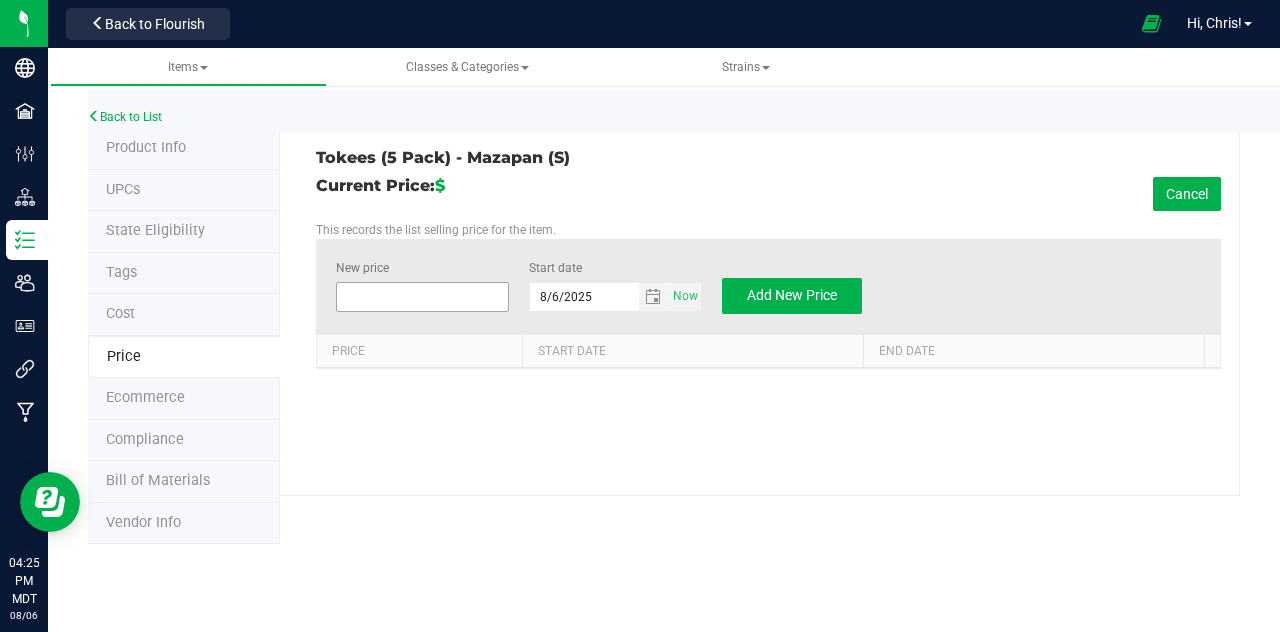 click at bounding box center [422, 297] 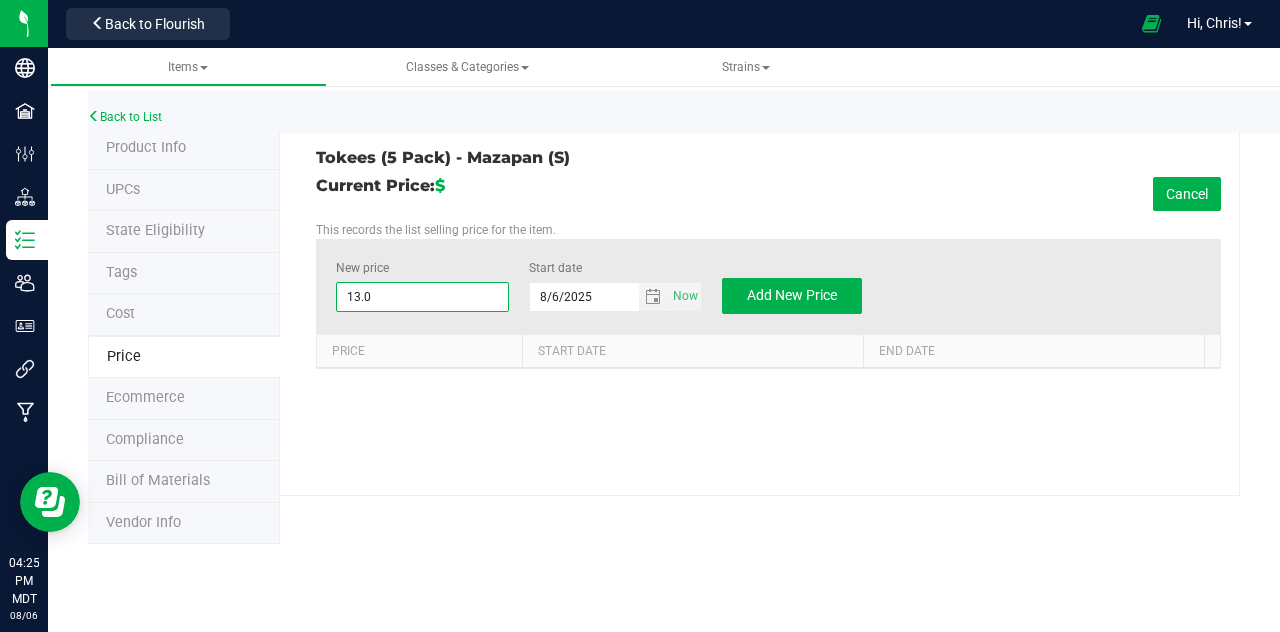 type on "13.00" 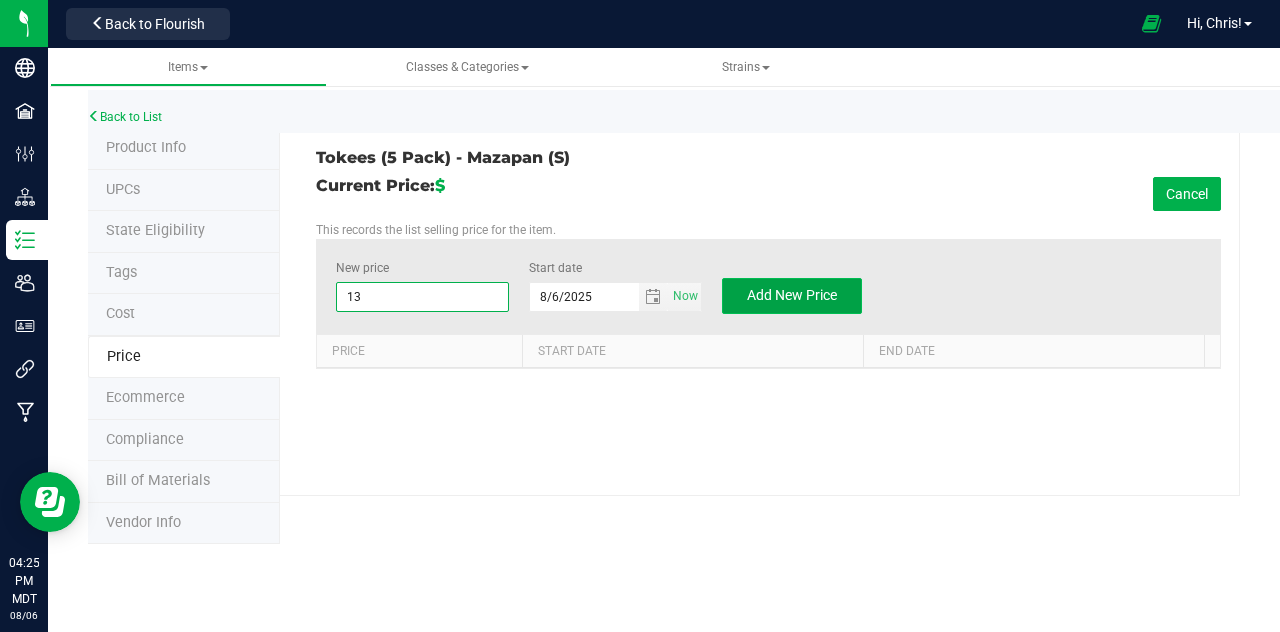 click on "Add New Price" at bounding box center (792, 296) 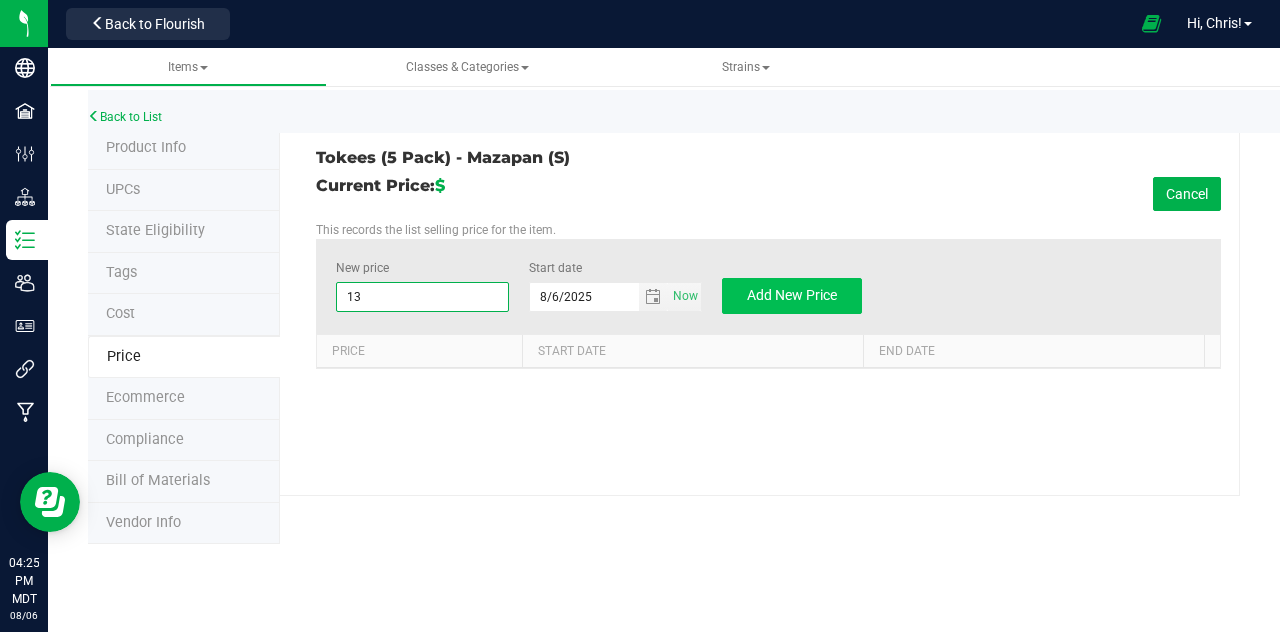 type on "$0.00000" 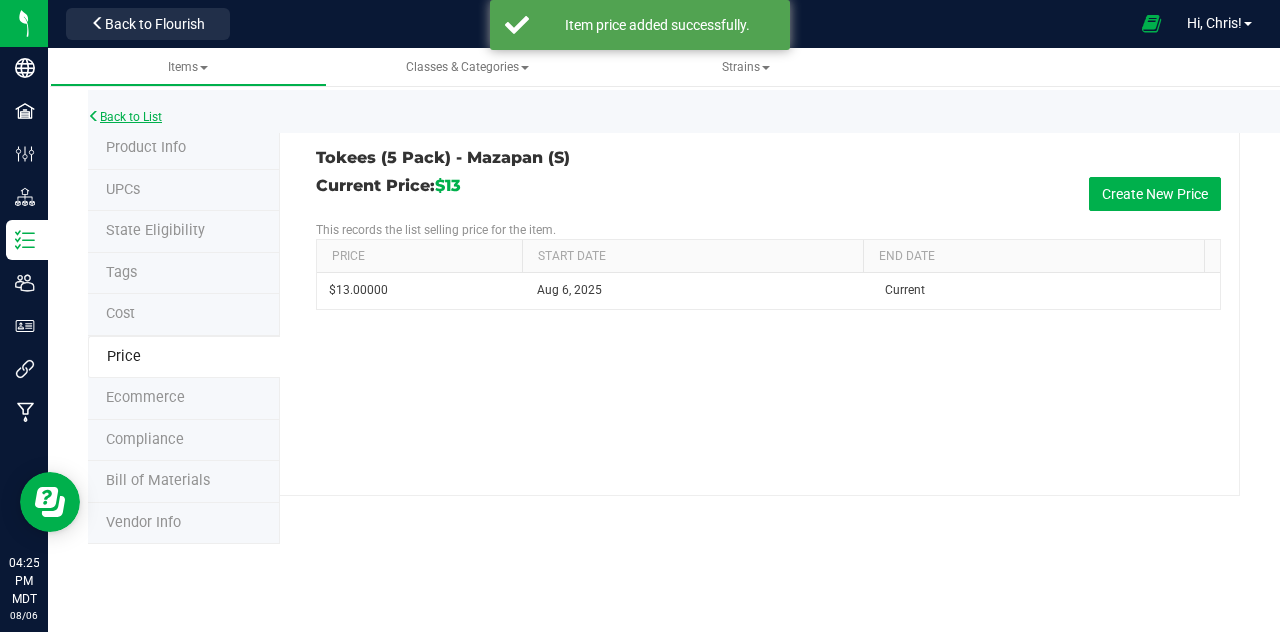 click on "Back to List" at bounding box center (125, 117) 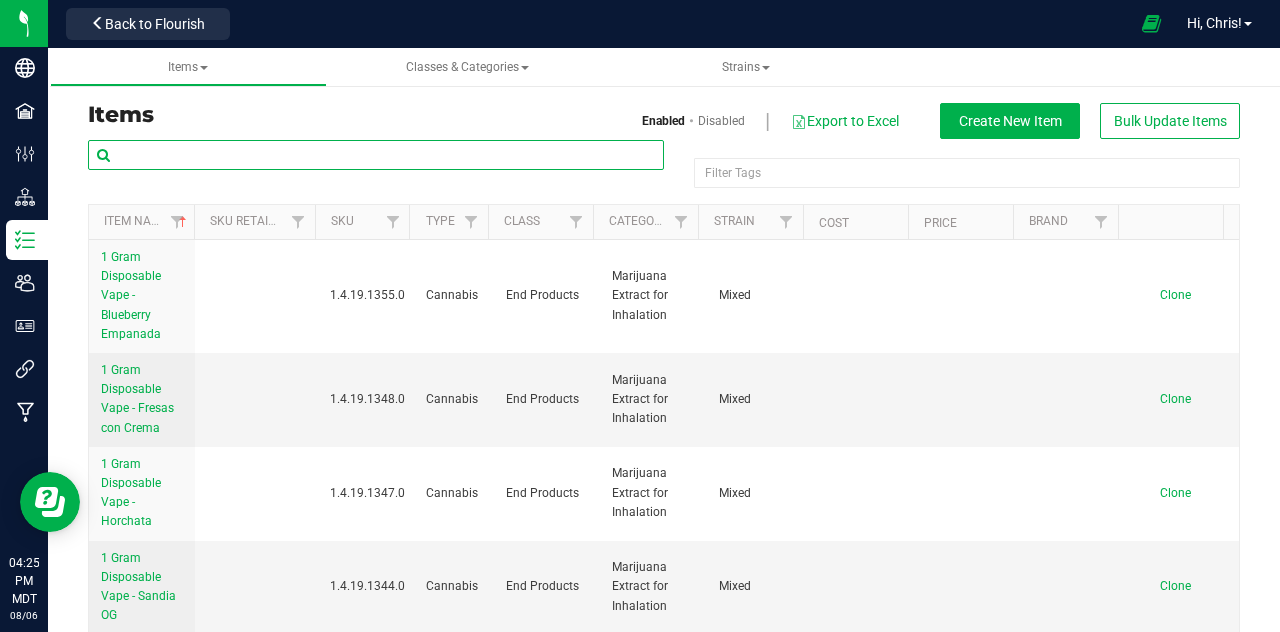click at bounding box center (376, 155) 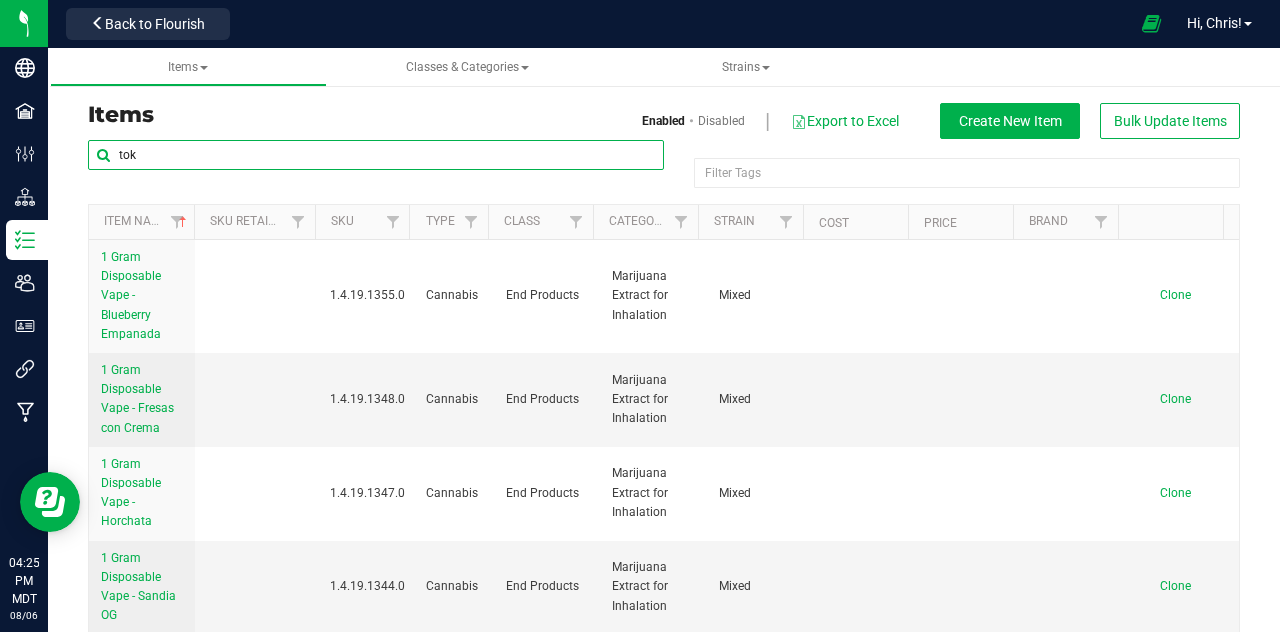 type on "tok" 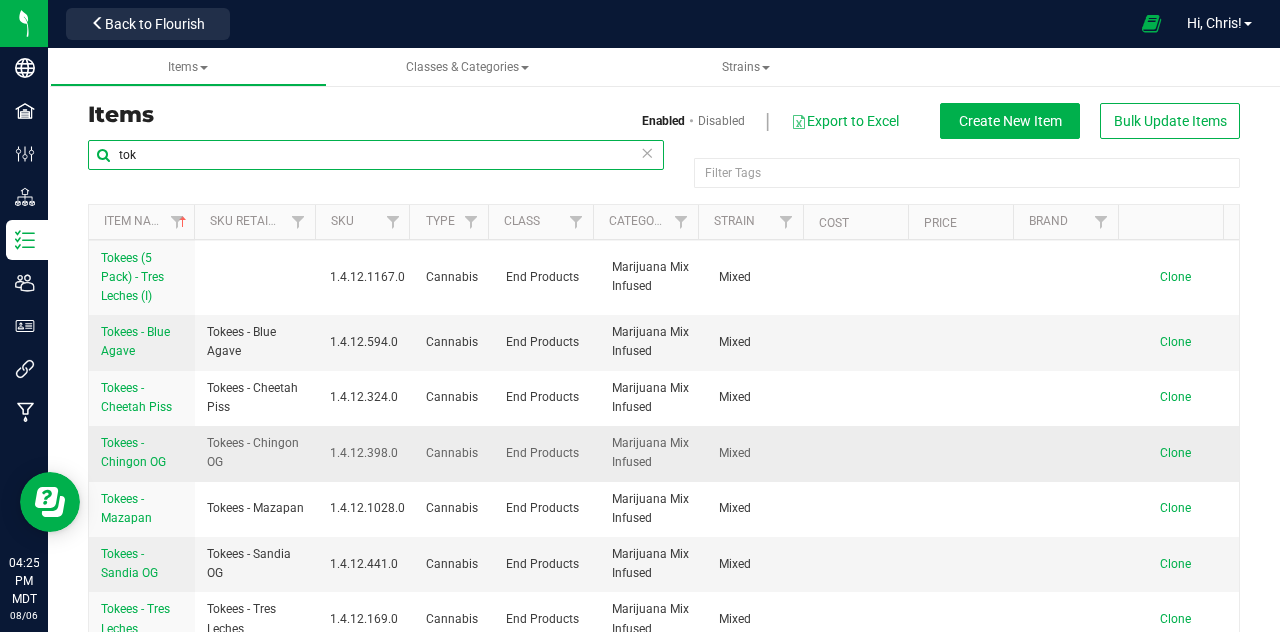 scroll, scrollTop: 451, scrollLeft: 0, axis: vertical 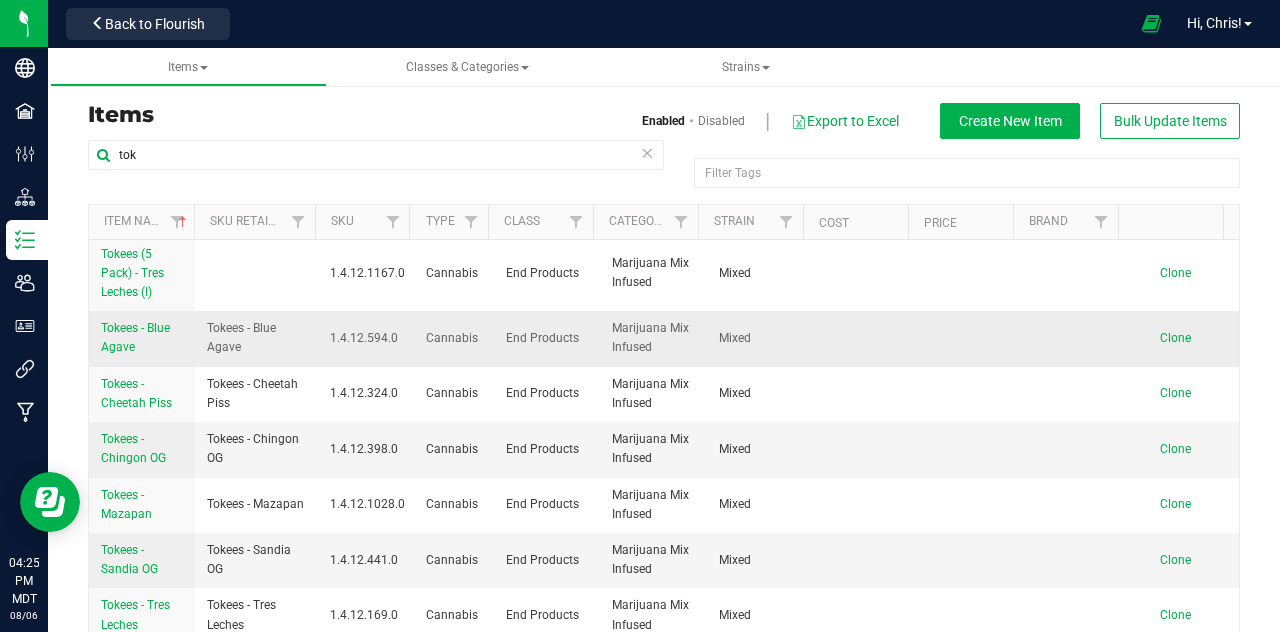 click on "Tokees - Blue Agave" at bounding box center (135, 337) 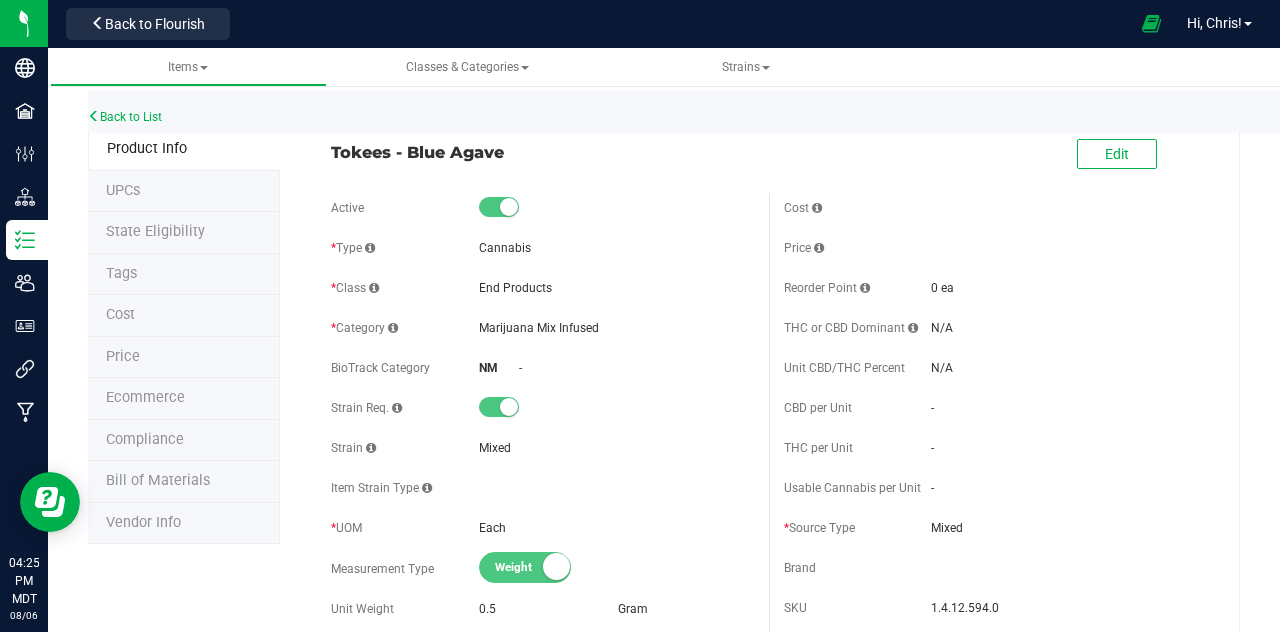 click on "Price" at bounding box center (184, 358) 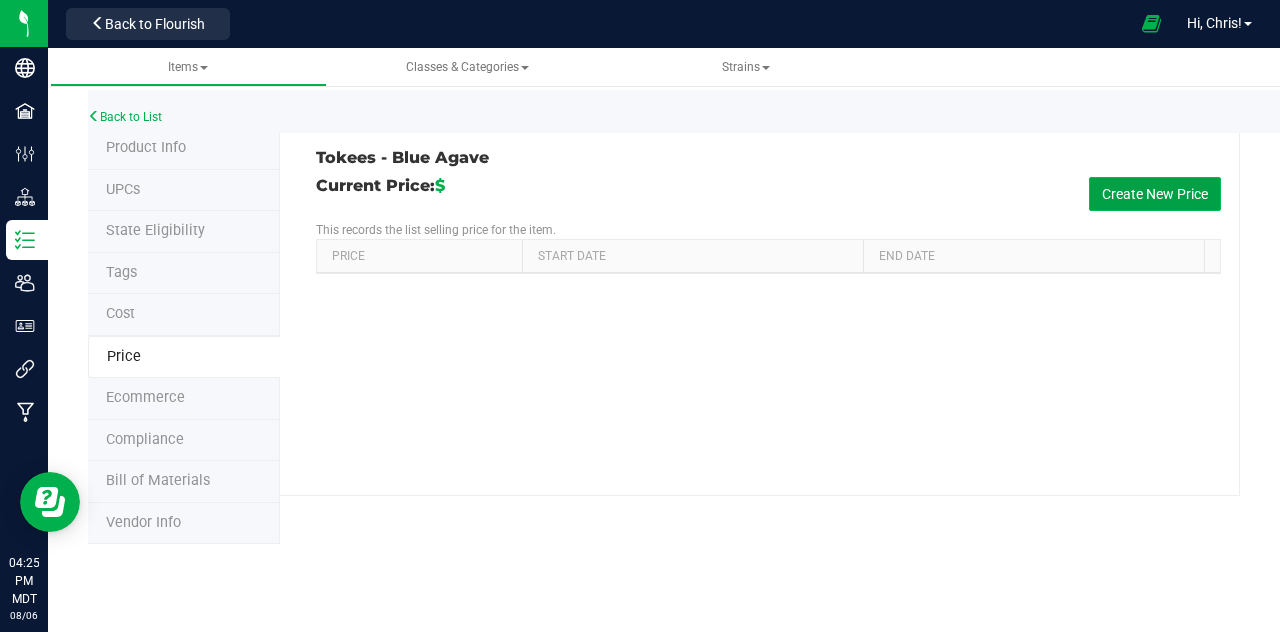 click on "Create New Price" at bounding box center (1155, 194) 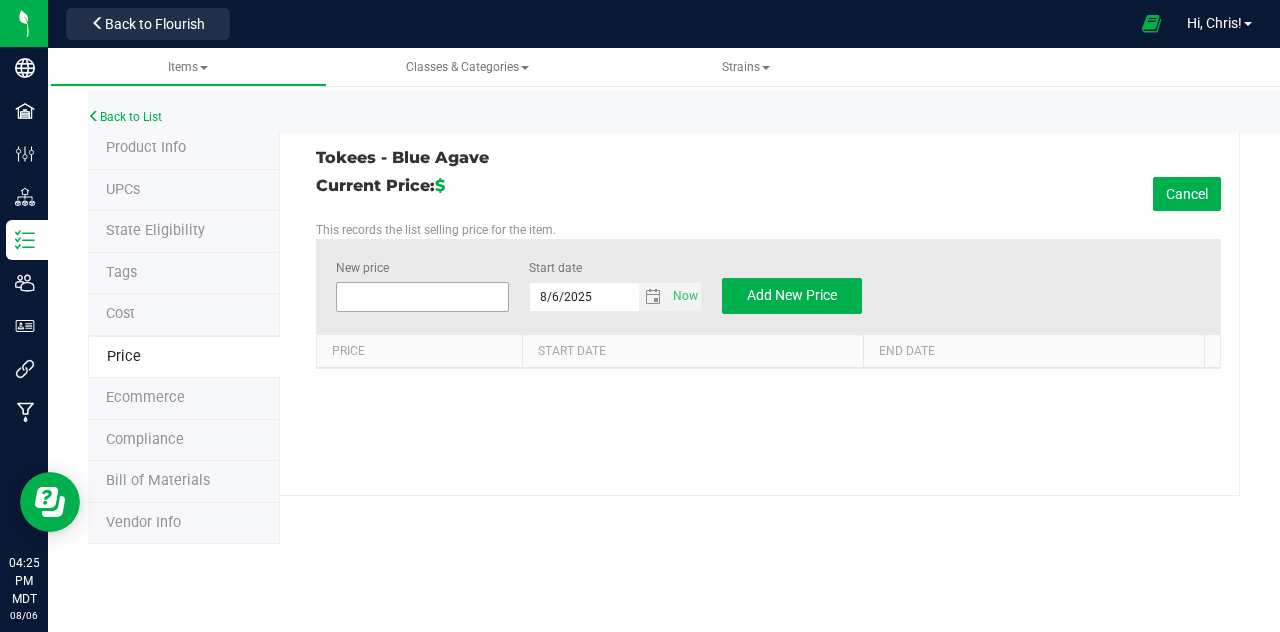 click at bounding box center [422, 297] 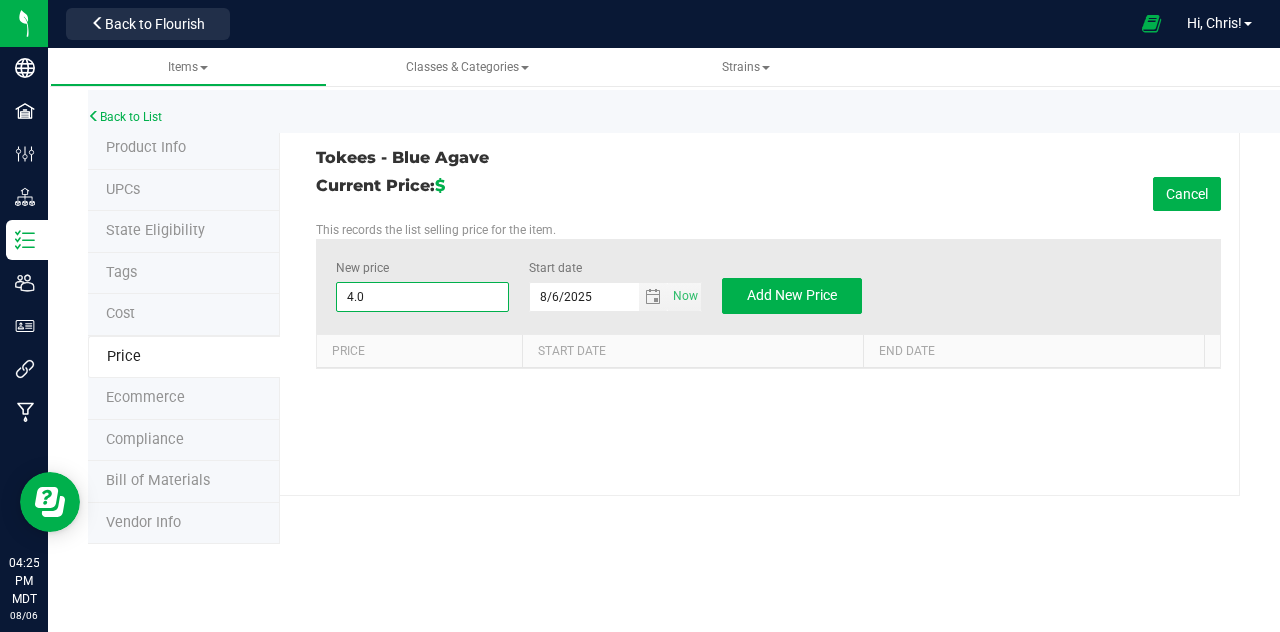 type on "4.00" 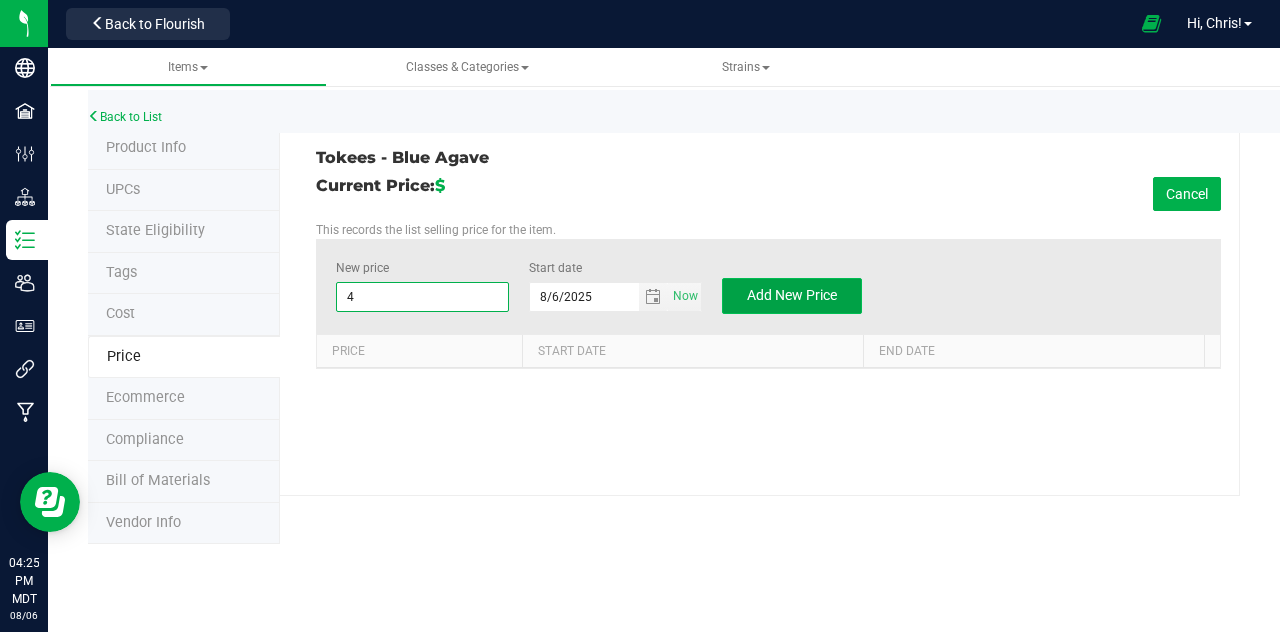click on "Add New Price" at bounding box center [792, 296] 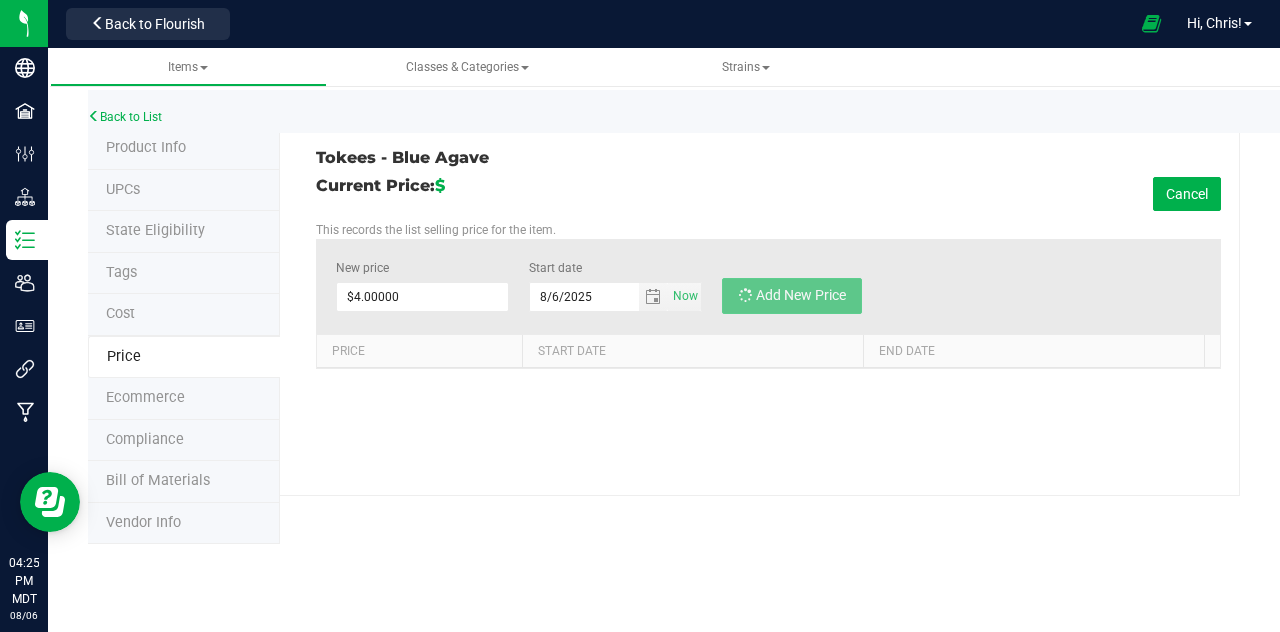 type on "$0.00000" 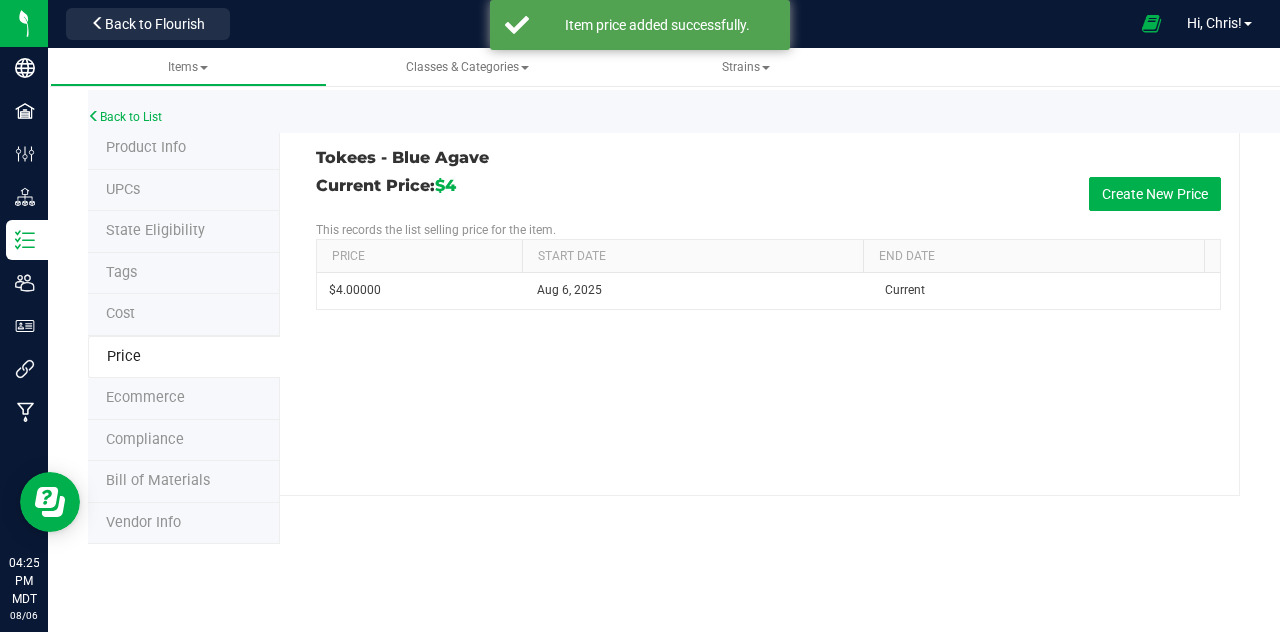 click on "Back to List" at bounding box center (728, 111) 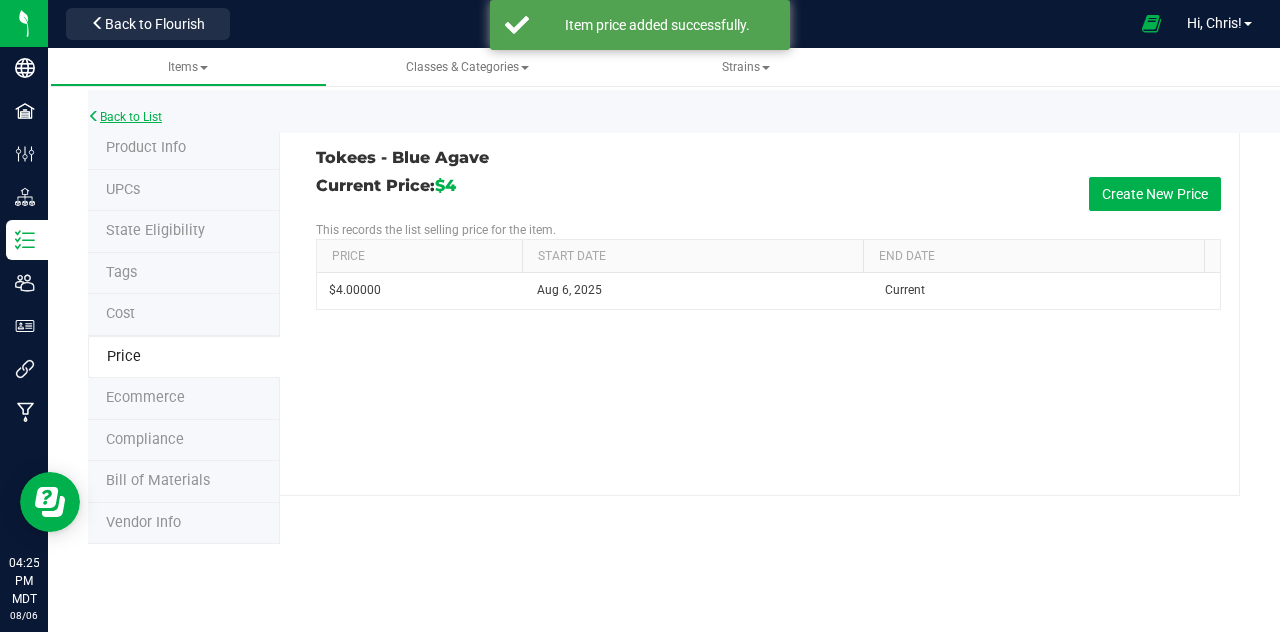 click on "Back to List" at bounding box center (125, 117) 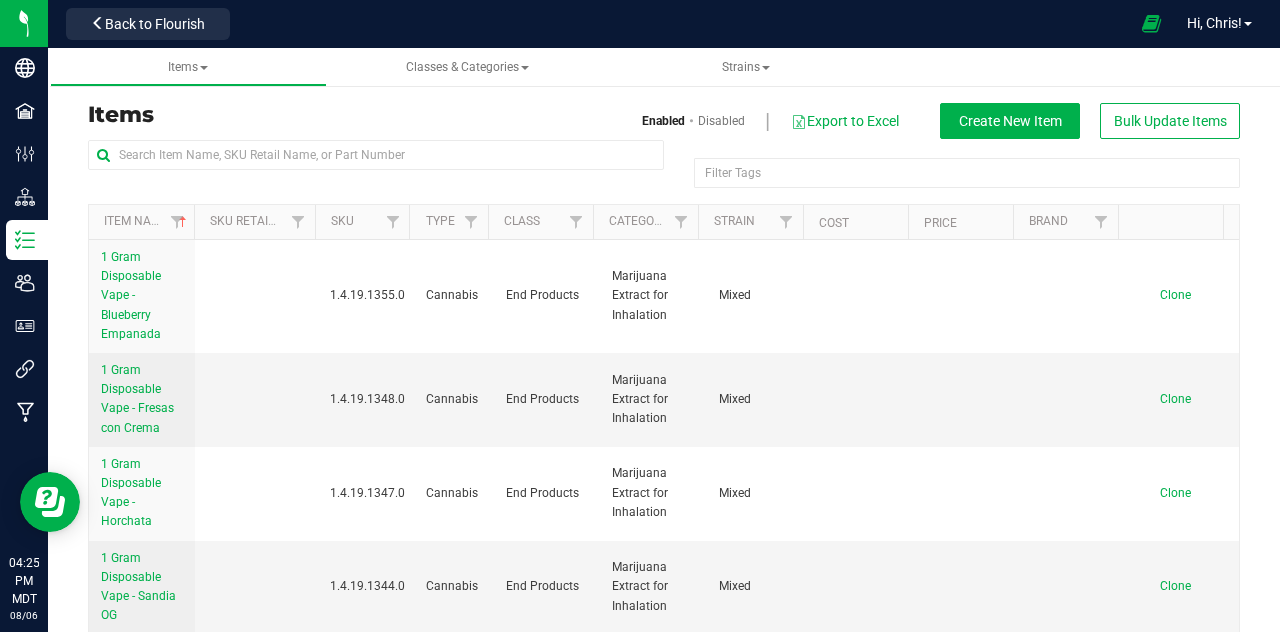 click at bounding box center [376, 163] 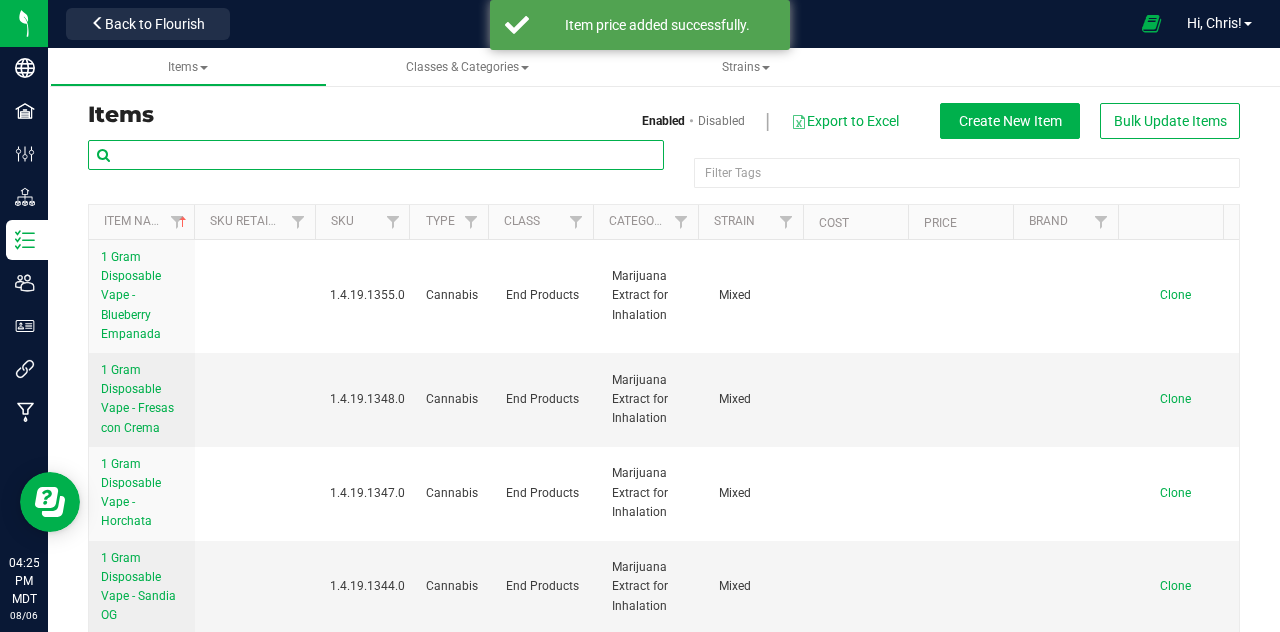 click at bounding box center (376, 155) 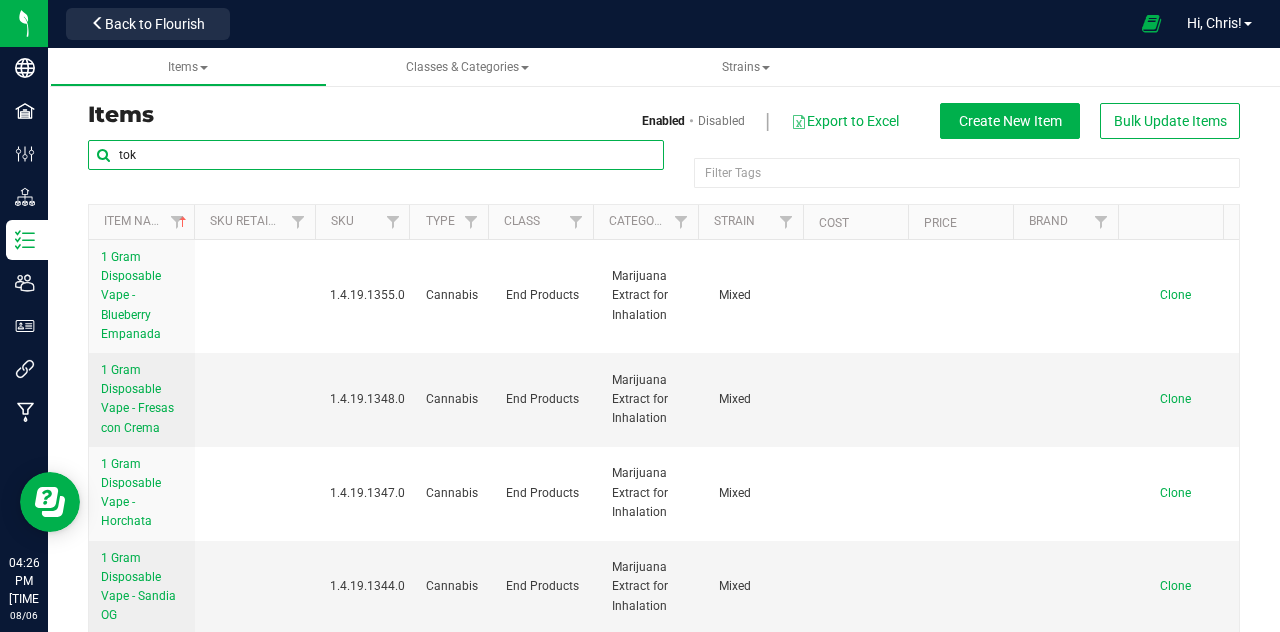 type on "tok" 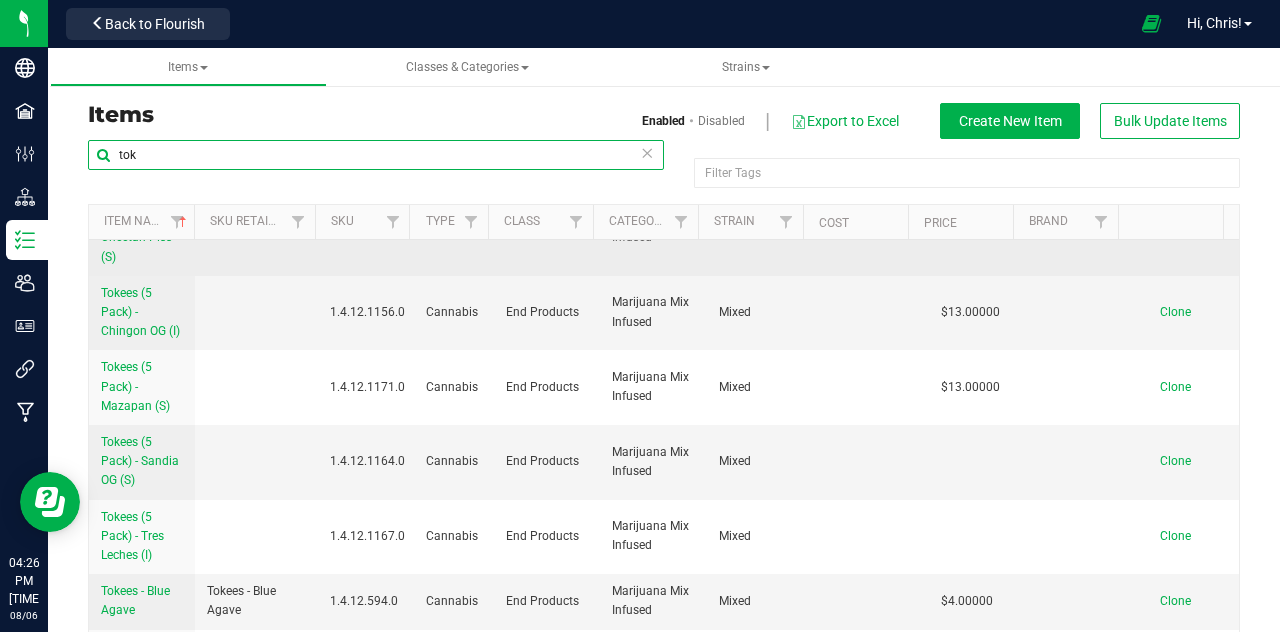 scroll, scrollTop: 451, scrollLeft: 0, axis: vertical 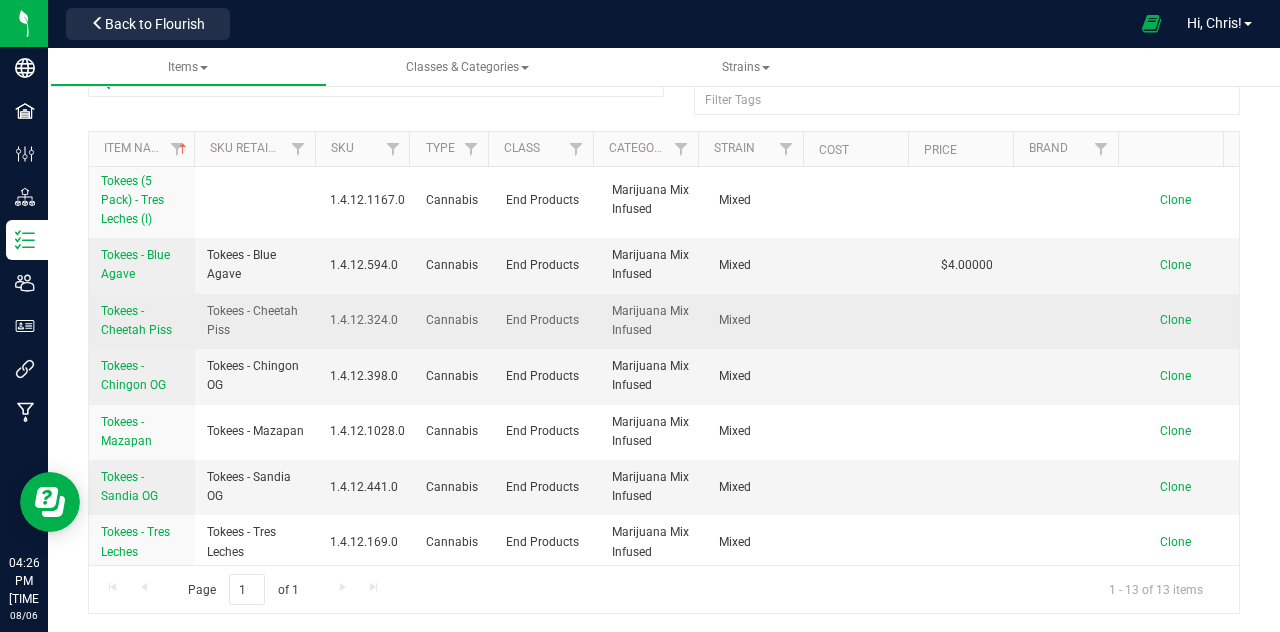 click on "Tokees - Cheetah Piss" at bounding box center (136, 320) 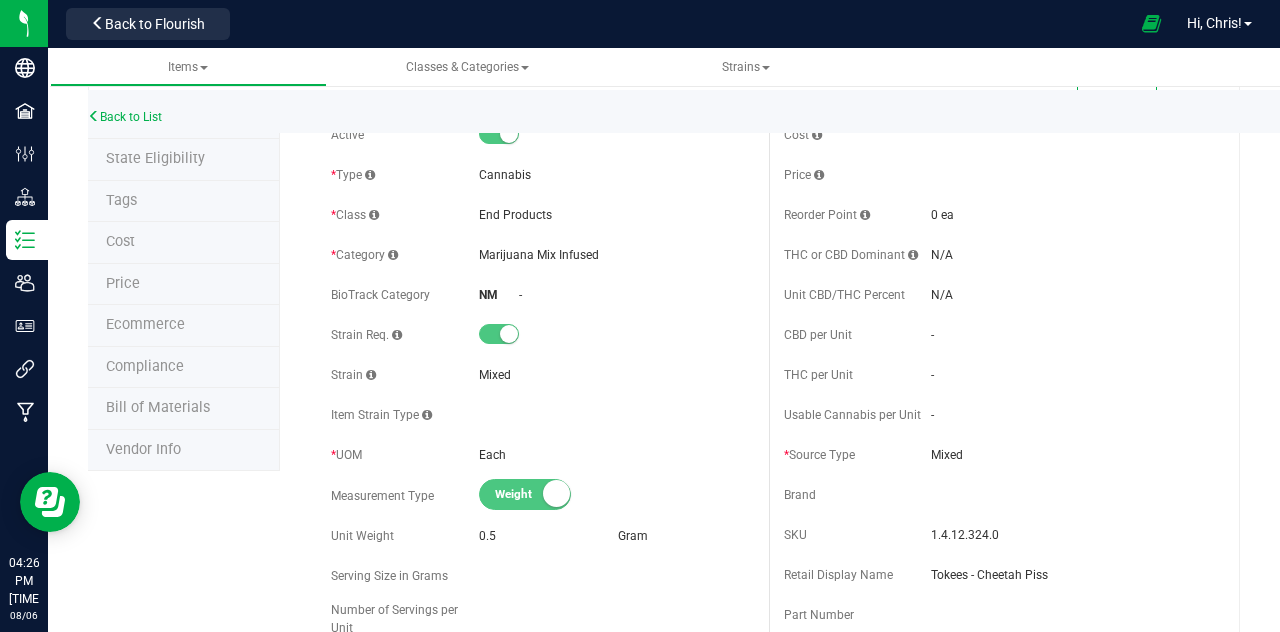 click on "Price" at bounding box center [123, 283] 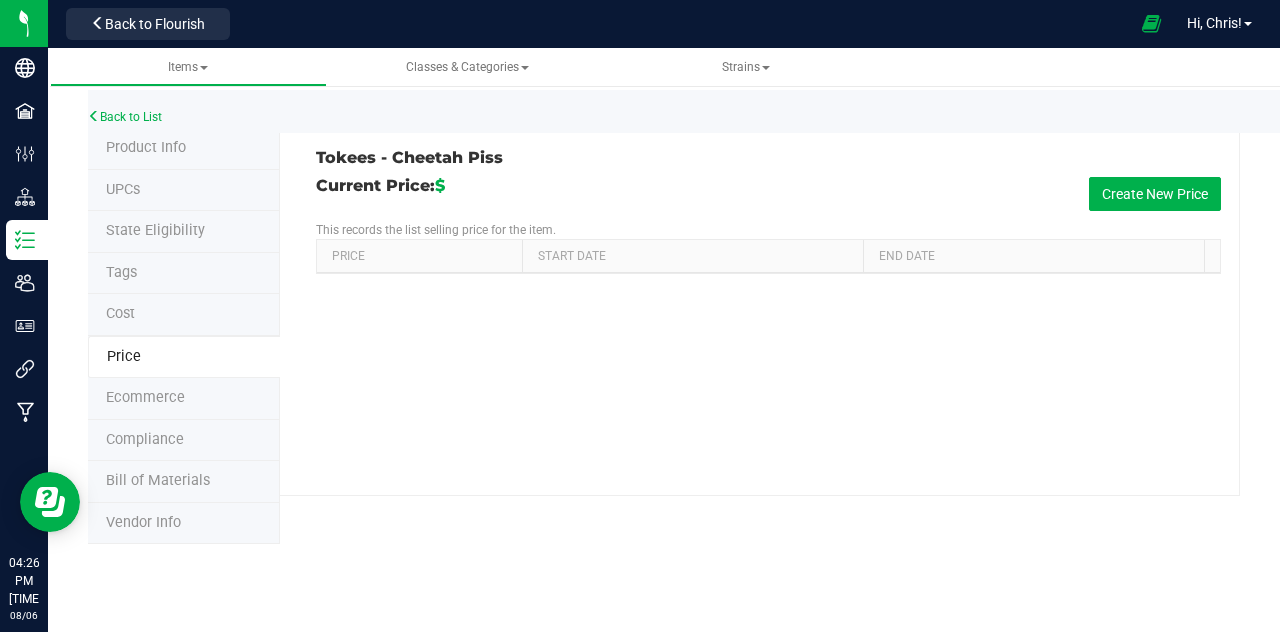 scroll, scrollTop: 0, scrollLeft: 0, axis: both 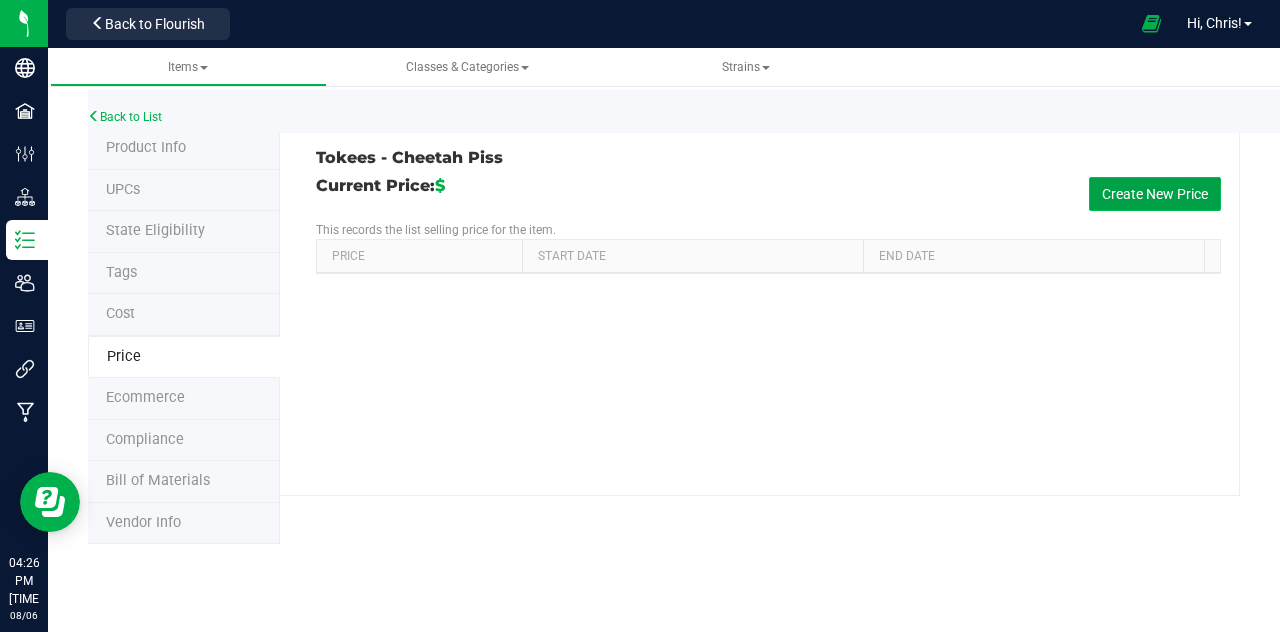 click on "Create New Price" at bounding box center [1155, 194] 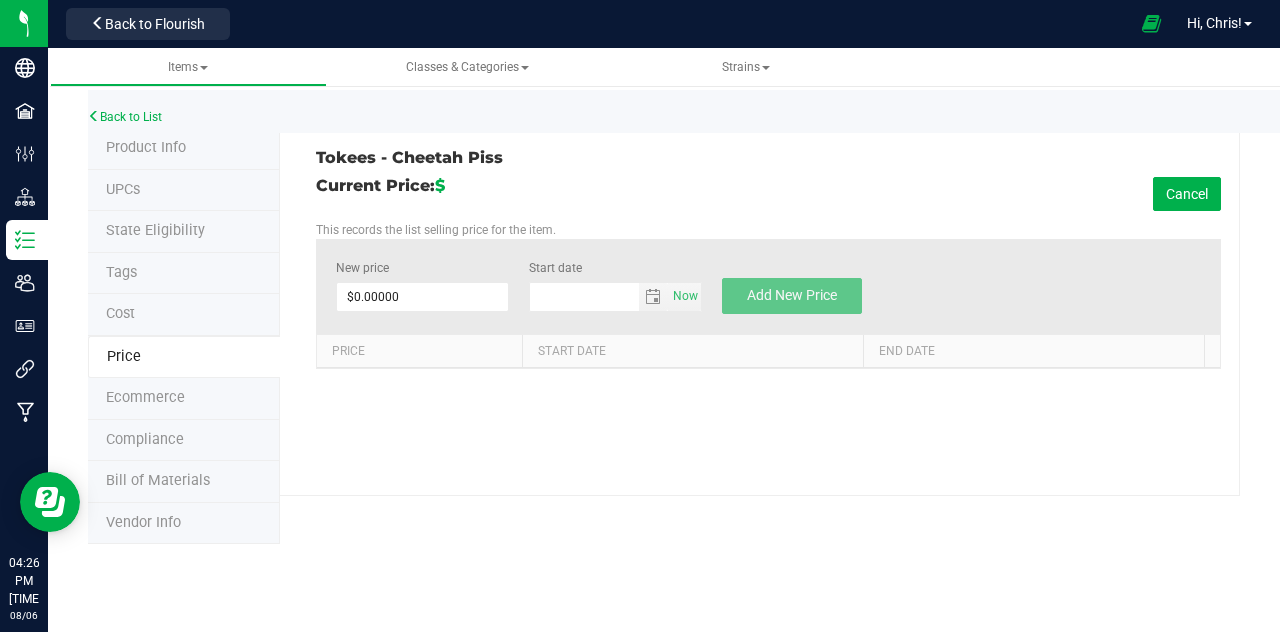 type on "8/6/2025" 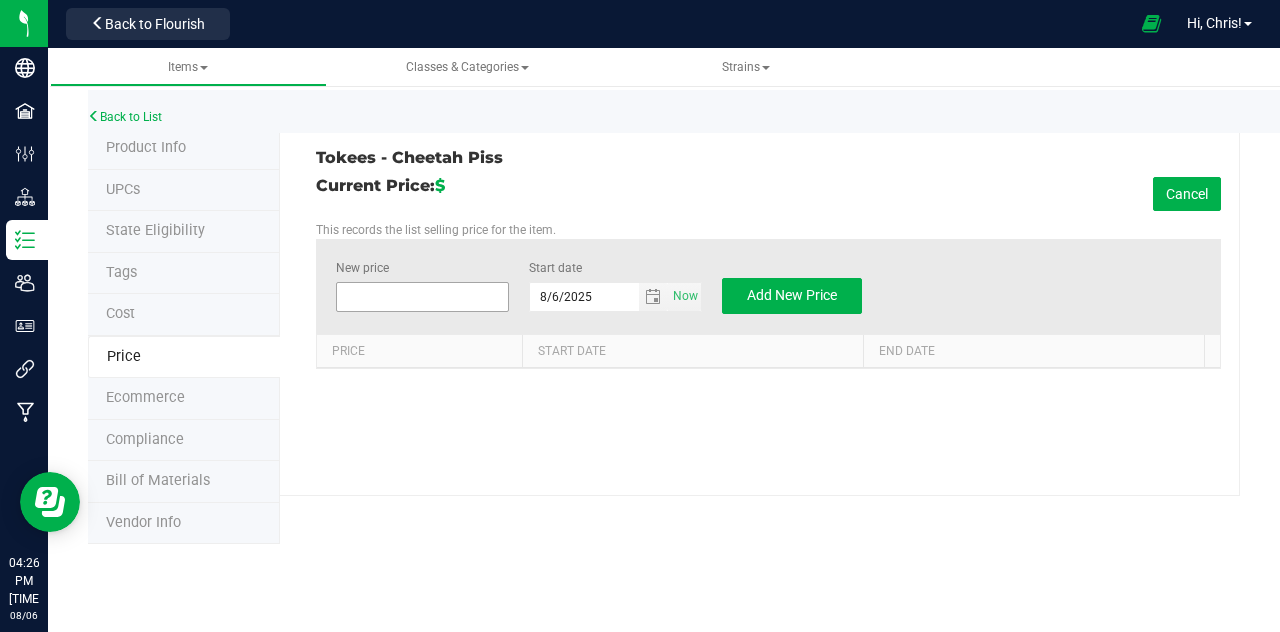 click at bounding box center [422, 297] 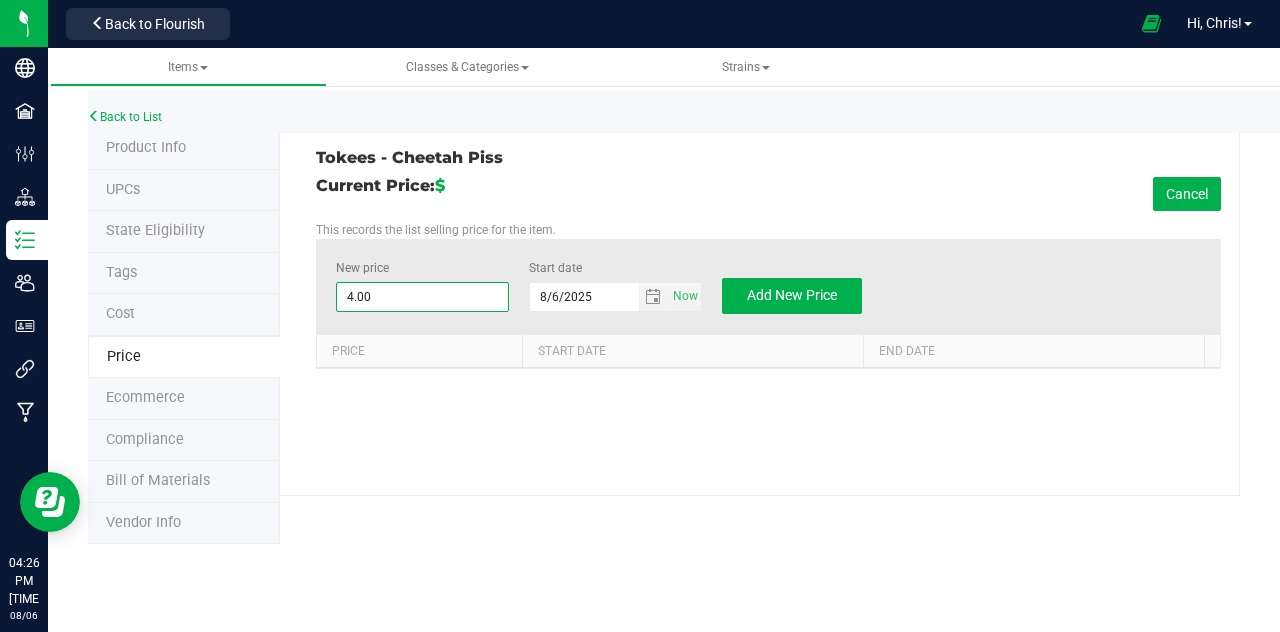 type on "4" 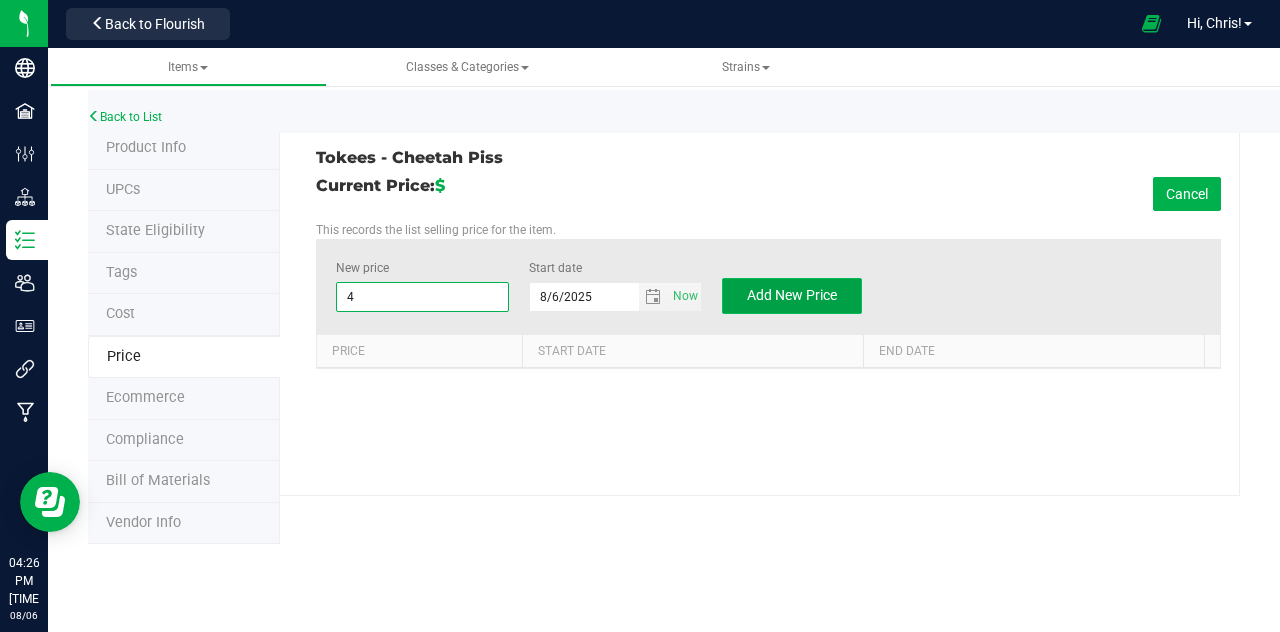 click on "Add New Price" at bounding box center (792, 295) 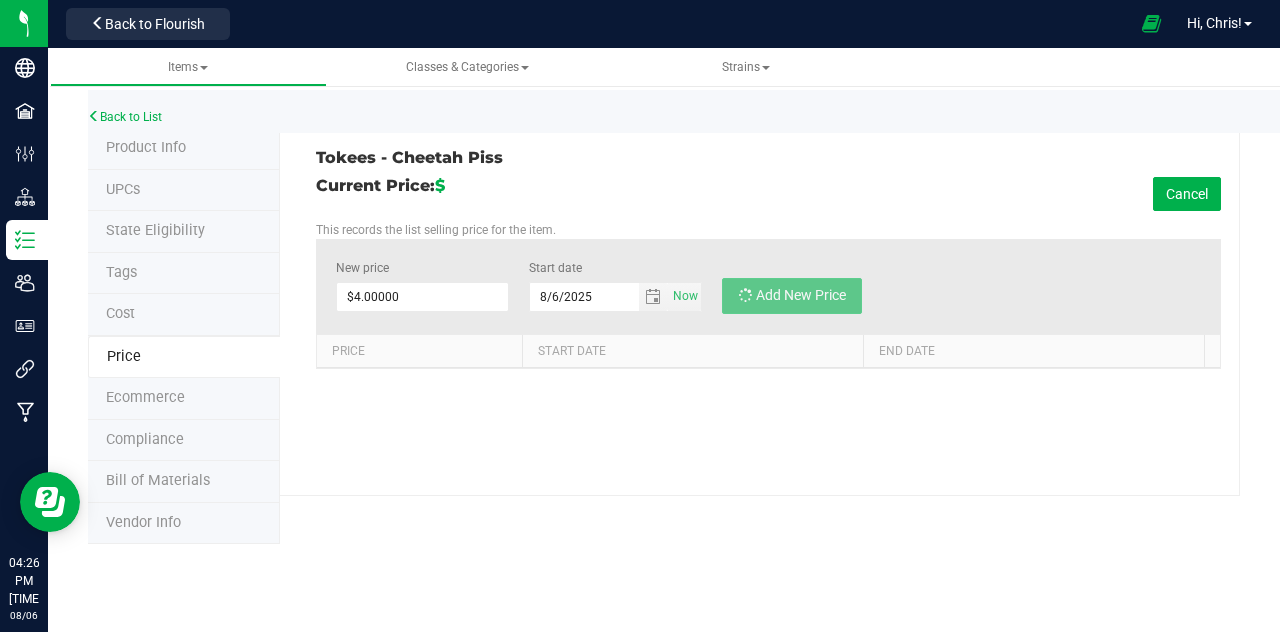 type on "$0.00000" 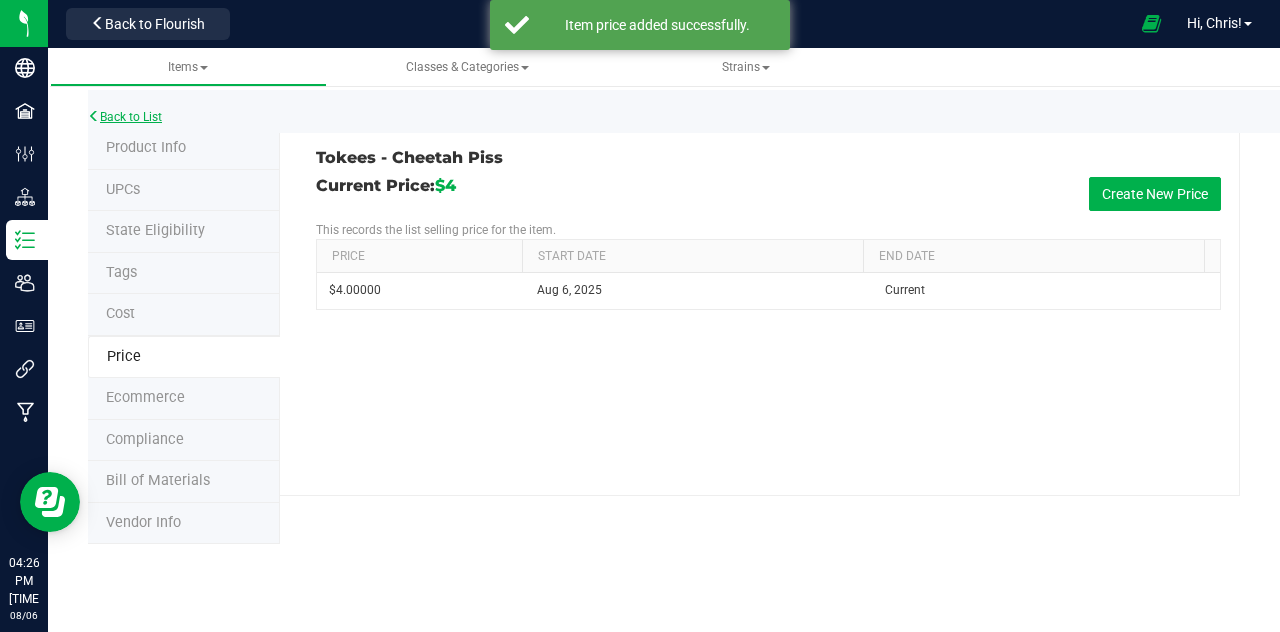 click on "Back to List" at bounding box center [125, 117] 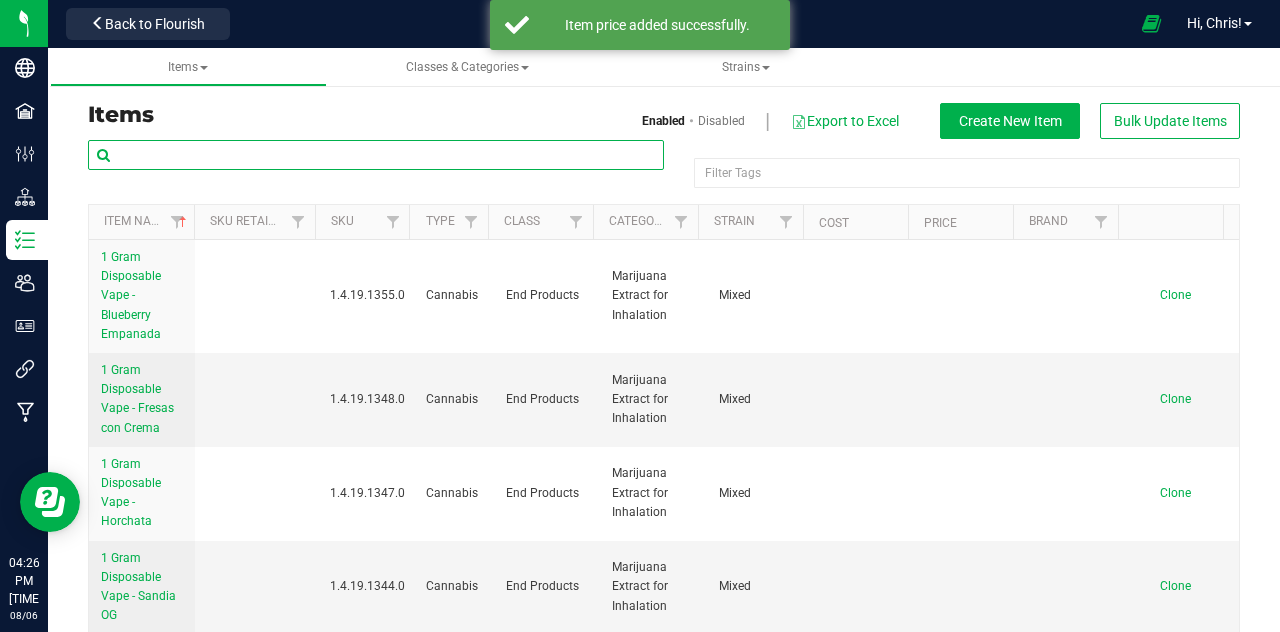 click at bounding box center (376, 155) 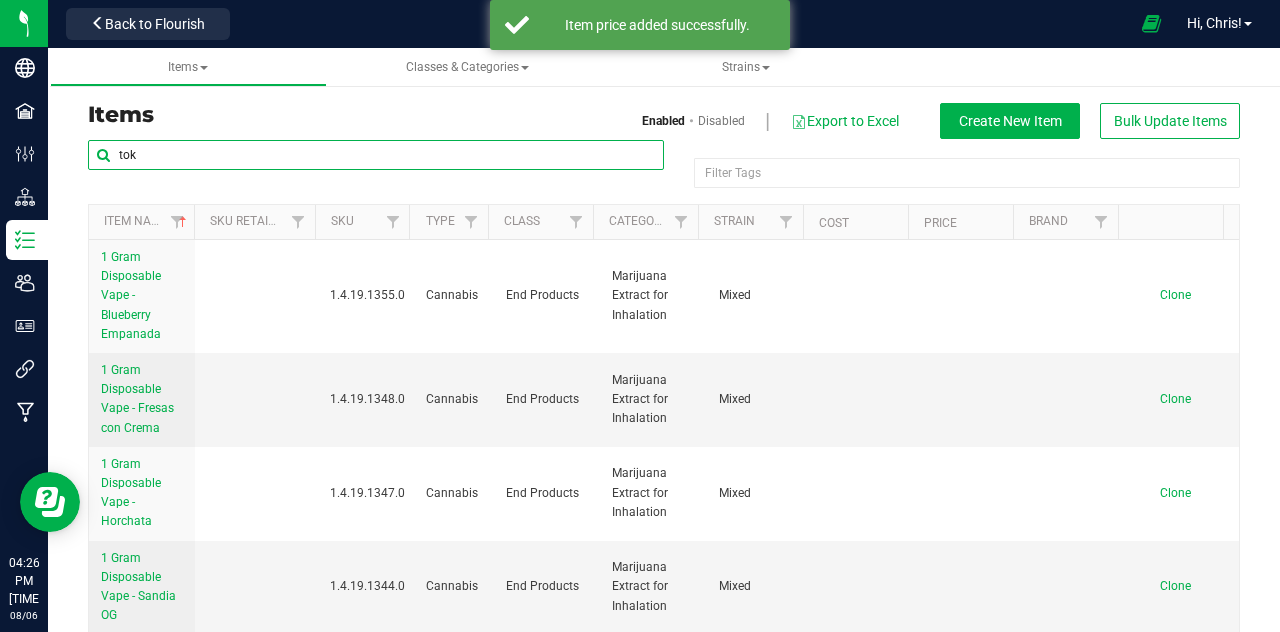 type on "tok" 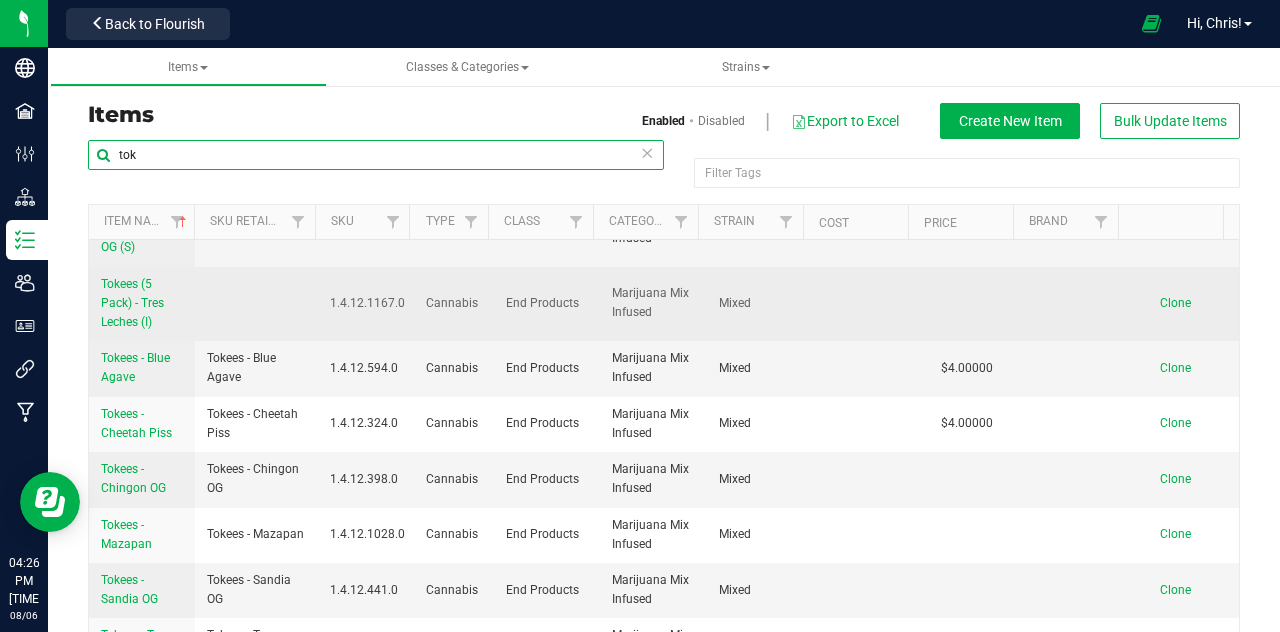 scroll, scrollTop: 451, scrollLeft: 0, axis: vertical 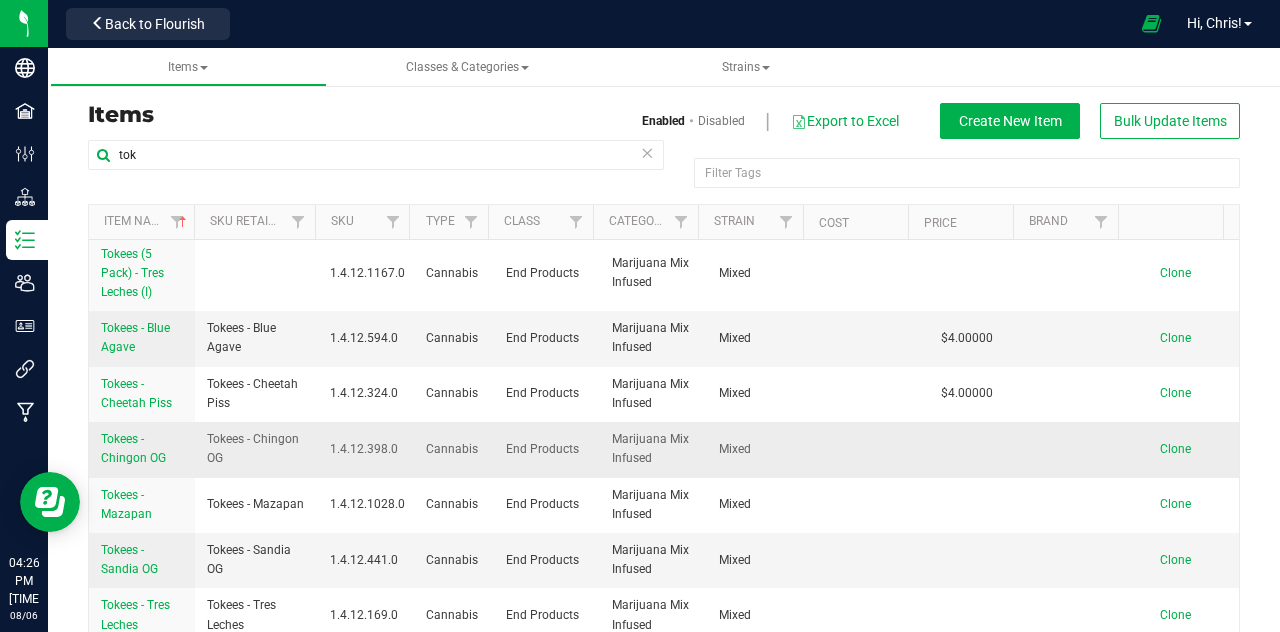 click on "Tokees - Chingon OG" at bounding box center (133, 448) 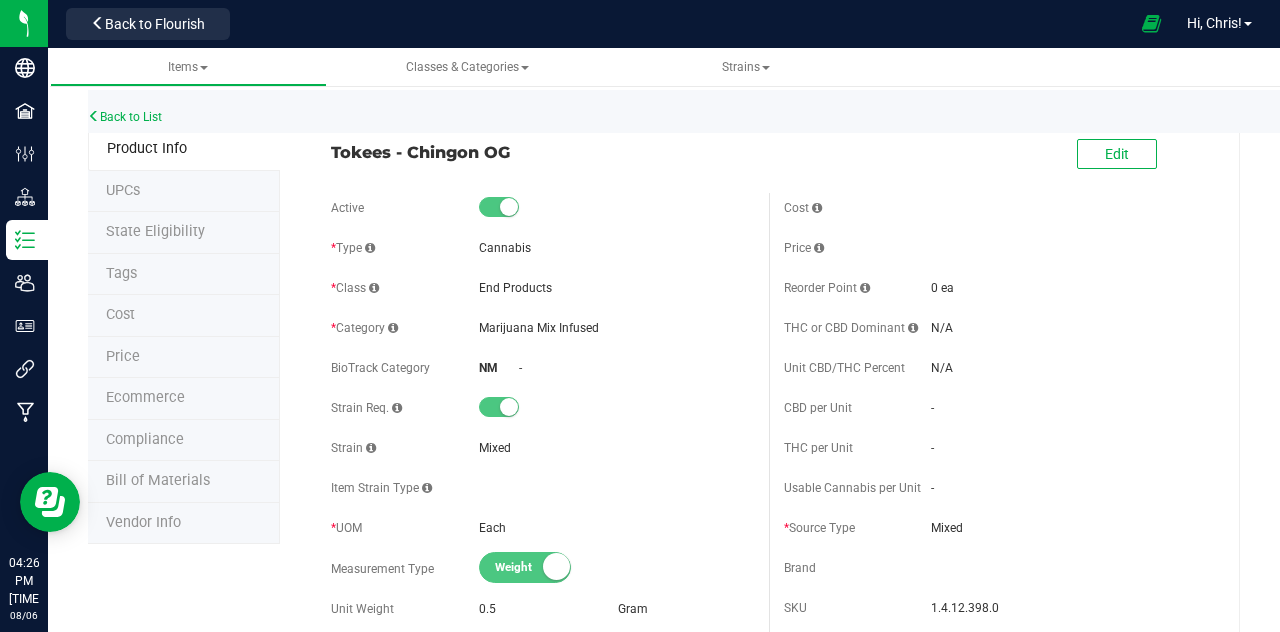click on "Price" at bounding box center (123, 356) 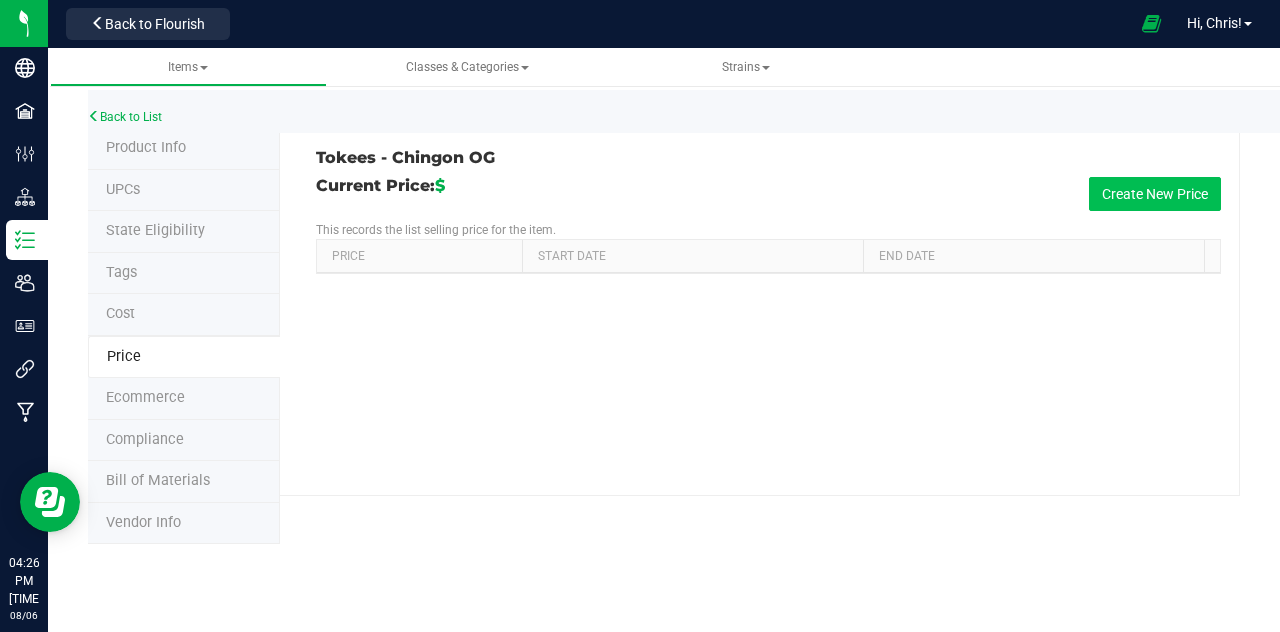 drag, startPoint x: 1149, startPoint y: 211, endPoint x: 1152, endPoint y: 199, distance: 12.369317 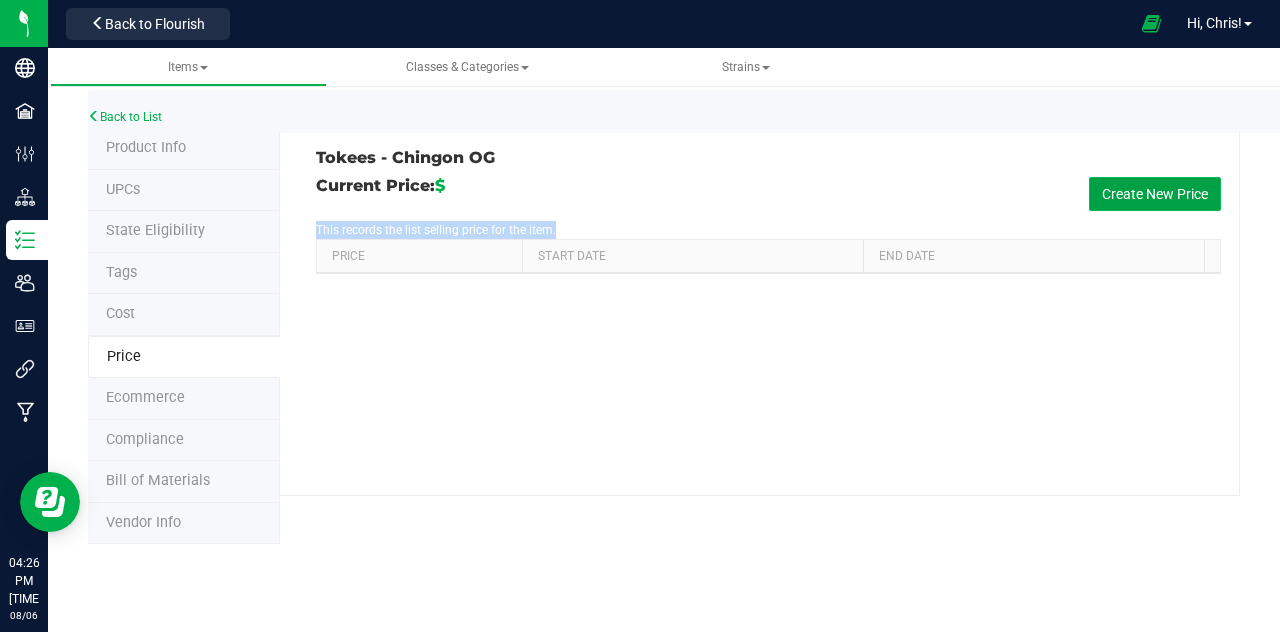 click on "Create New Price" at bounding box center [1155, 194] 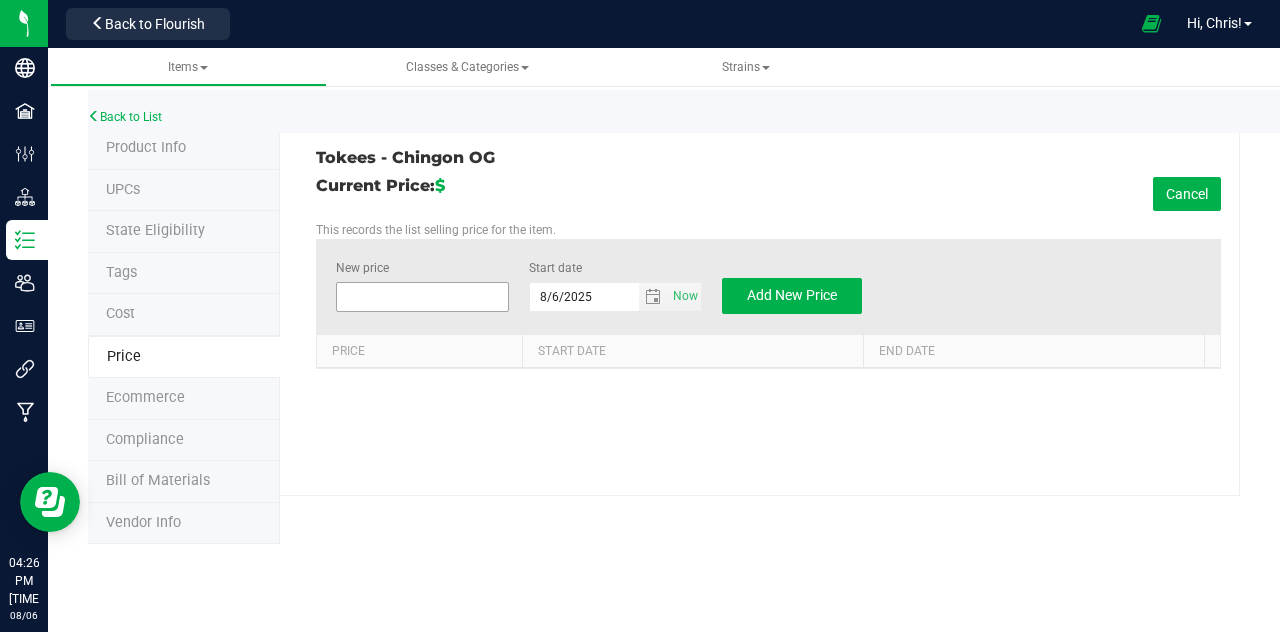 click at bounding box center [422, 297] 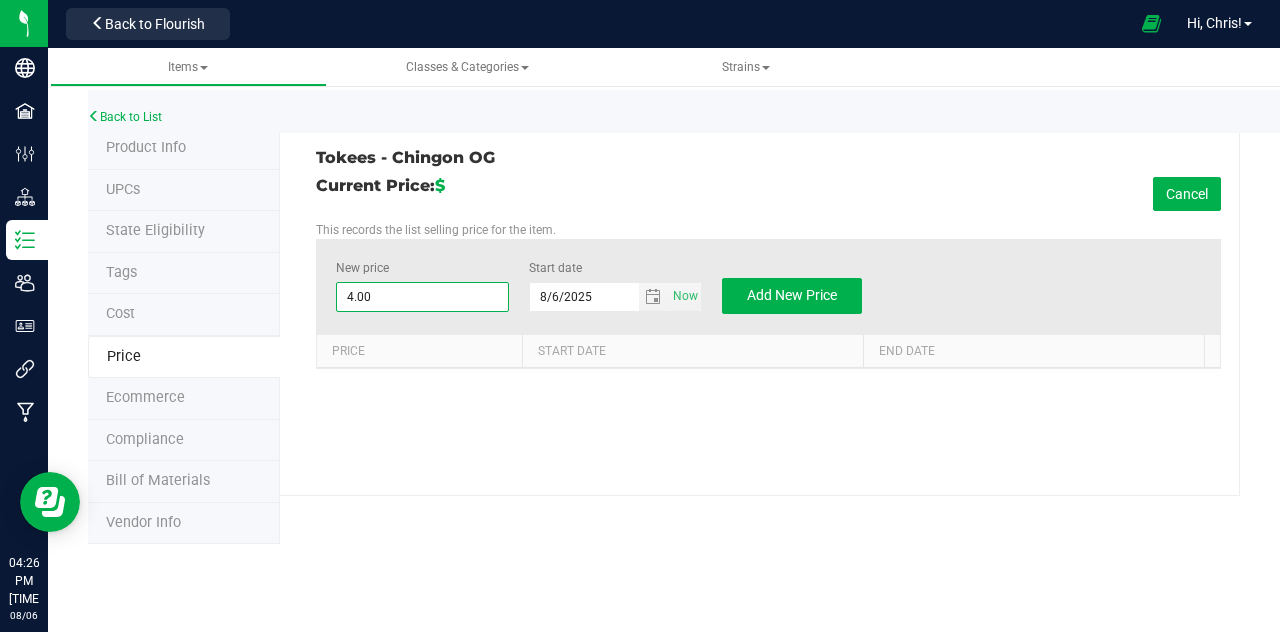 type on "4" 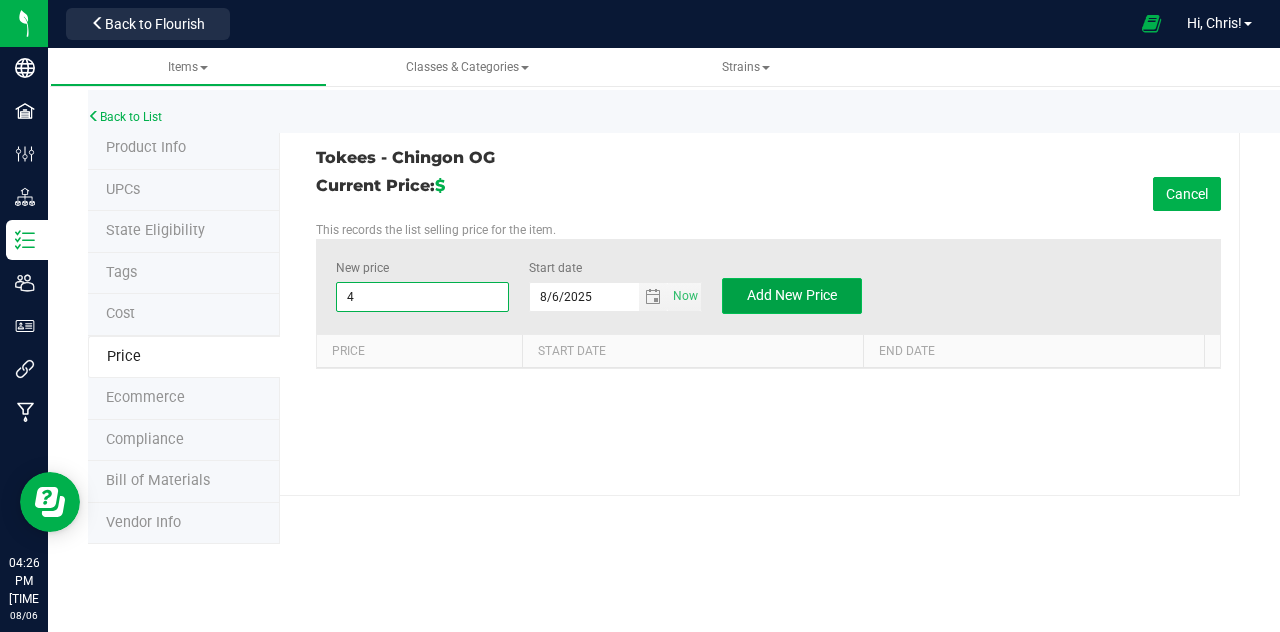 click on "Add New Price" at bounding box center [792, 296] 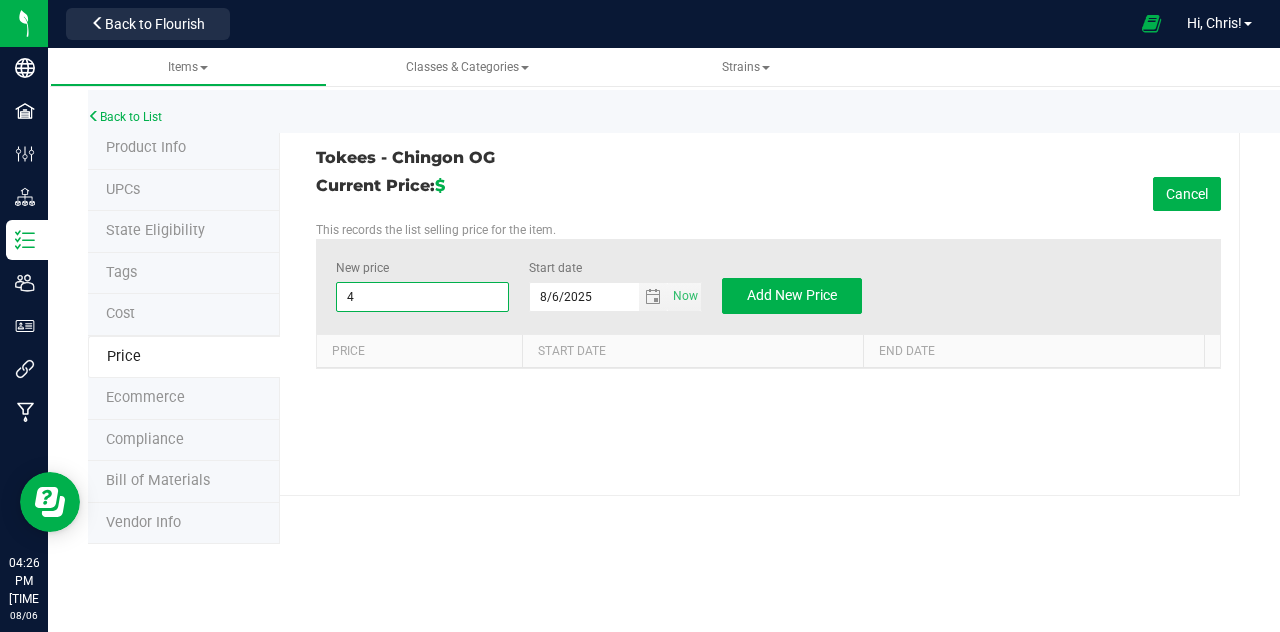 type on "$0.00000" 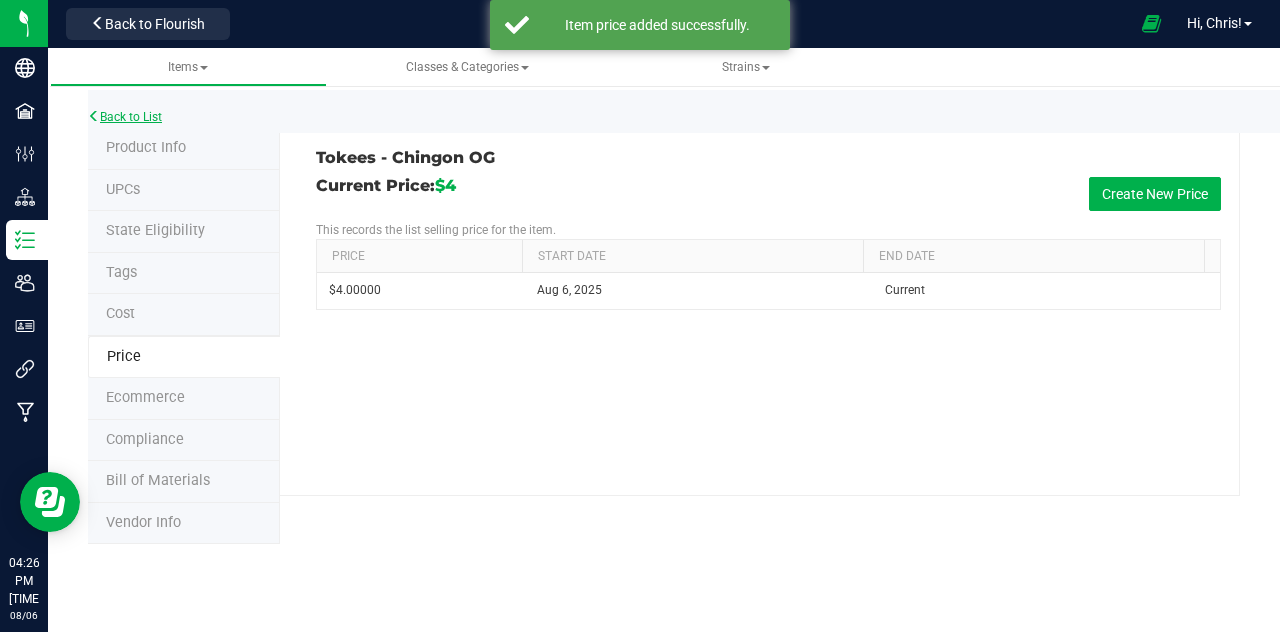 click on "Back to List" at bounding box center [125, 117] 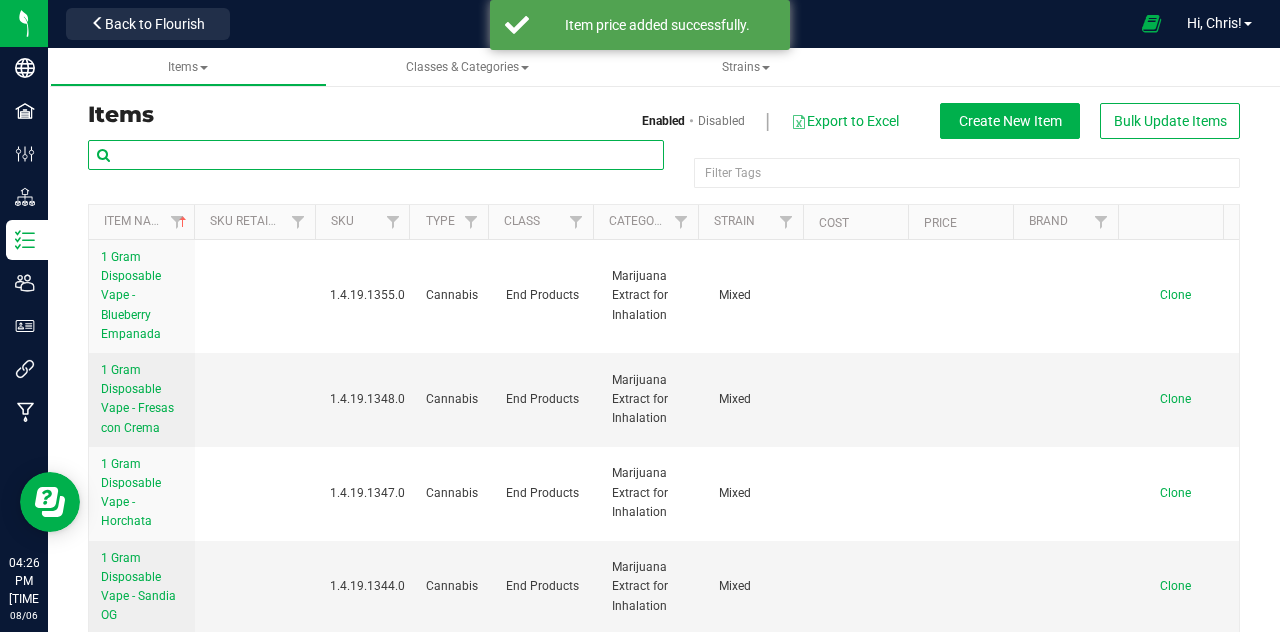 click at bounding box center [376, 155] 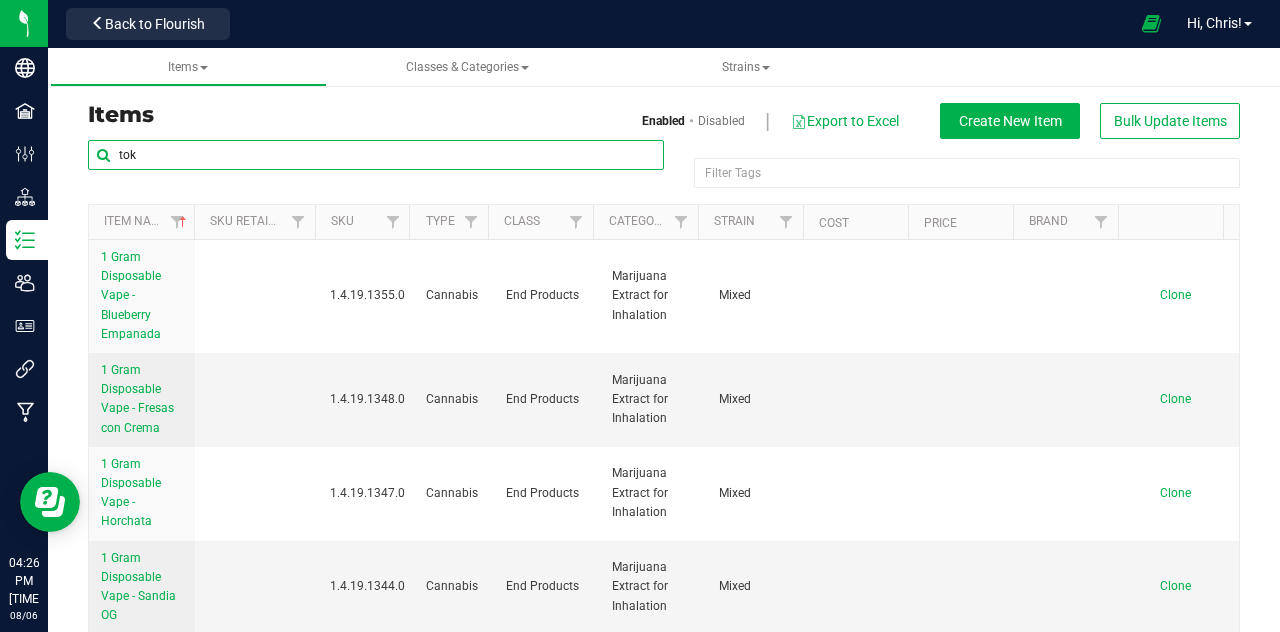 type on "tok" 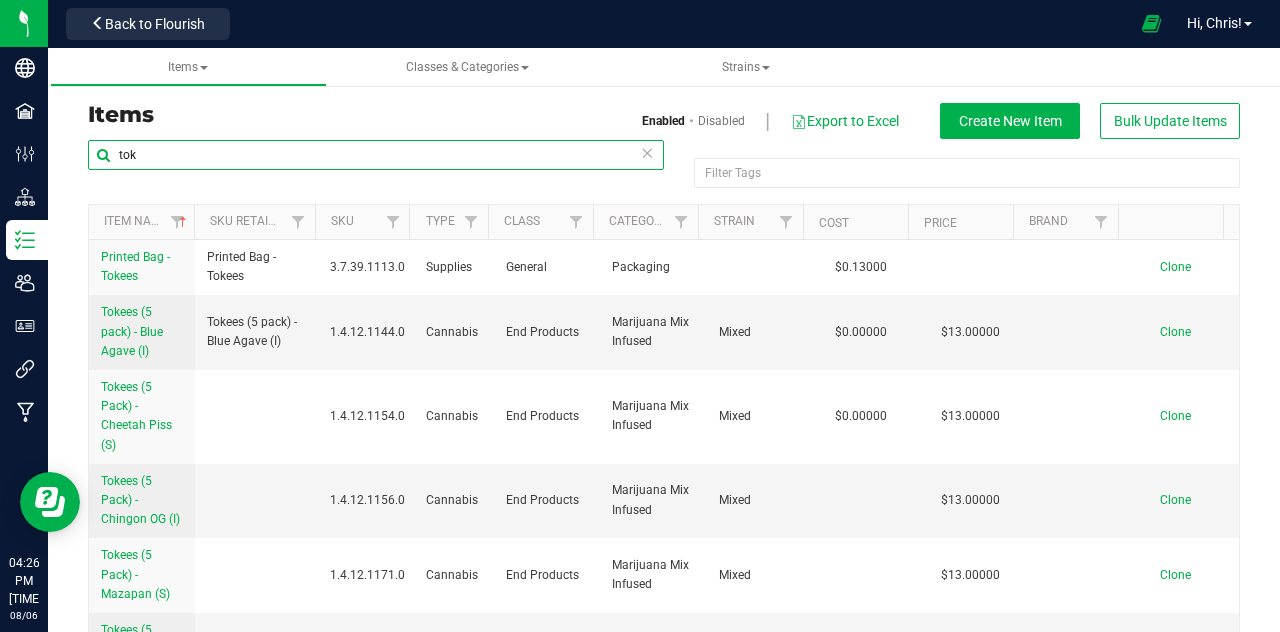 scroll, scrollTop: 451, scrollLeft: 0, axis: vertical 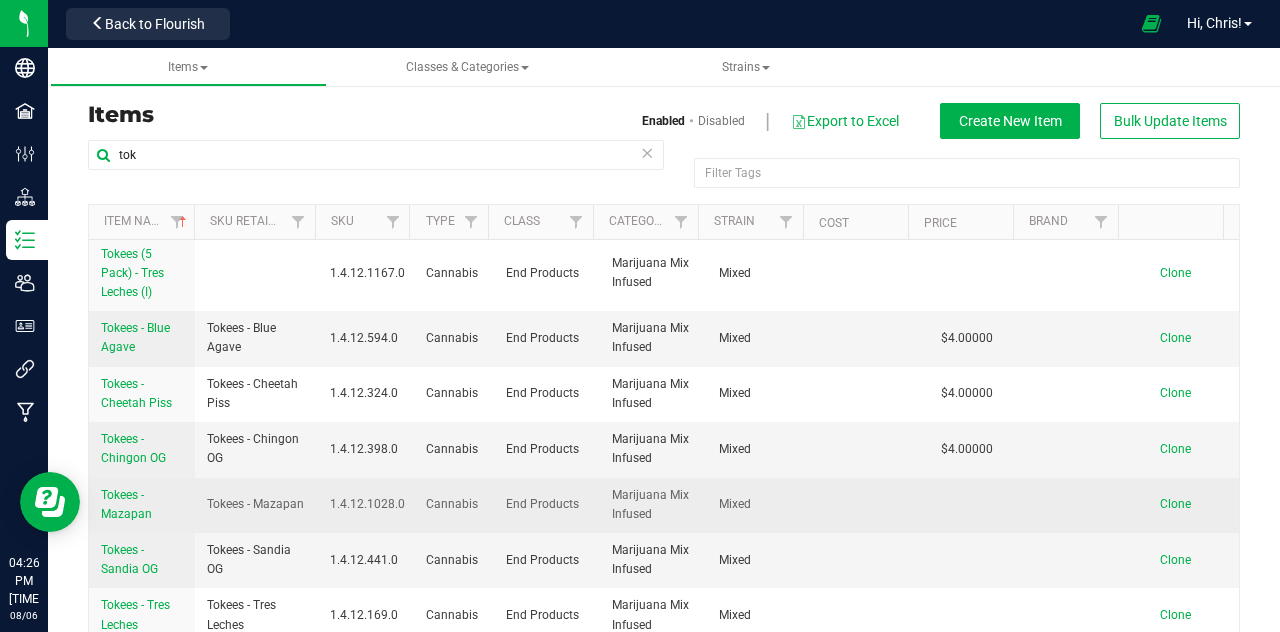 click on "Tokees - Mazapan" at bounding box center [126, 504] 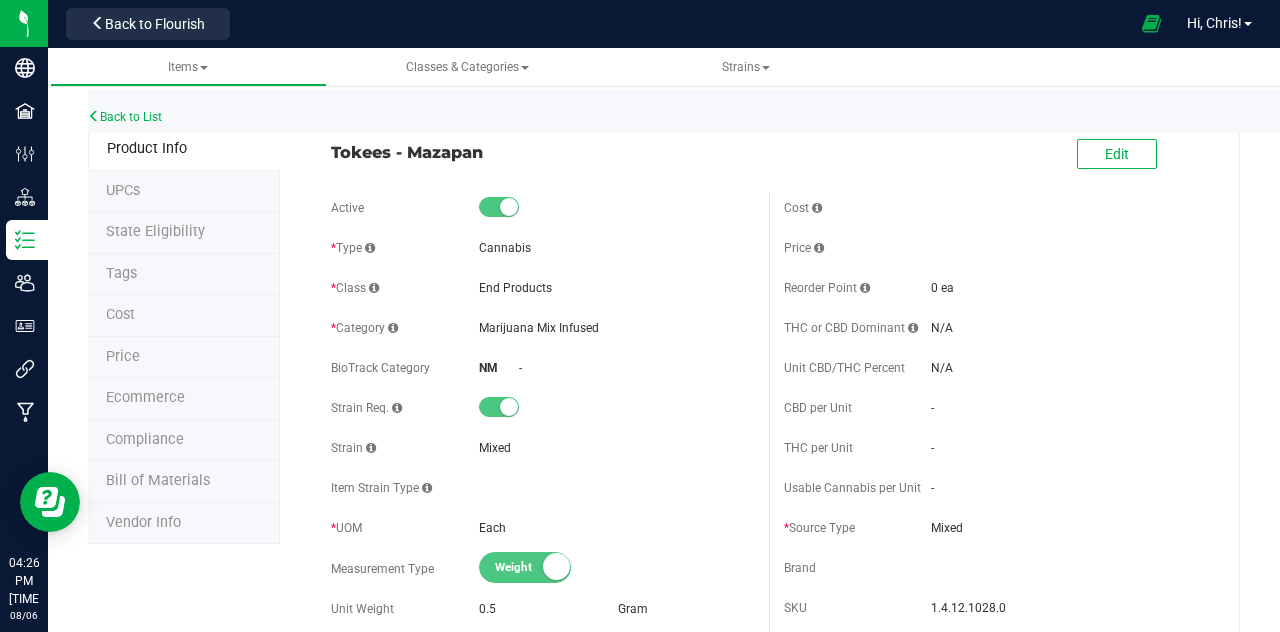 click on "Price" at bounding box center [184, 358] 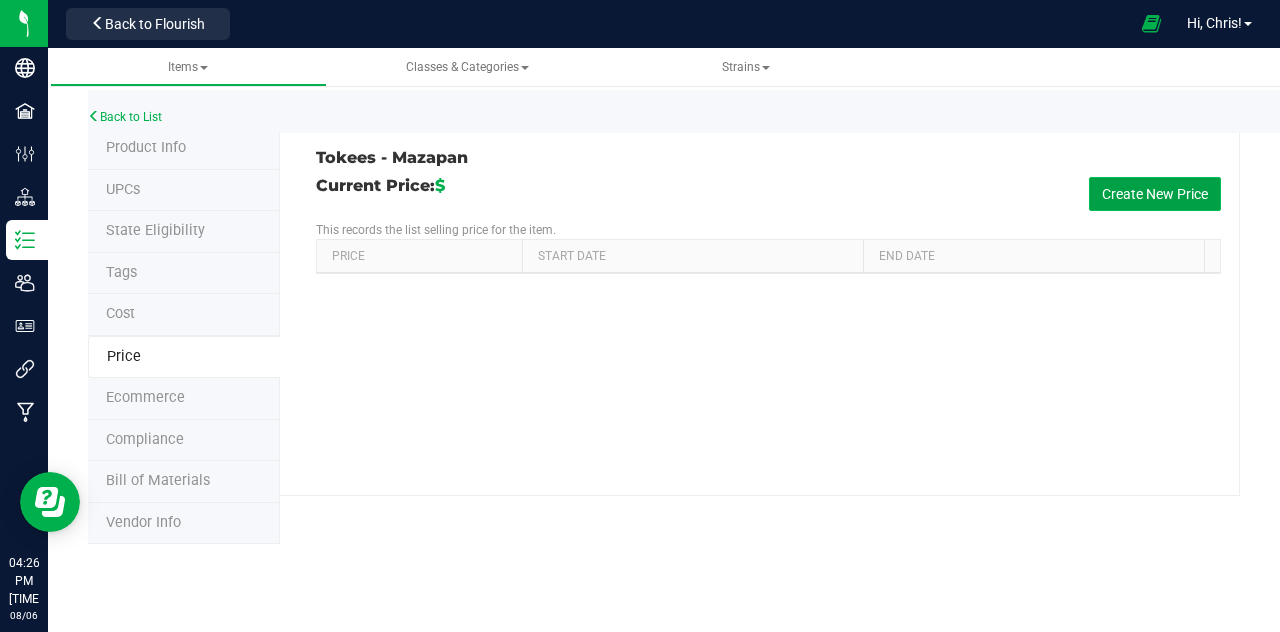 click on "Create New Price" at bounding box center (1155, 194) 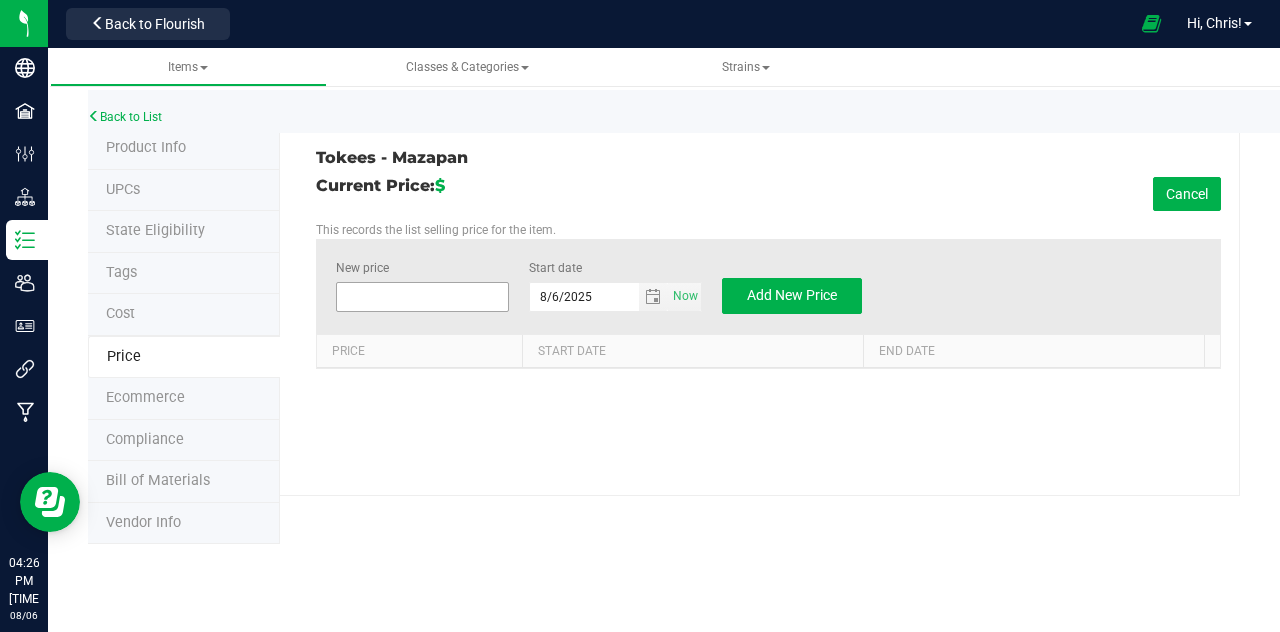 click at bounding box center [422, 297] 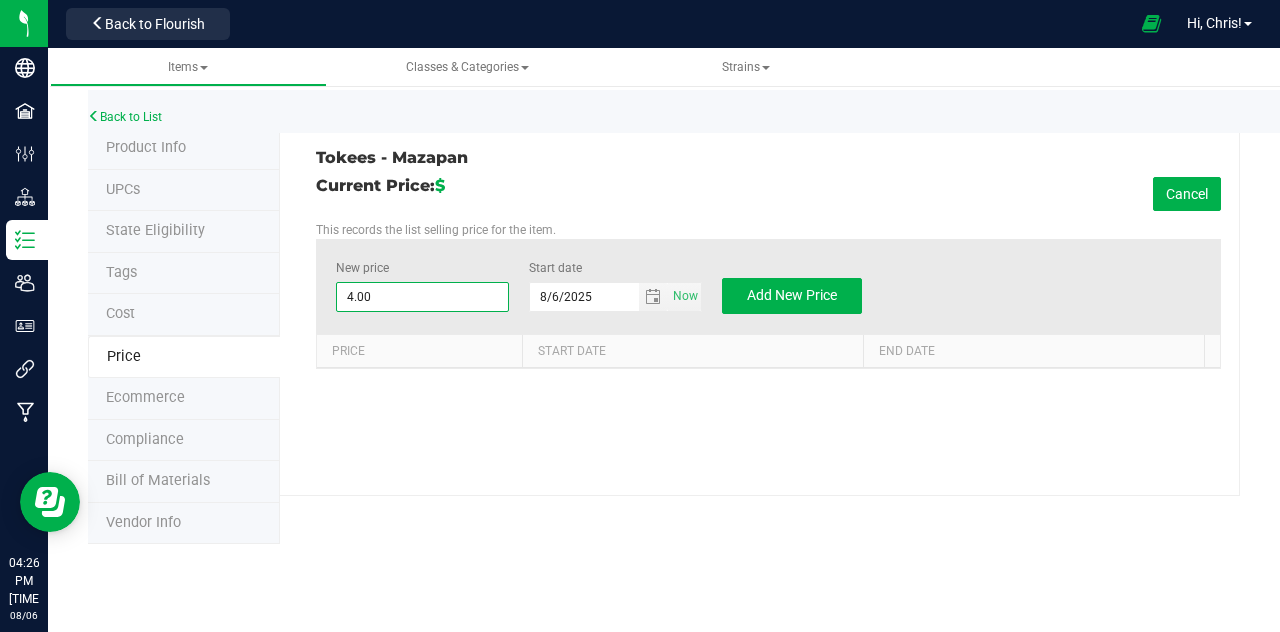 type on "4" 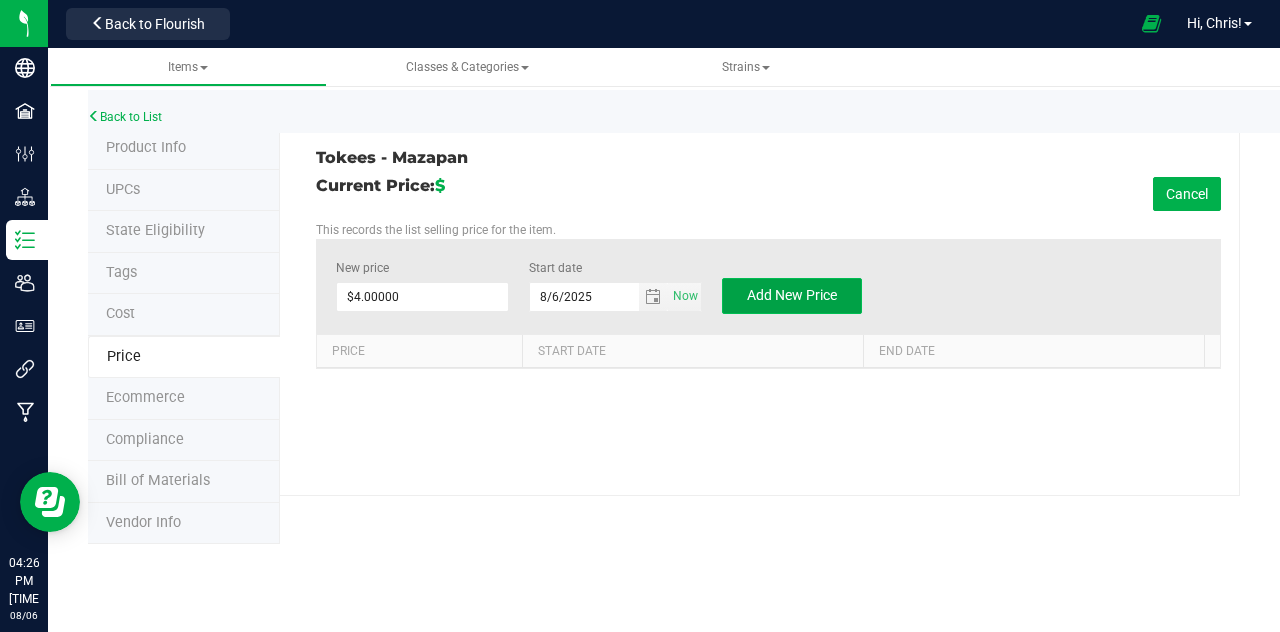 click on "Add New Price" at bounding box center (792, 295) 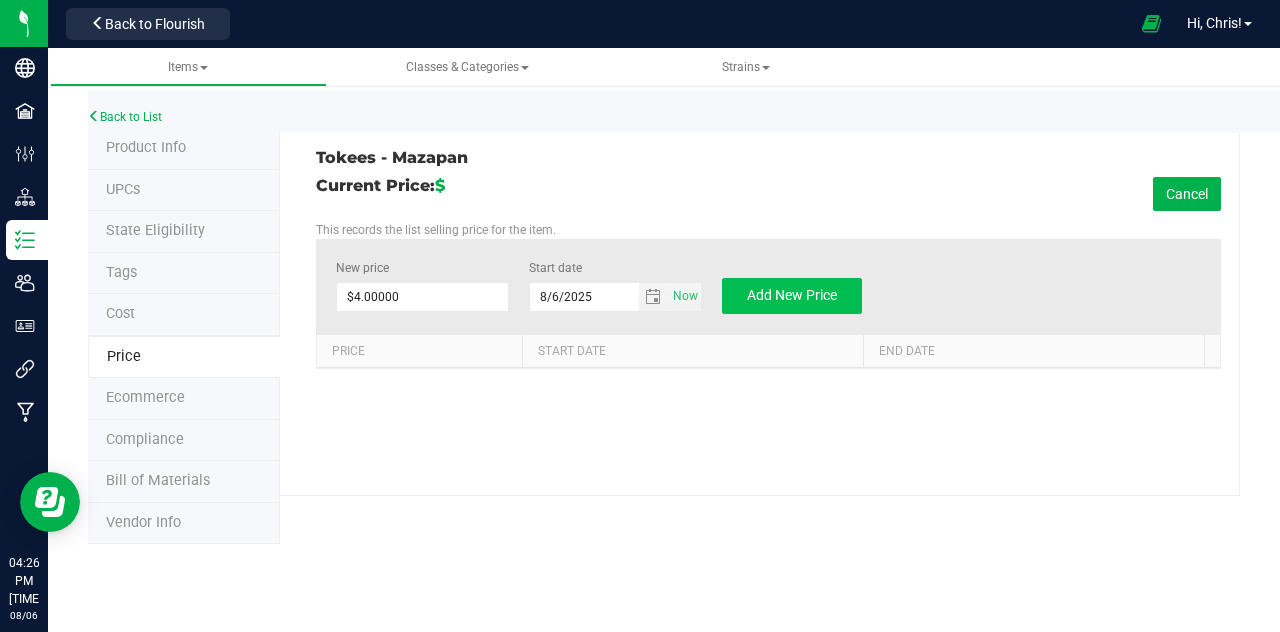type on "$0.00000" 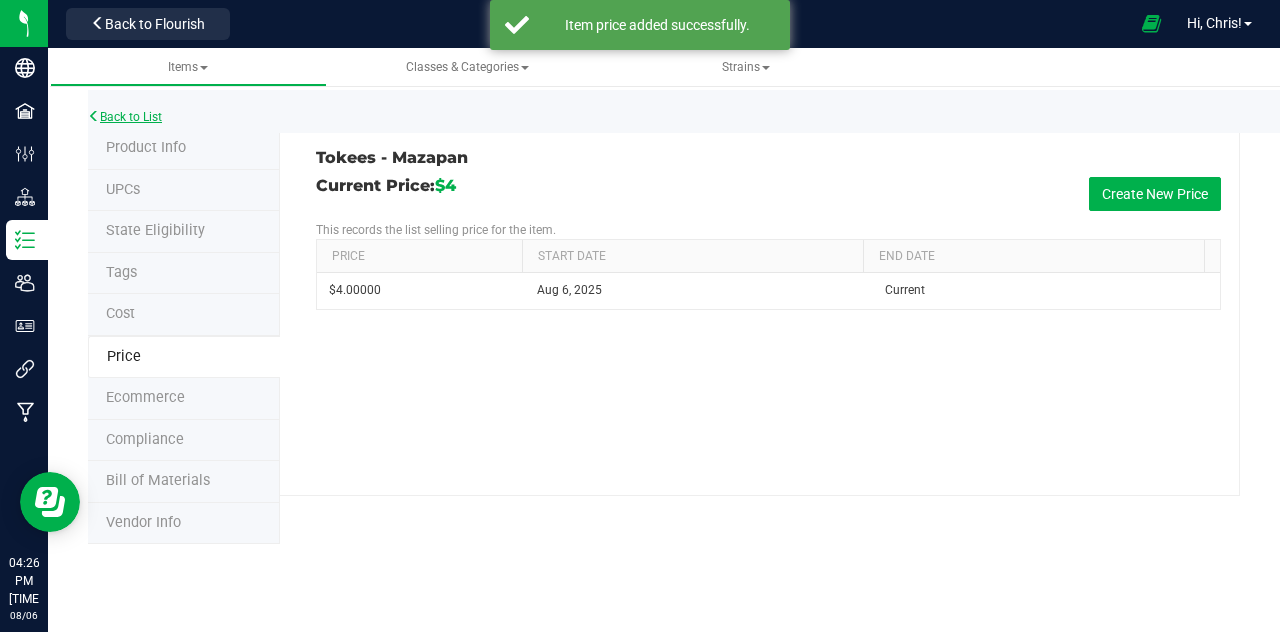 click on "Back to List" at bounding box center [125, 117] 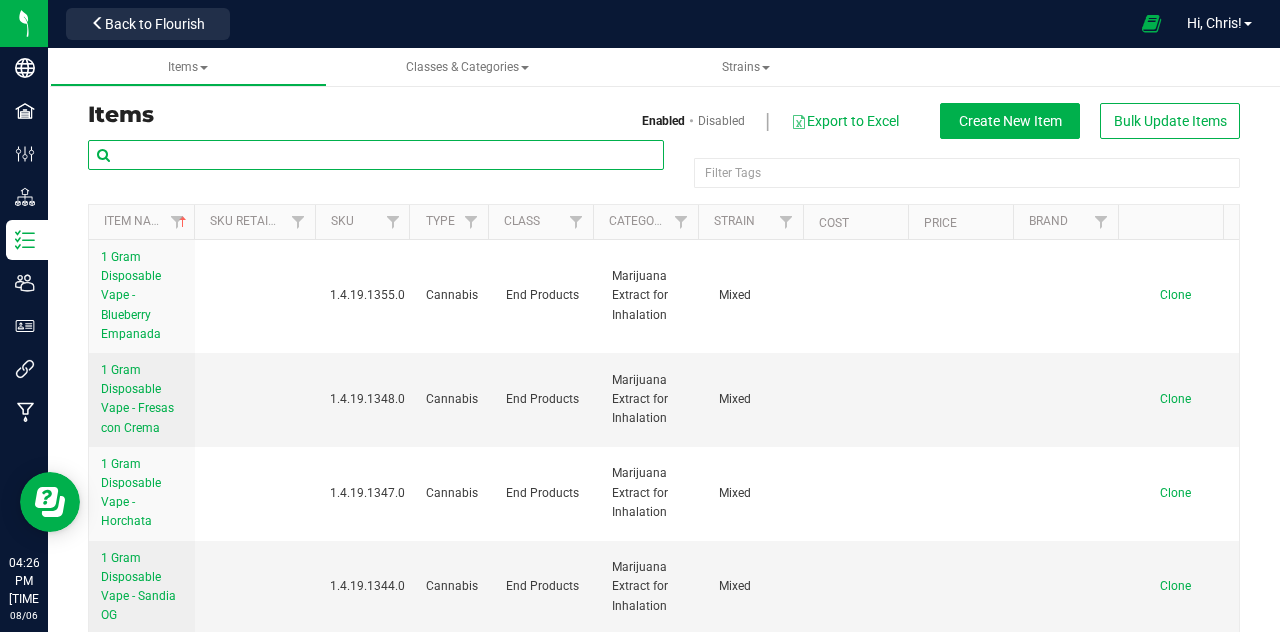 click at bounding box center (376, 155) 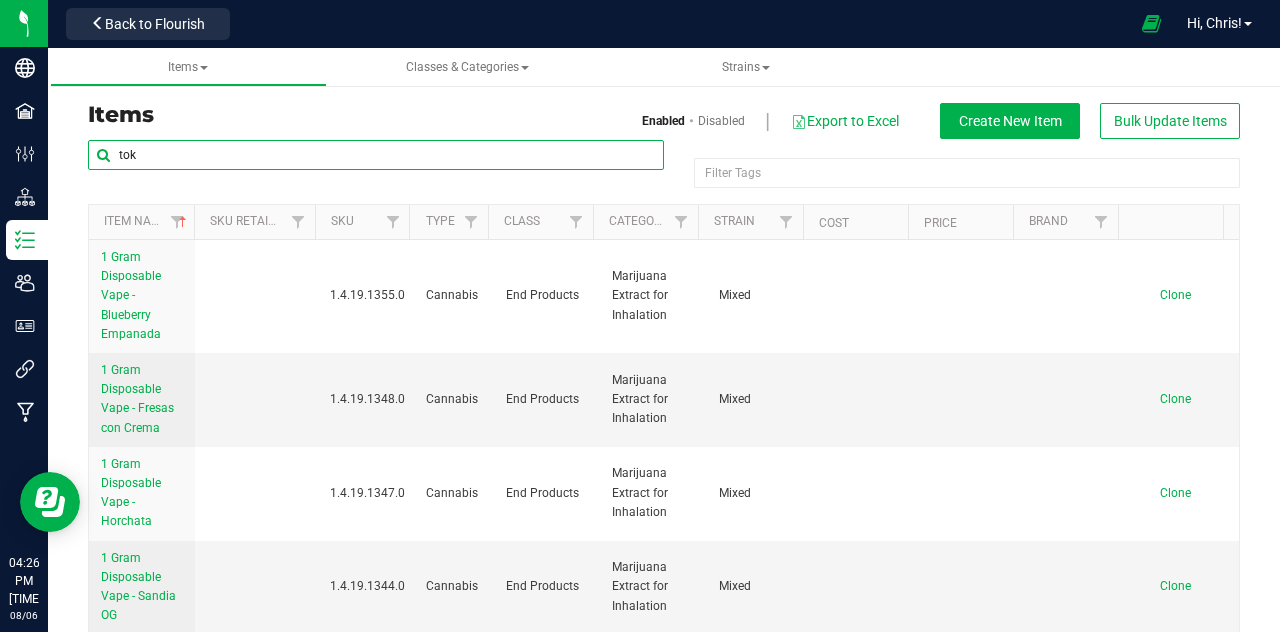 type on "tok" 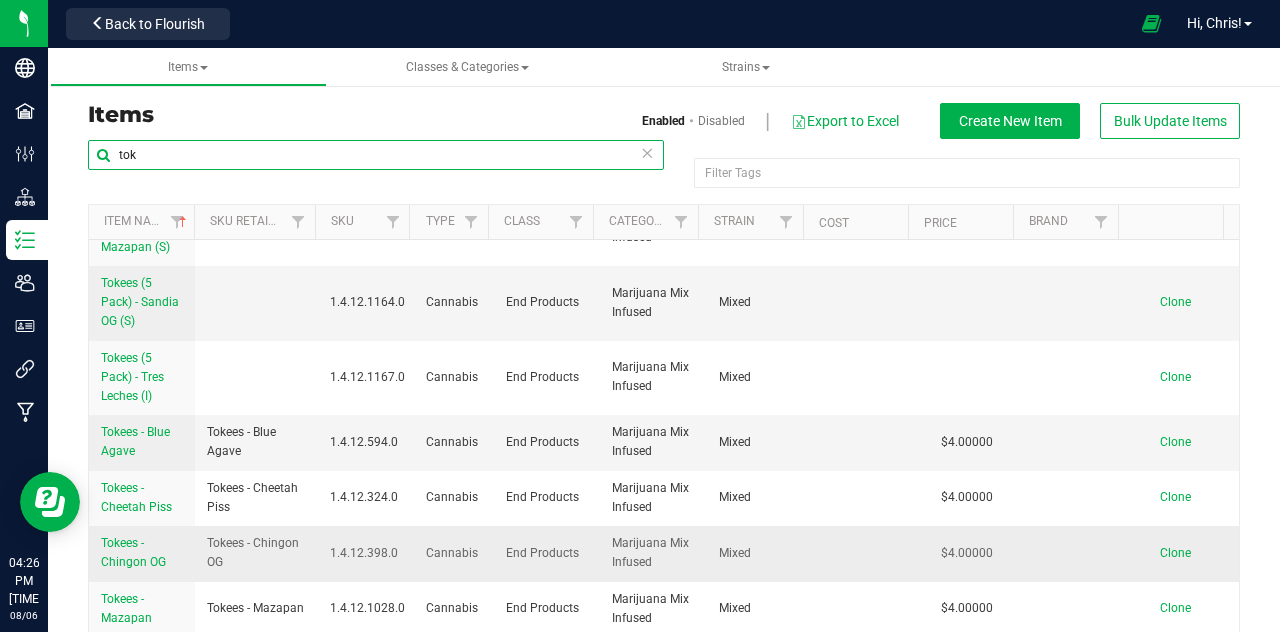 scroll, scrollTop: 451, scrollLeft: 0, axis: vertical 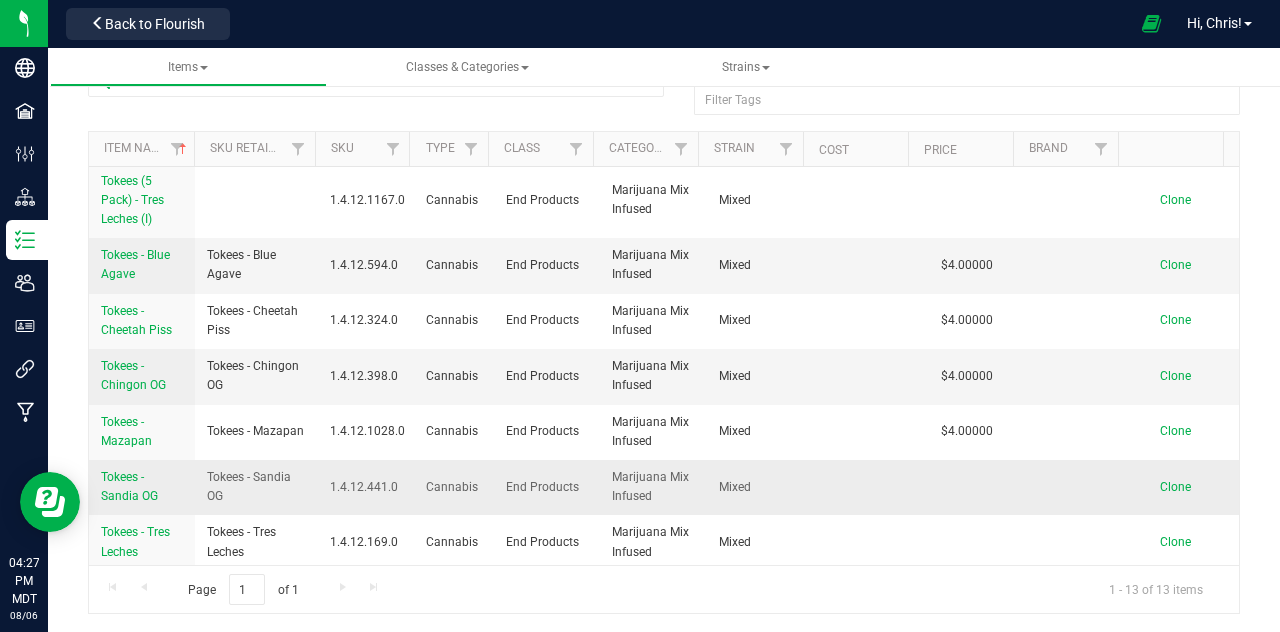 click on "Tokees - Sandia OG" at bounding box center (129, 486) 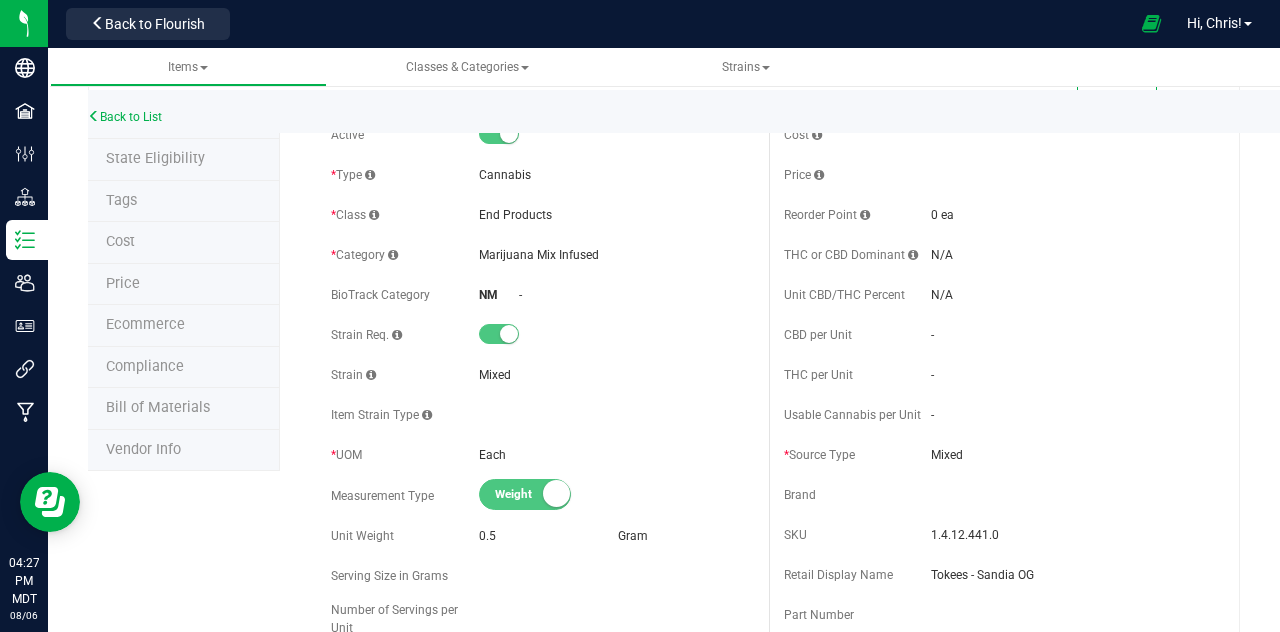 click on "Price" at bounding box center (123, 283) 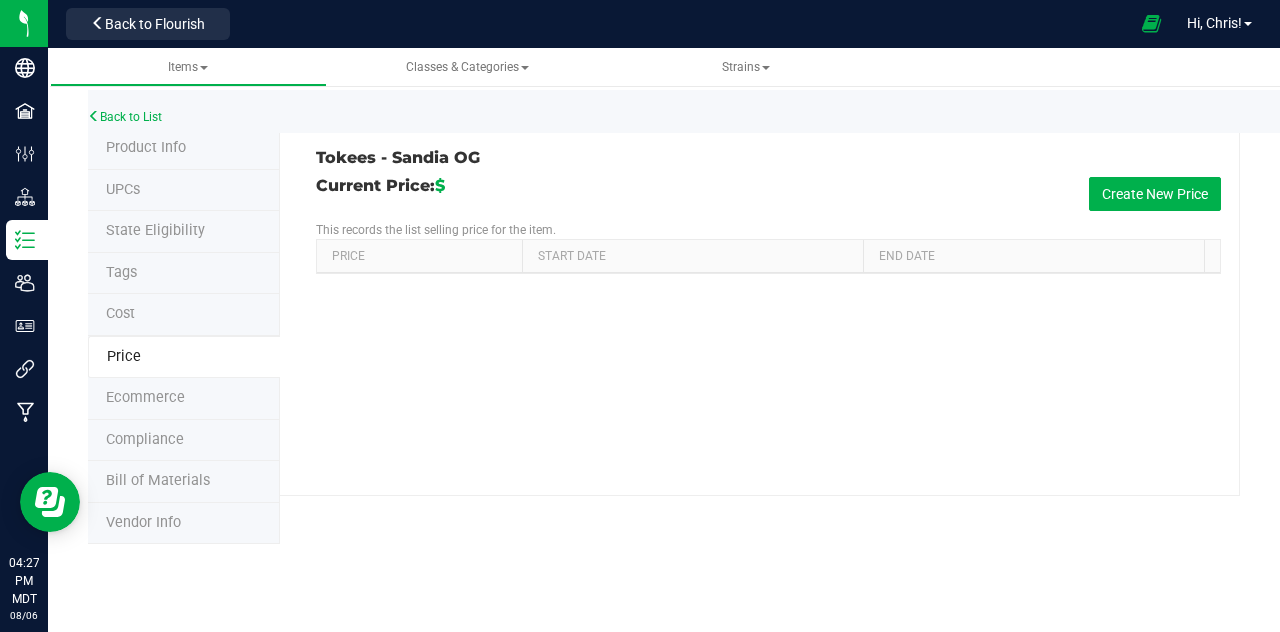 scroll, scrollTop: 0, scrollLeft: 0, axis: both 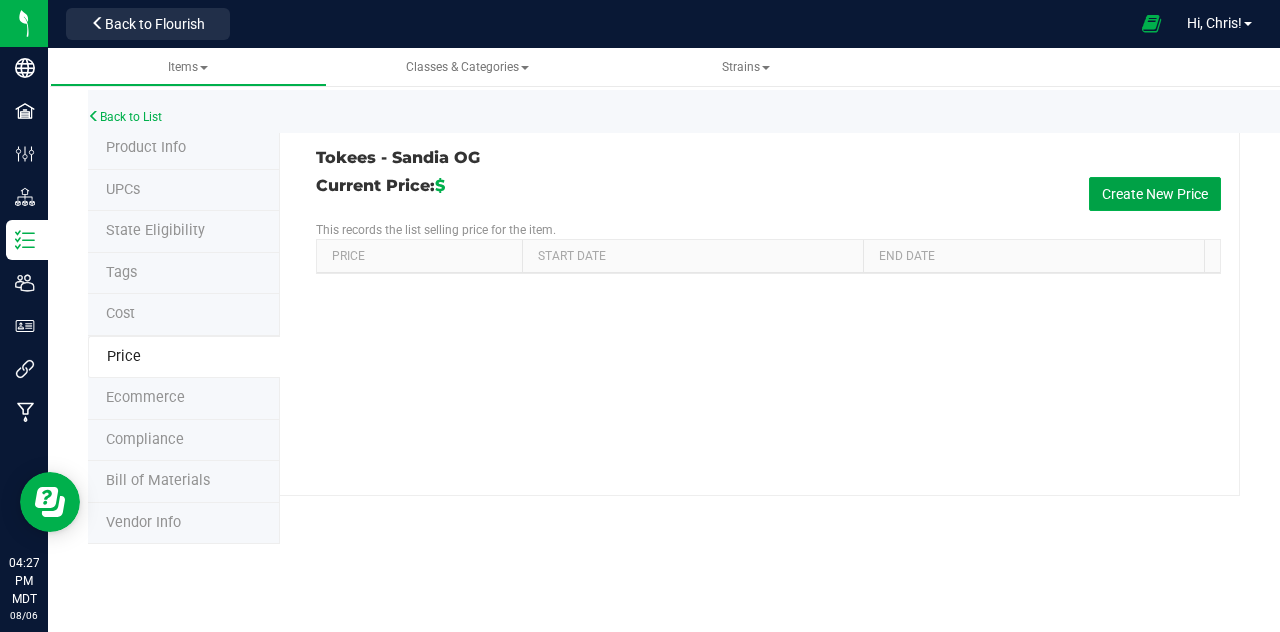drag, startPoint x: 1182, startPoint y: 185, endPoint x: 1068, endPoint y: 184, distance: 114.00439 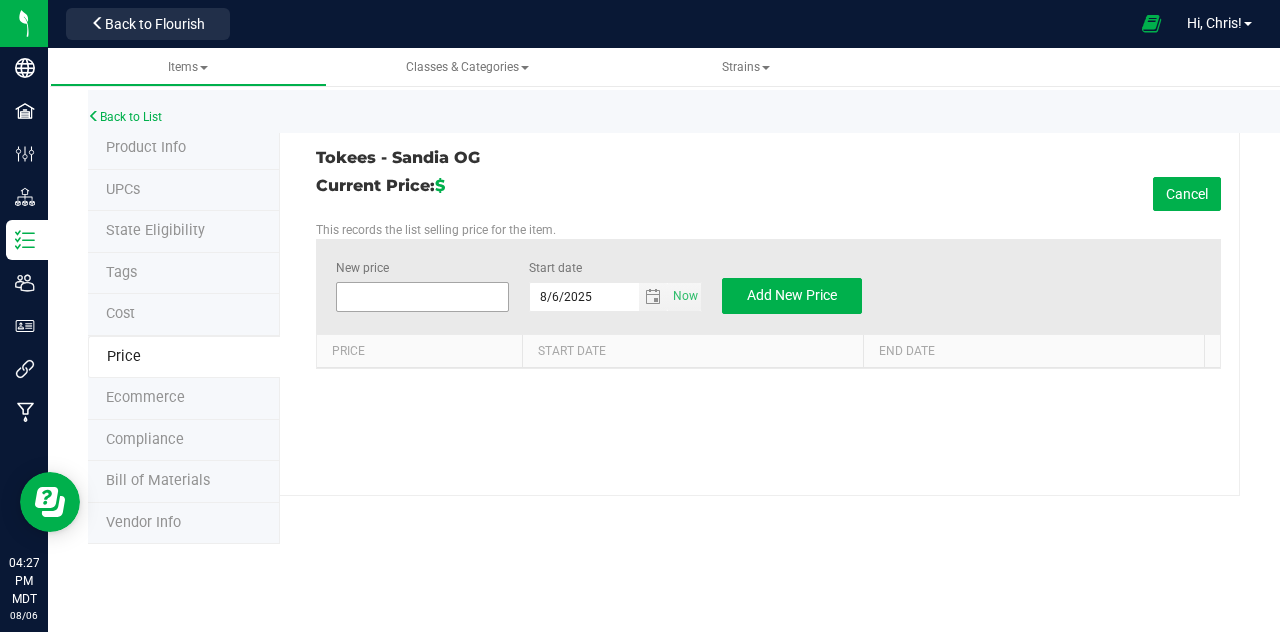 click at bounding box center (422, 297) 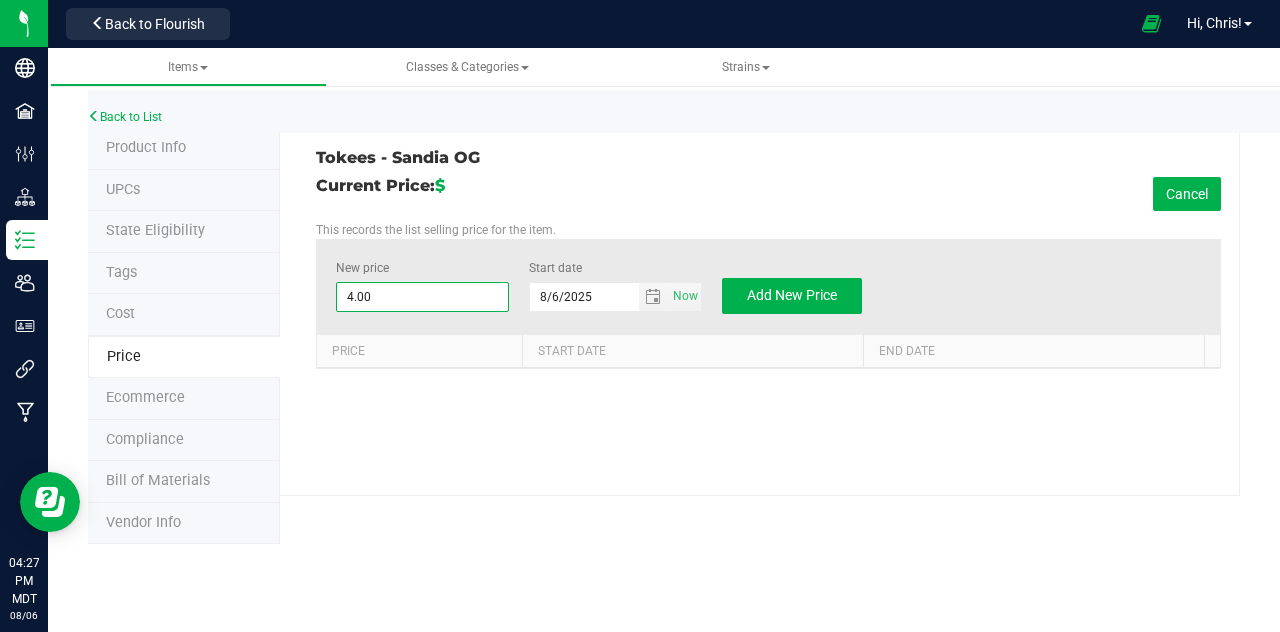 type on "4" 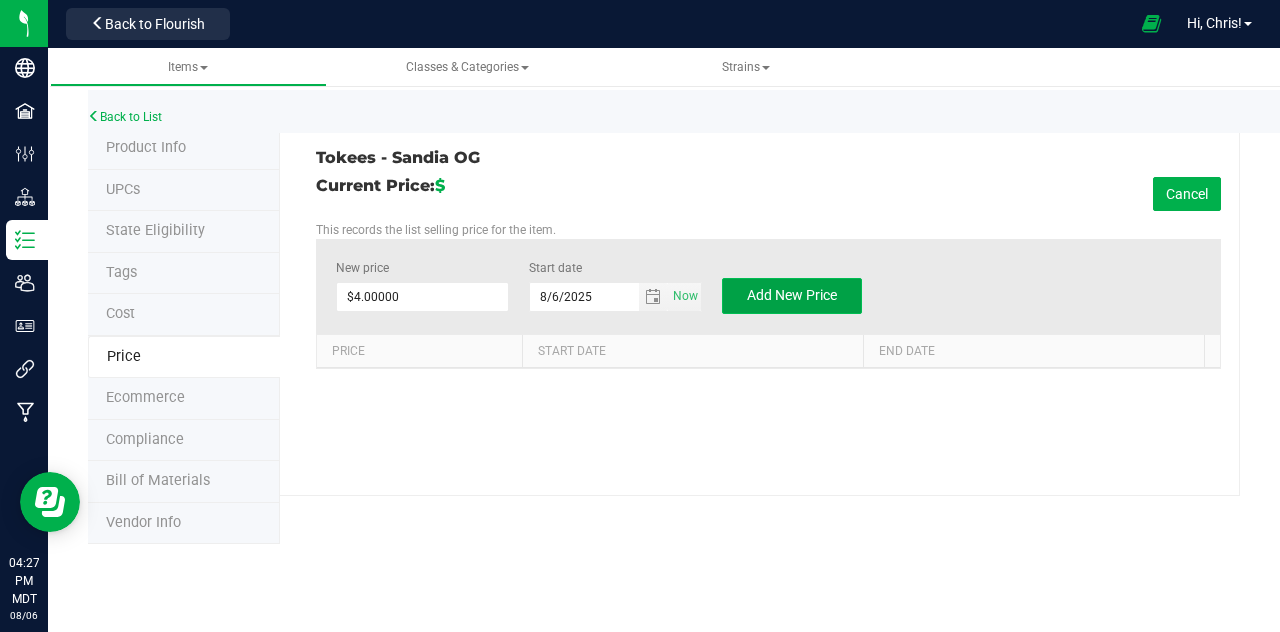 click on "Add New Price" at bounding box center [792, 295] 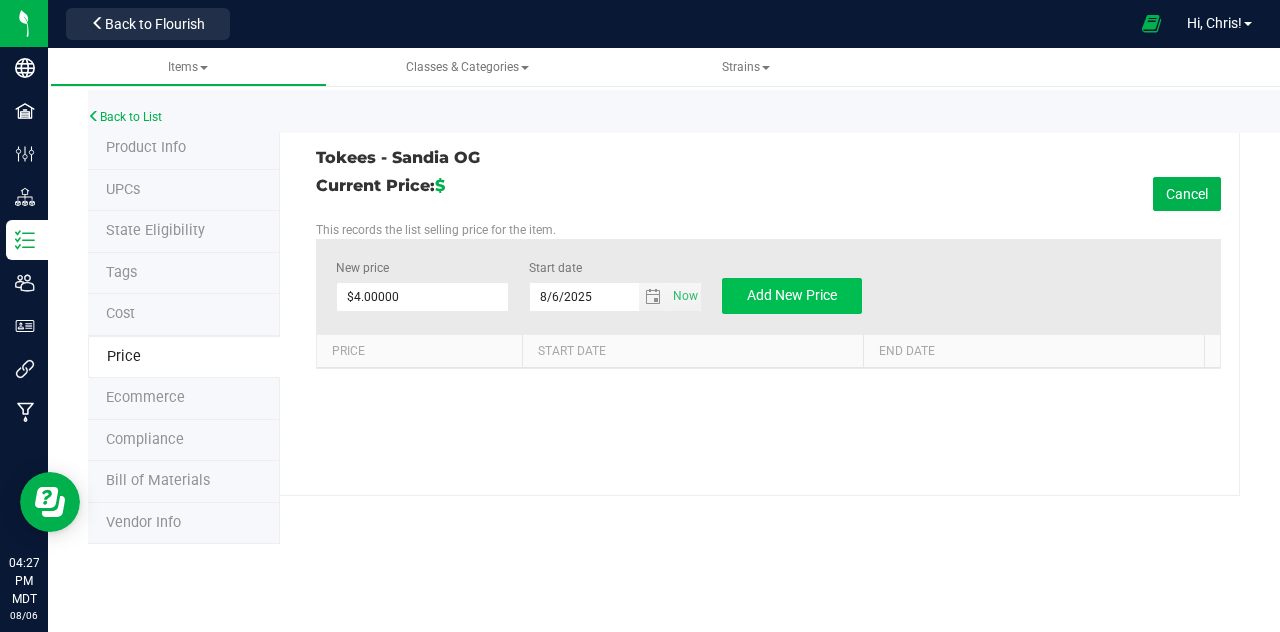 type on "$0.00000" 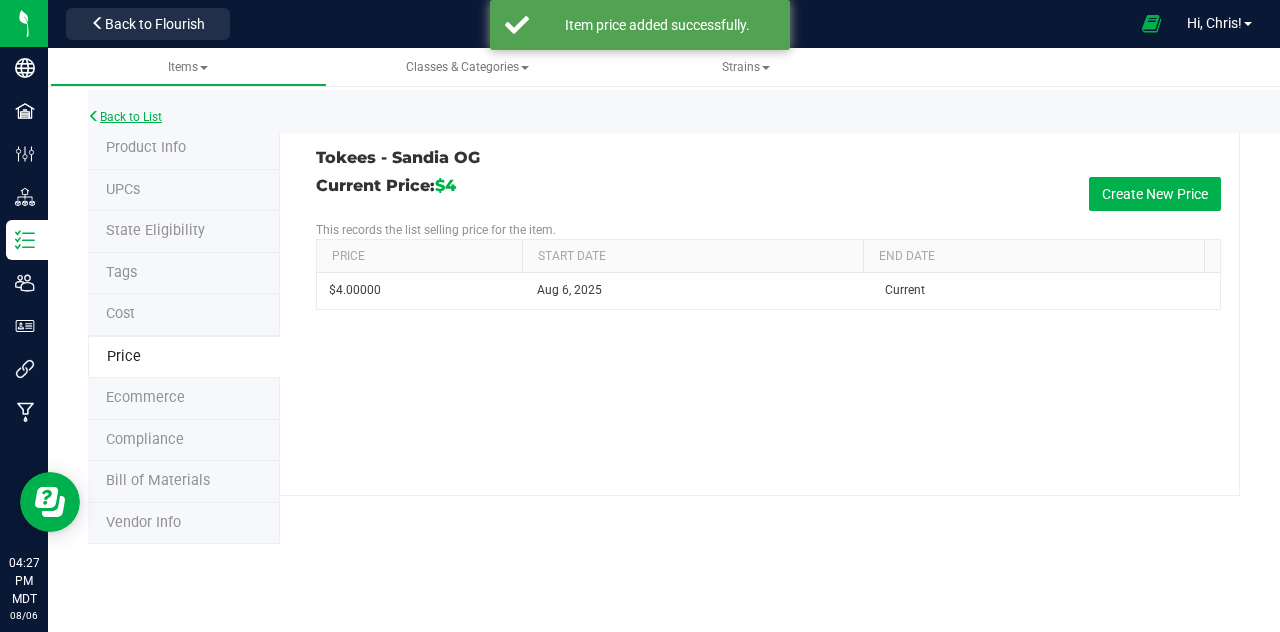 drag, startPoint x: 194, startPoint y: 153, endPoint x: 142, endPoint y: 117, distance: 63.245552 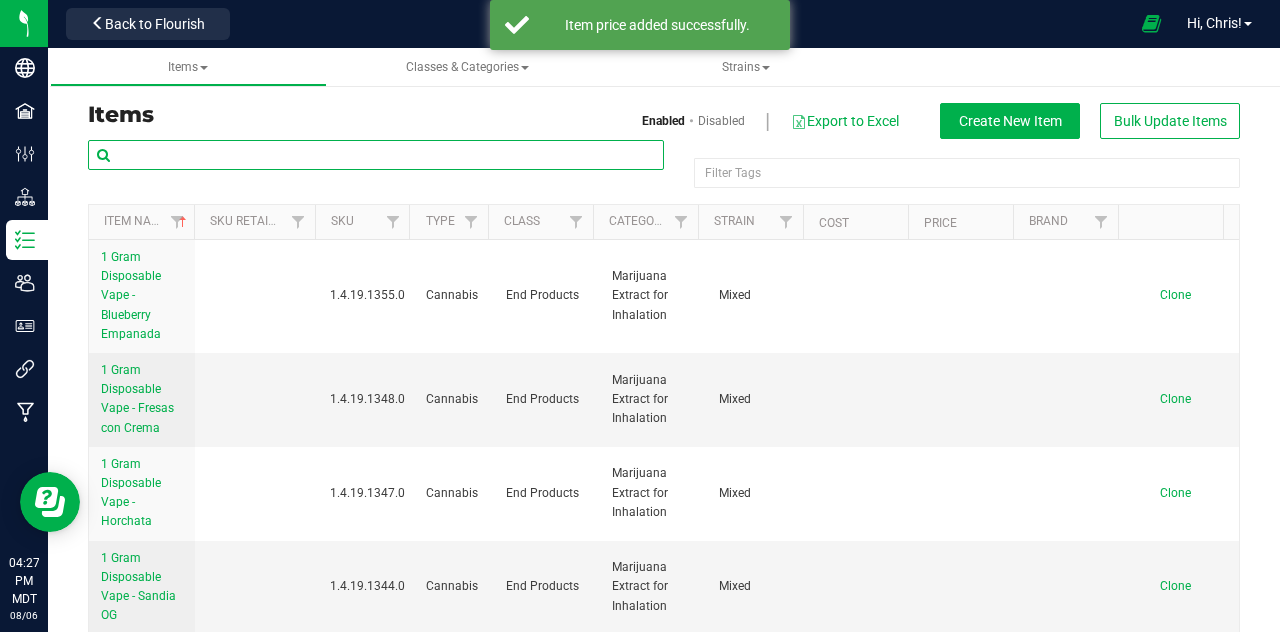 click at bounding box center [376, 155] 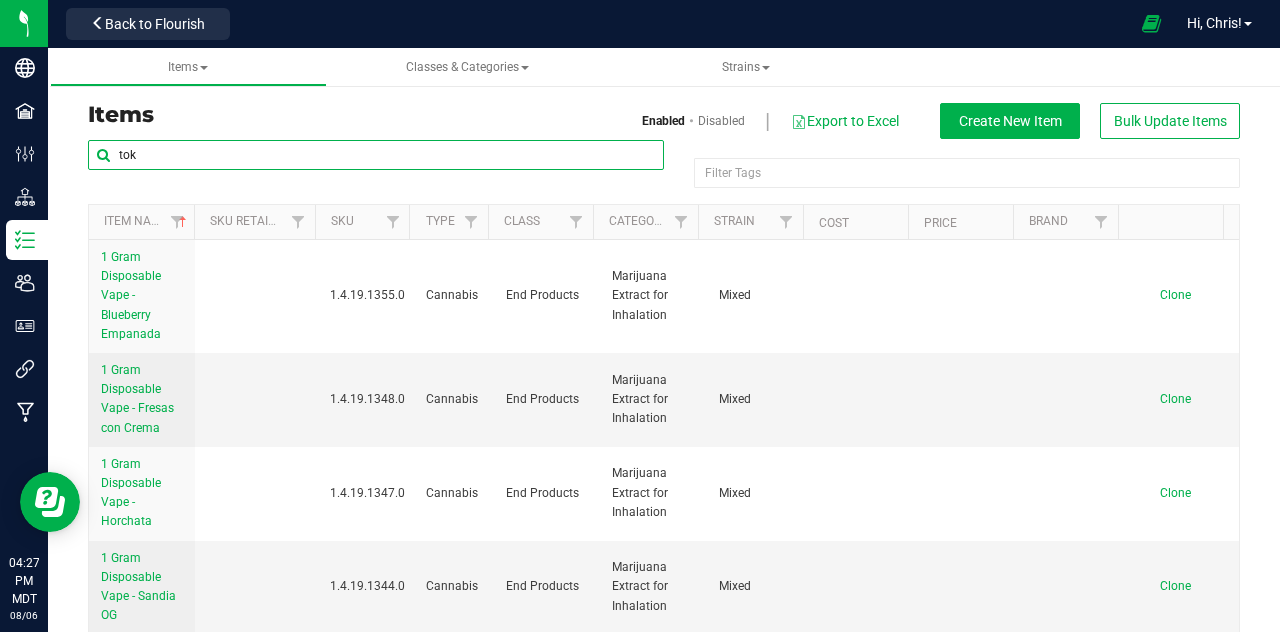 type on "tok" 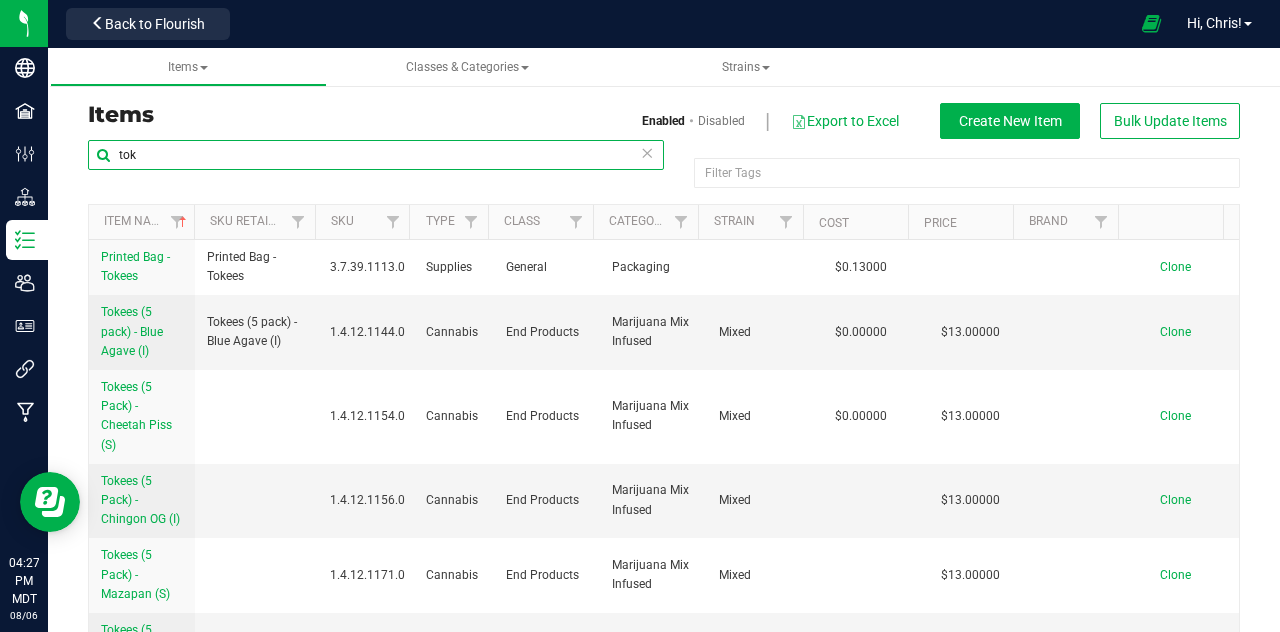 scroll, scrollTop: 451, scrollLeft: 0, axis: vertical 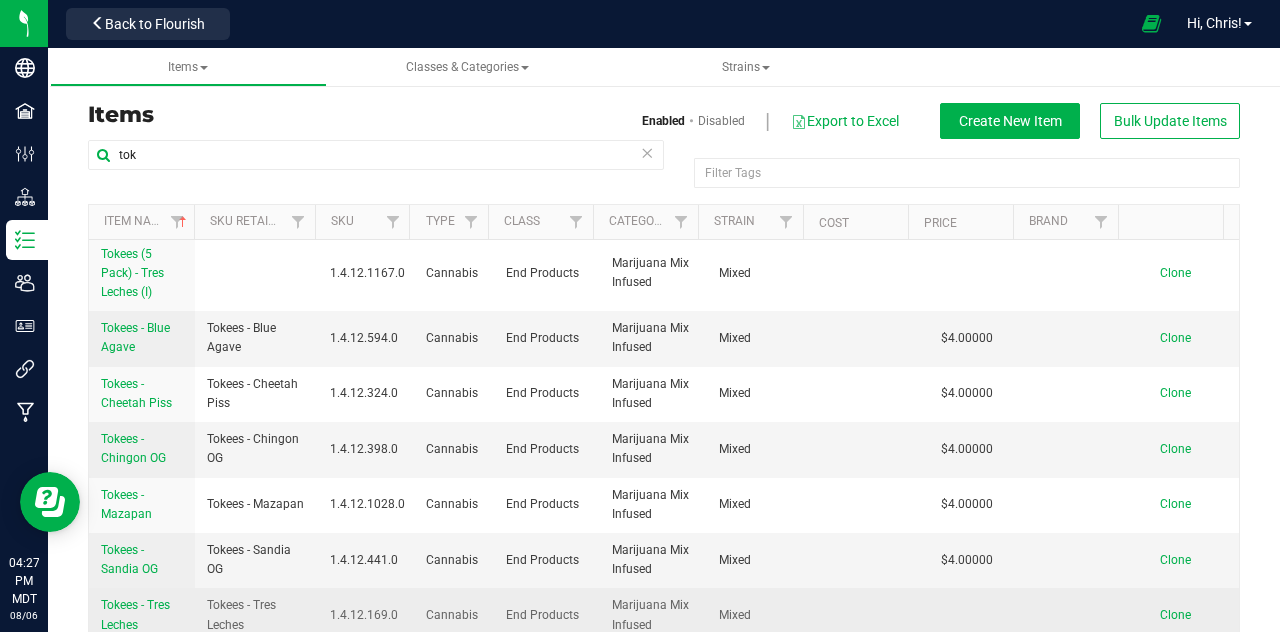 click on "Tokees - Tres Leches" at bounding box center (135, 614) 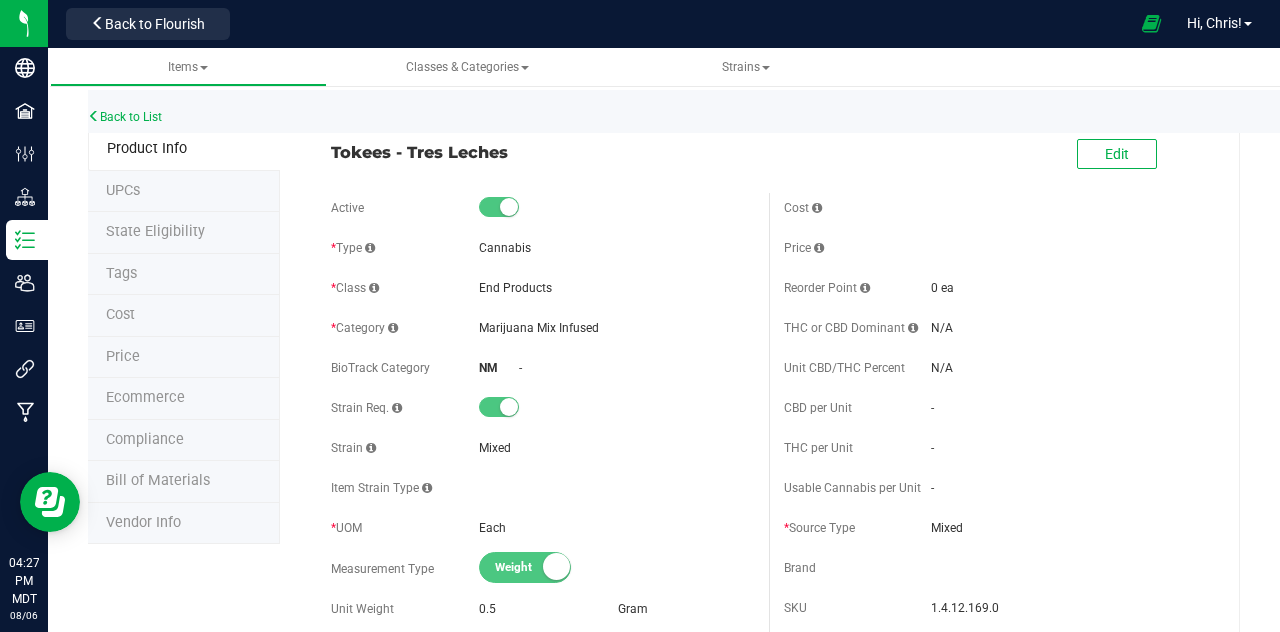 click on "Price" at bounding box center (184, 358) 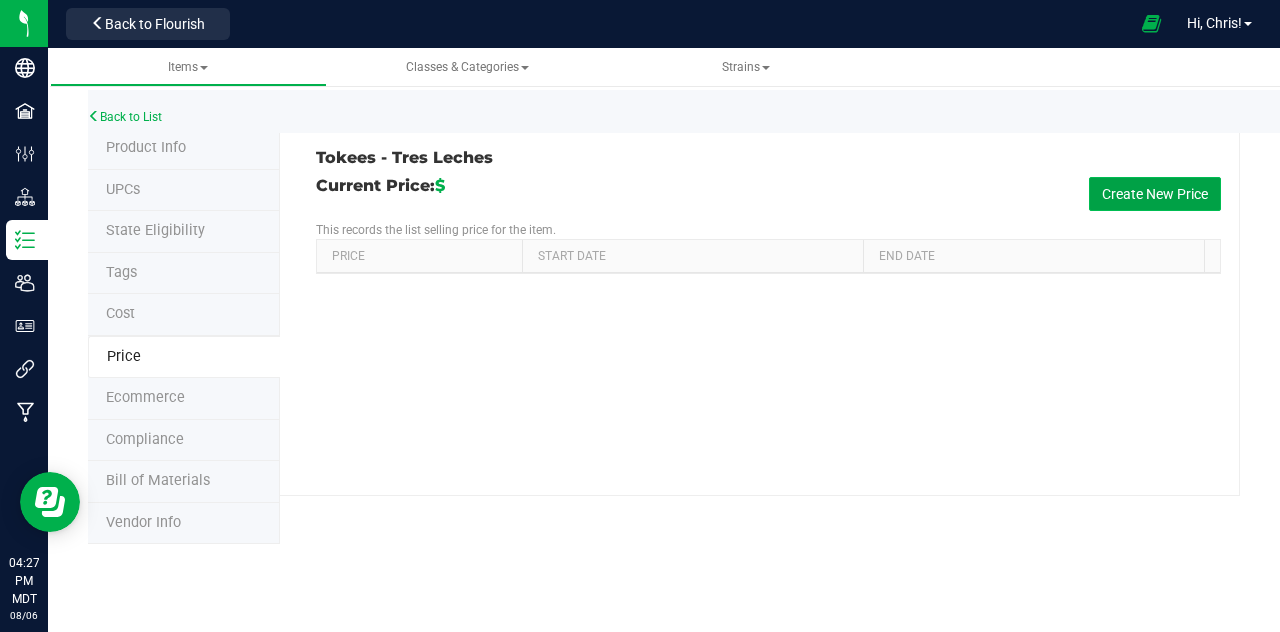 click on "Create New Price" at bounding box center [1155, 194] 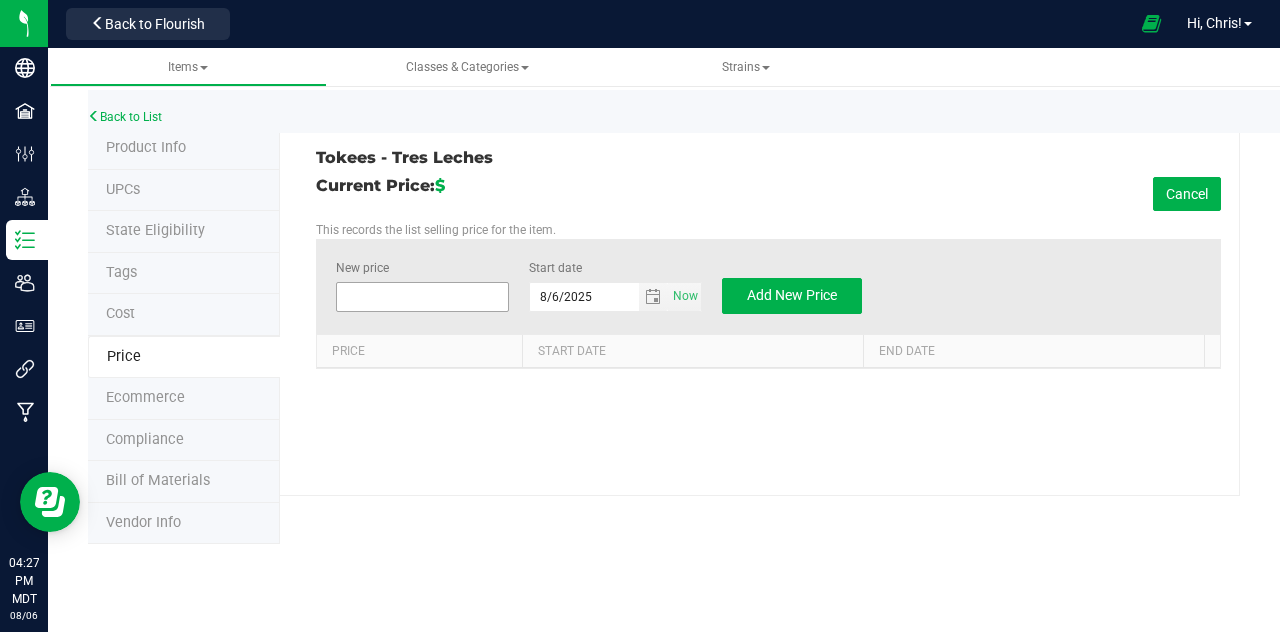 click at bounding box center [422, 297] 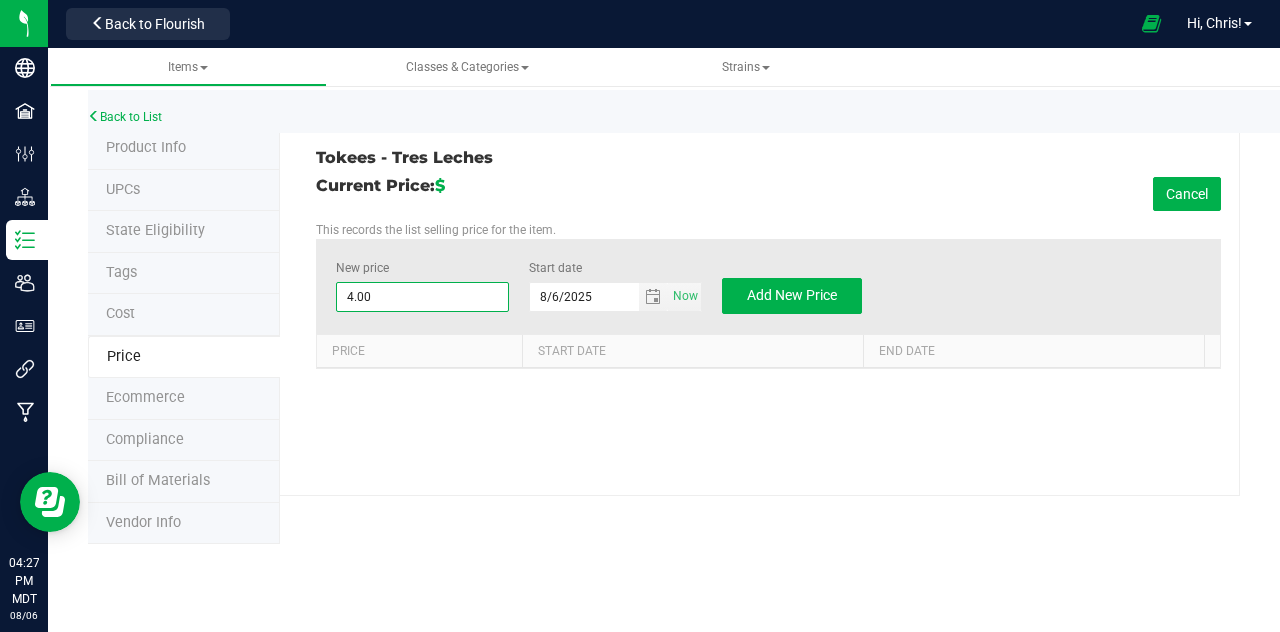 type on "4" 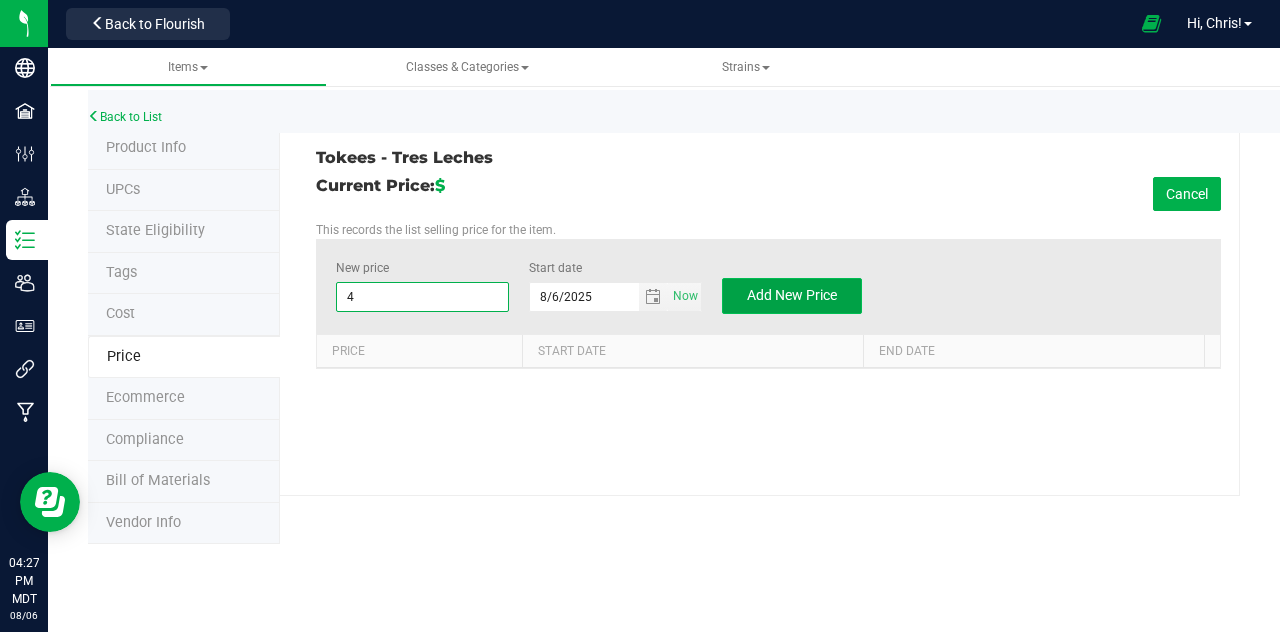 click on "Add New Price" at bounding box center [792, 296] 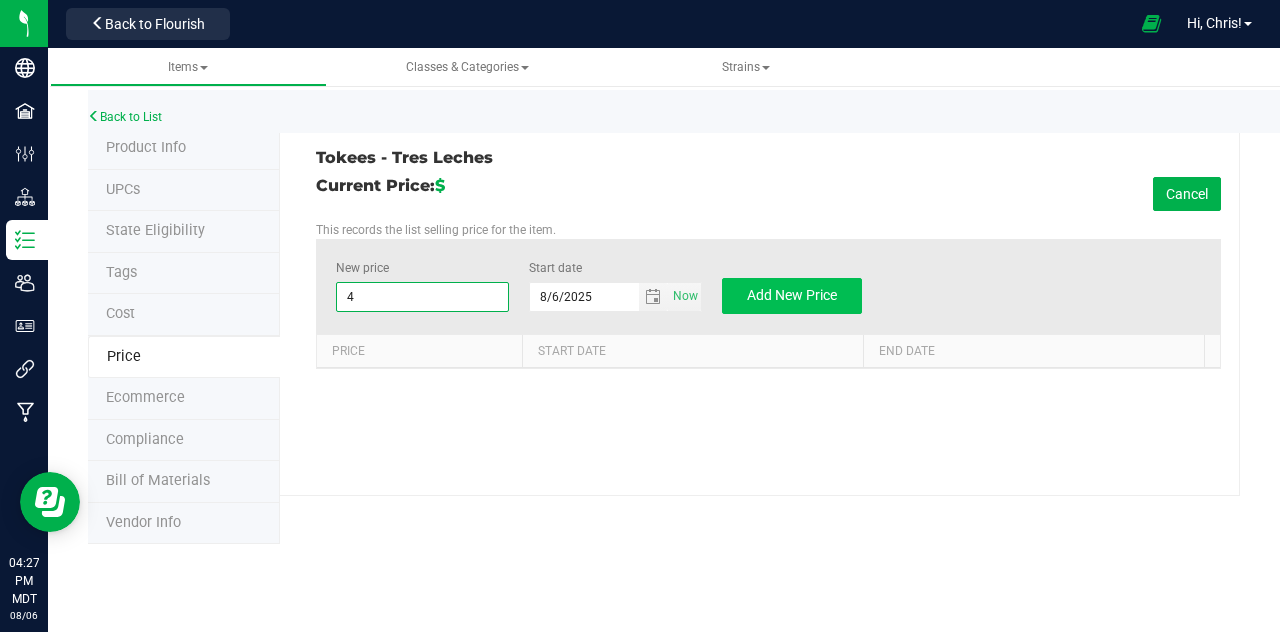 type on "$0.00000" 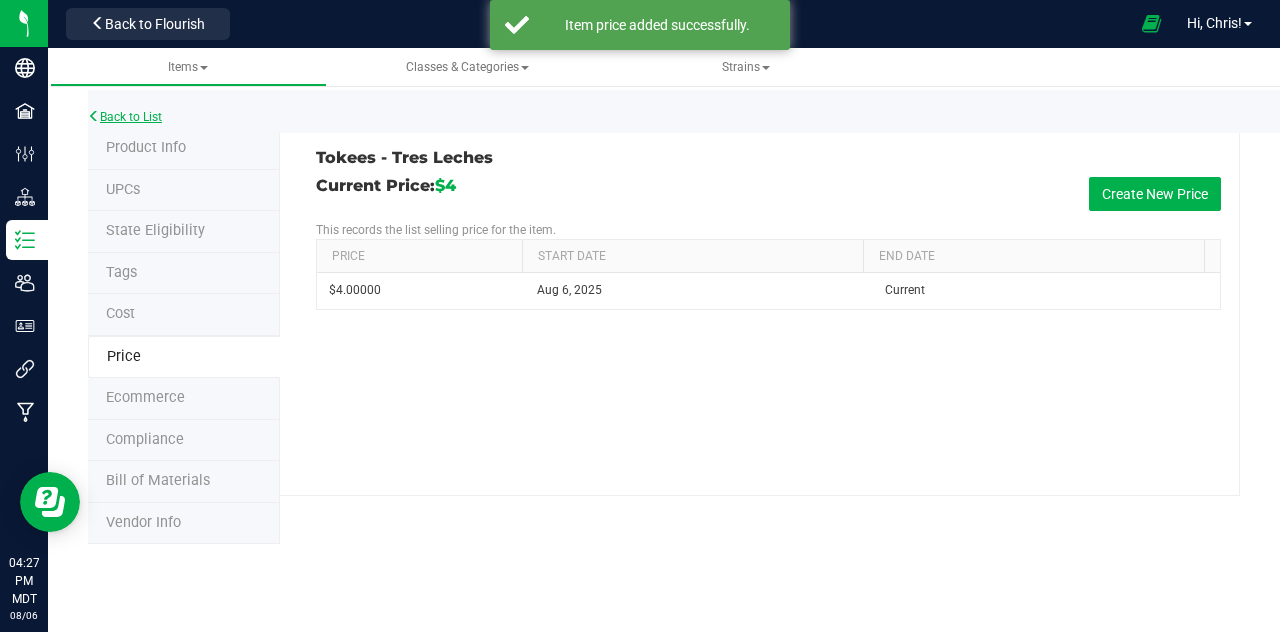 click on "Back to List" at bounding box center [125, 117] 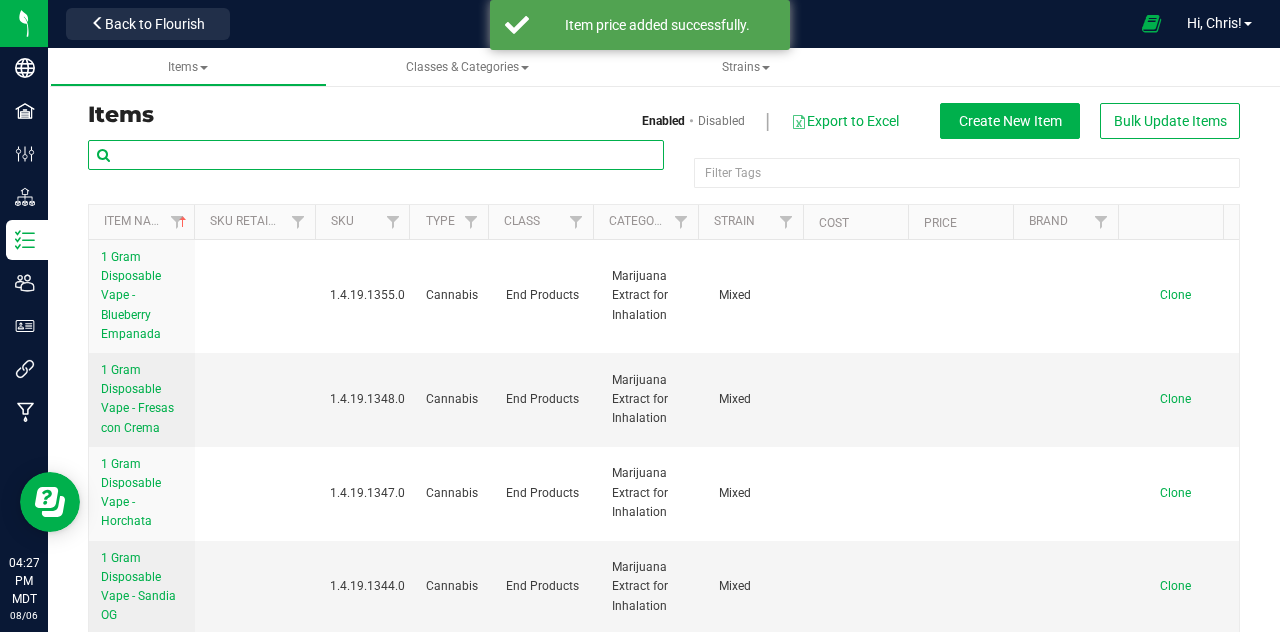 click at bounding box center (376, 155) 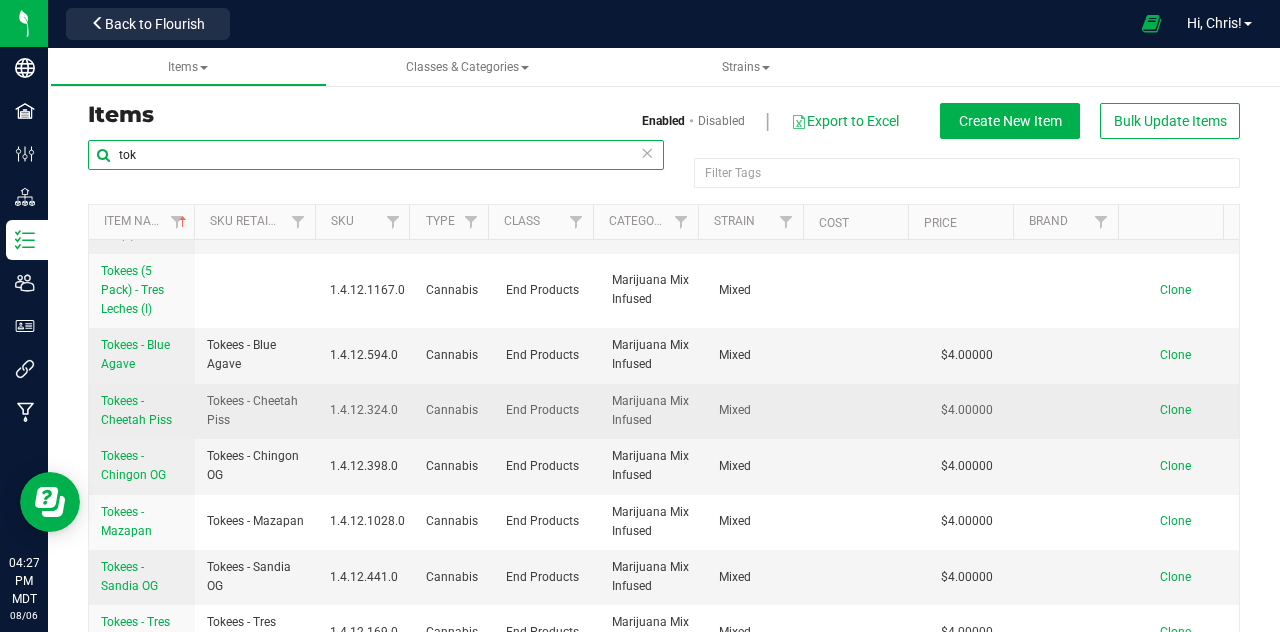 scroll, scrollTop: 451, scrollLeft: 0, axis: vertical 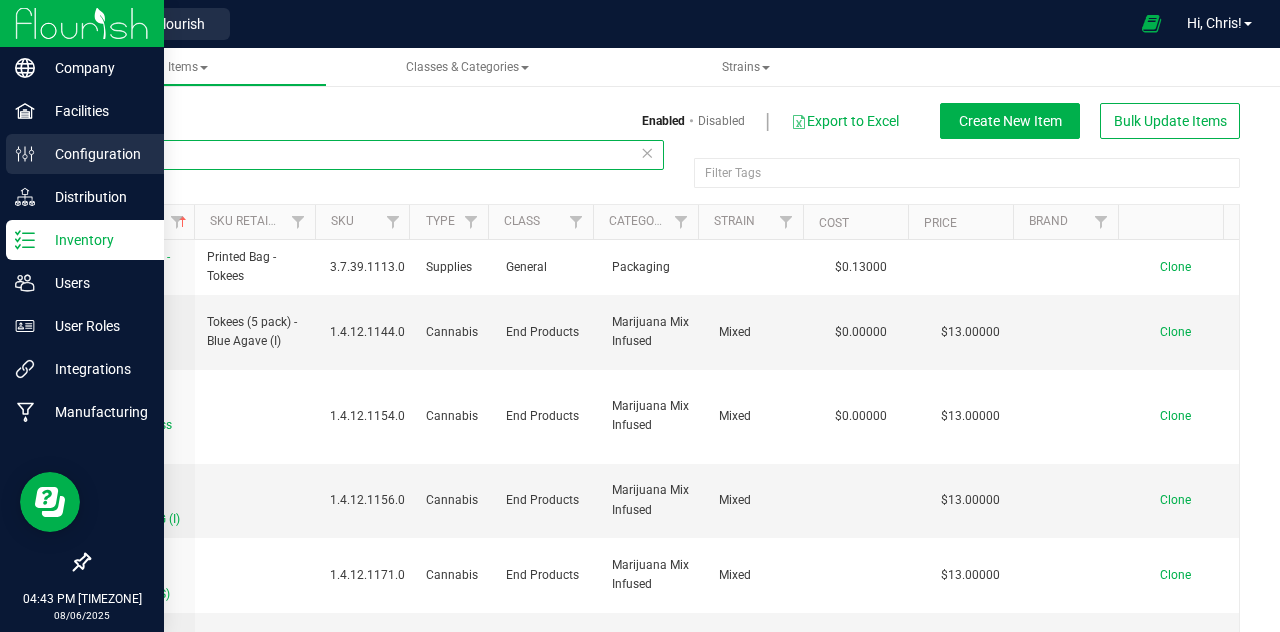 click on "Company Facilities Configuration Distribution Inventory Users User Roles Integrations Manufacturing 04:43 PM [DATE] 08/06 [YEAR] Headspace Alchemy Back to Flourish Hi, [FIRST]! Print Settings Help Docs Support Your Profile Sign Out Items Classes & Categories Strains Items Enabled Disabled Export to Excel Create New Item Bulk Update Items" at bounding box center [640, 316] 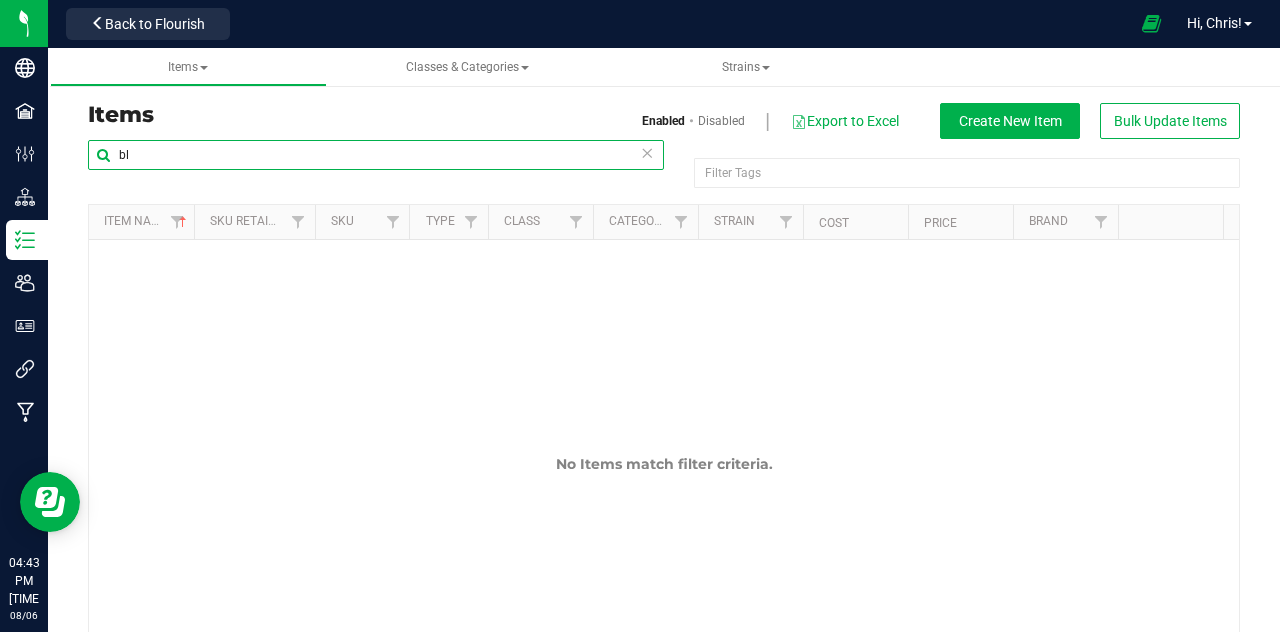 type on "b" 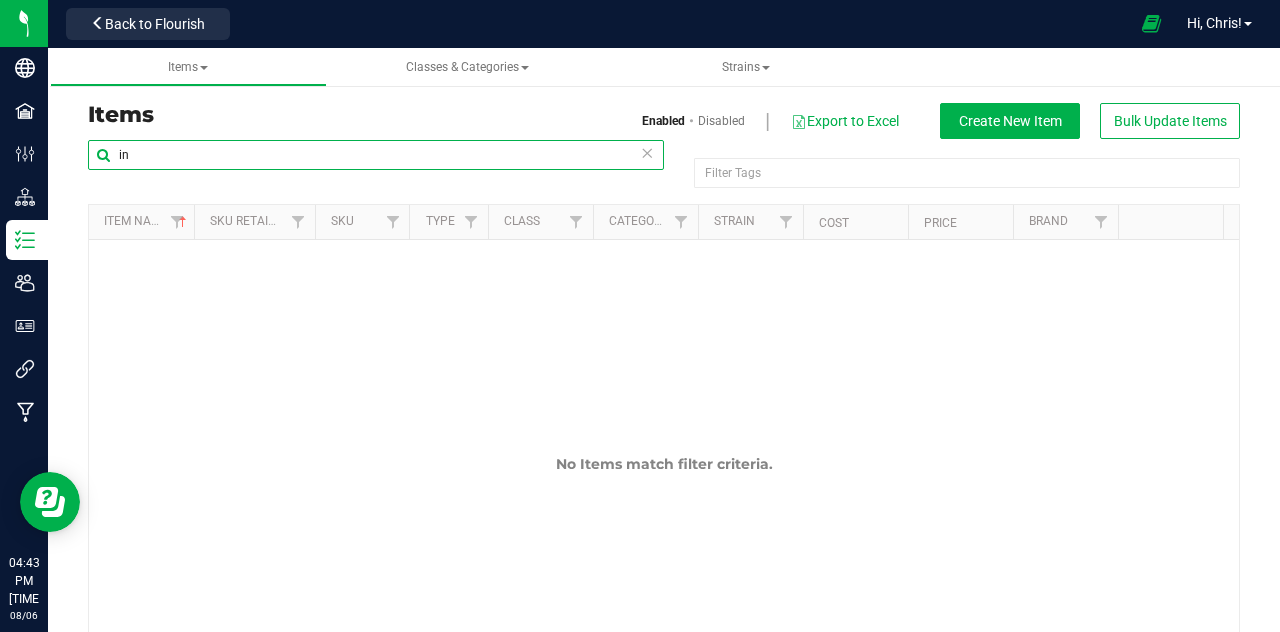 type on "i" 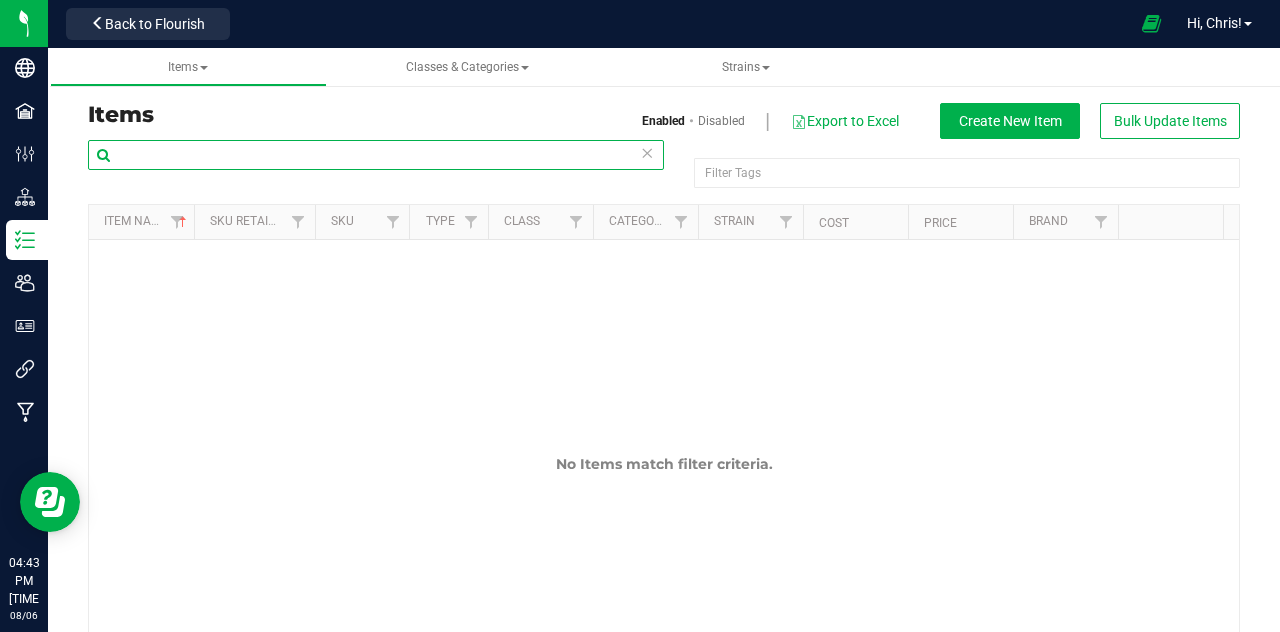 type on "n" 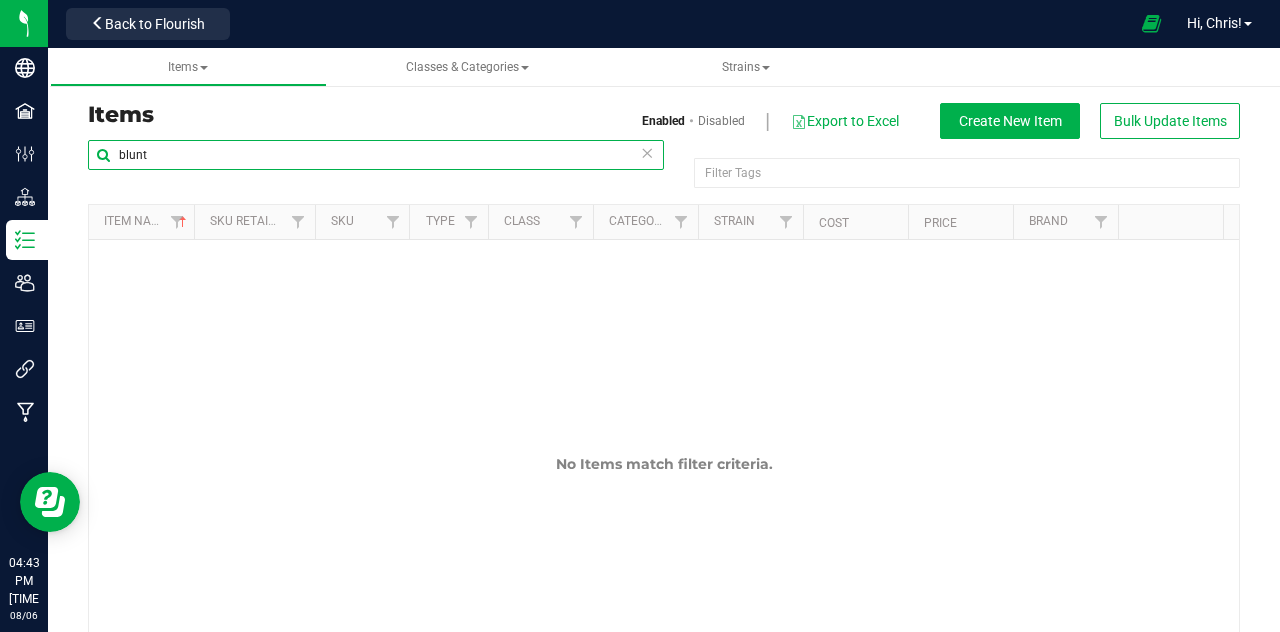 type on "blunt" 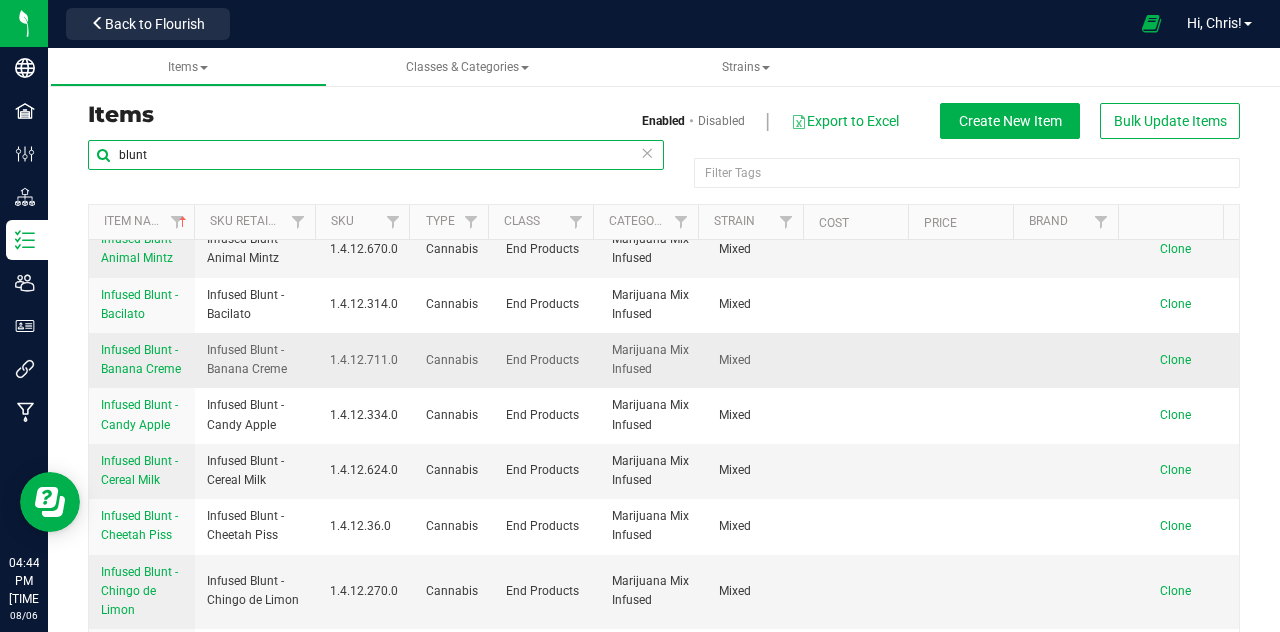 scroll, scrollTop: 0, scrollLeft: 0, axis: both 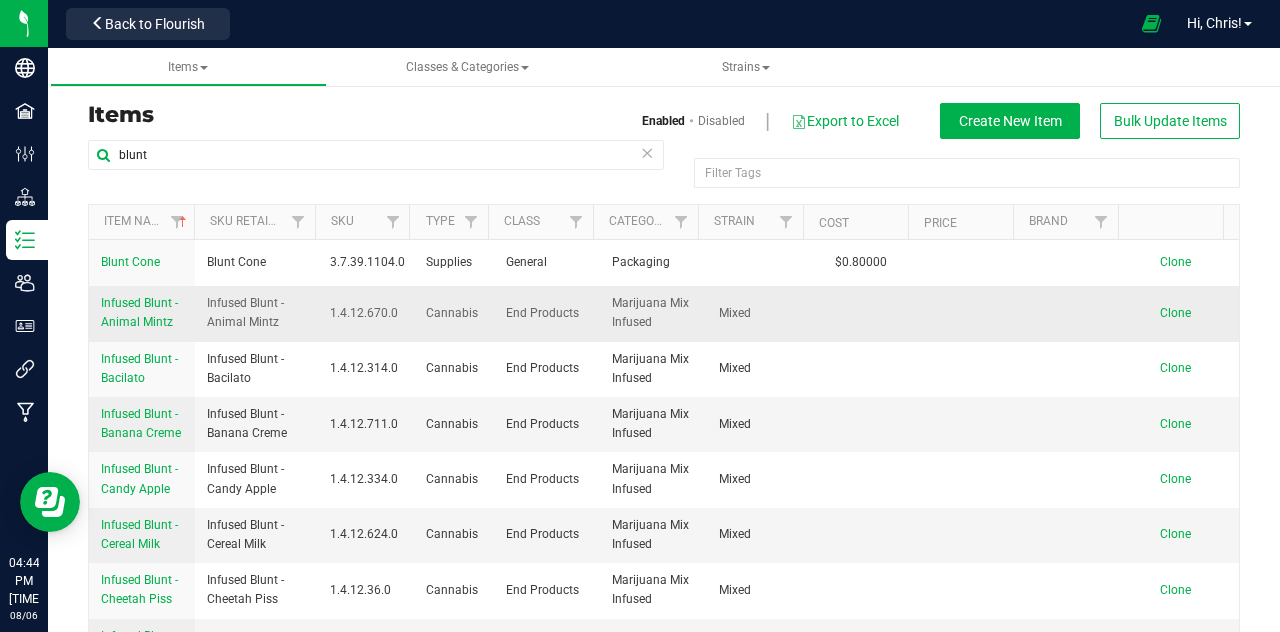 click on "Infused Blunt - Animal Mintz" at bounding box center (139, 312) 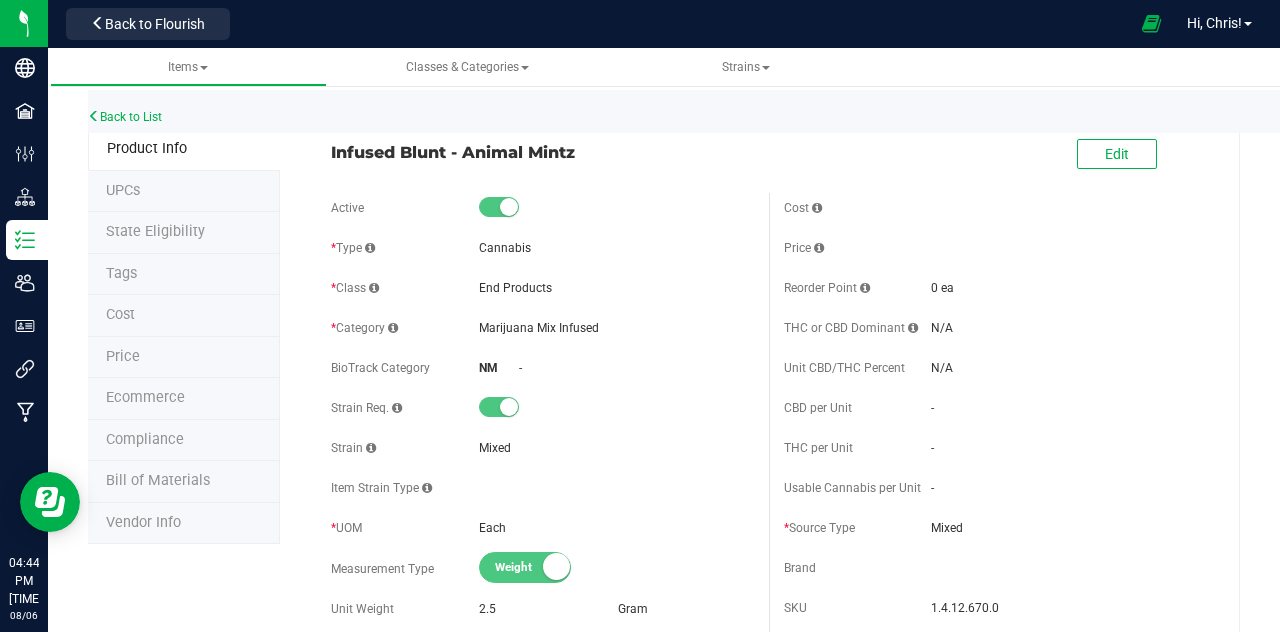 click on "Price" at bounding box center [184, 358] 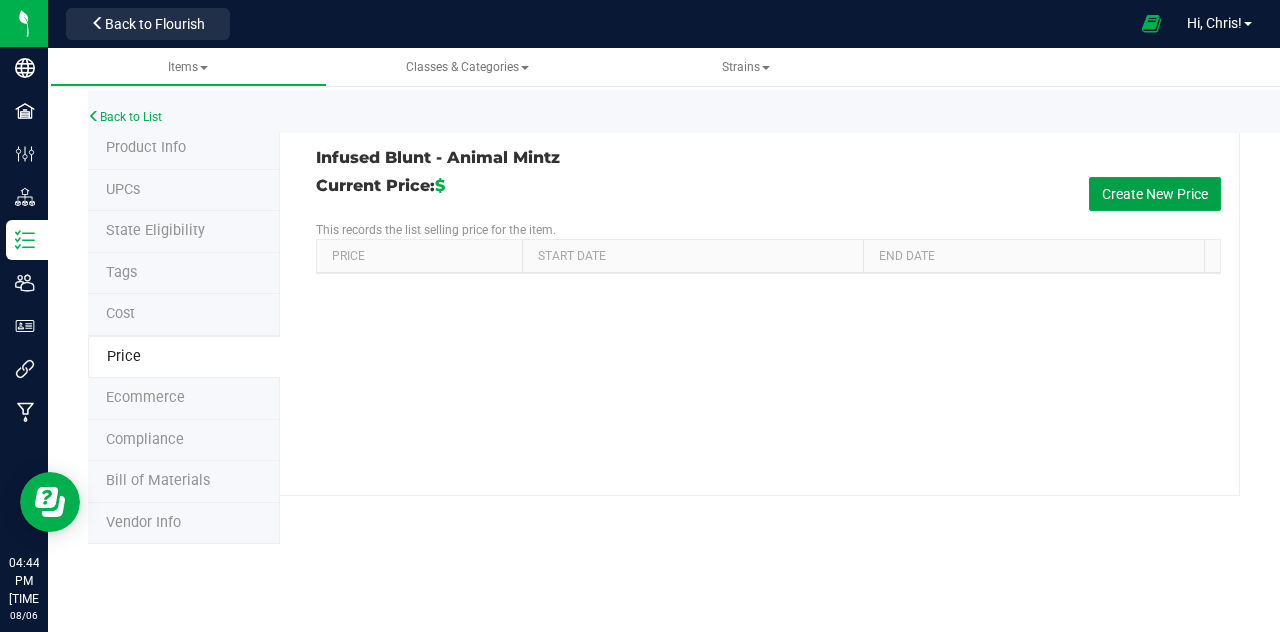 drag, startPoint x: 1165, startPoint y: 189, endPoint x: 1148, endPoint y: 199, distance: 19.723083 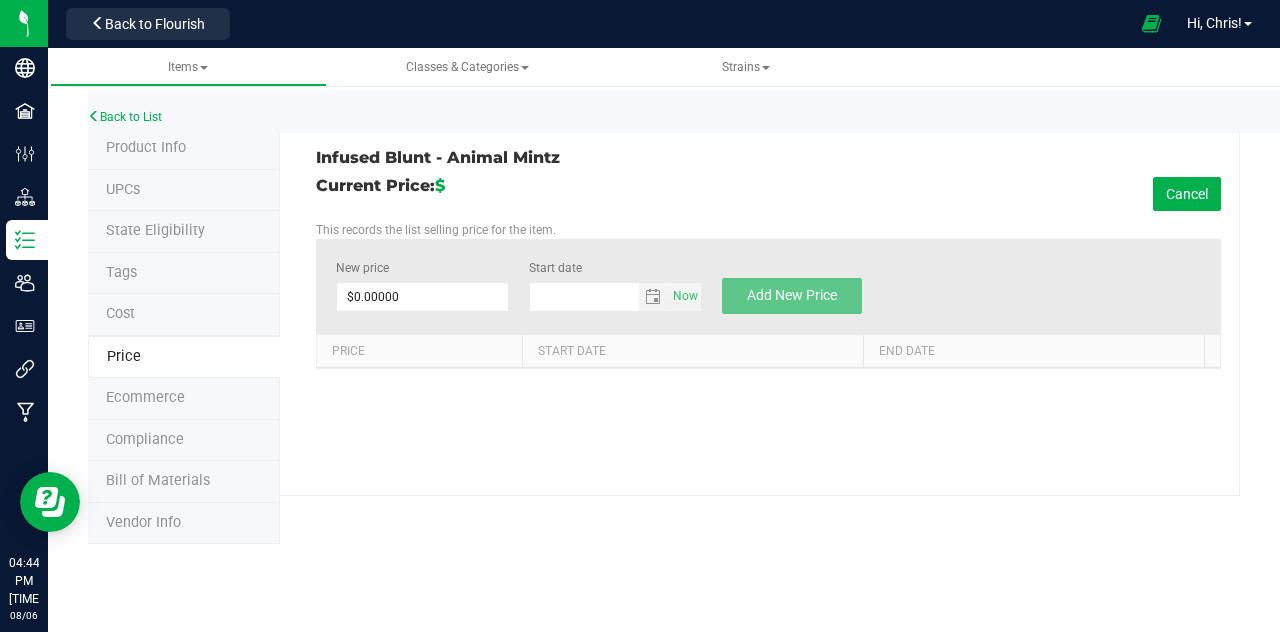 type on "8/6/2025" 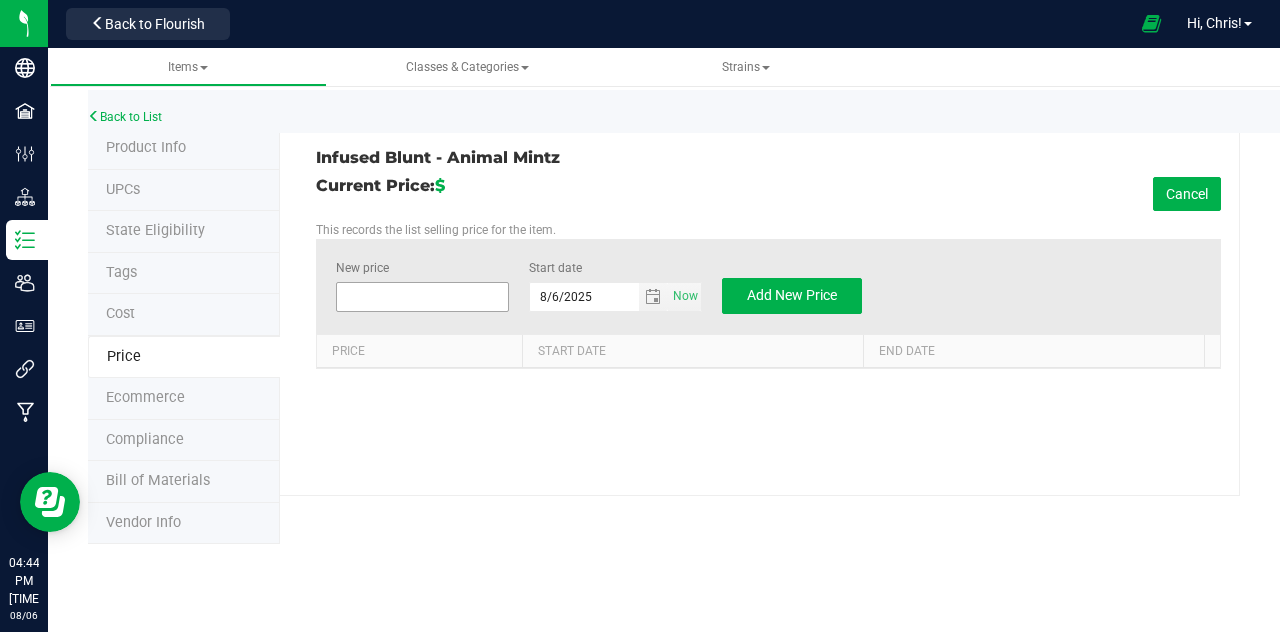 click at bounding box center [422, 297] 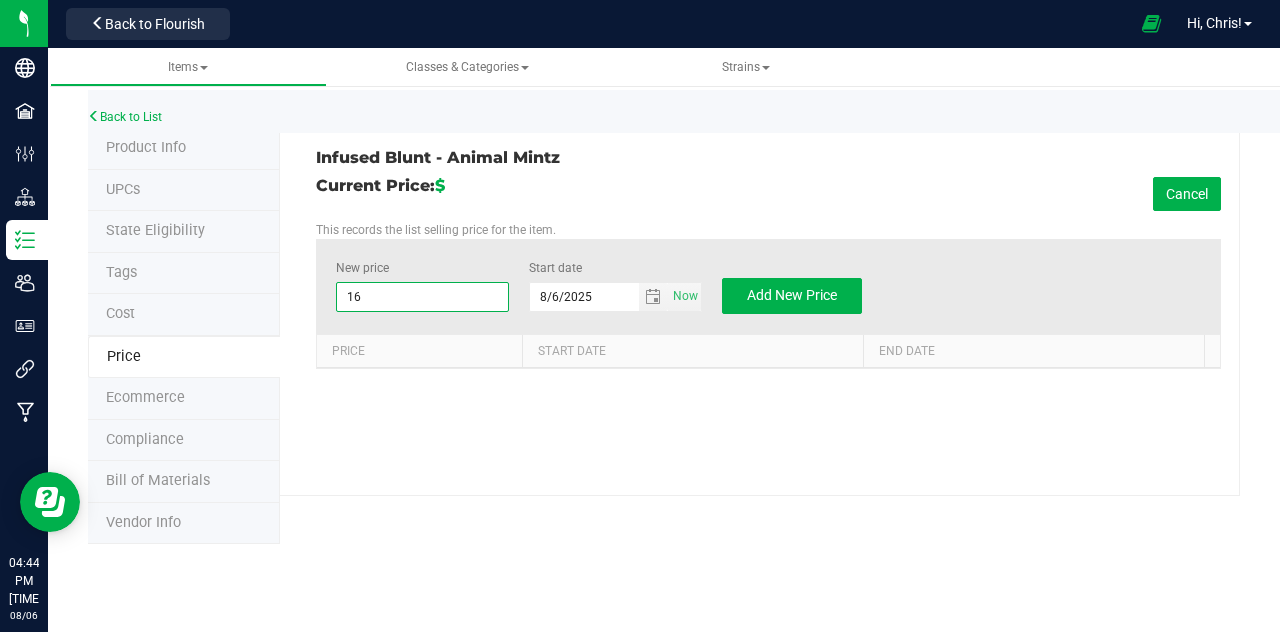 type on "16" 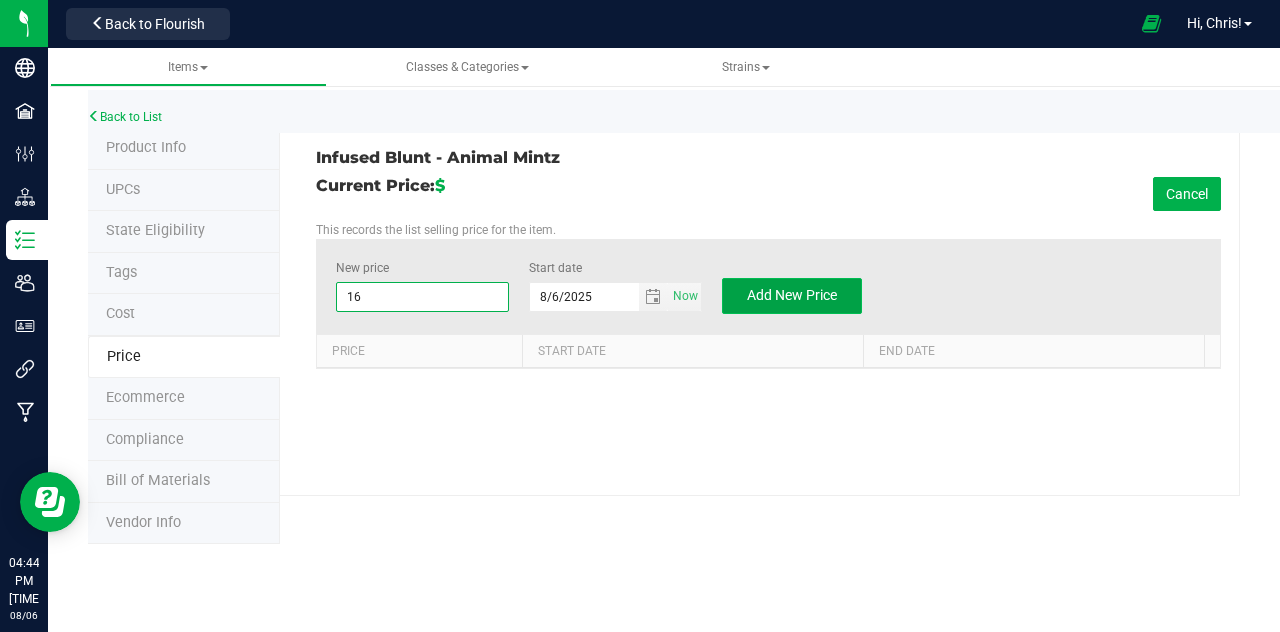 click on "Add New Price" at bounding box center (792, 295) 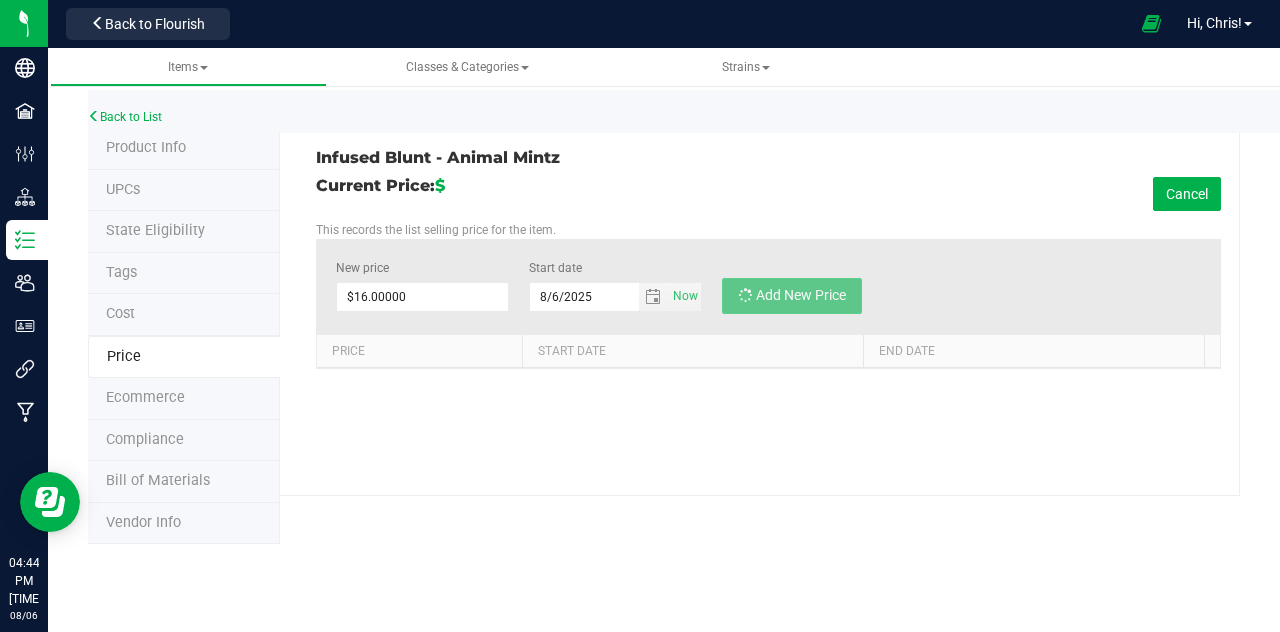 type on "$0.00000" 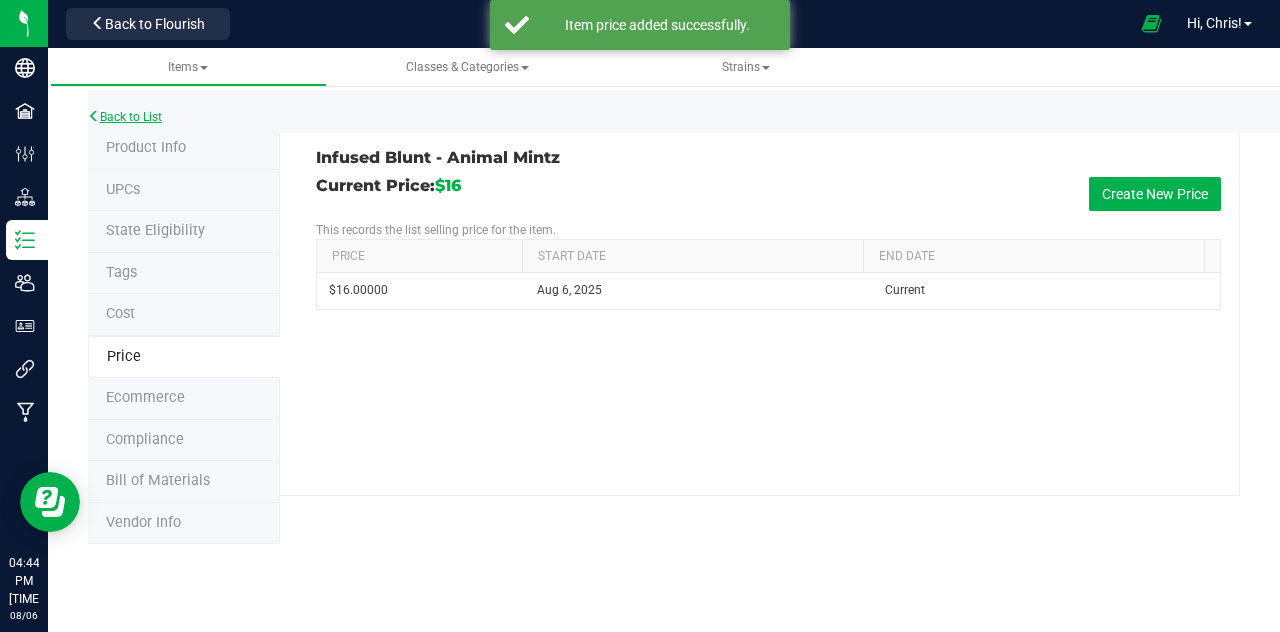 click on "Back to List" at bounding box center [125, 117] 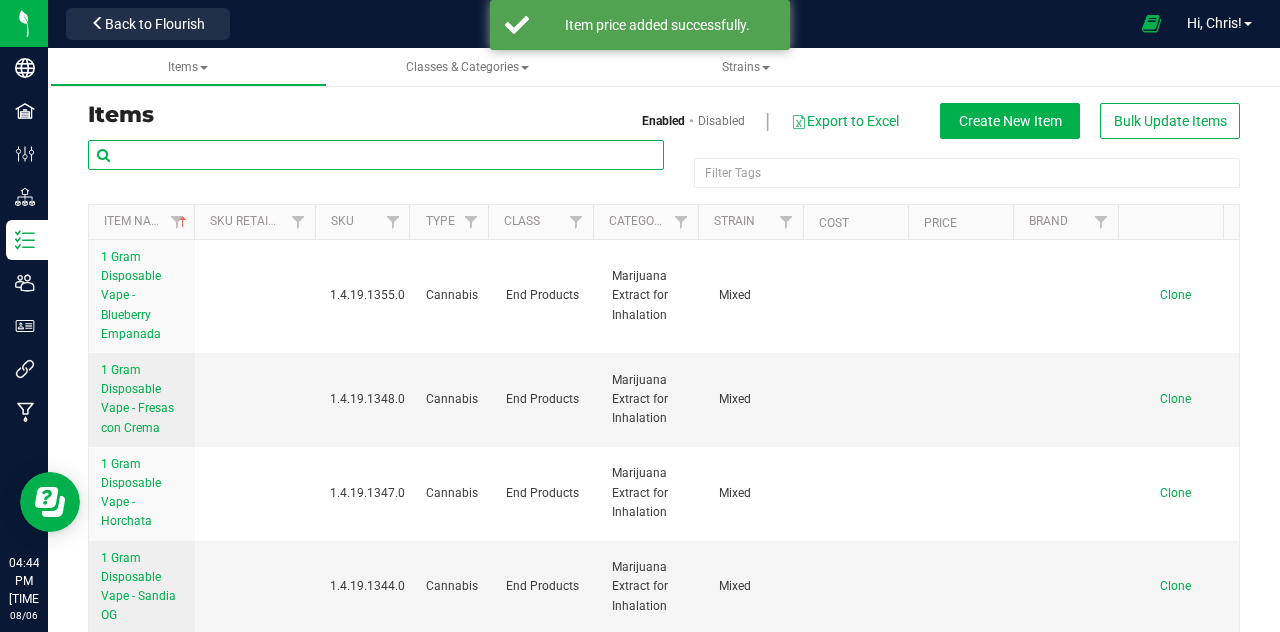 click at bounding box center (376, 155) 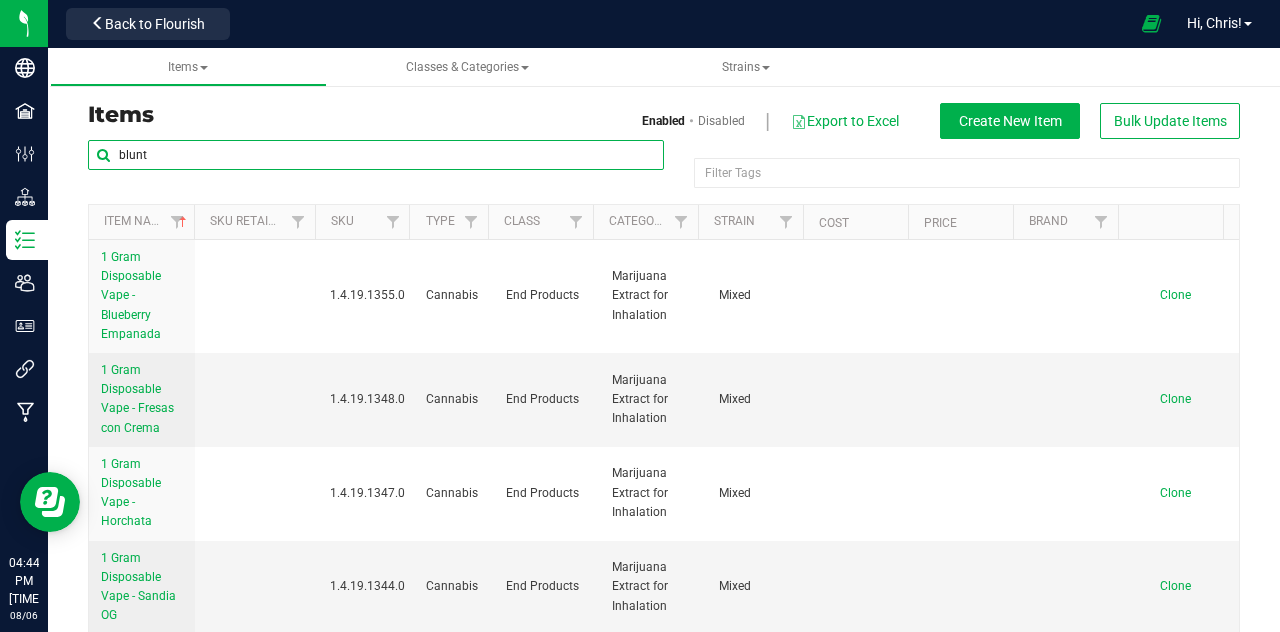 type on "blunt" 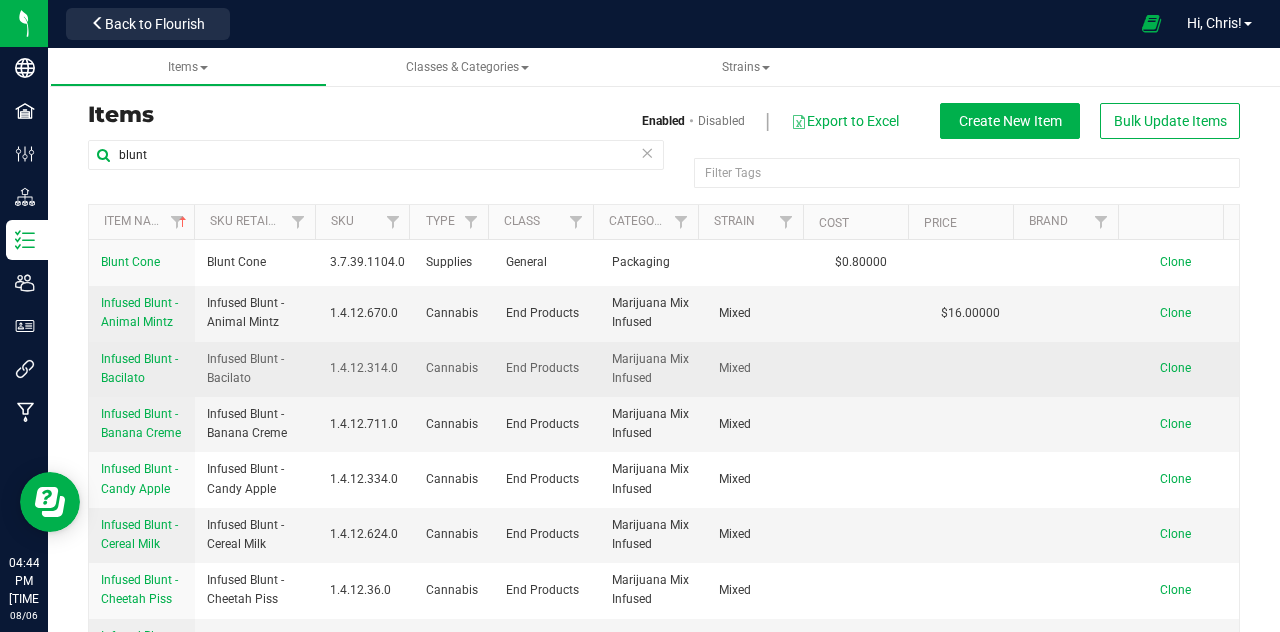 click on "Infused Blunt - Bacilato" at bounding box center [139, 368] 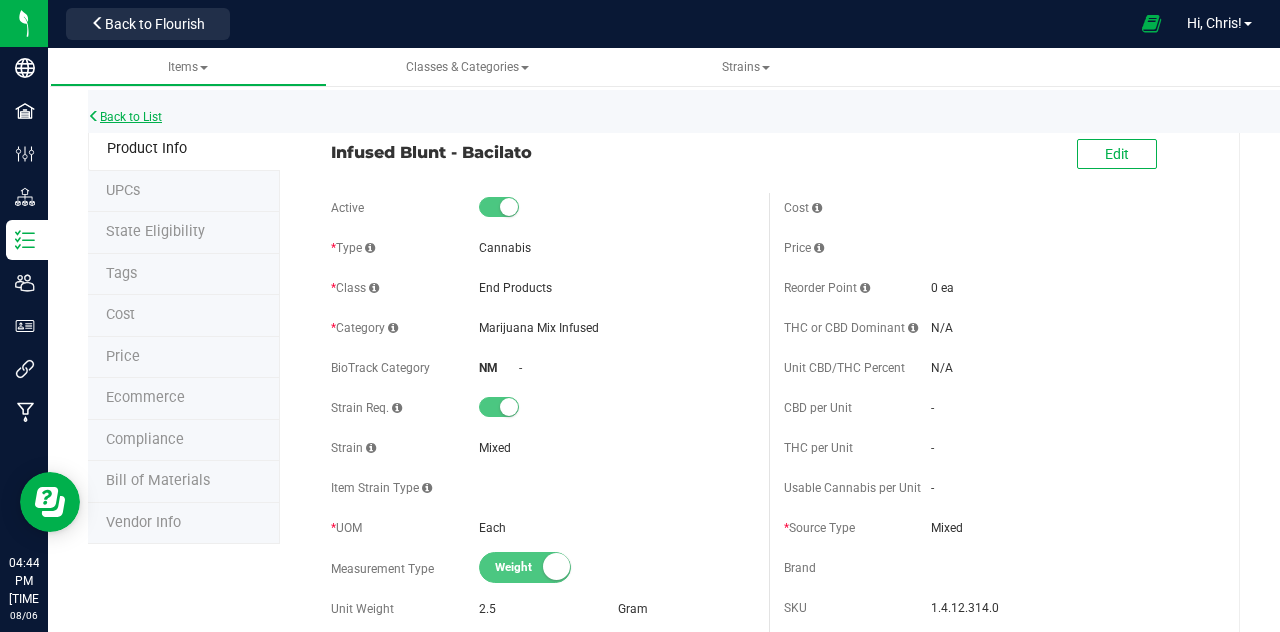 click on "Back to List" at bounding box center (125, 117) 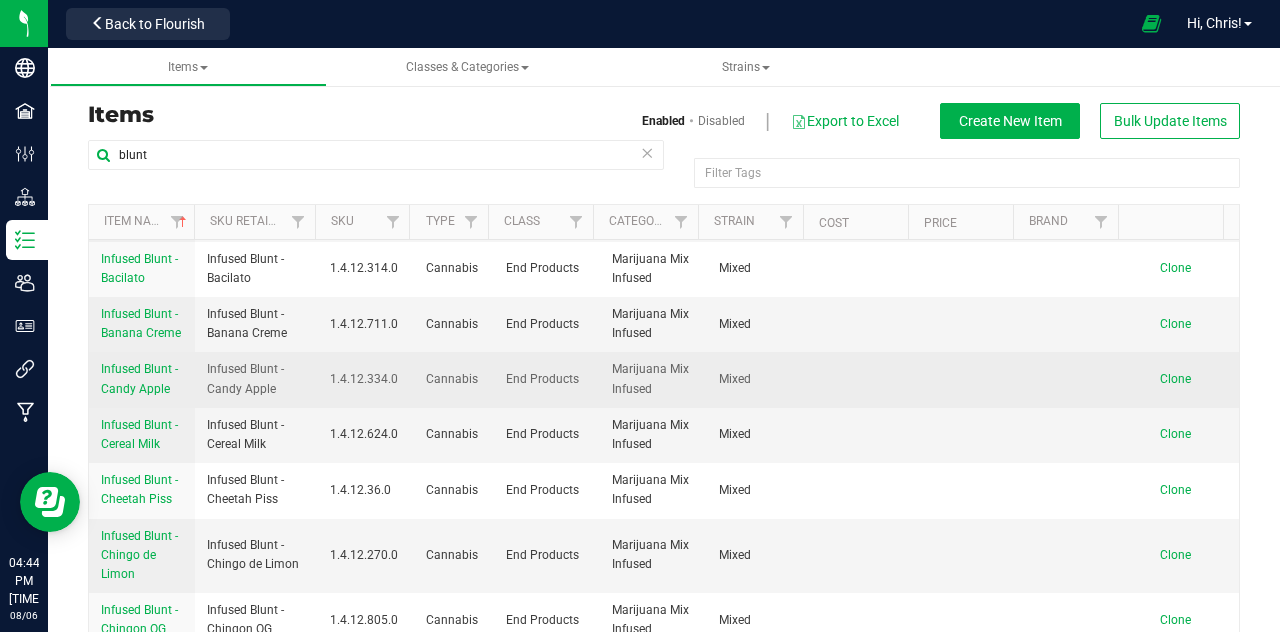 scroll, scrollTop: 0, scrollLeft: 0, axis: both 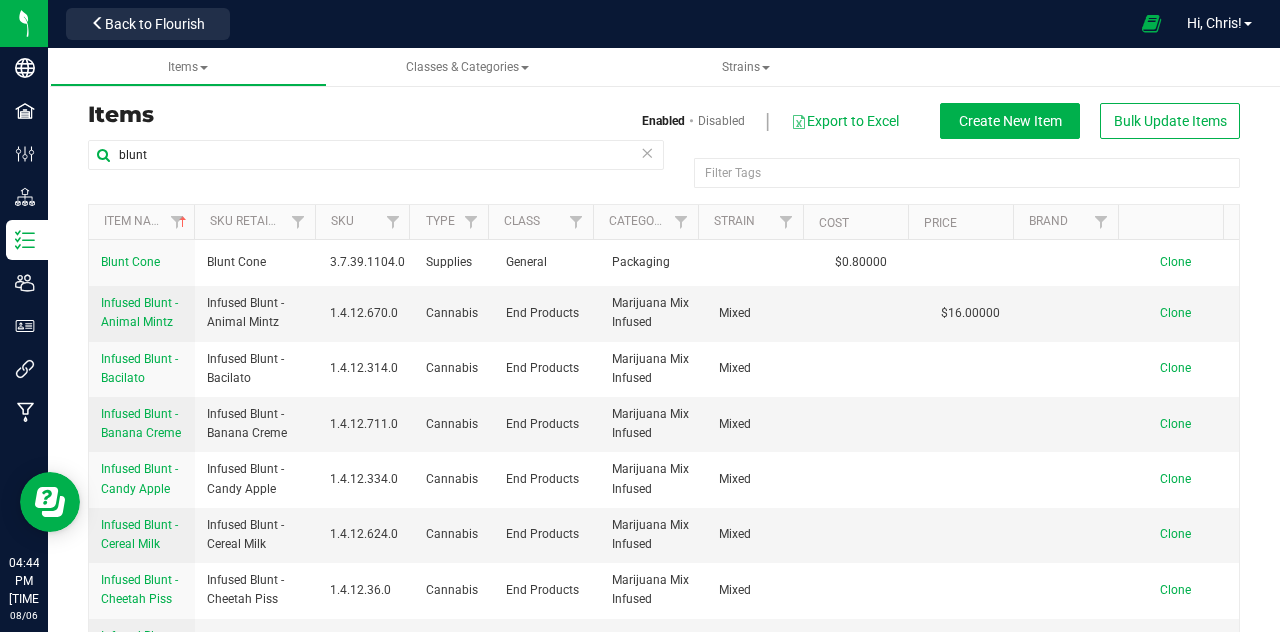 click at bounding box center (647, 152) 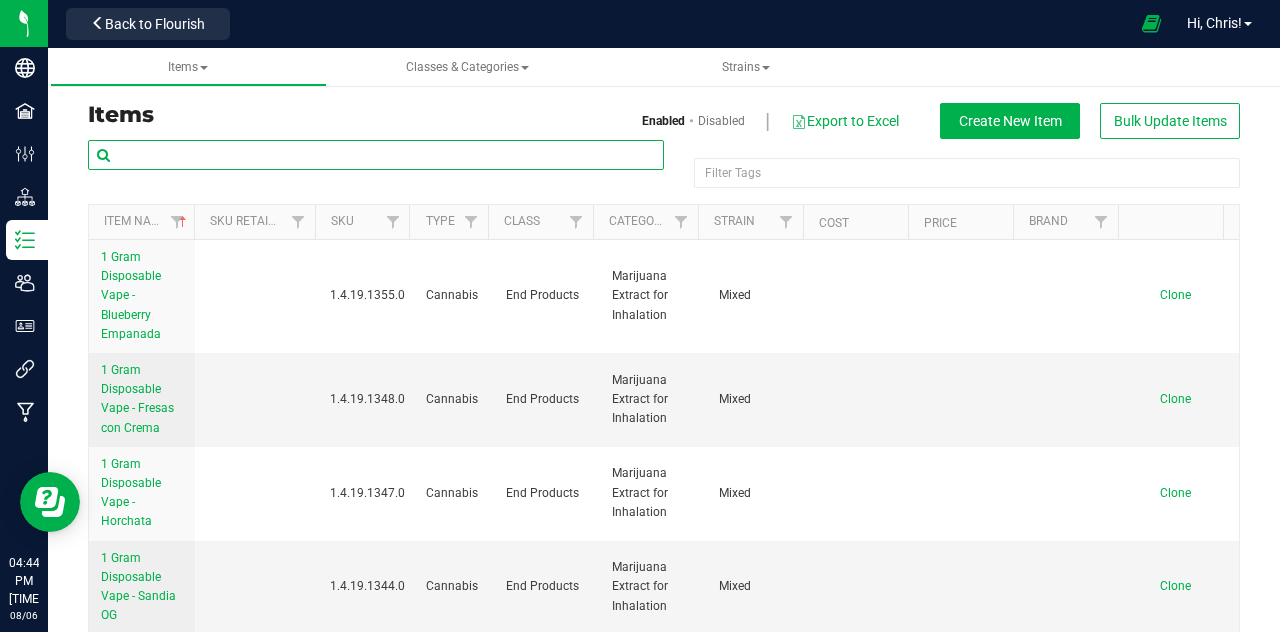 click at bounding box center [376, 155] 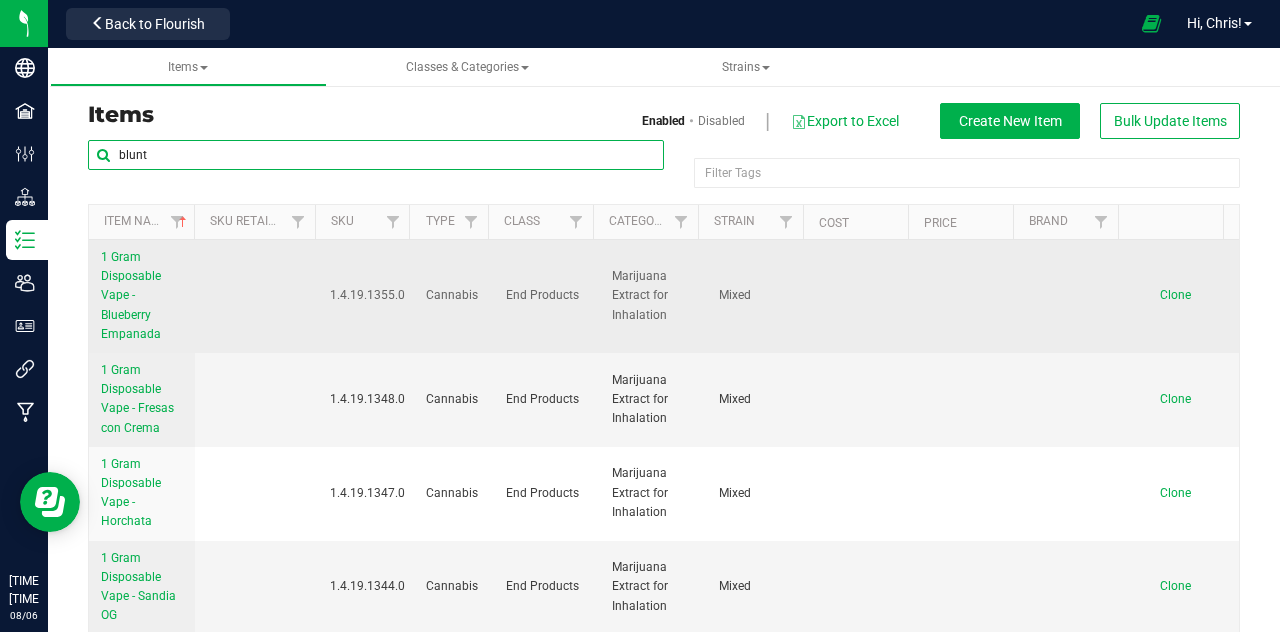 type on "blunt" 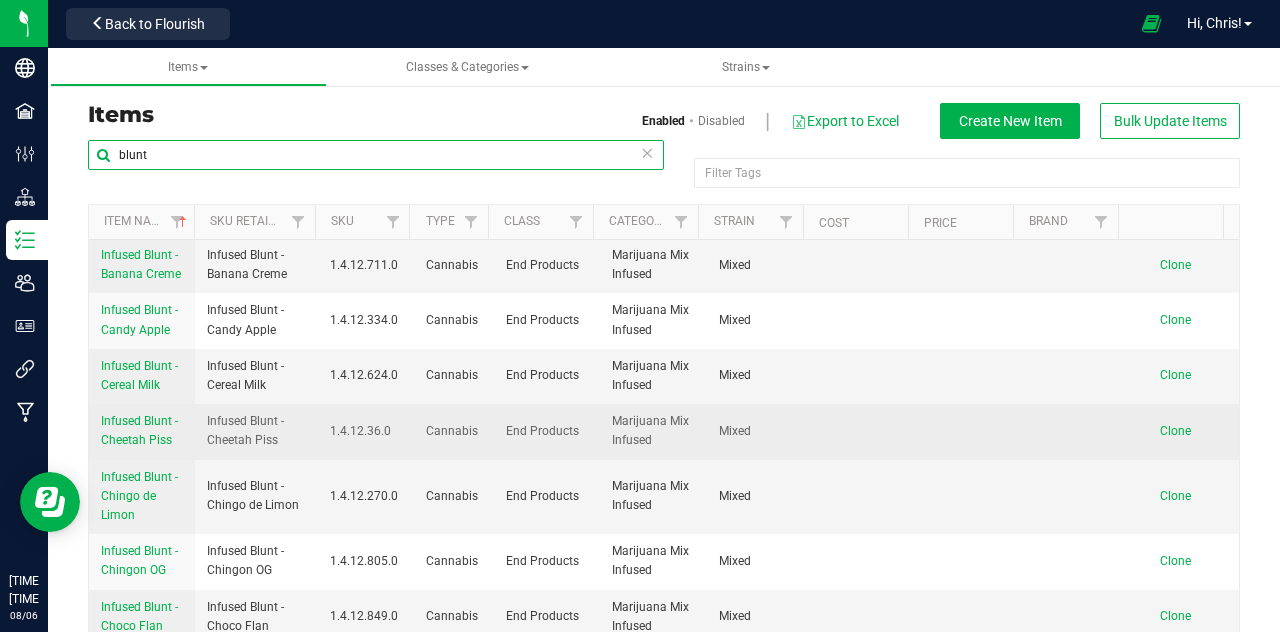 scroll, scrollTop: 200, scrollLeft: 0, axis: vertical 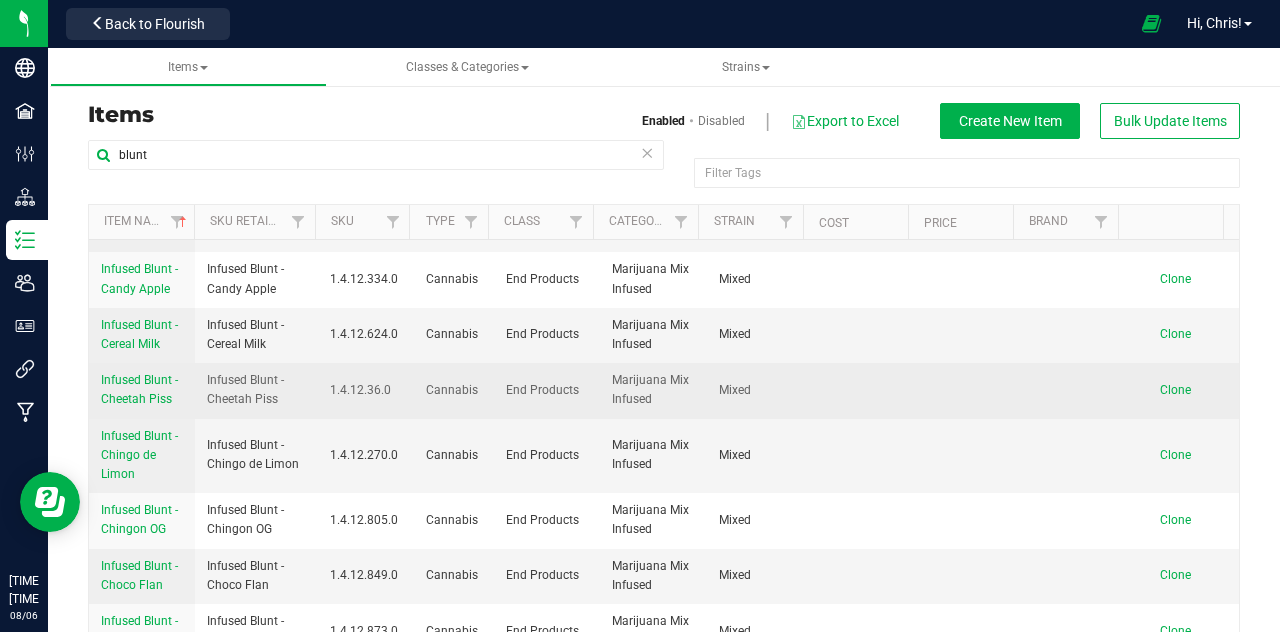 click on "Infused Blunt - Cheetah Piss" at bounding box center [139, 389] 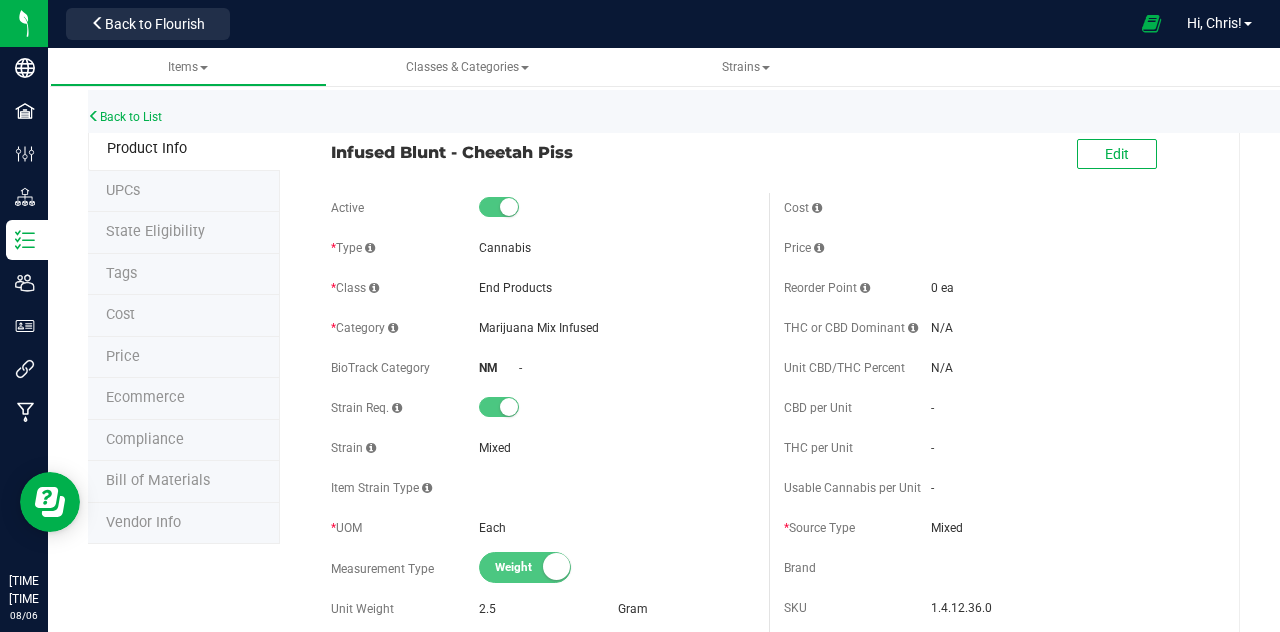 click on "Price" at bounding box center (123, 356) 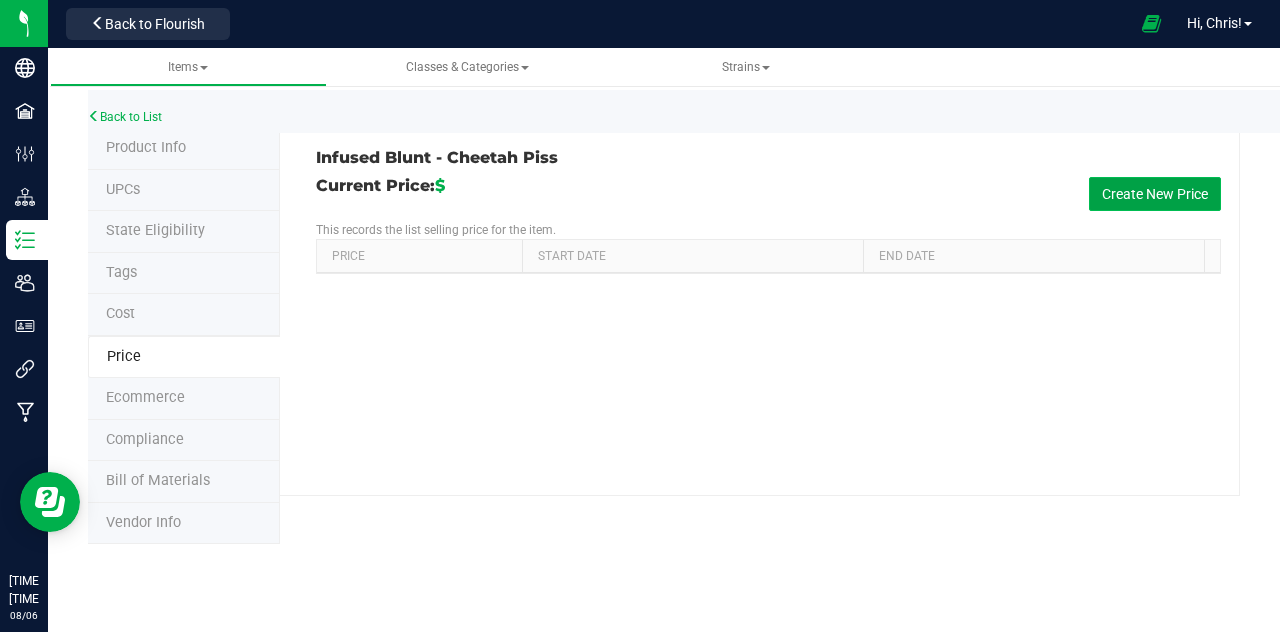 click on "Create New Price" at bounding box center [1155, 194] 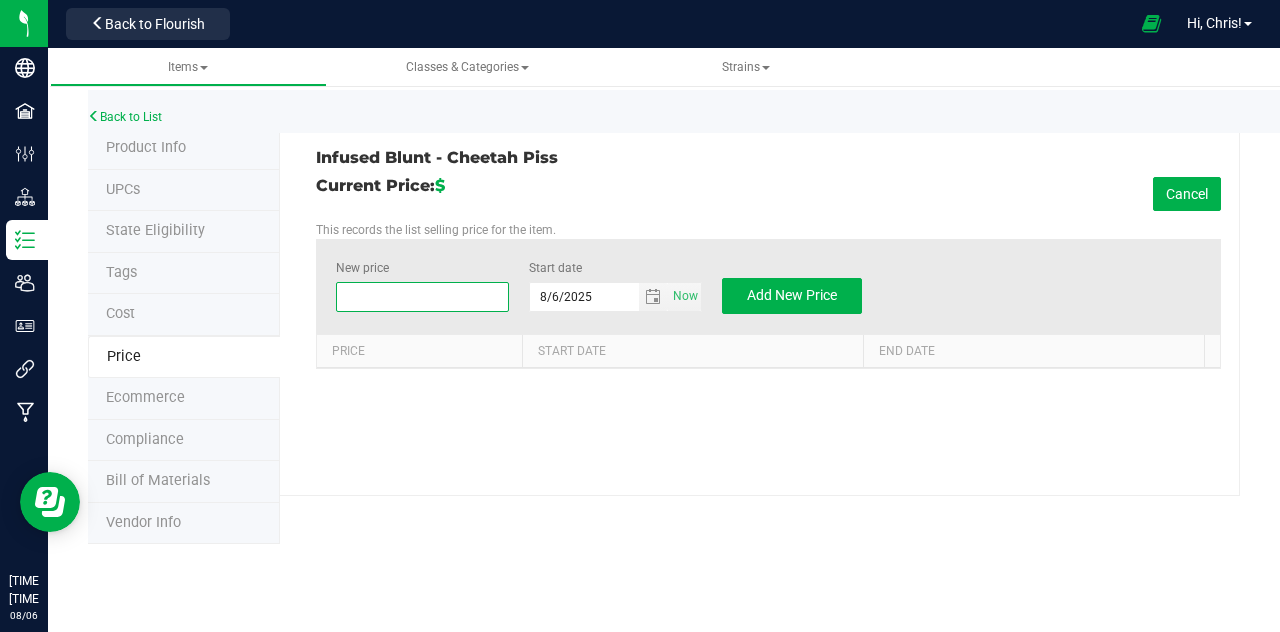 drag, startPoint x: 427, startPoint y: 297, endPoint x: 315, endPoint y: 293, distance: 112.0714 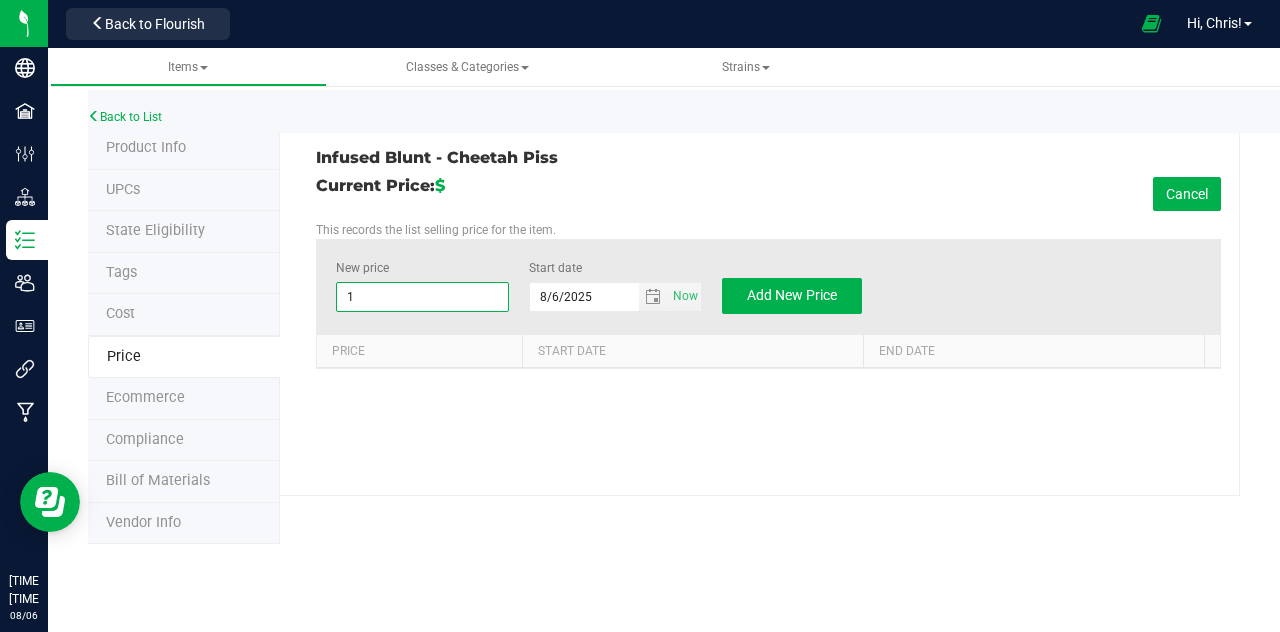 type on "16" 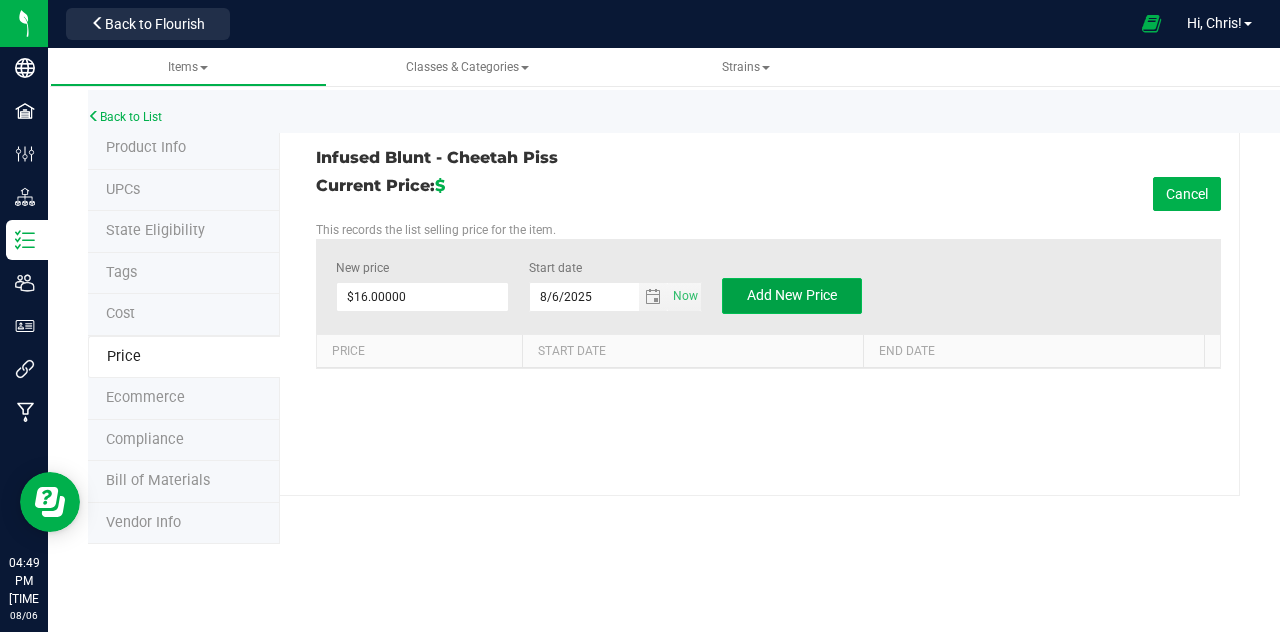 click on "Add New Price" at bounding box center [792, 295] 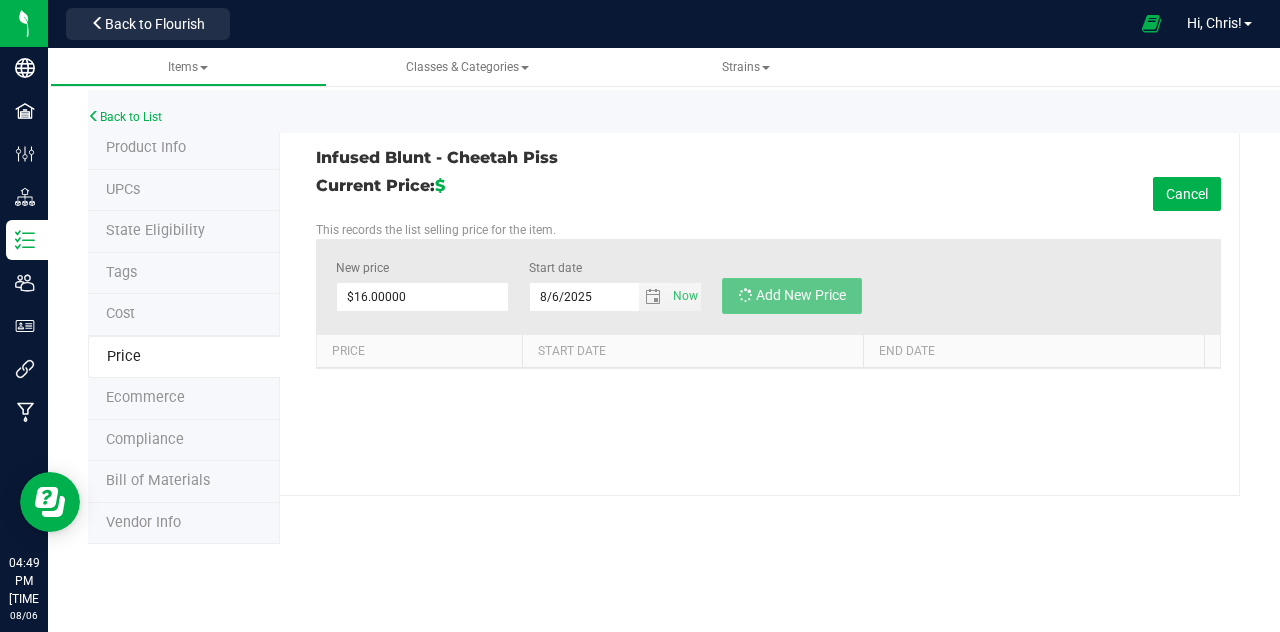 type on "$0.00000" 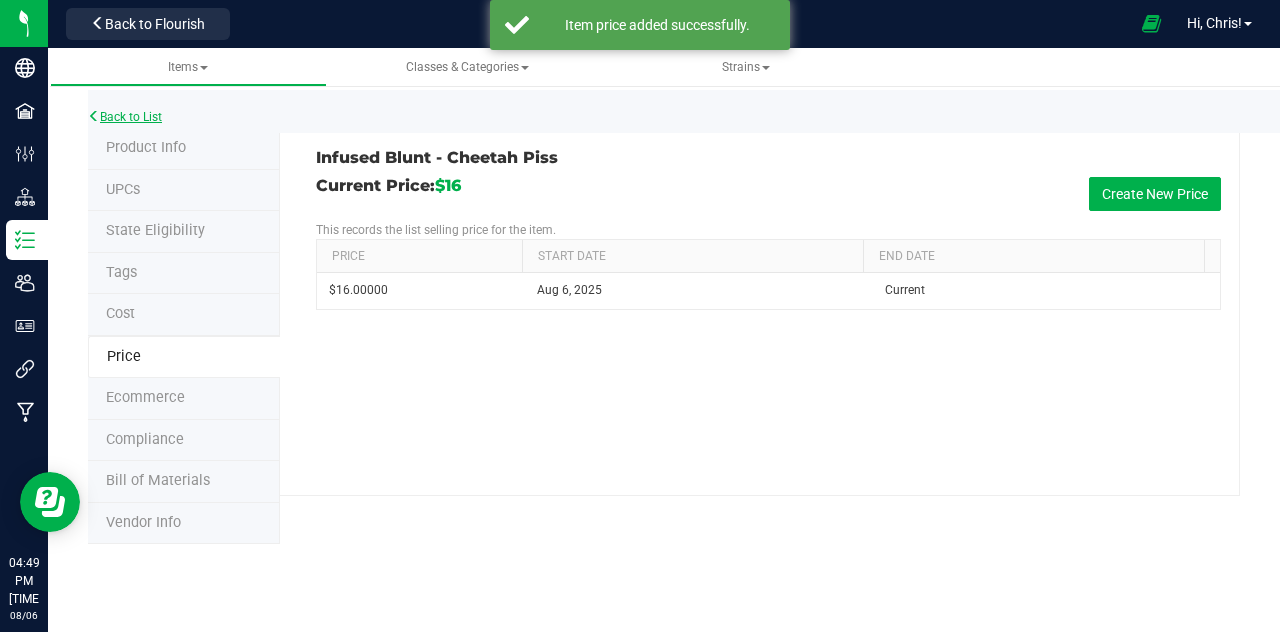 click on "Back to List" at bounding box center (125, 117) 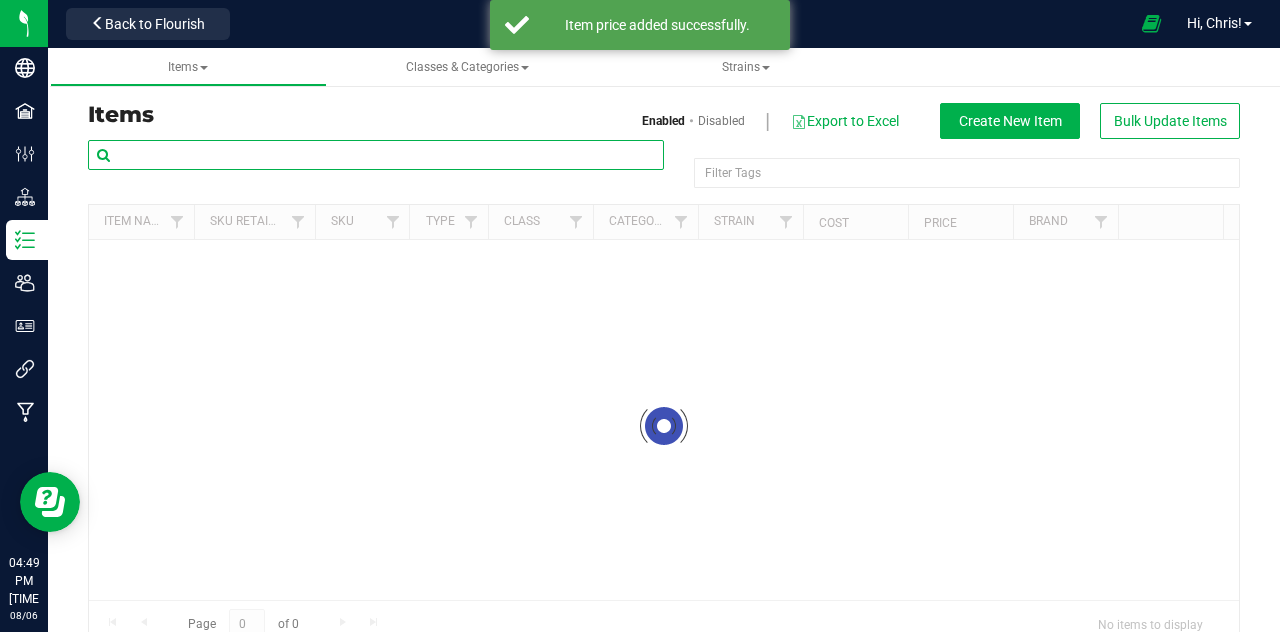 click at bounding box center (376, 155) 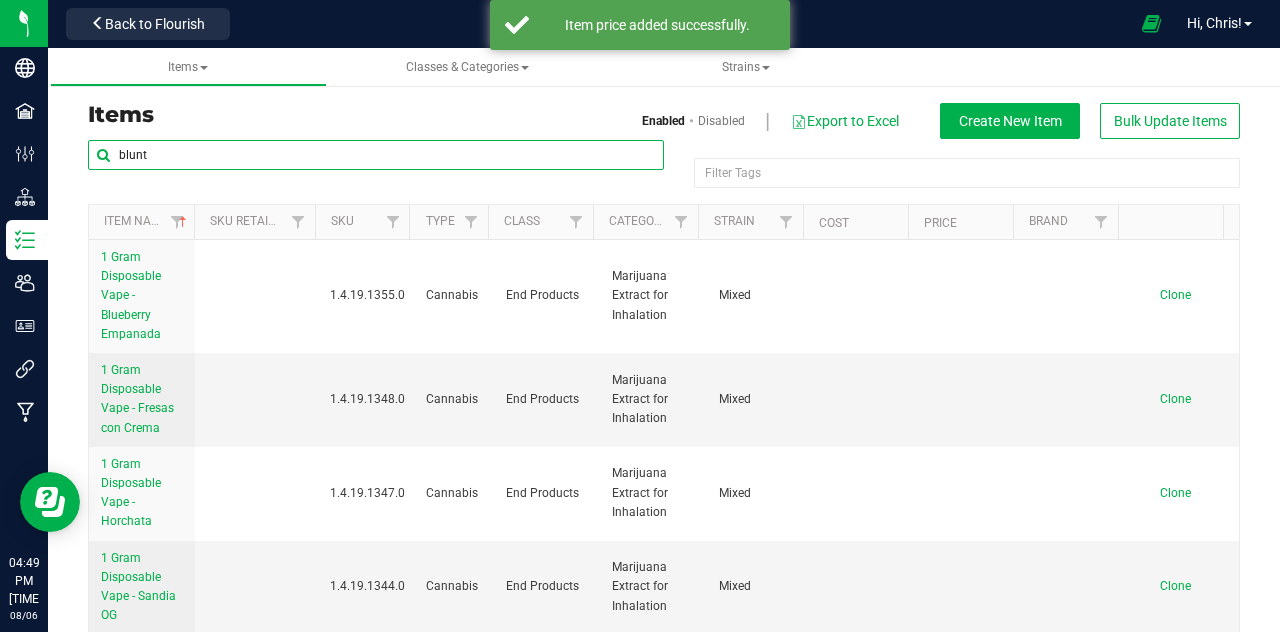 type on "blunt" 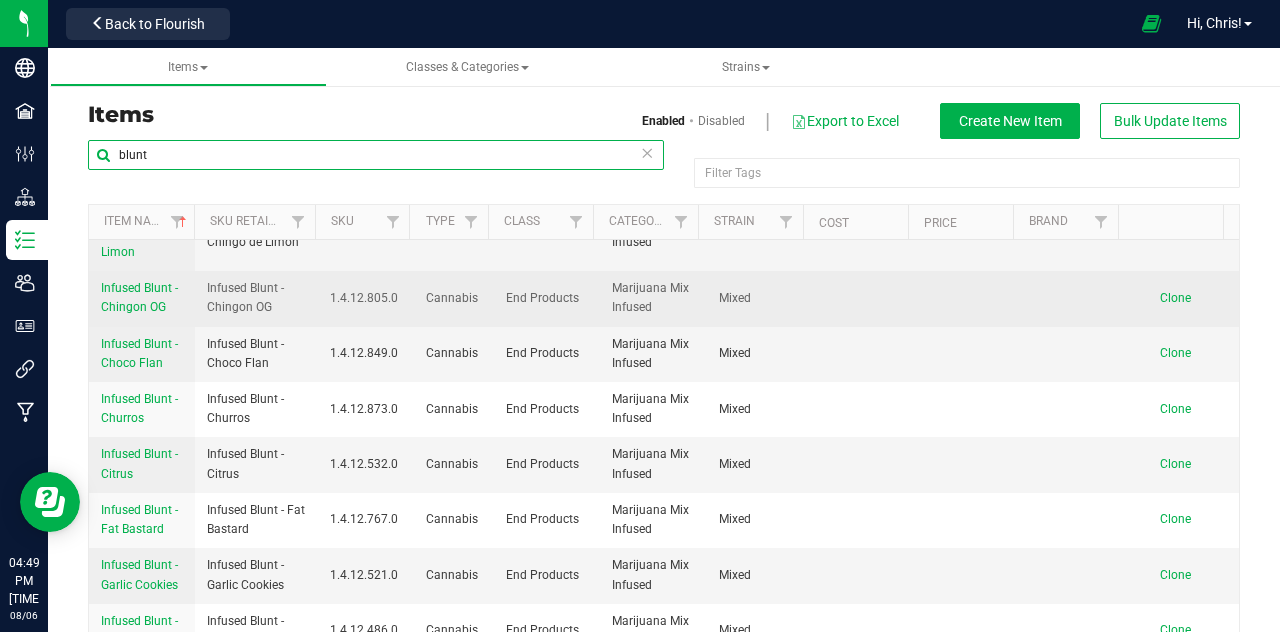 scroll, scrollTop: 300, scrollLeft: 0, axis: vertical 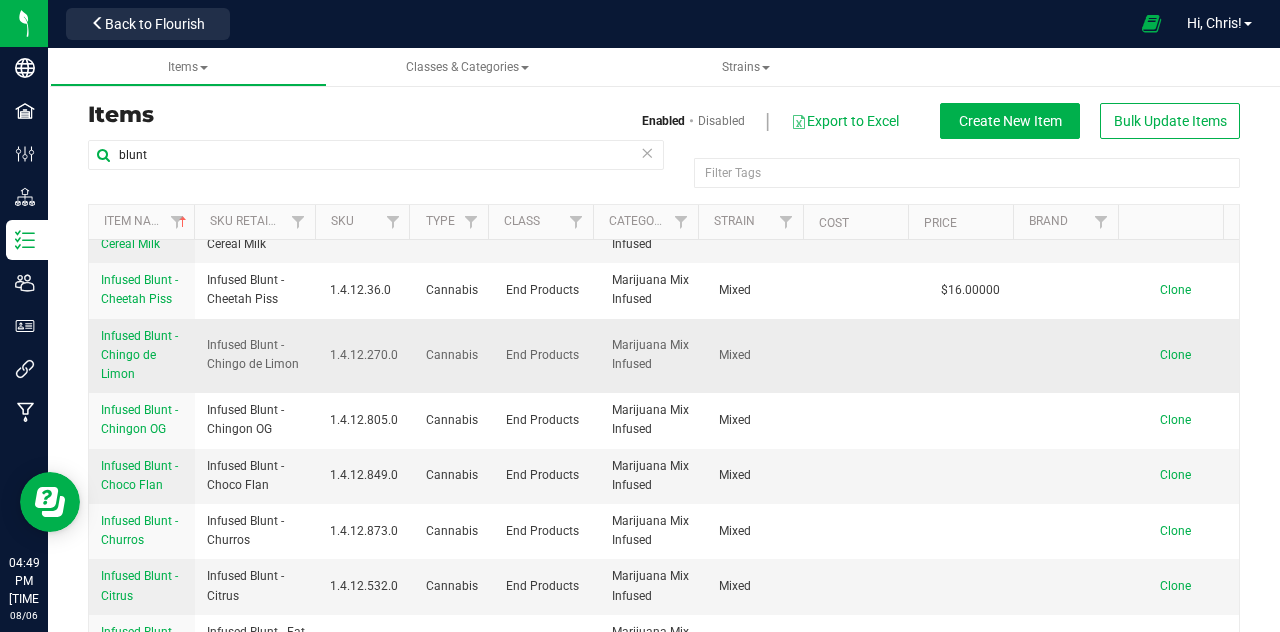 click on "Infused Blunt - Chingo de Limon" at bounding box center (139, 355) 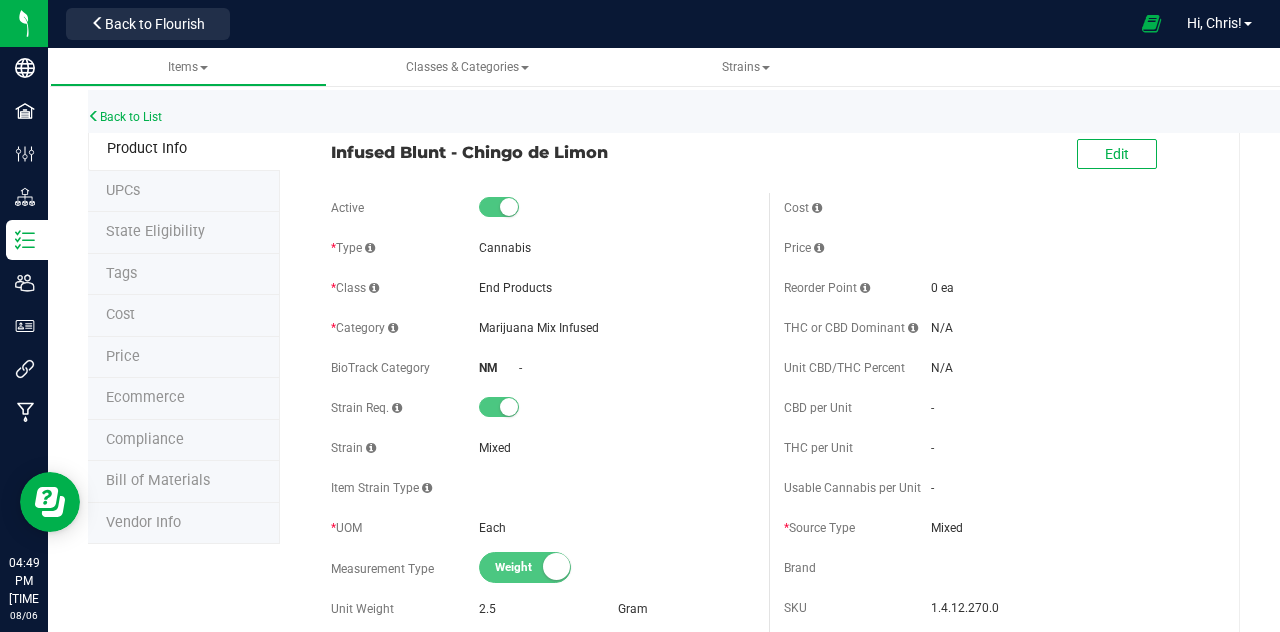 click on "Price" at bounding box center (184, 358) 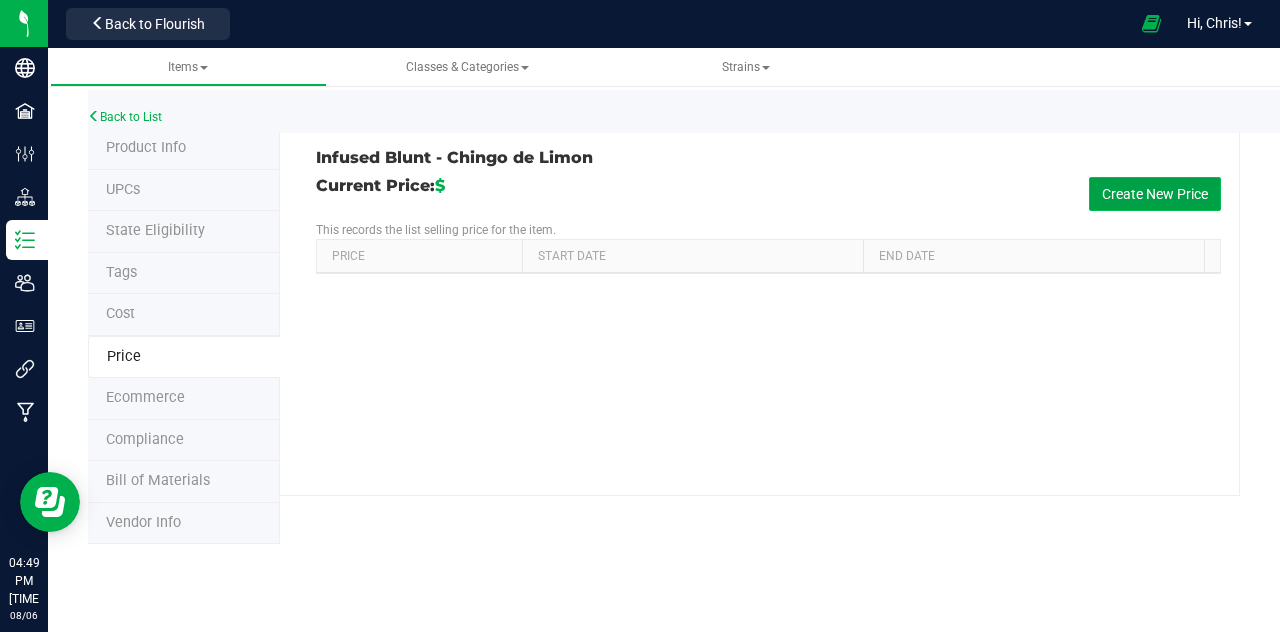 click on "Create New Price" at bounding box center [1155, 194] 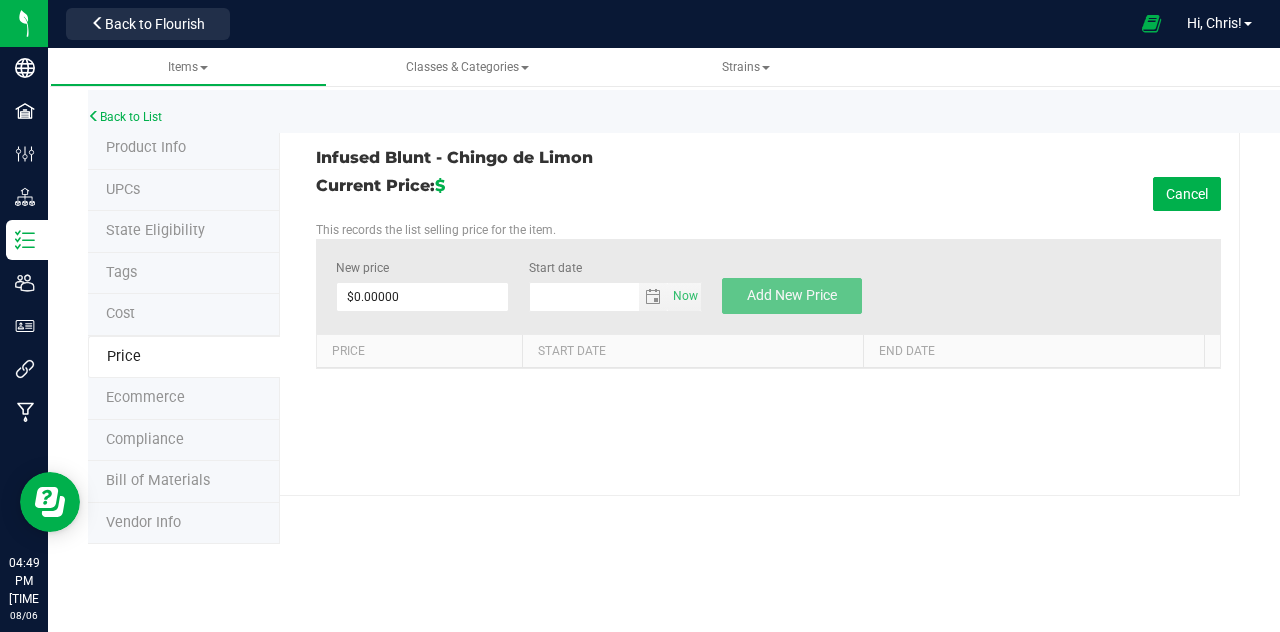 type on "8/6/2025" 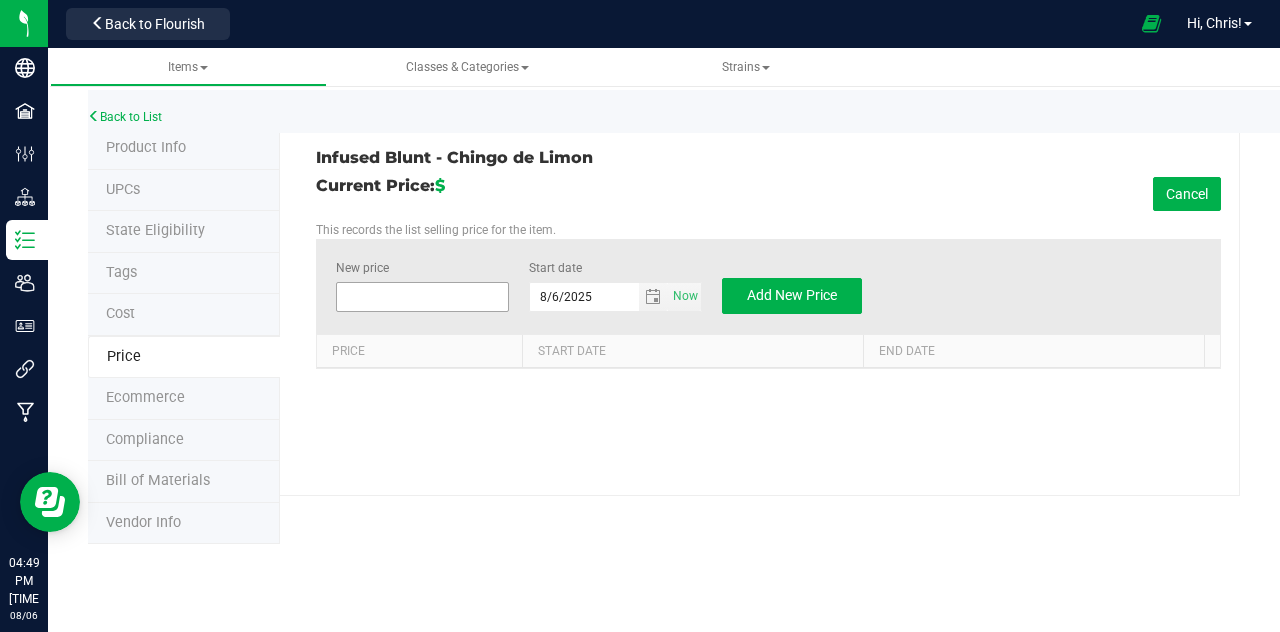 click at bounding box center [422, 297] 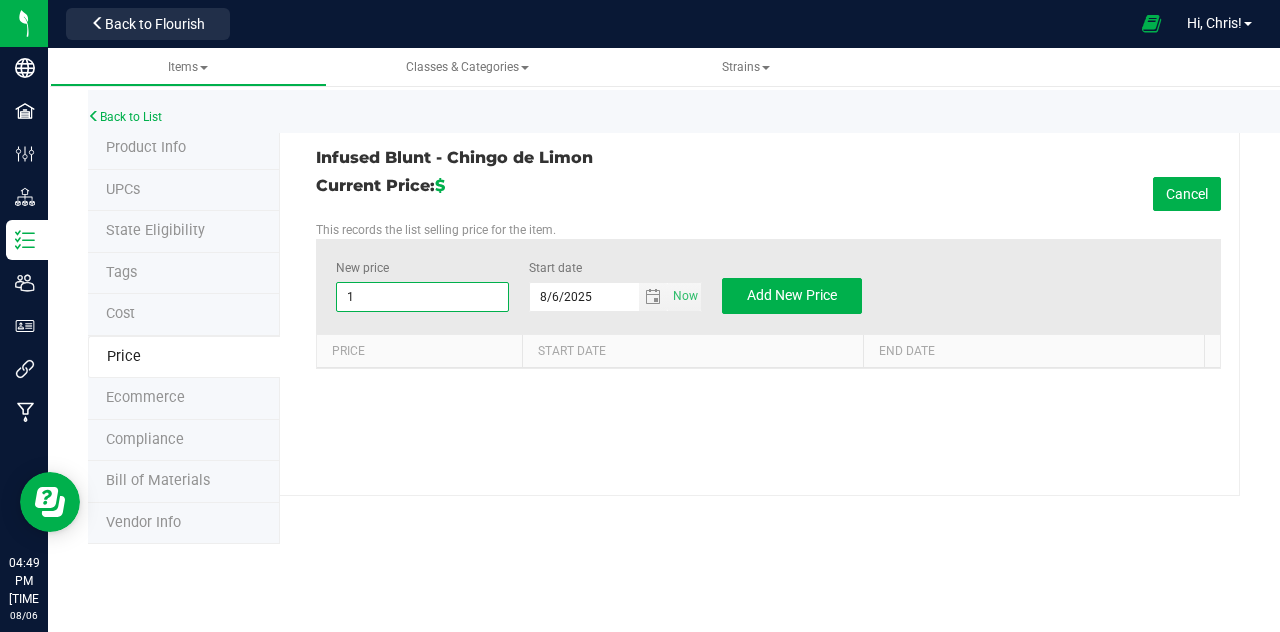 type on "16" 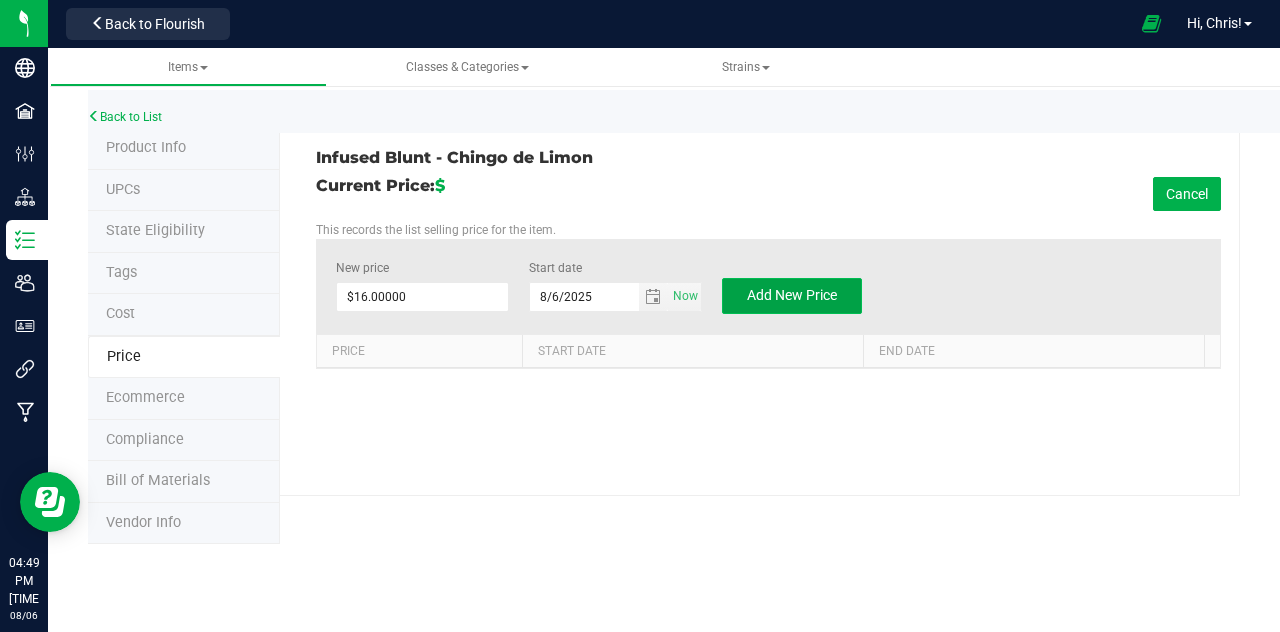 click on "Add New Price" at bounding box center [792, 295] 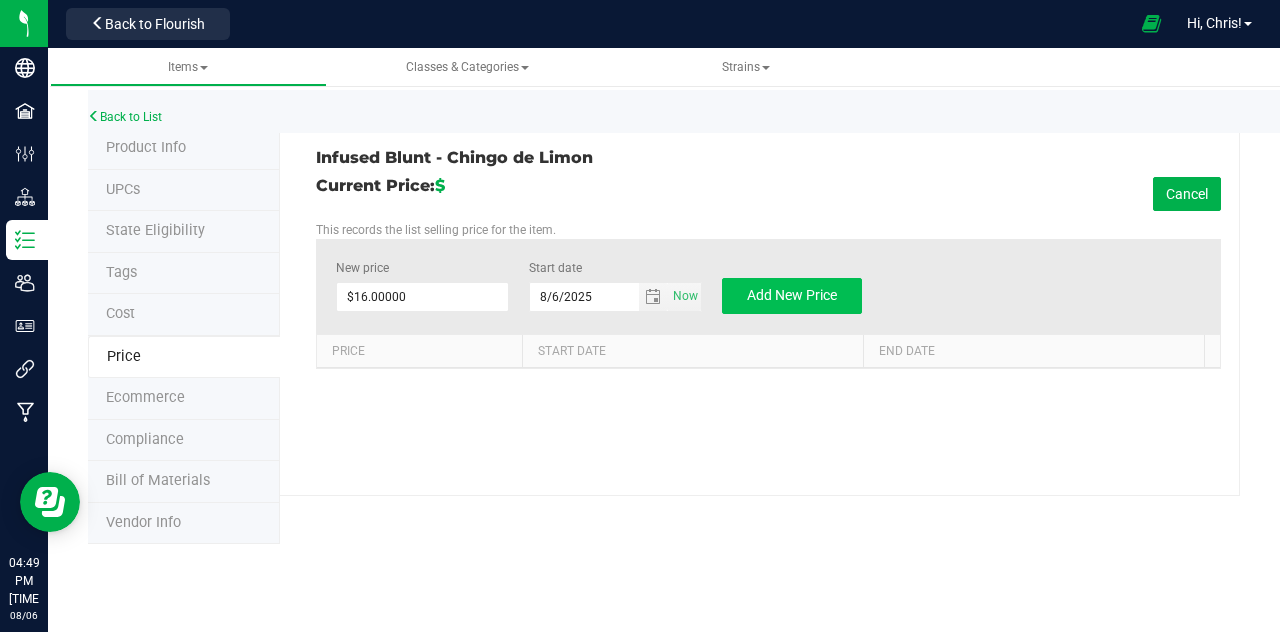 type on "$0.00000" 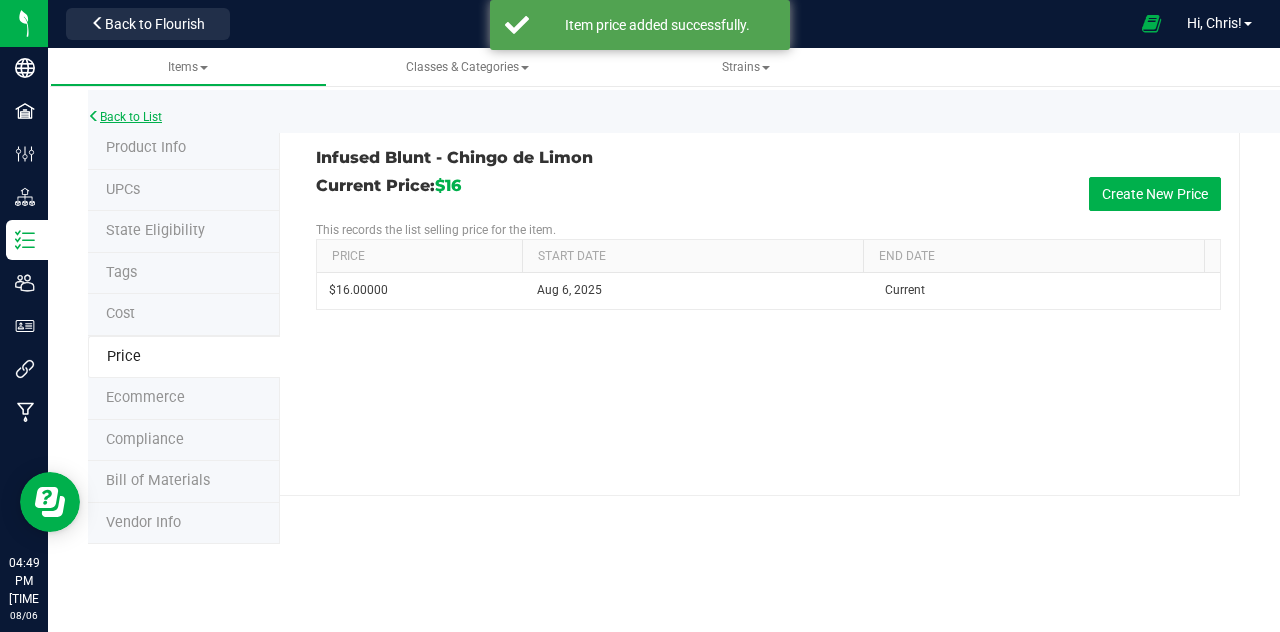 click on "Back to List" at bounding box center (125, 117) 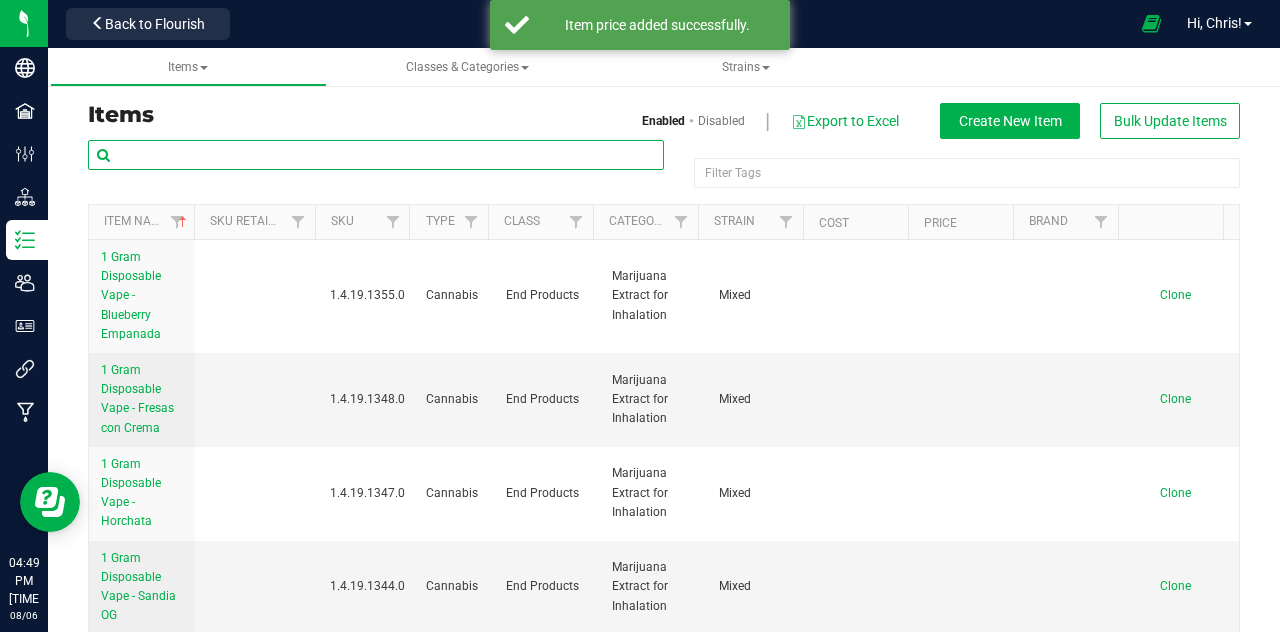 click at bounding box center (376, 155) 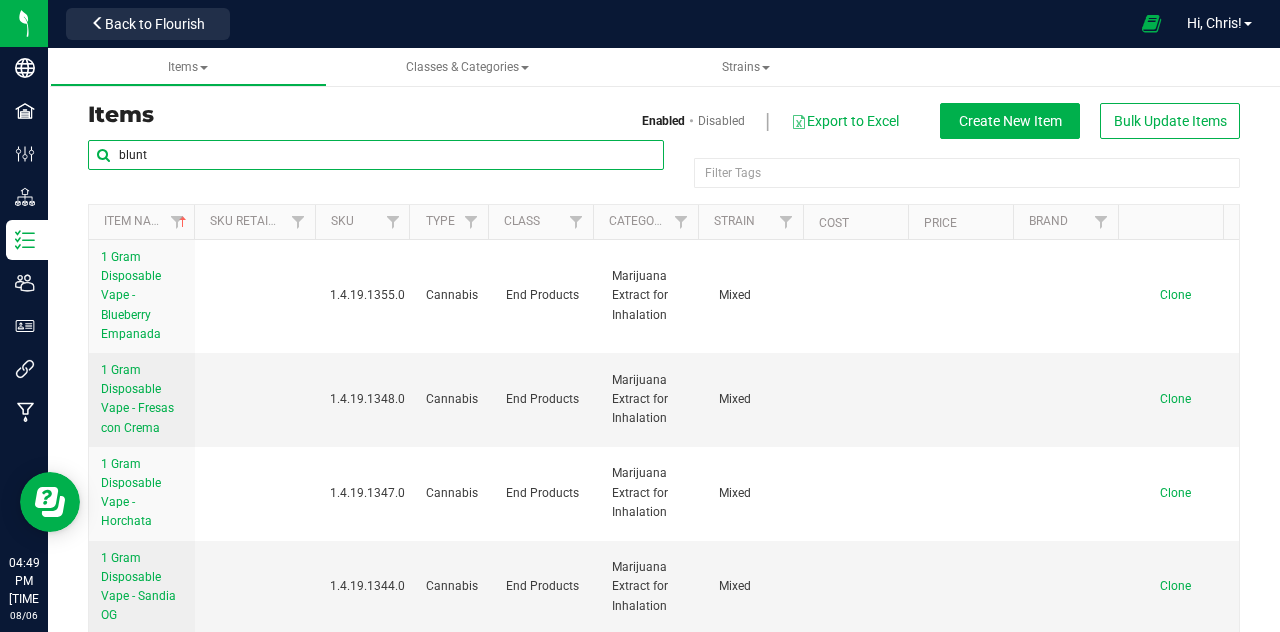 type on "blunt" 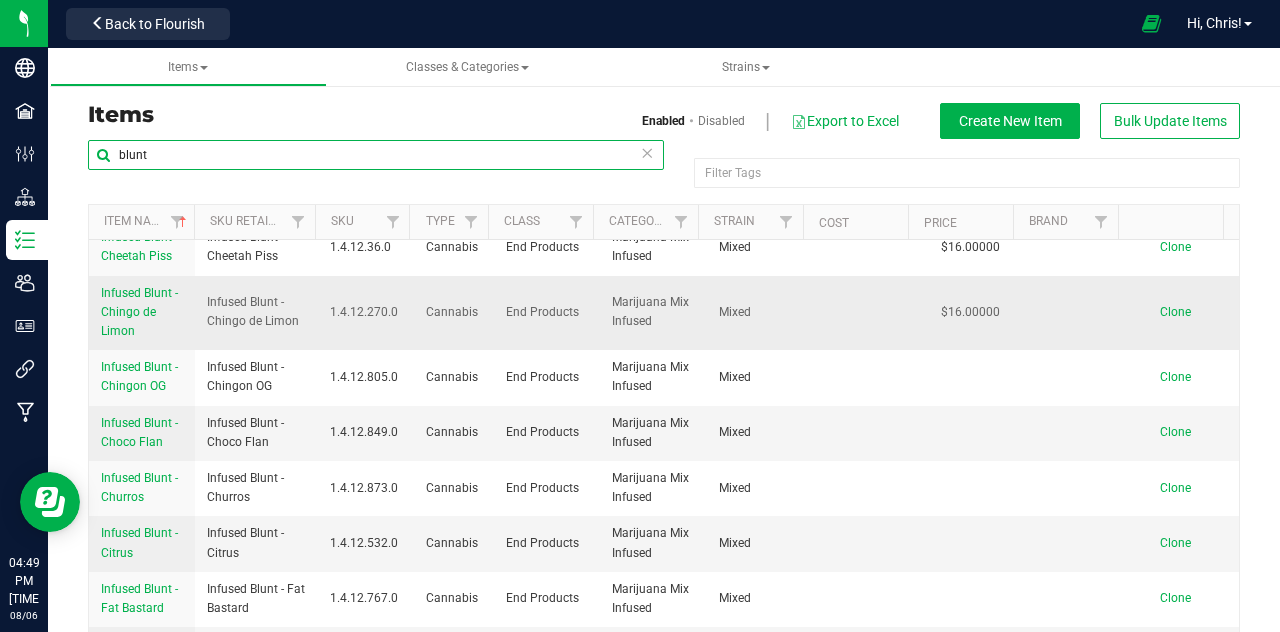 scroll, scrollTop: 300, scrollLeft: 0, axis: vertical 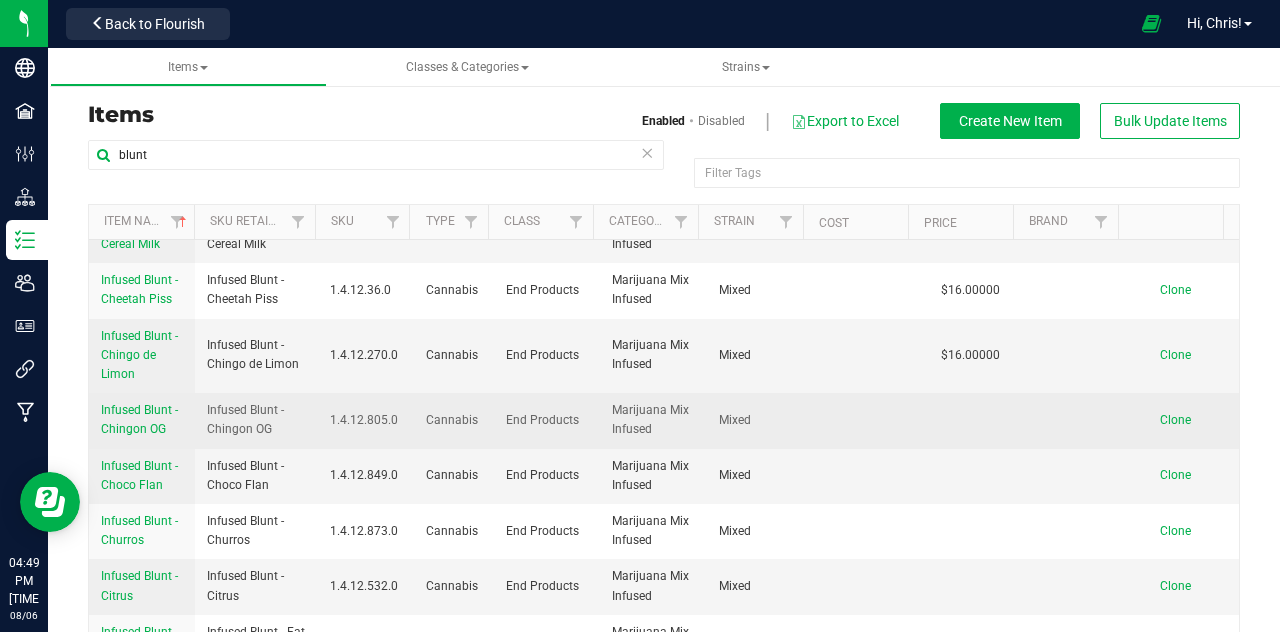 click on "Infused Blunt - Chingon OG" at bounding box center (139, 419) 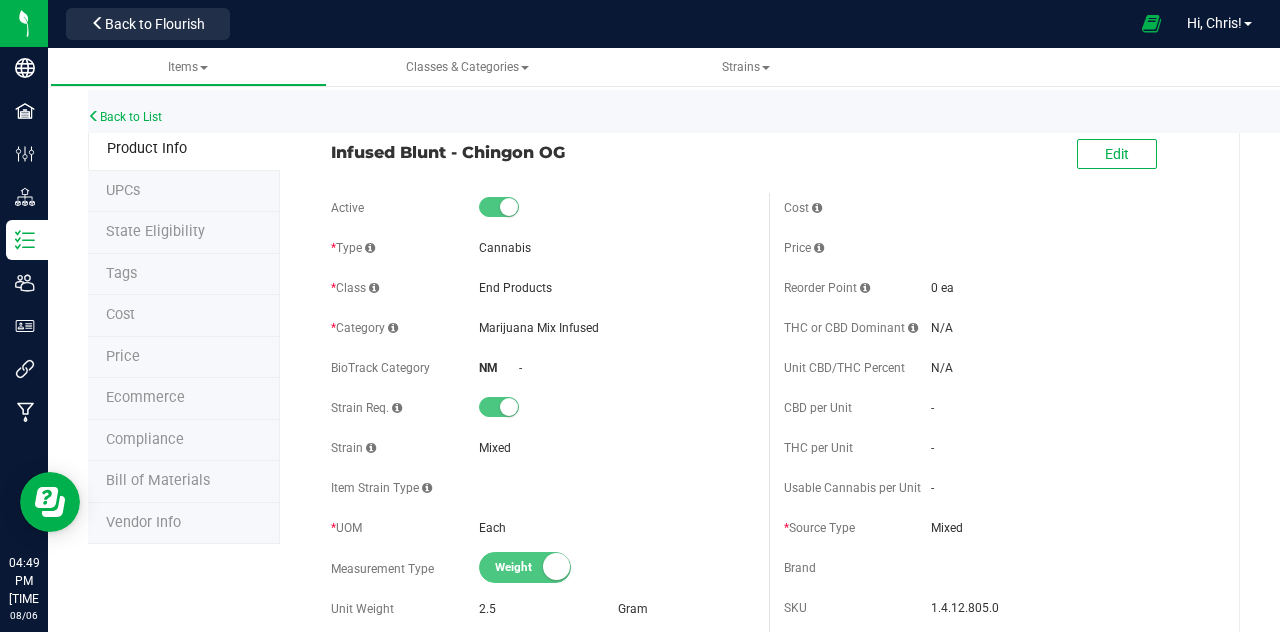 click on "Price" at bounding box center [184, 358] 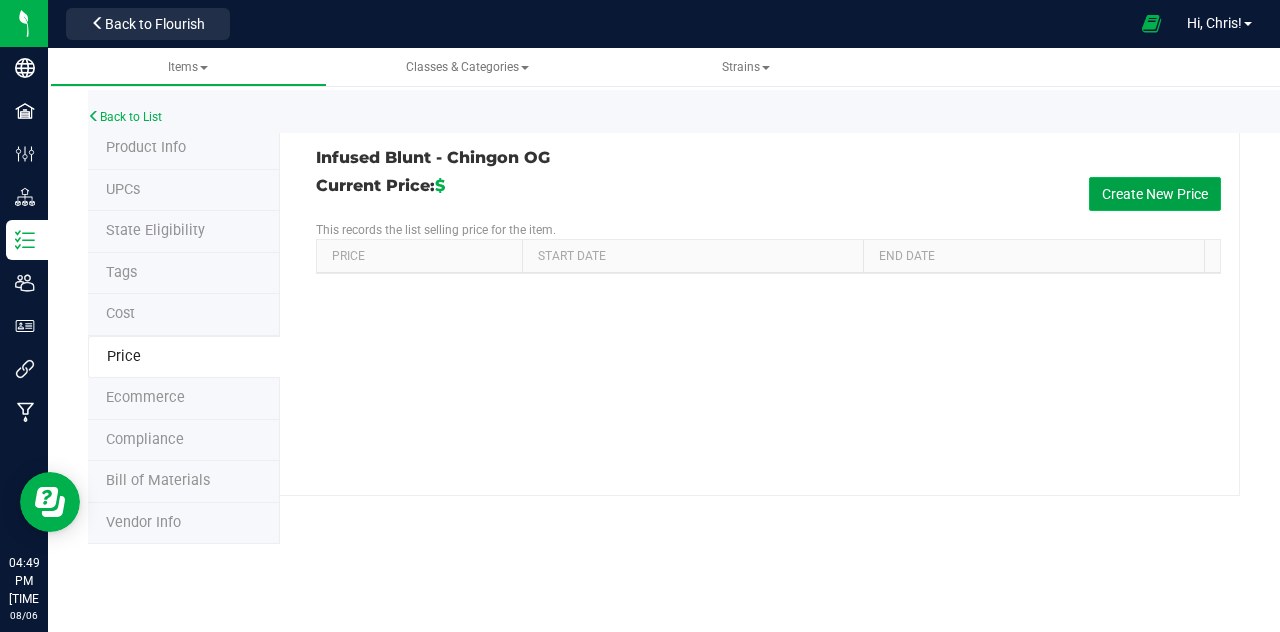 click on "Create New Price" at bounding box center [1155, 194] 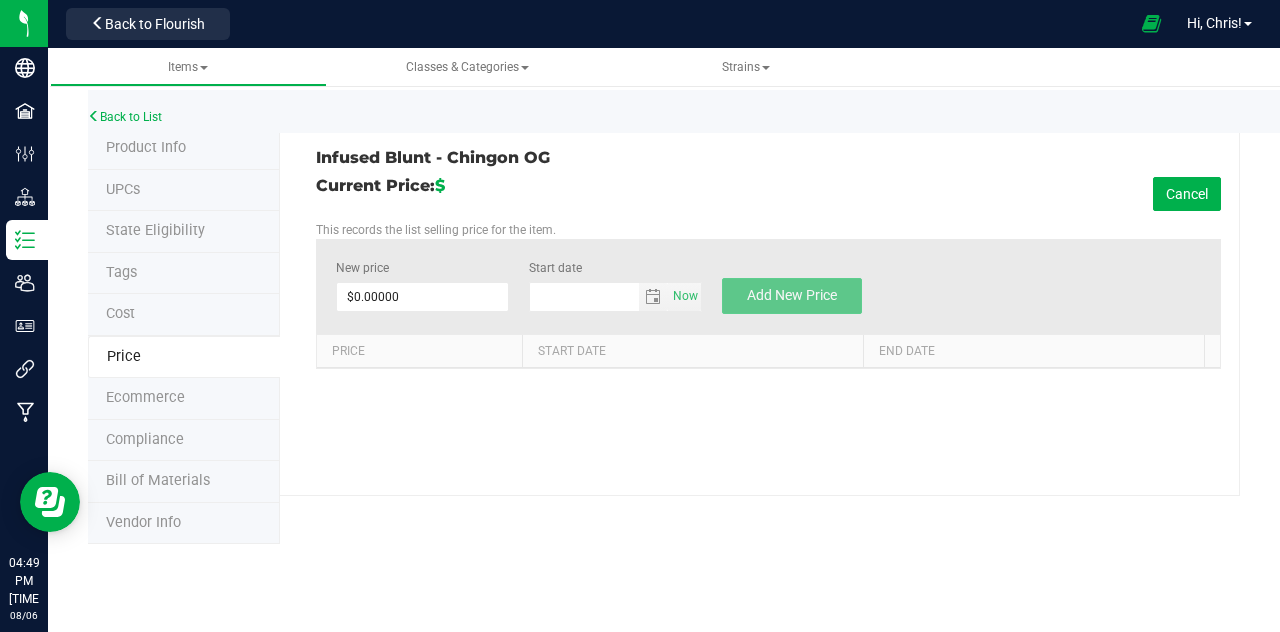 type on "8/6/2025" 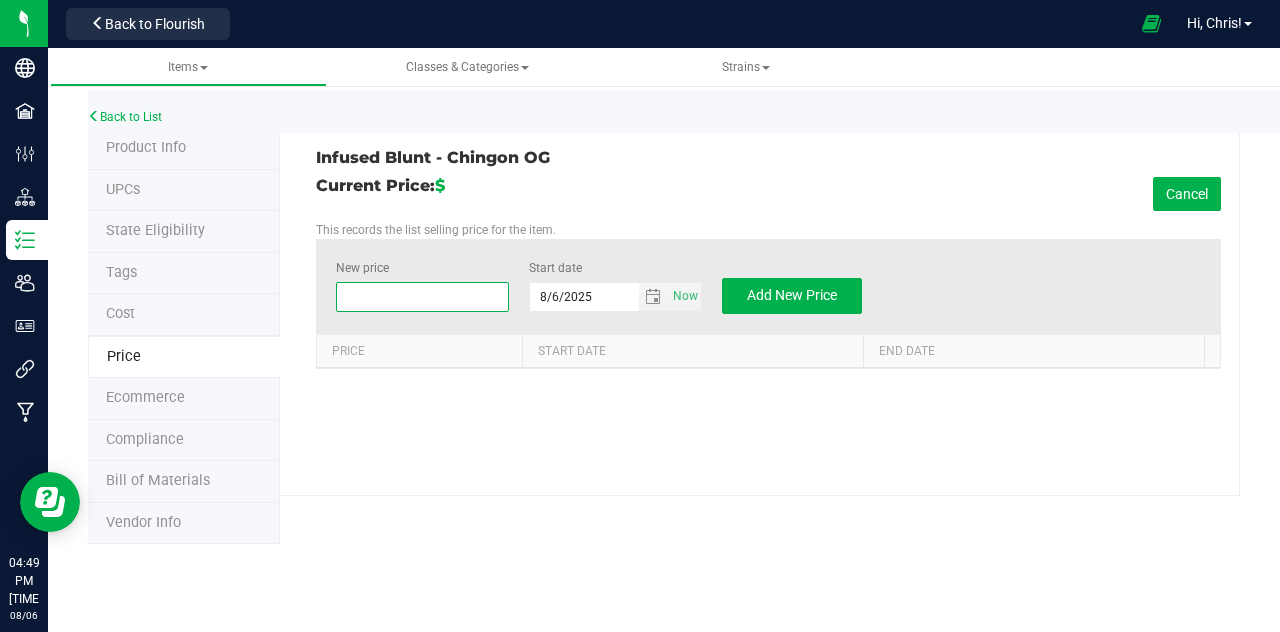 click at bounding box center [422, 297] 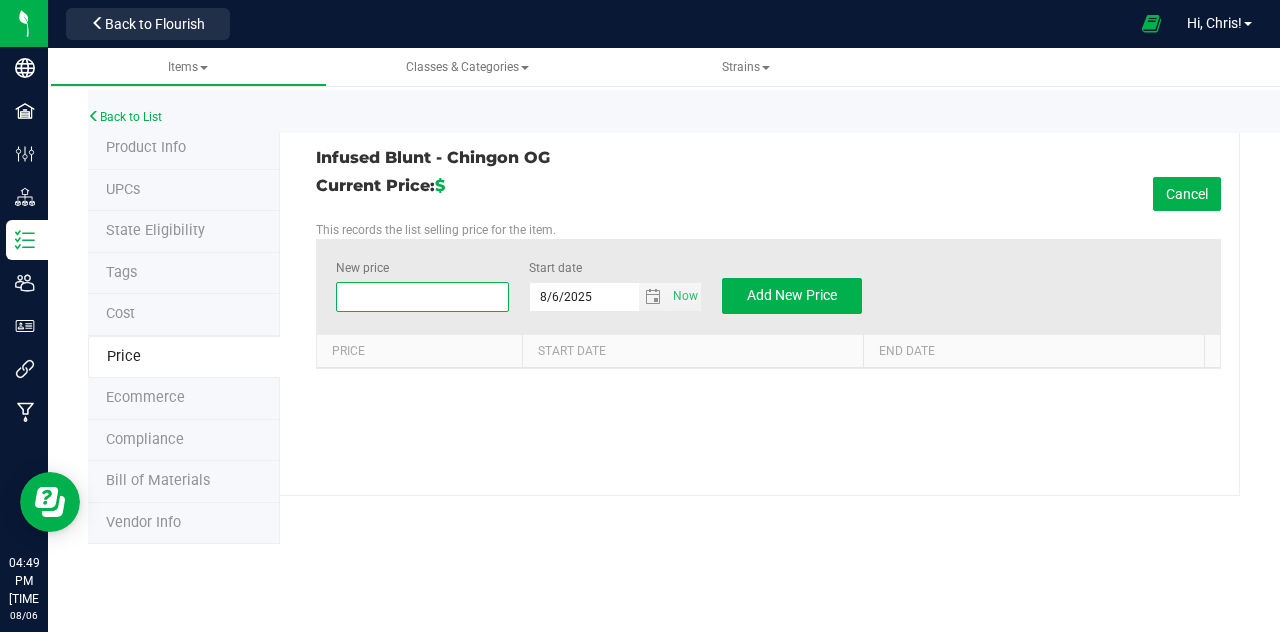 type on "6" 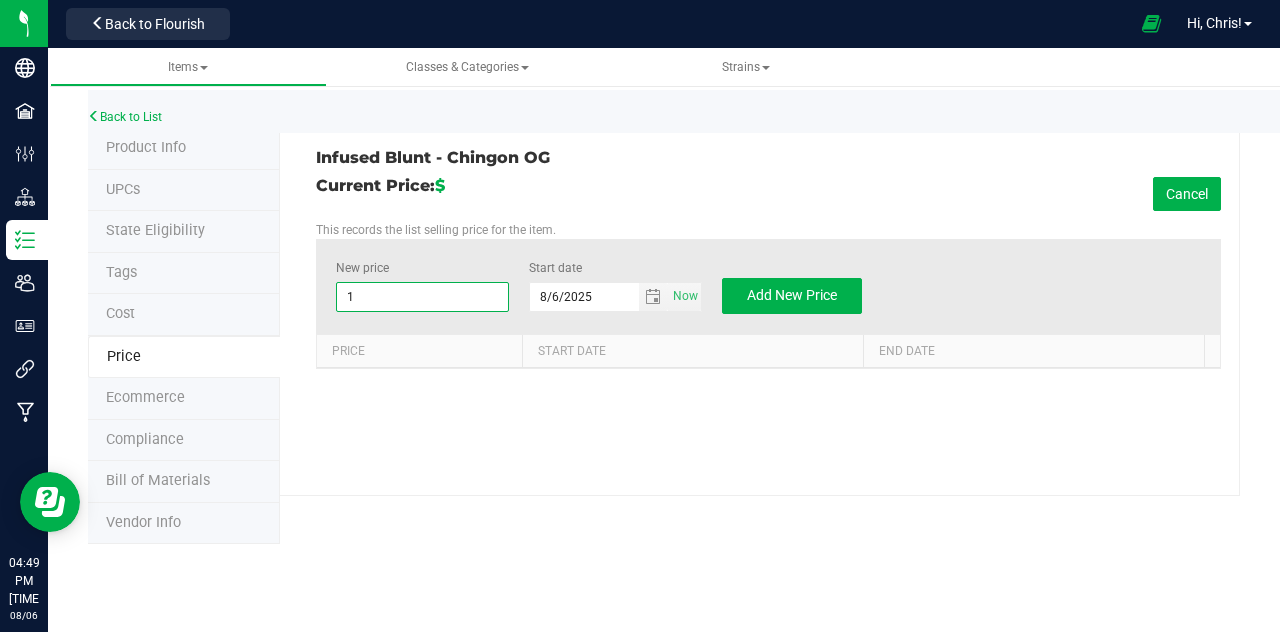 type on "16" 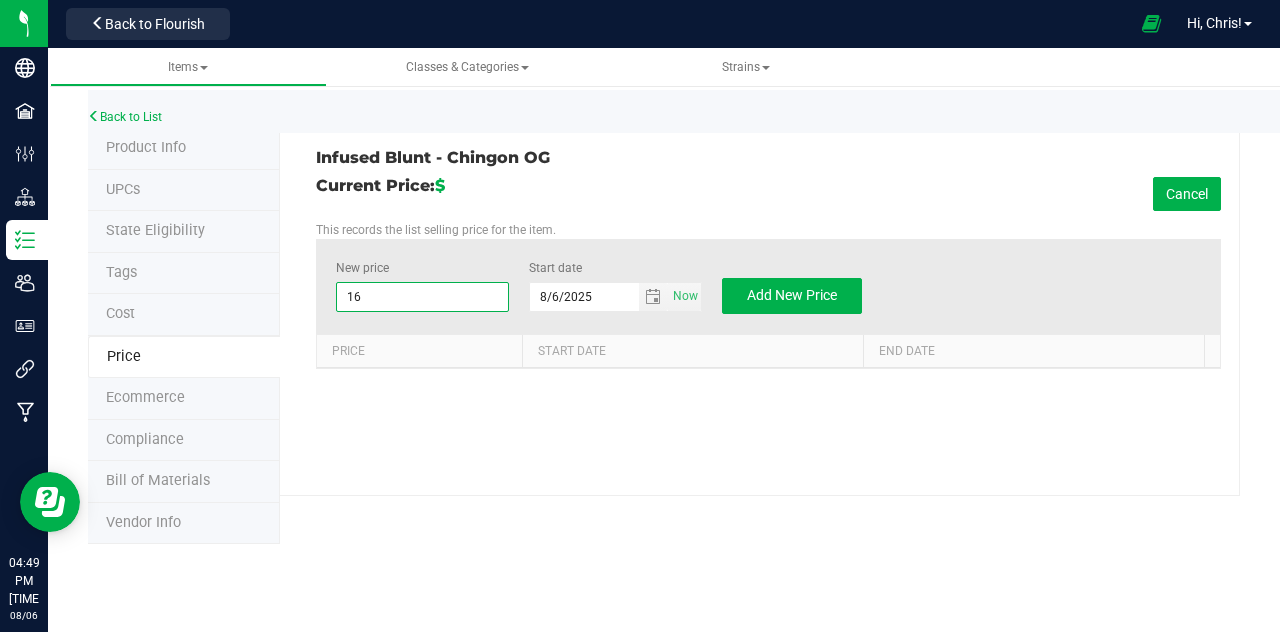 click on "New price
$16.00000 16
Start date
[DATE]
Now
Add New Price" at bounding box center (768, 286) 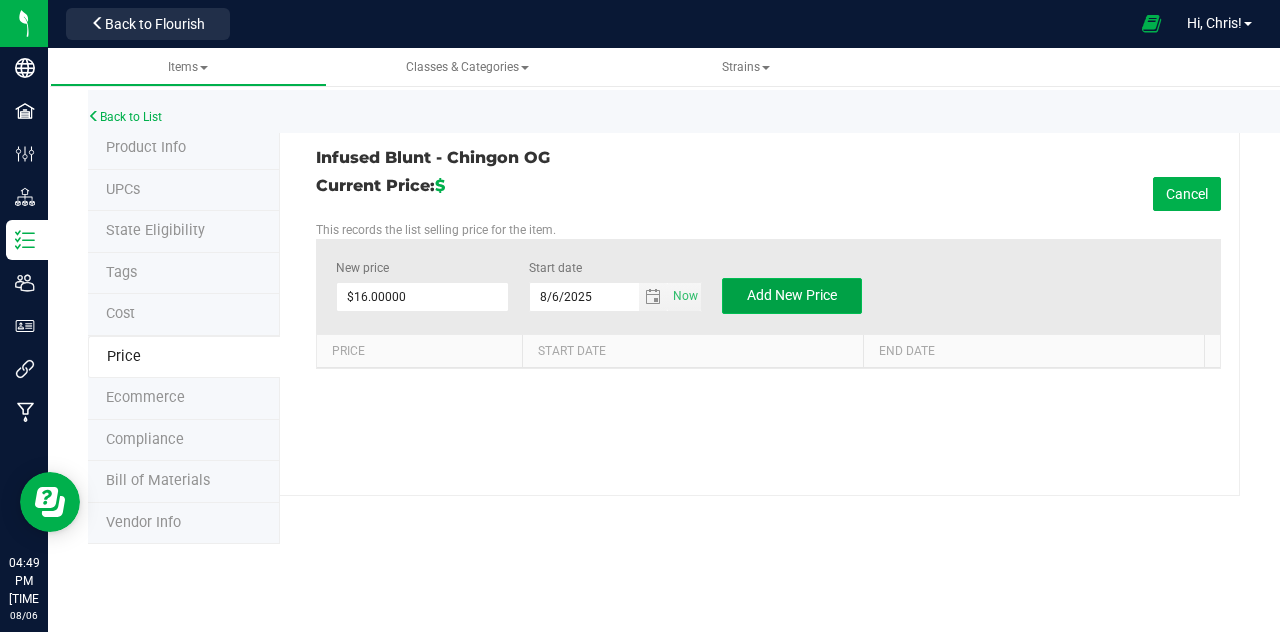 click on "Add New Price" at bounding box center (792, 295) 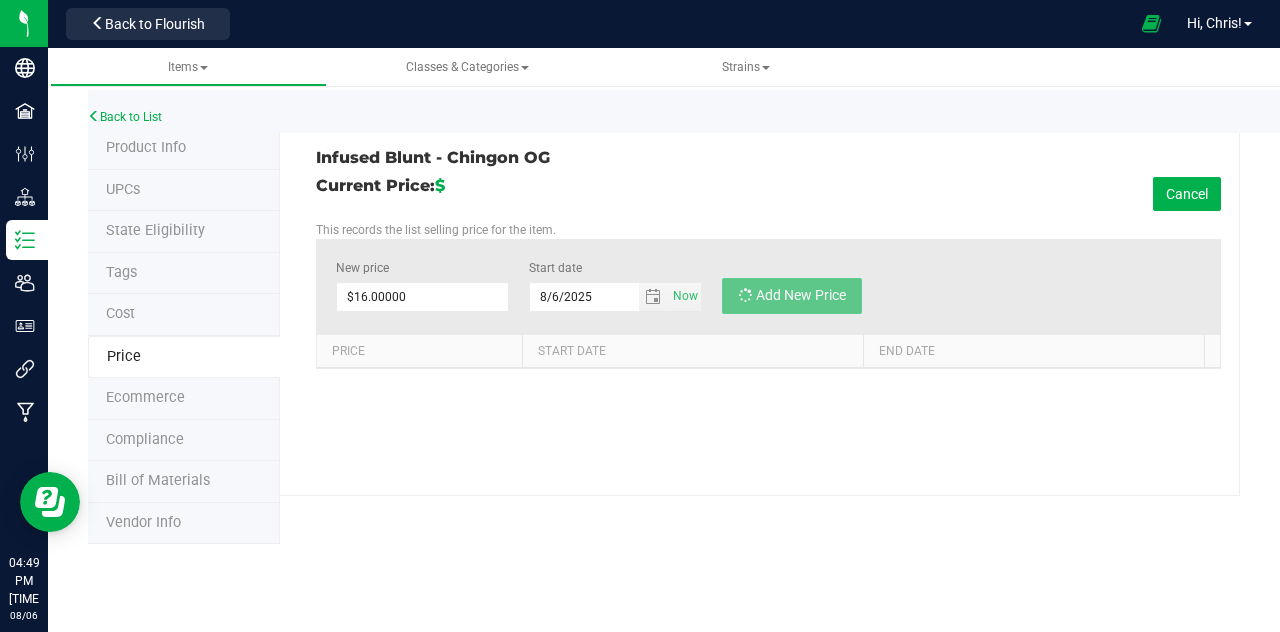 type on "$0.00000" 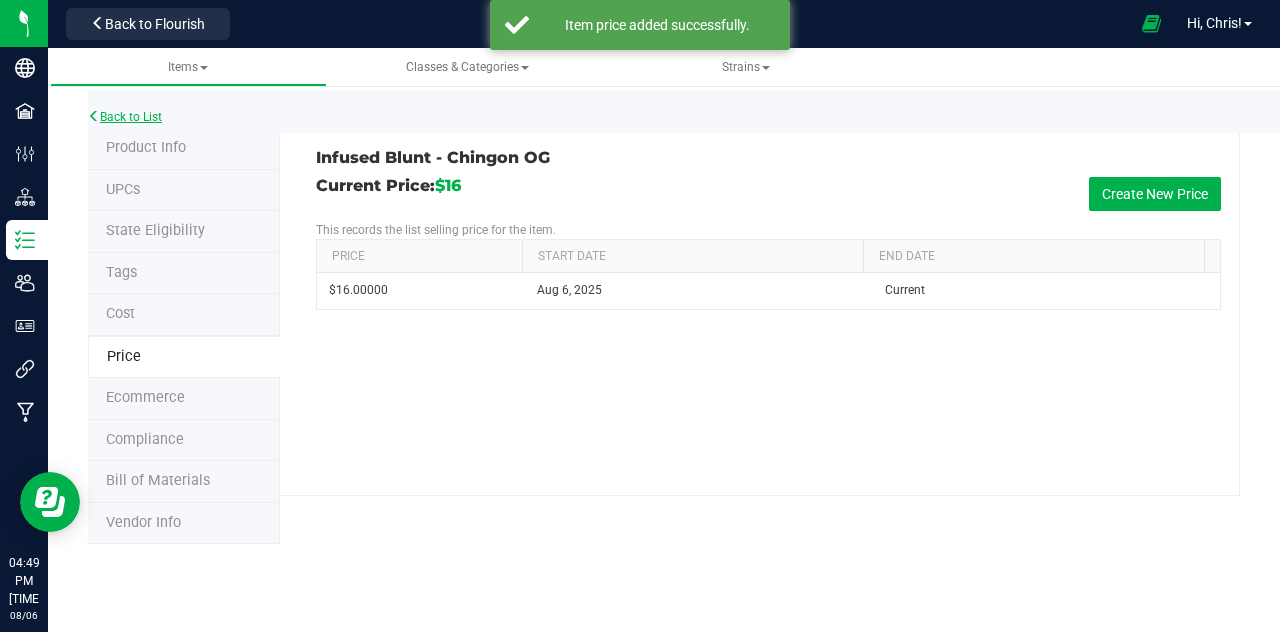 click on "Back to List" at bounding box center (125, 117) 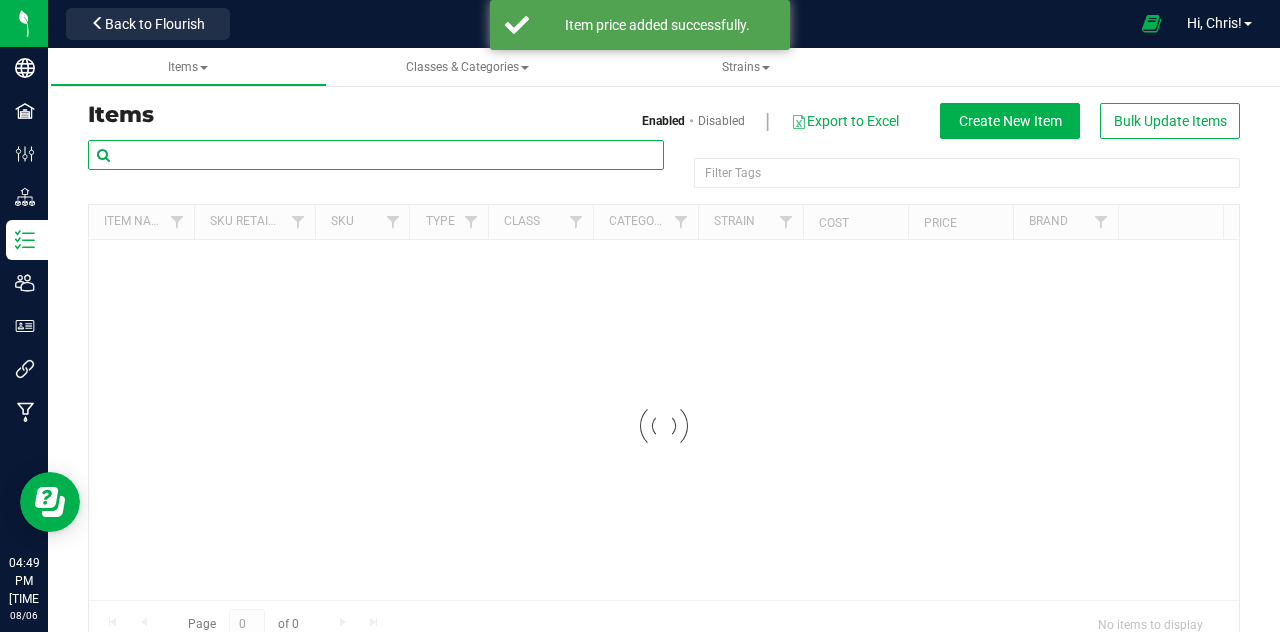 click at bounding box center (376, 155) 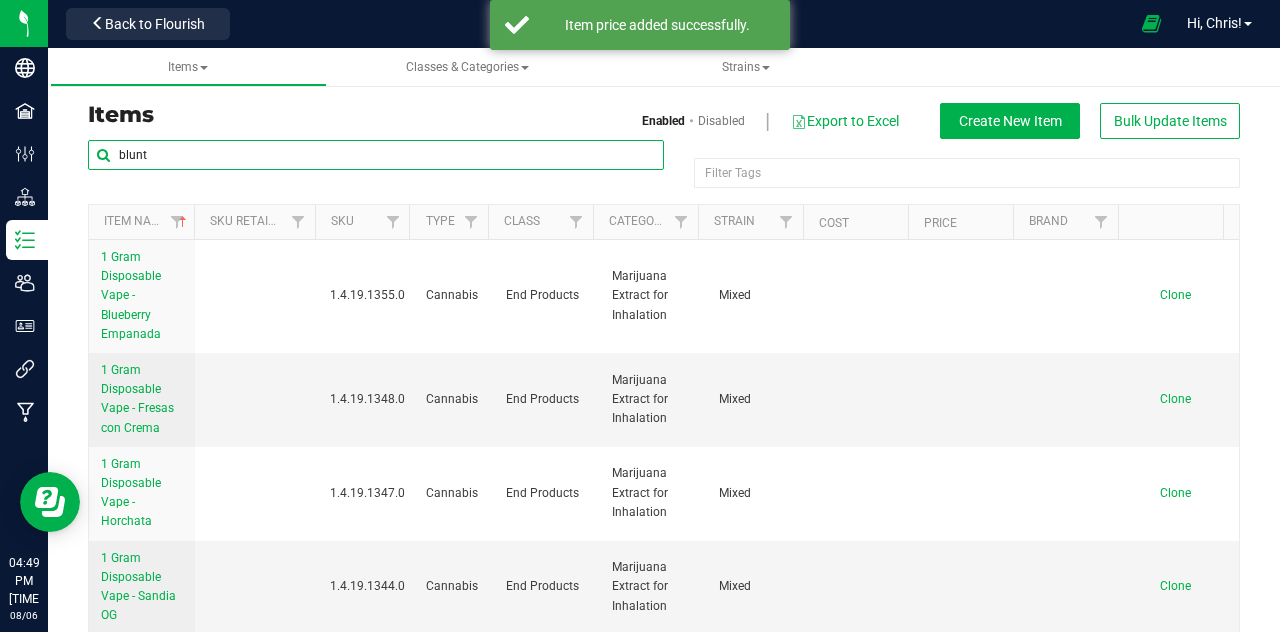 type on "blunt" 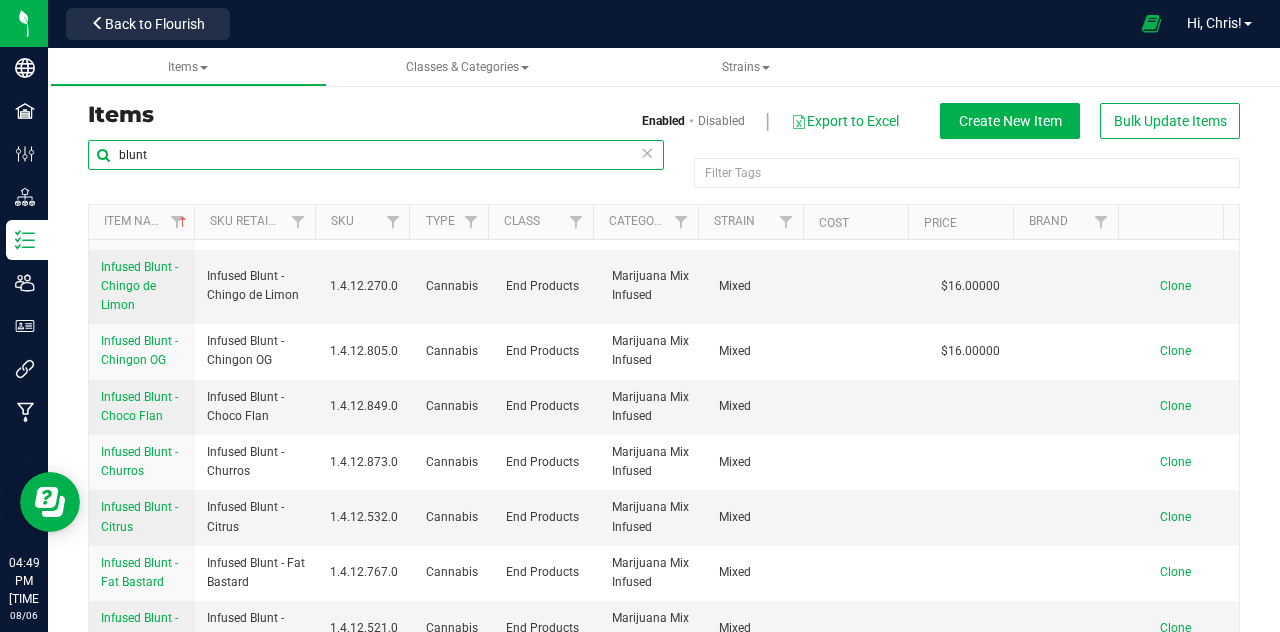 scroll, scrollTop: 400, scrollLeft: 0, axis: vertical 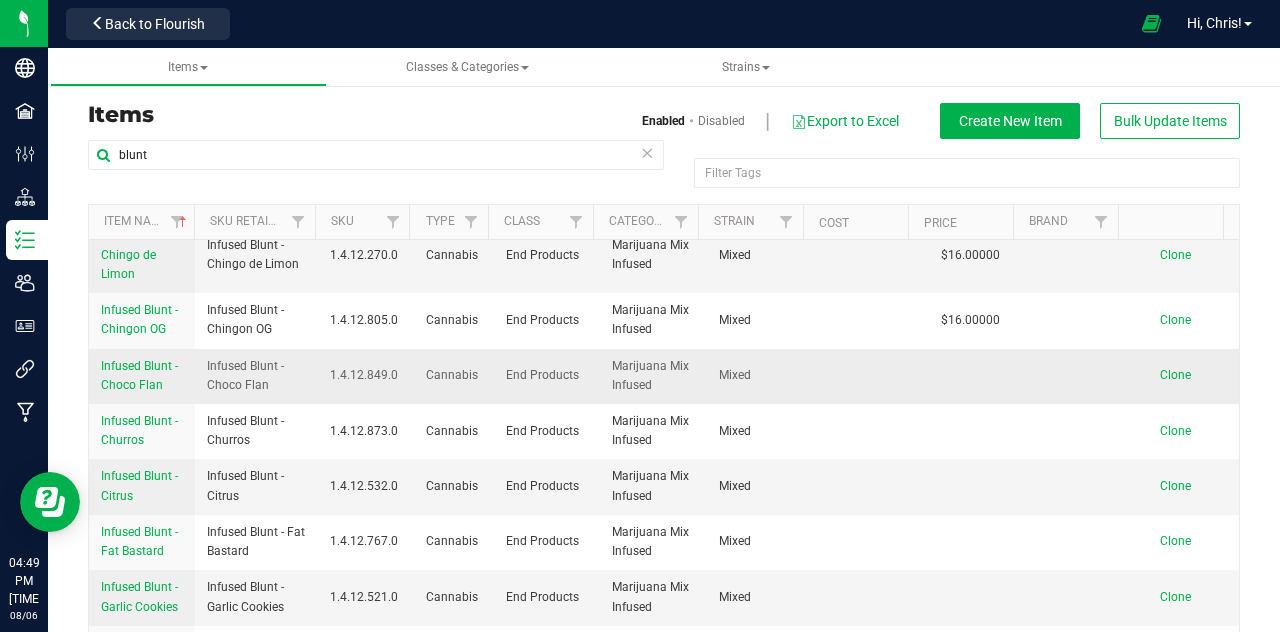 click on "Infused Blunt - Choco Flan" at bounding box center (142, 376) 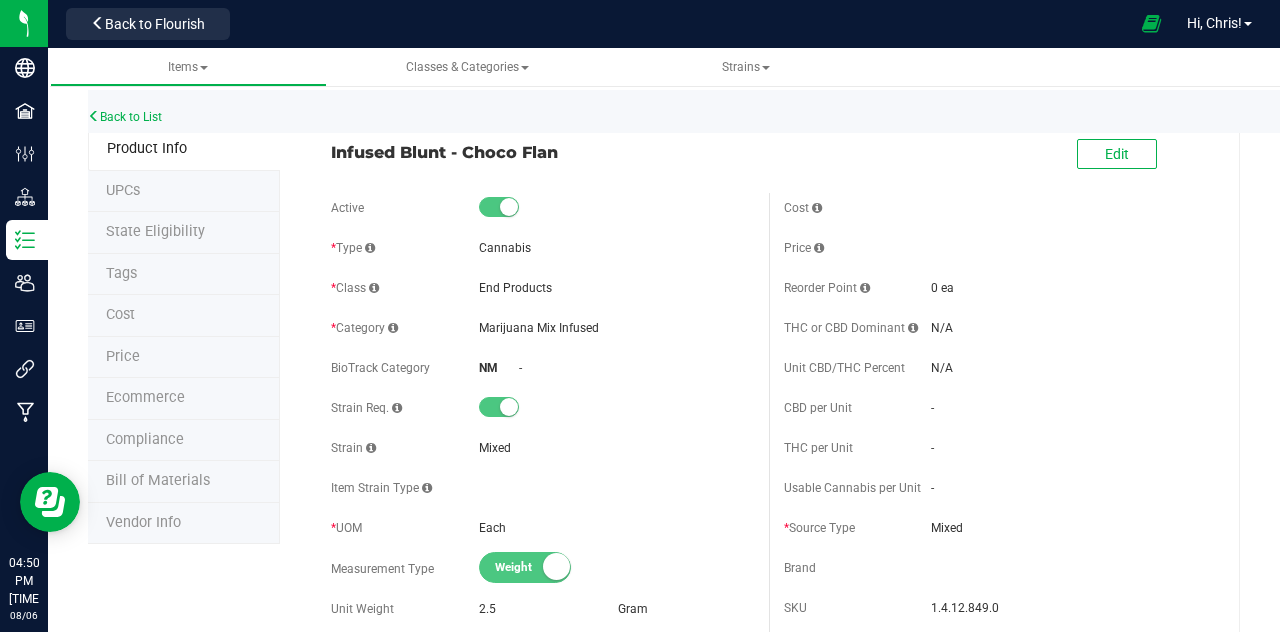 click on "Price" at bounding box center [123, 356] 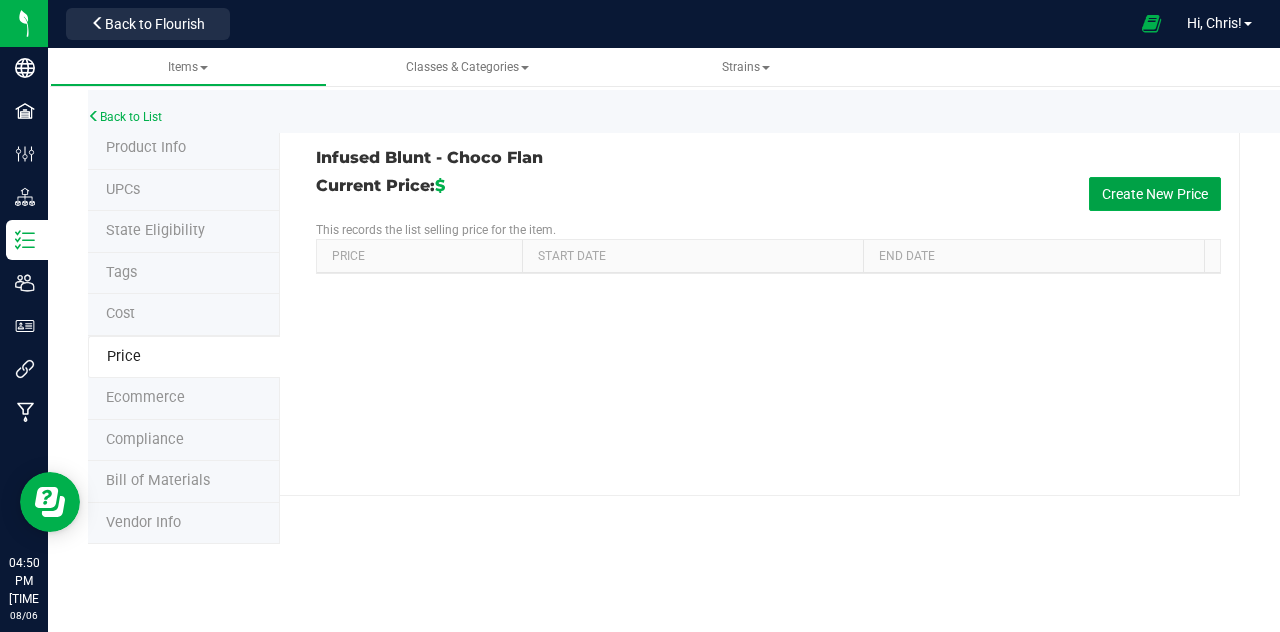 drag, startPoint x: 1148, startPoint y: 191, endPoint x: 1018, endPoint y: 212, distance: 131.68523 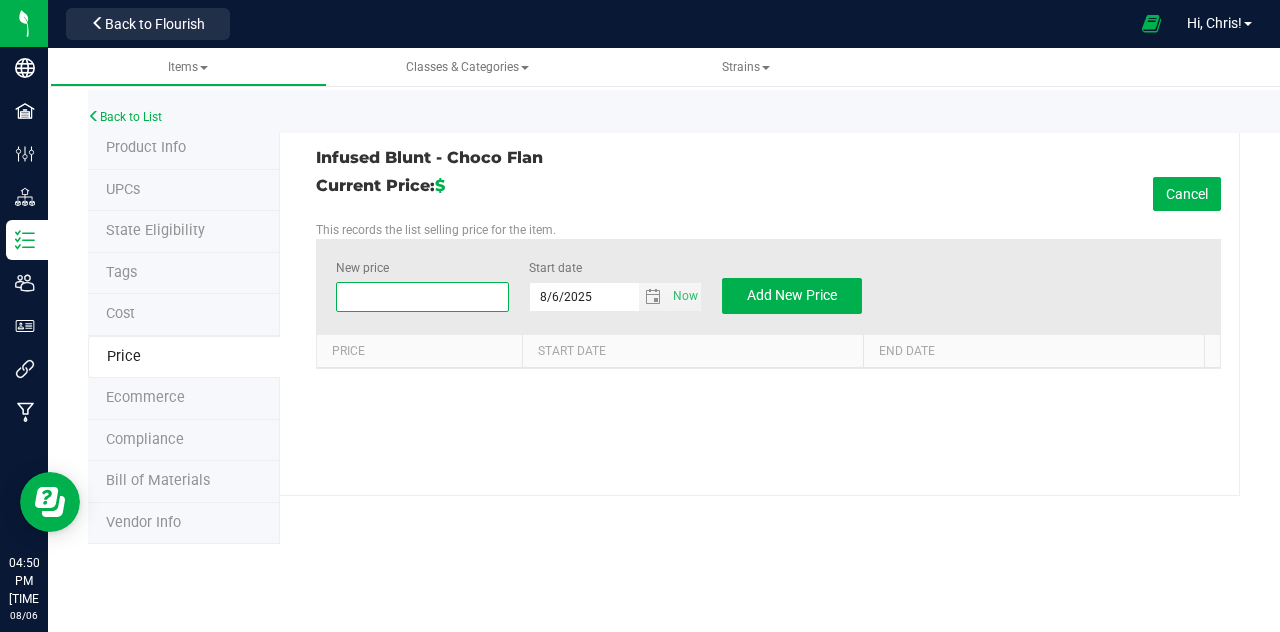 click at bounding box center (422, 297) 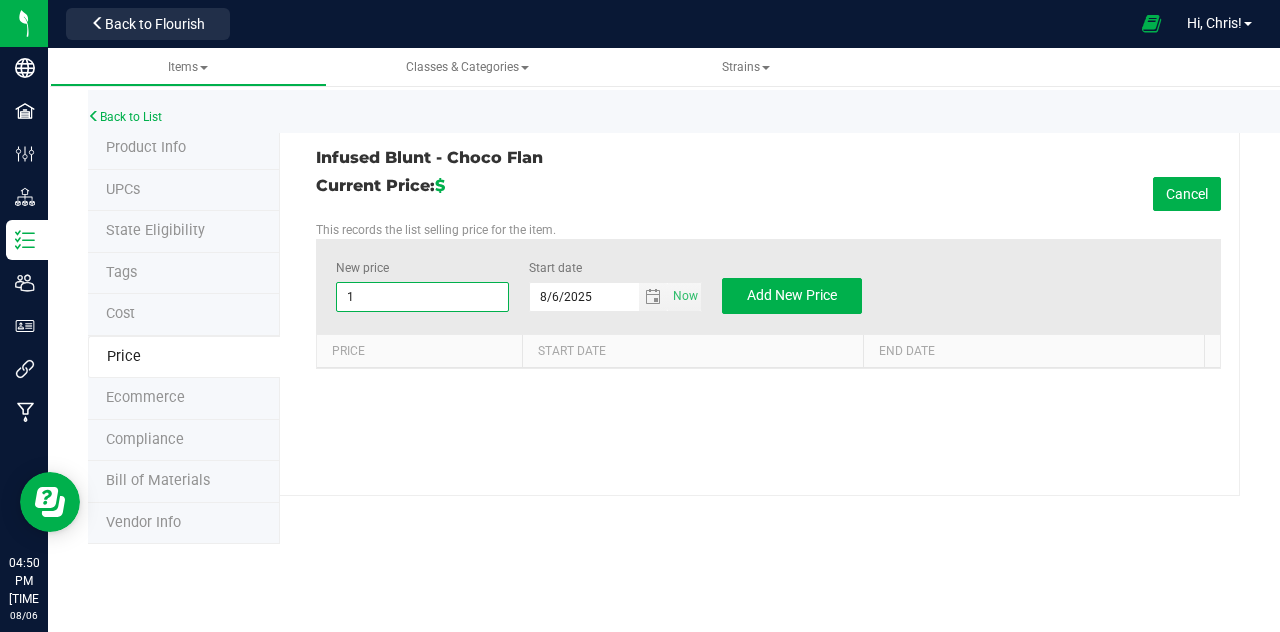 type on "16" 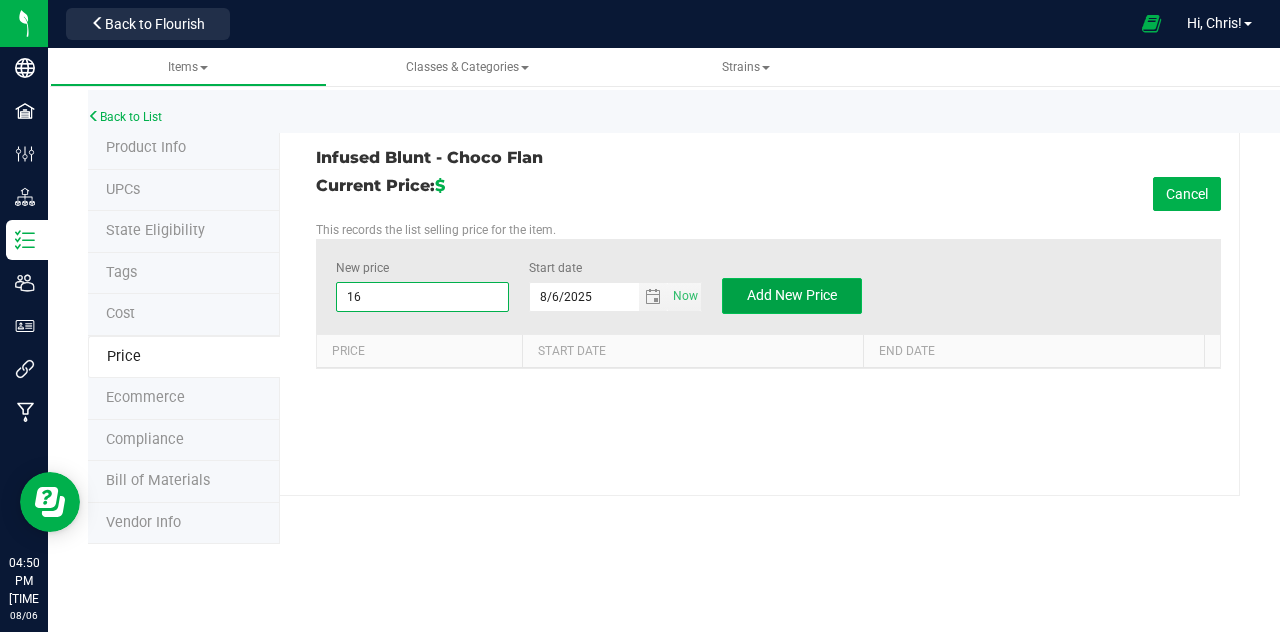 click on "Add New Price" at bounding box center (792, 296) 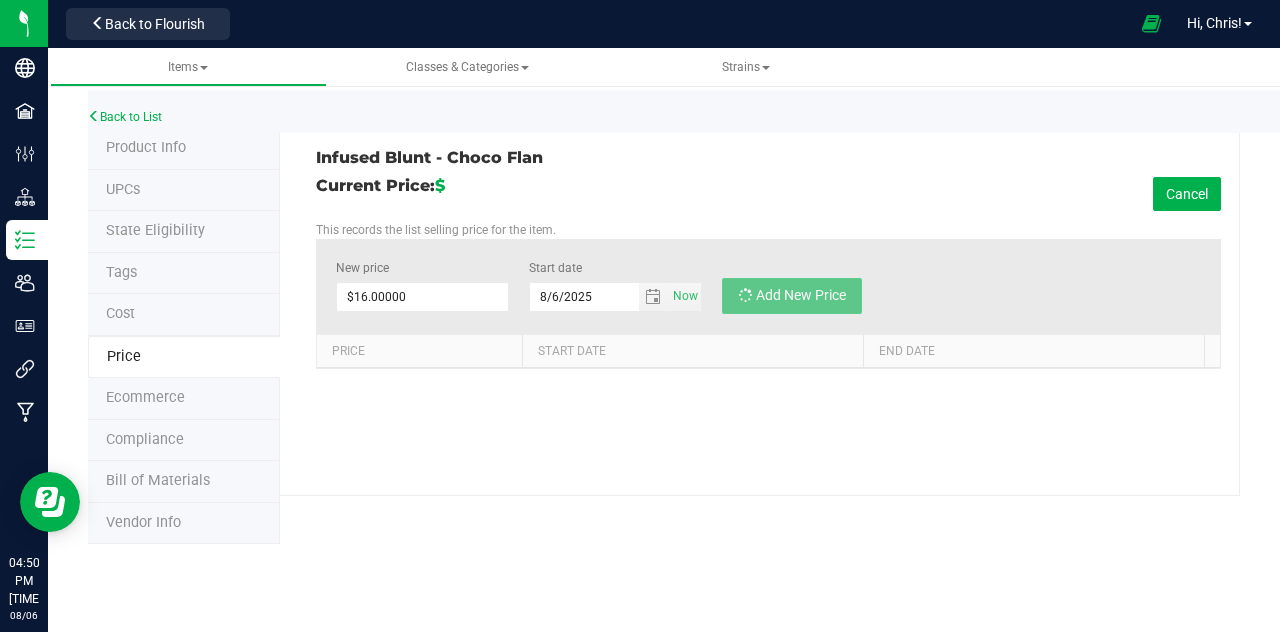 type on "$0.00000" 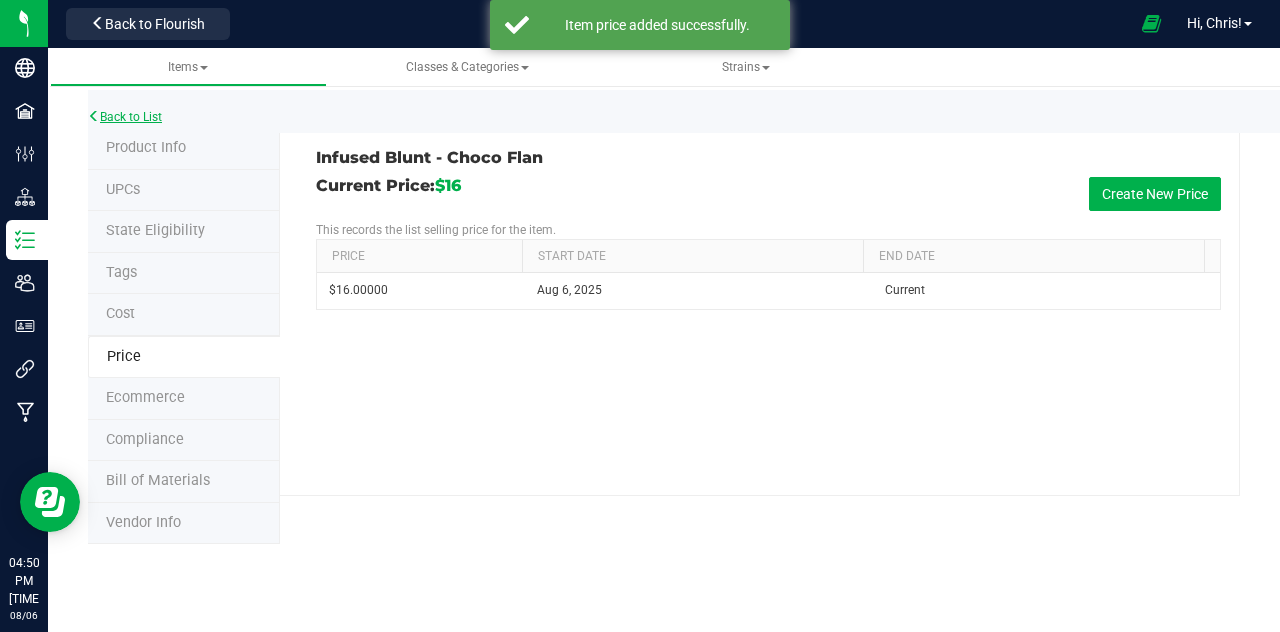 click on "Back to List" at bounding box center (125, 117) 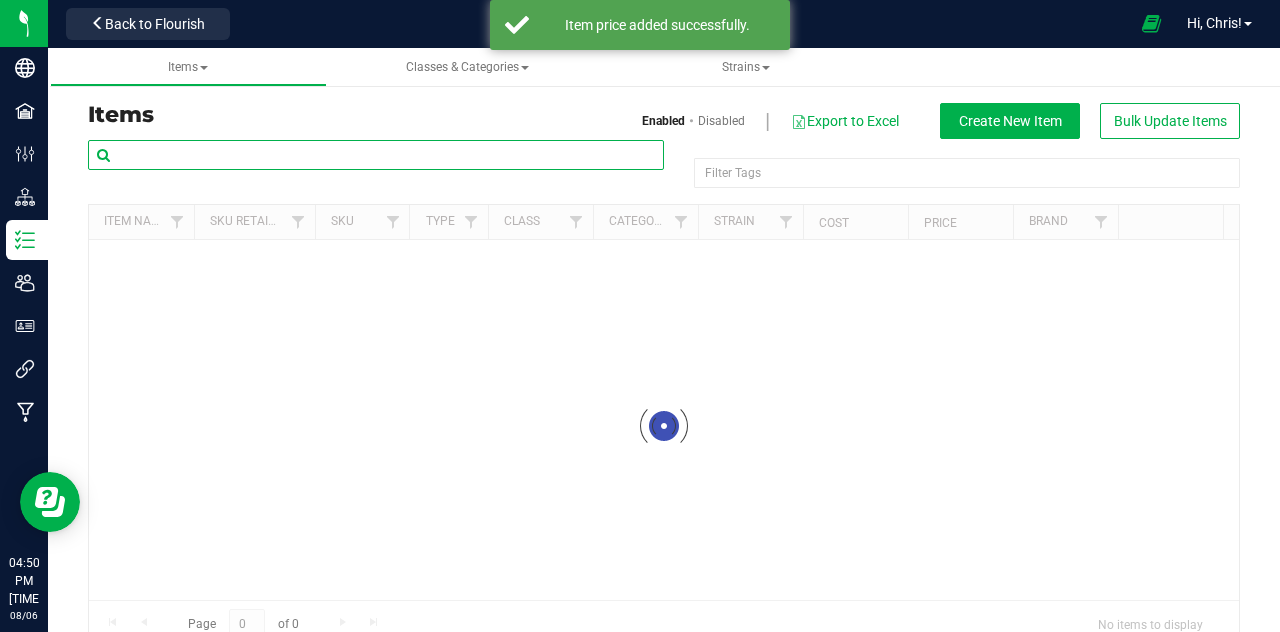 click at bounding box center [376, 155] 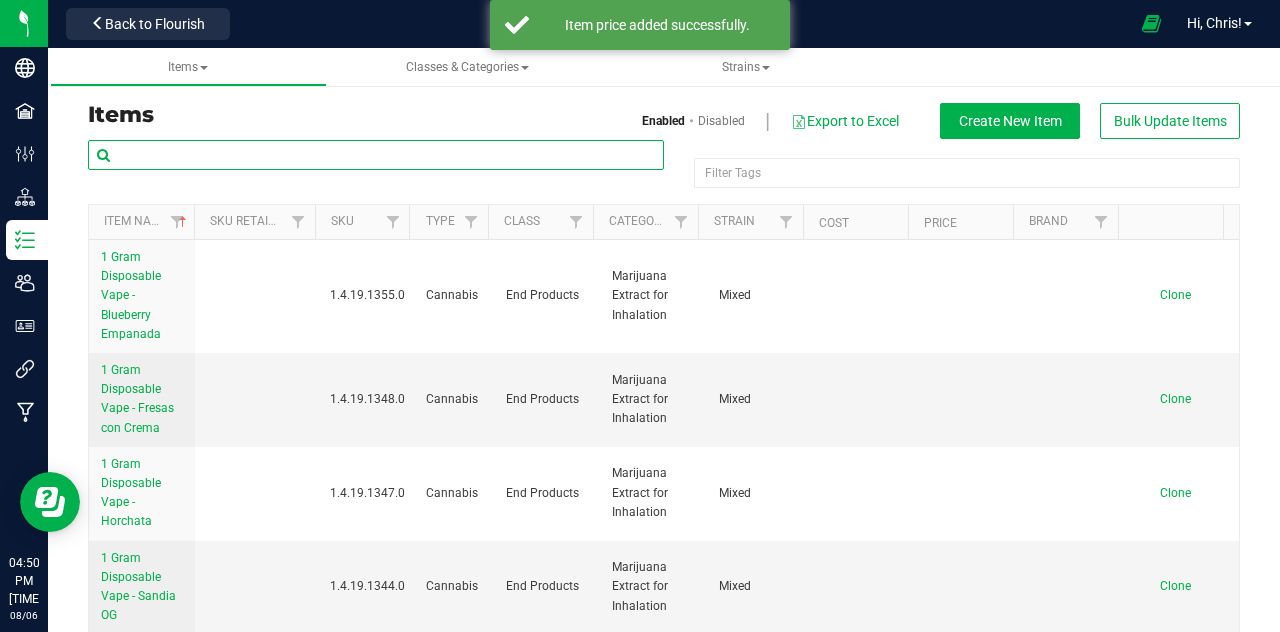 click at bounding box center (376, 155) 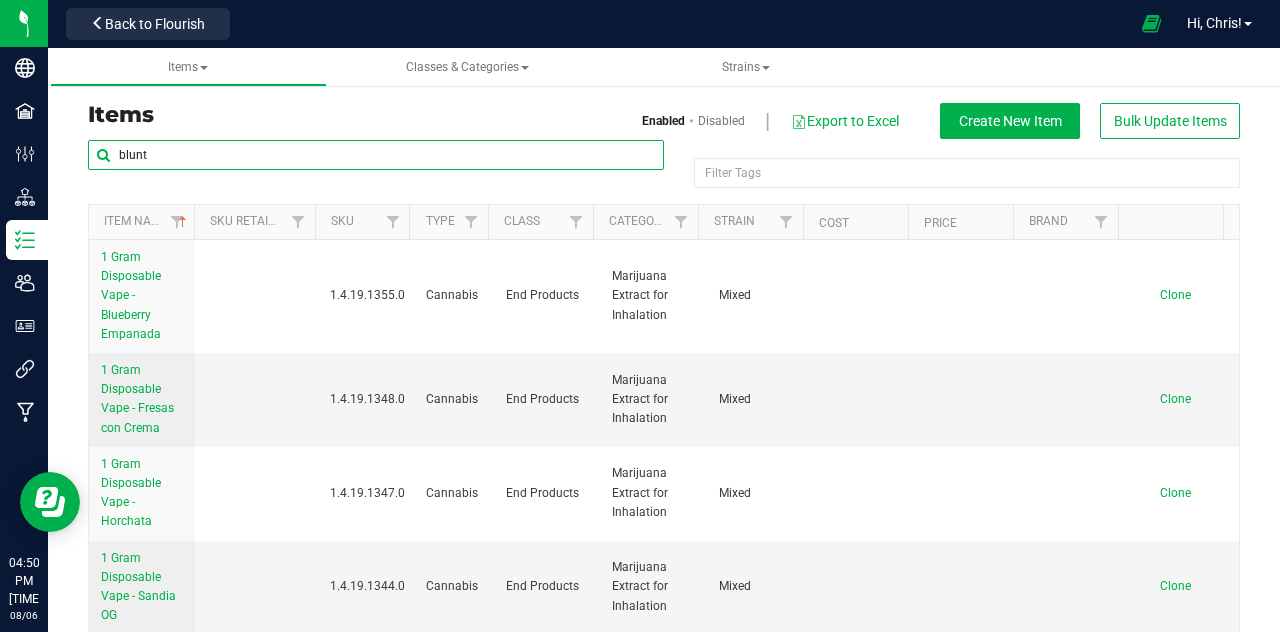 type on "blunt" 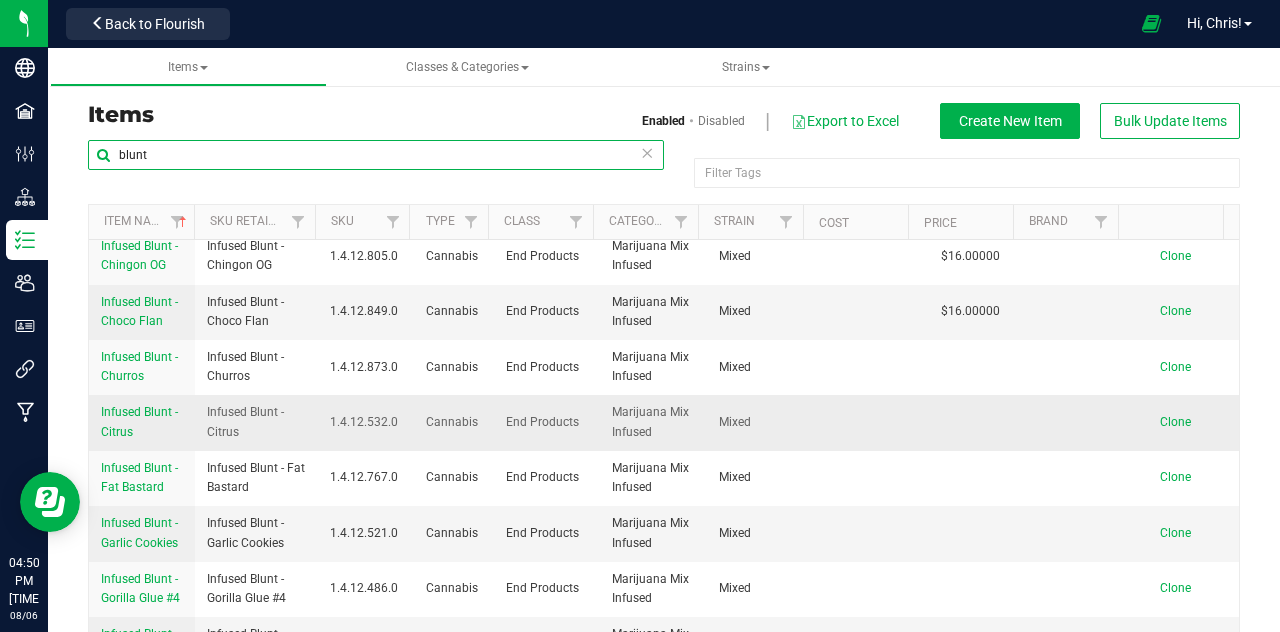 scroll, scrollTop: 500, scrollLeft: 0, axis: vertical 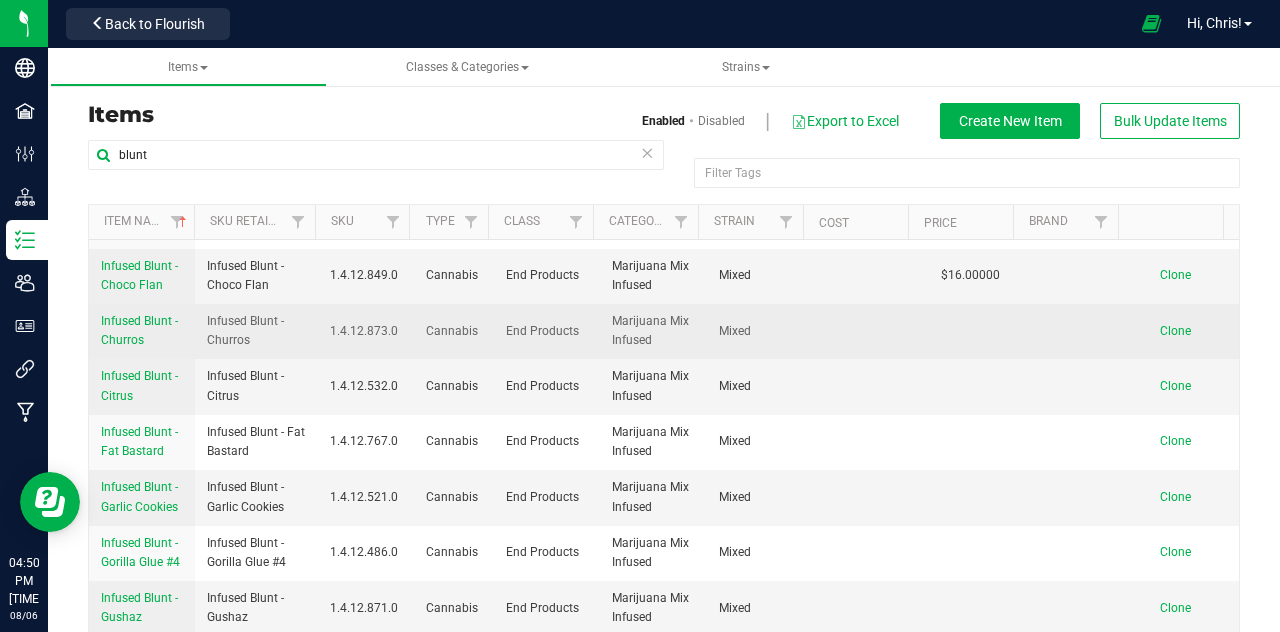 click on "Infused Blunt - Churros" at bounding box center [139, 330] 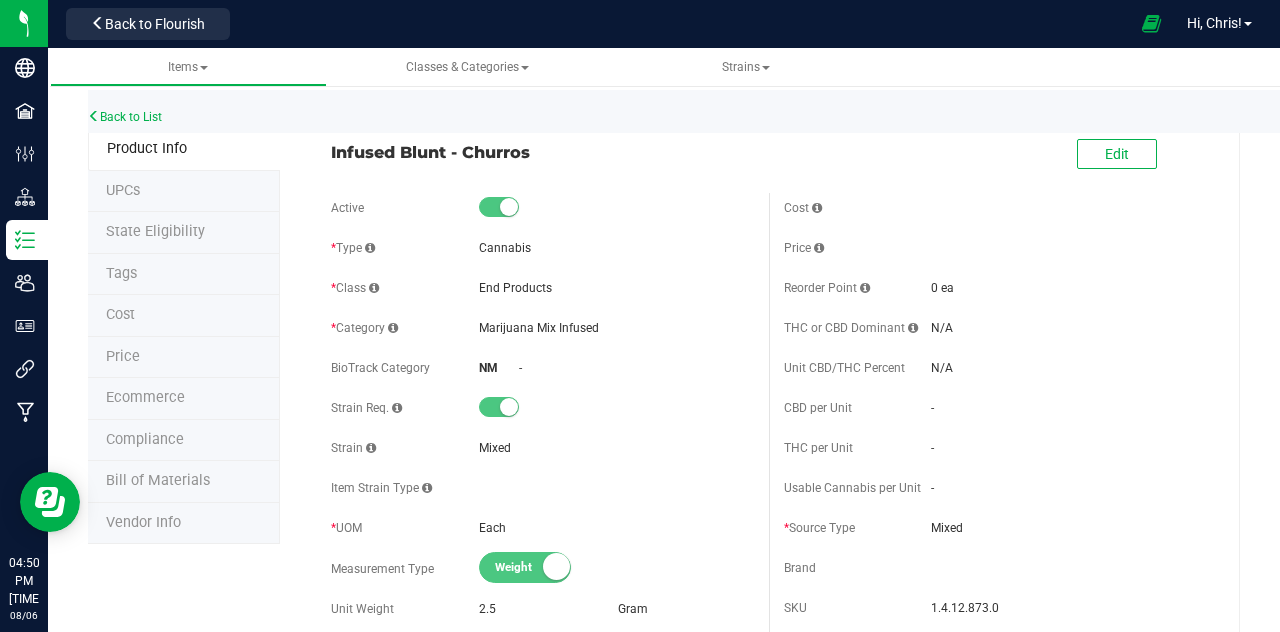 click on "Price" at bounding box center [123, 356] 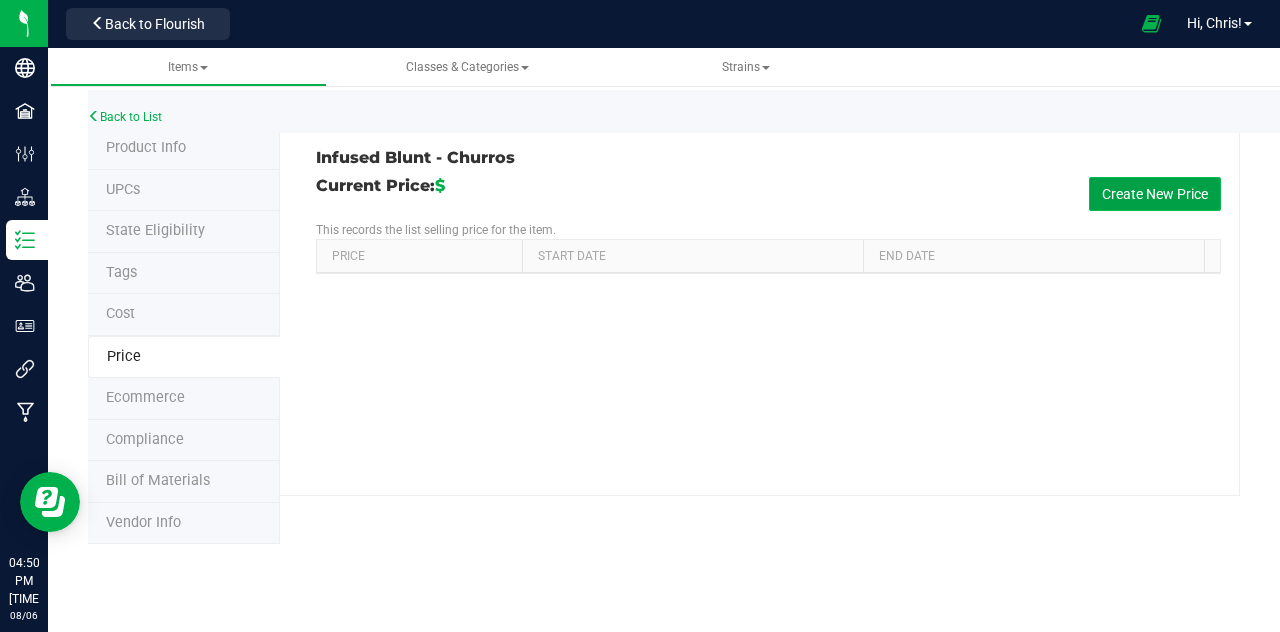 click on "Create New Price" at bounding box center (1155, 194) 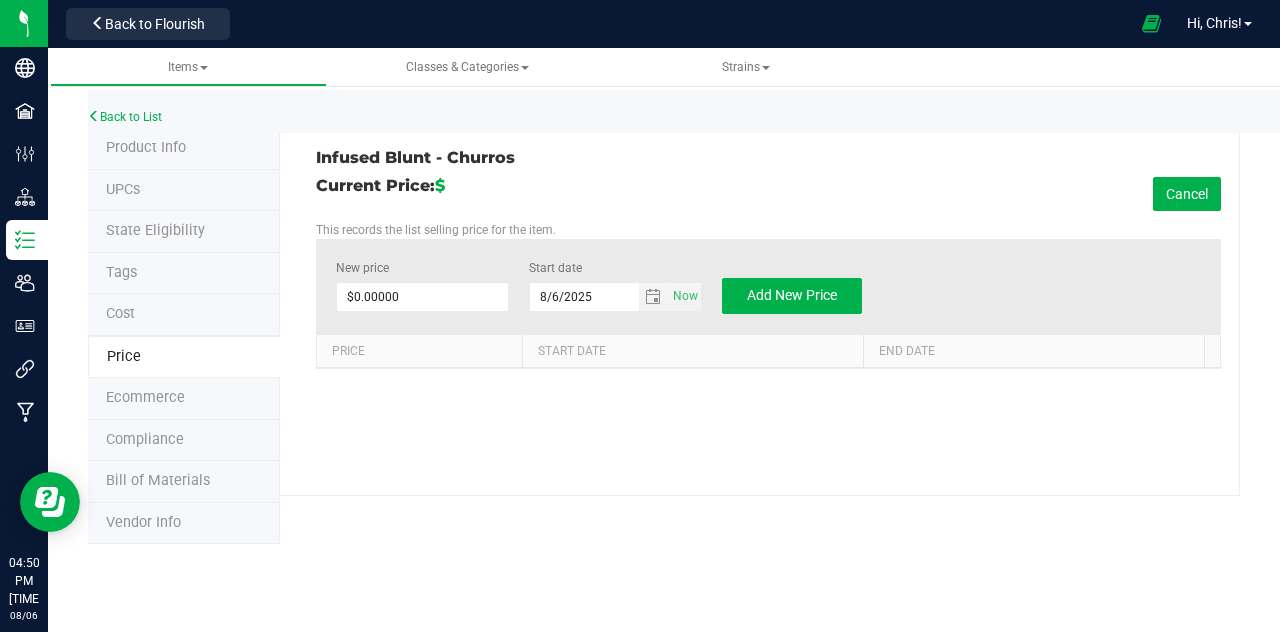 click on "New price
$0.00000 0" at bounding box center [422, 286] 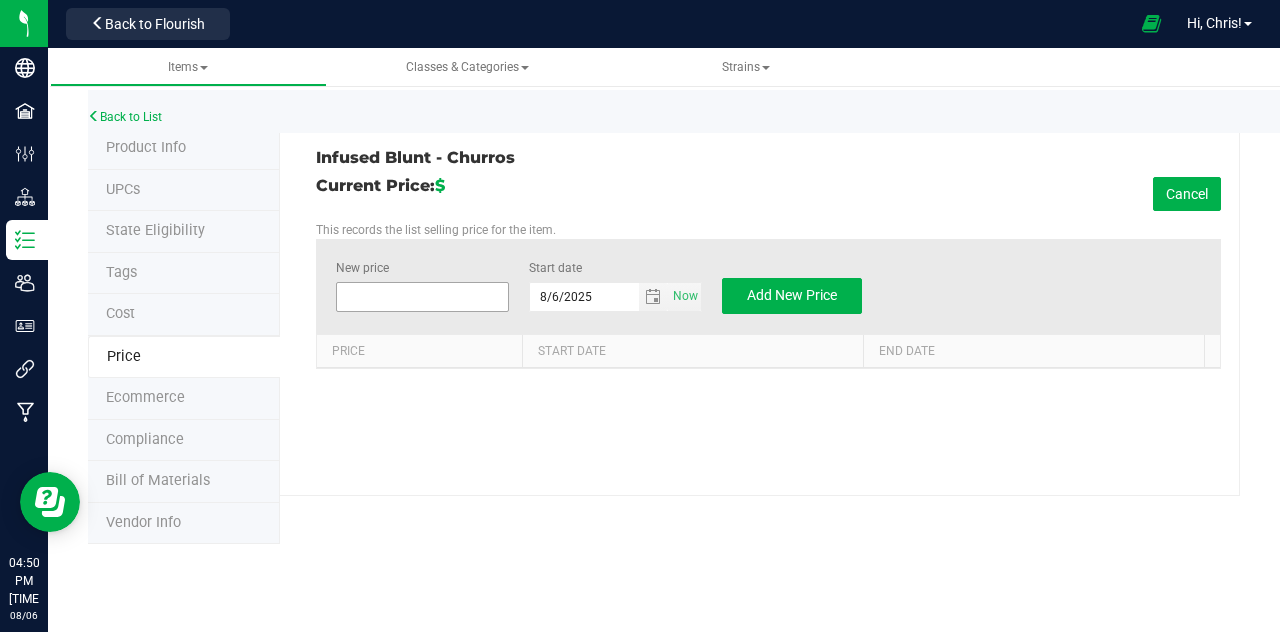 click at bounding box center [422, 297] 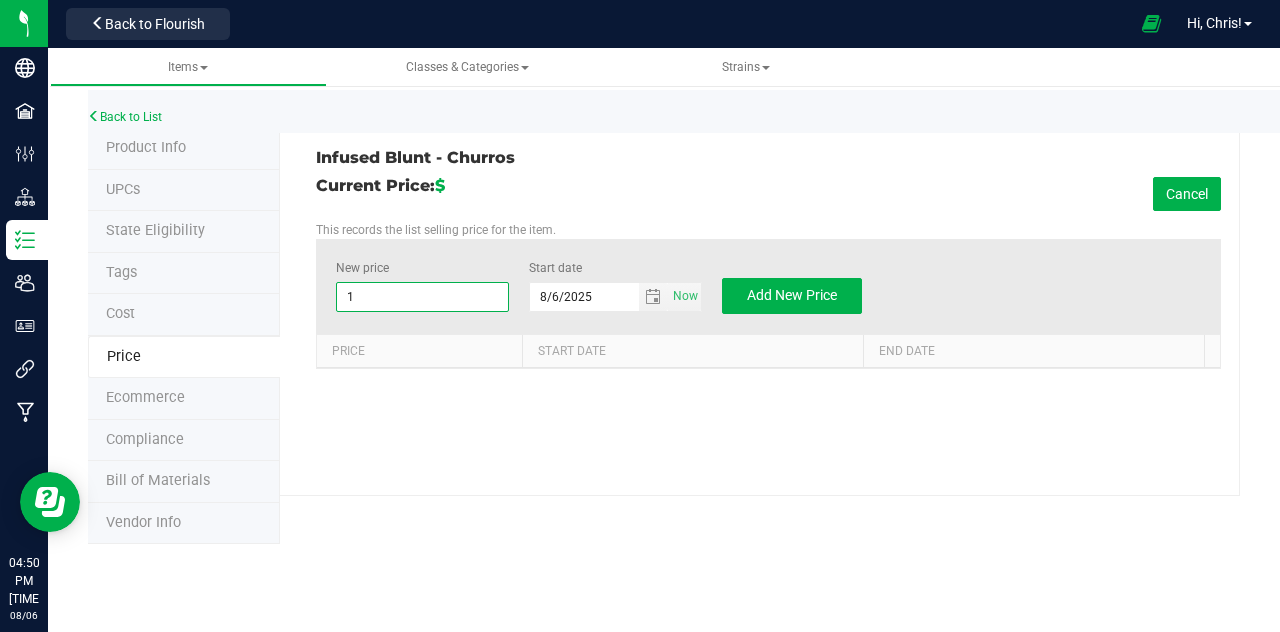 type on "16" 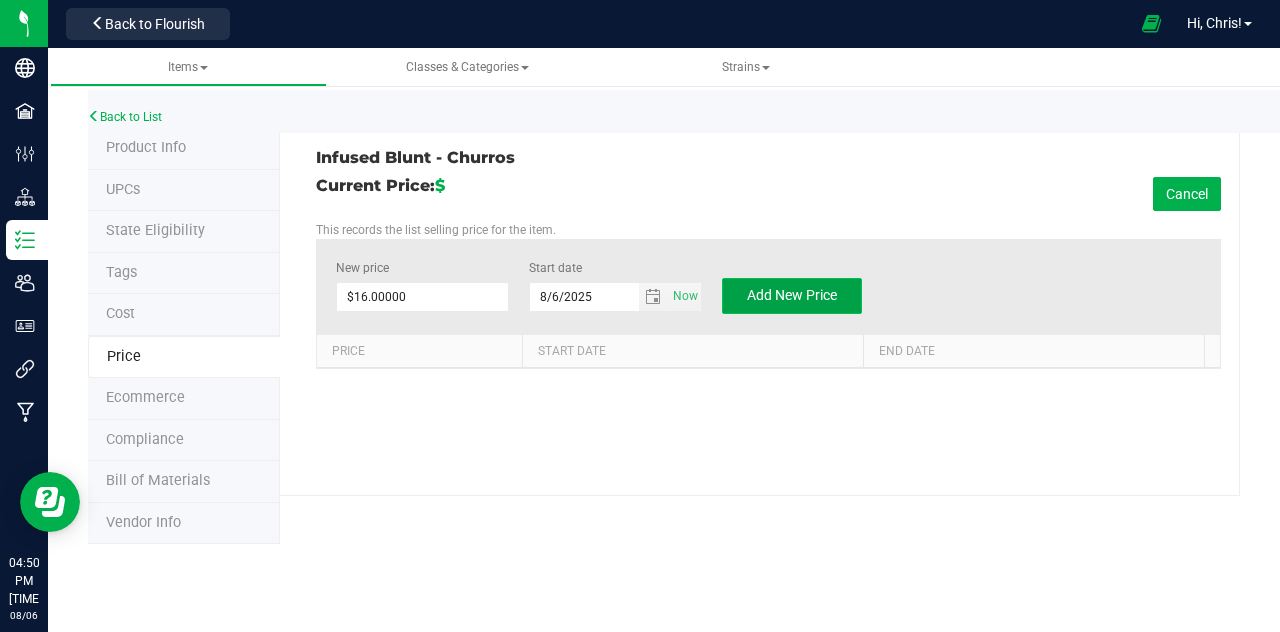 click on "Add New Price" at bounding box center [792, 295] 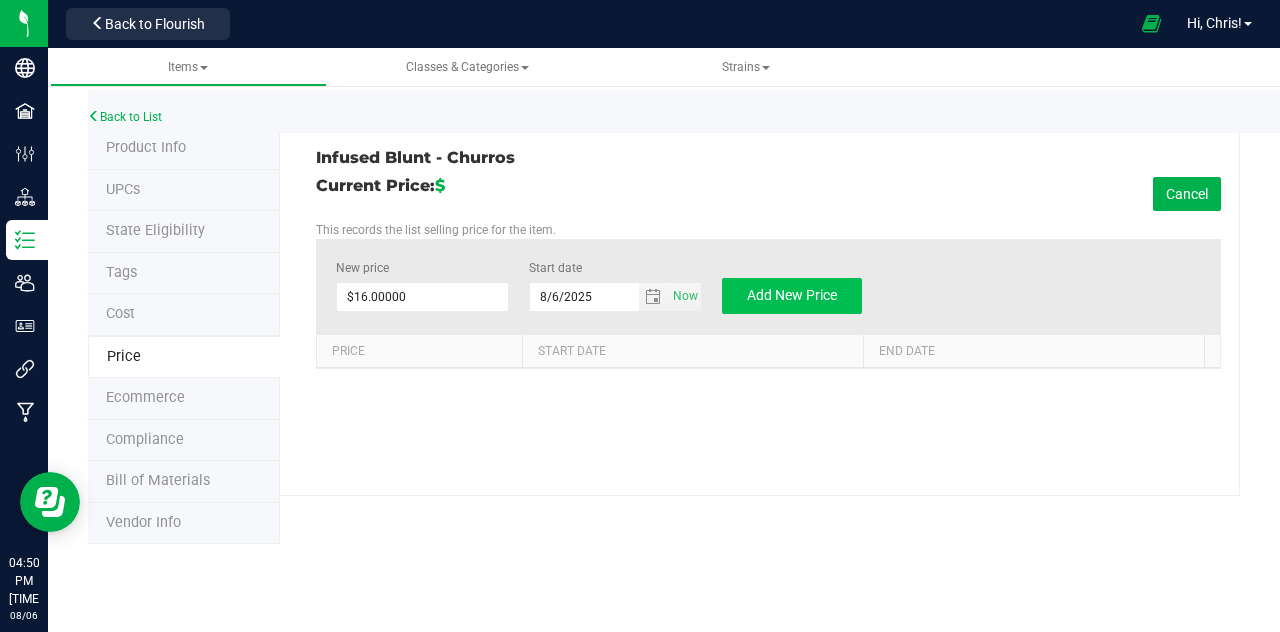 type on "$0.00000" 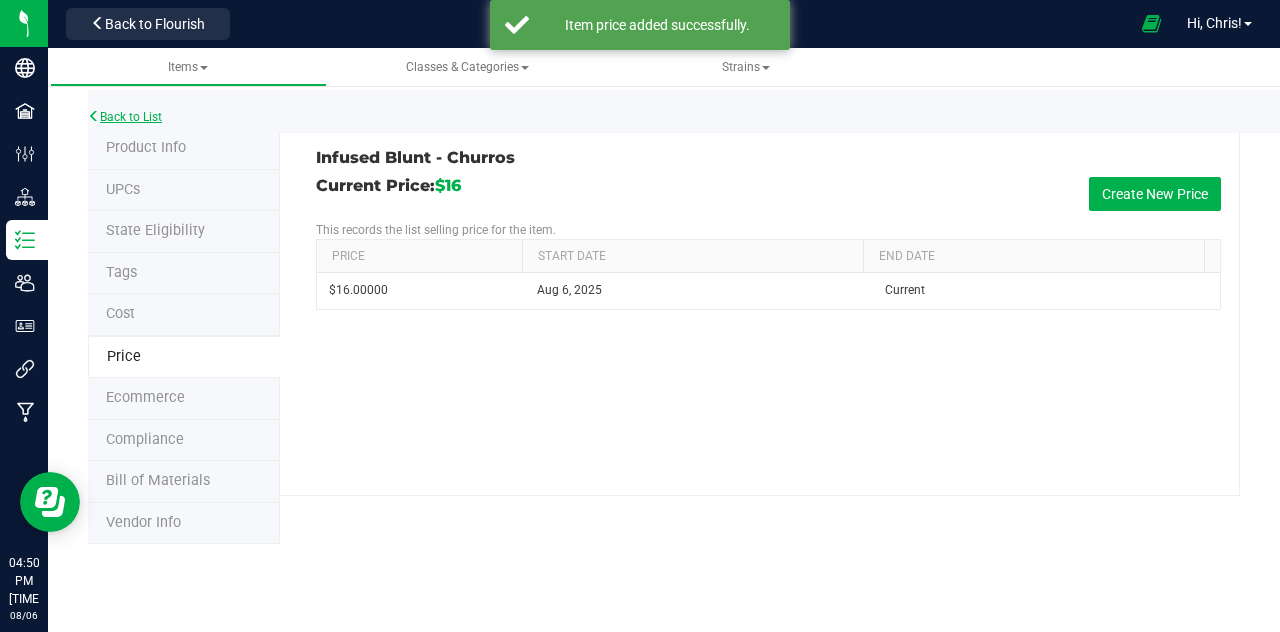 click on "Back to List" at bounding box center [125, 117] 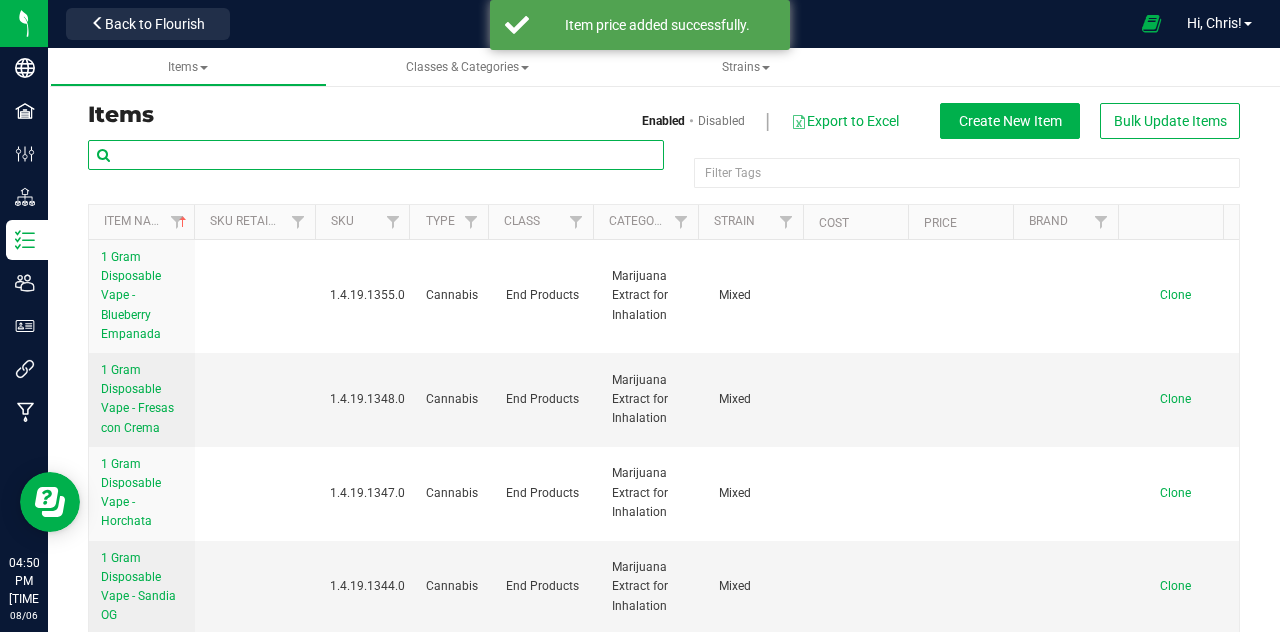 click at bounding box center [376, 155] 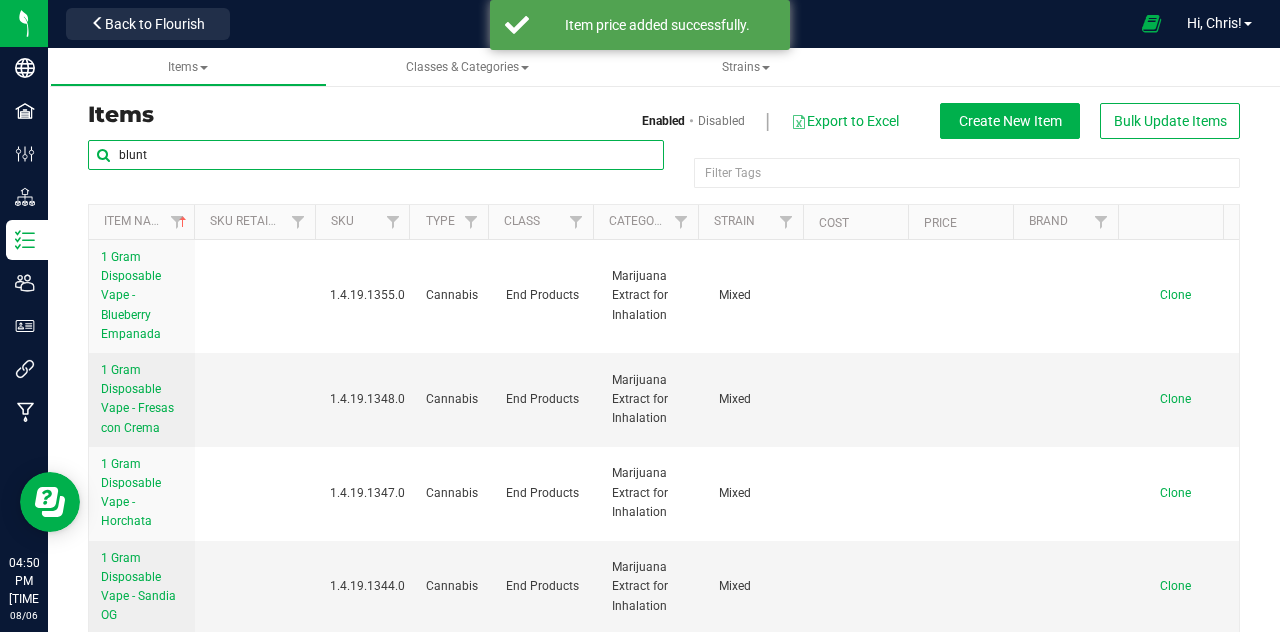type on "blunt" 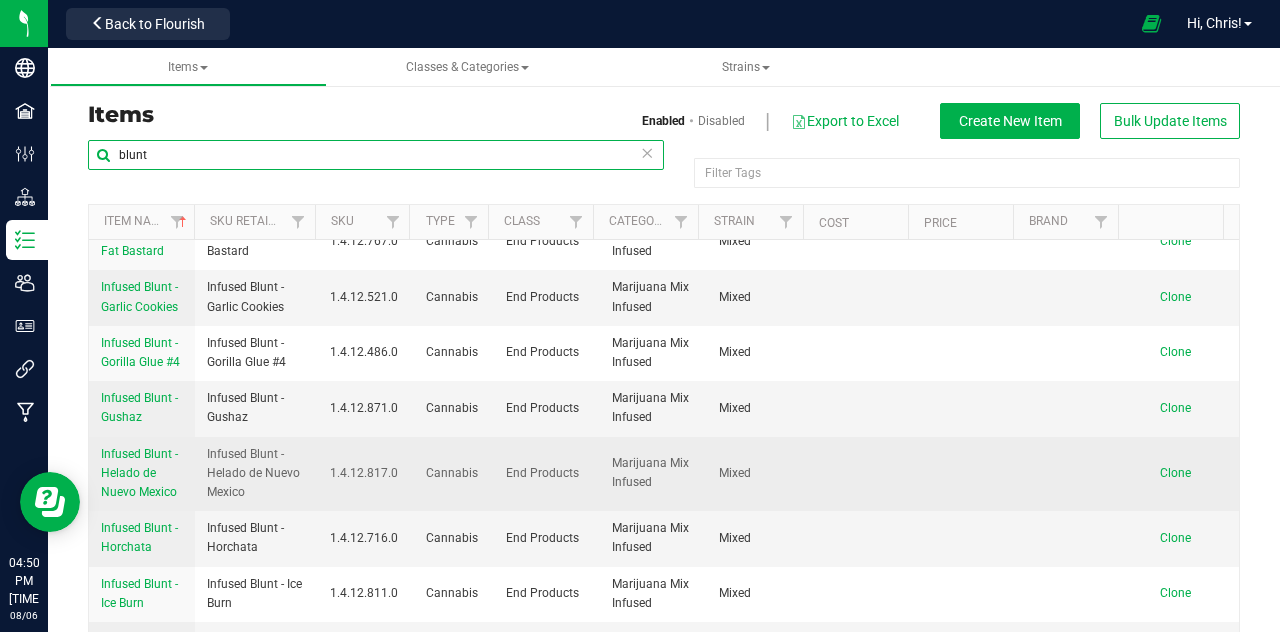 scroll, scrollTop: 800, scrollLeft: 0, axis: vertical 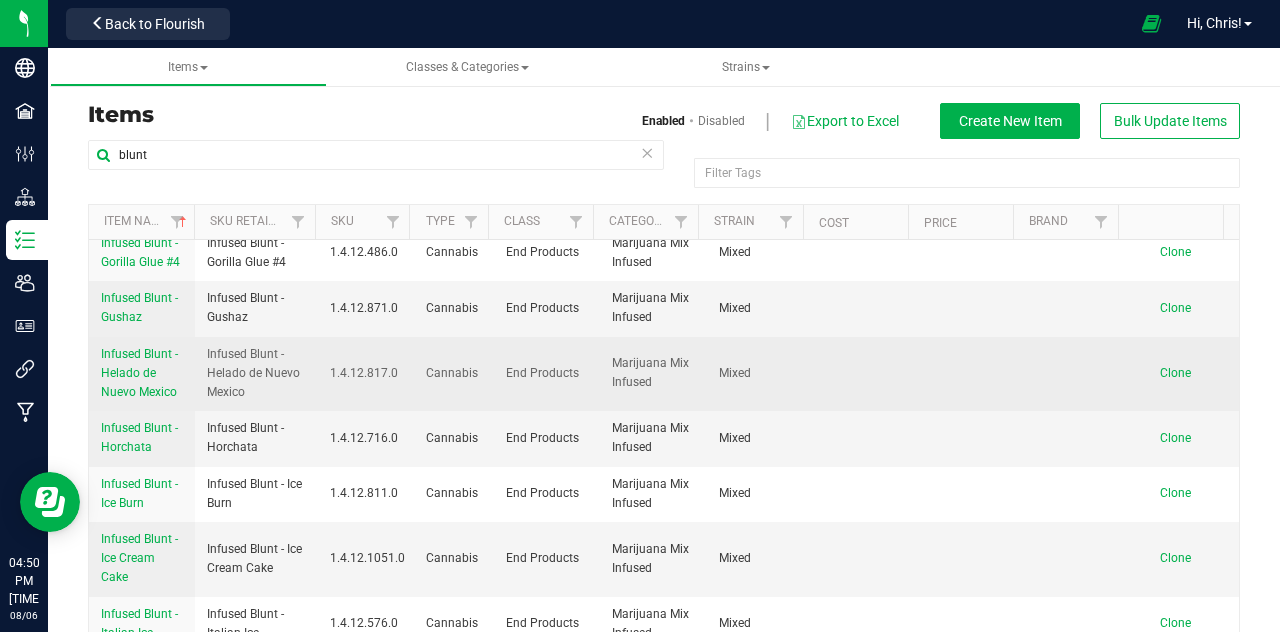 click on "Infused Blunt - Helado de Nuevo Mexico" at bounding box center (142, 374) 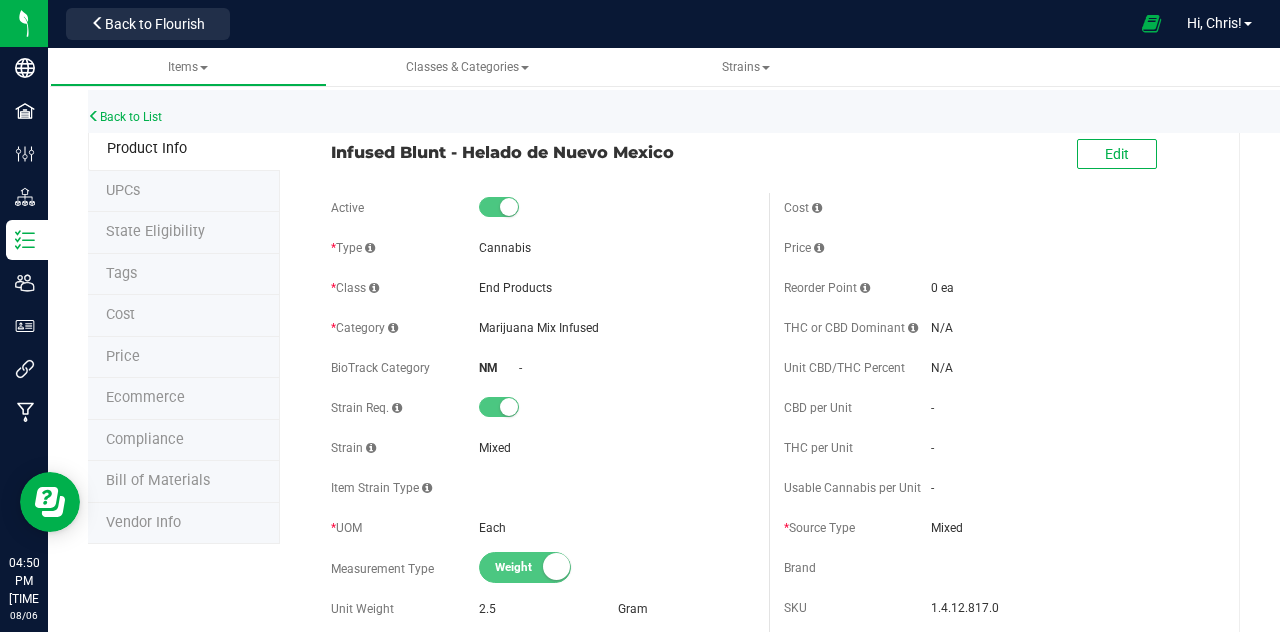 click on "Price" at bounding box center (123, 356) 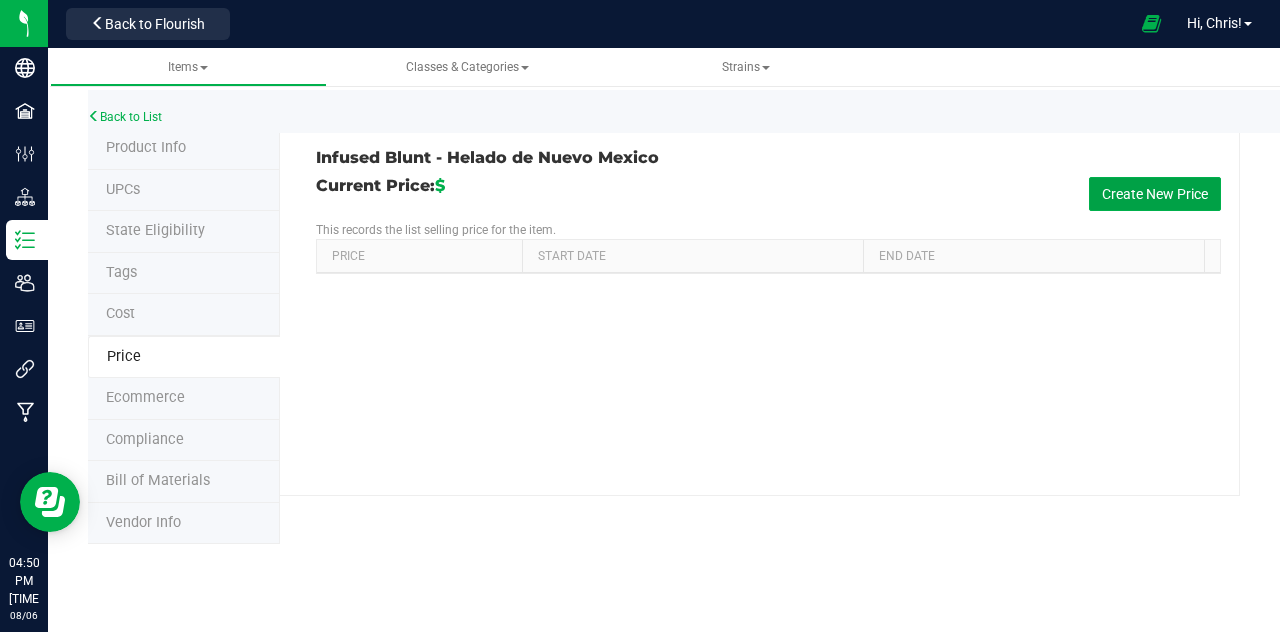 click on "Create New Price" at bounding box center (1155, 194) 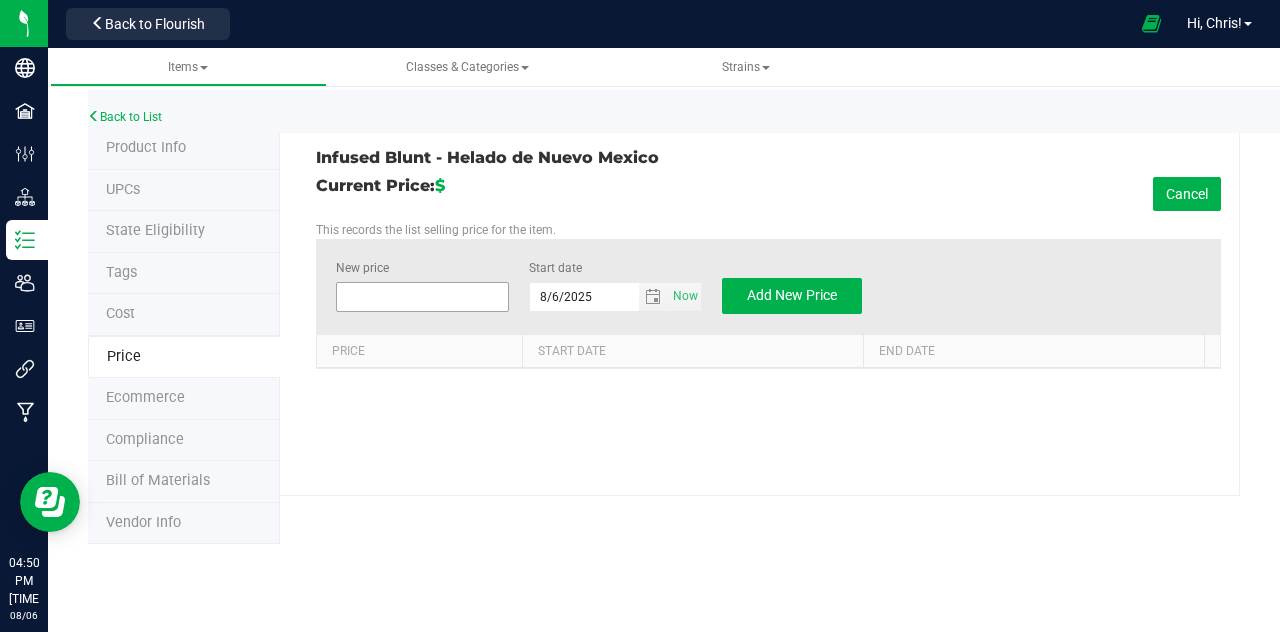 click at bounding box center (422, 297) 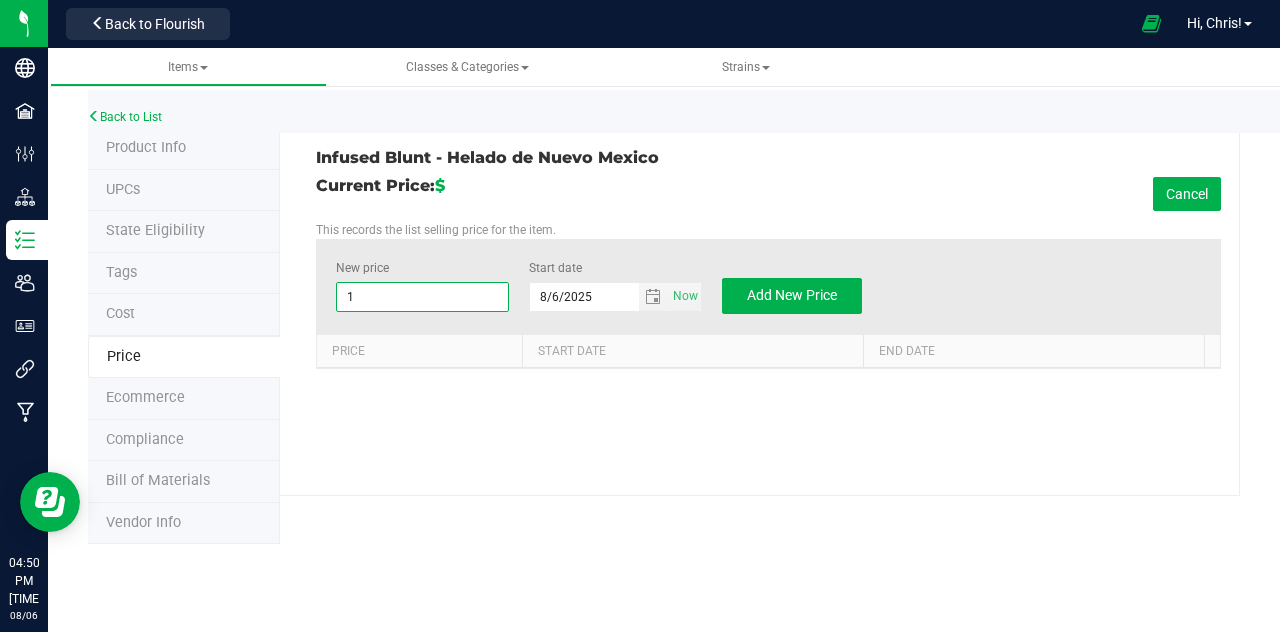 type on "16" 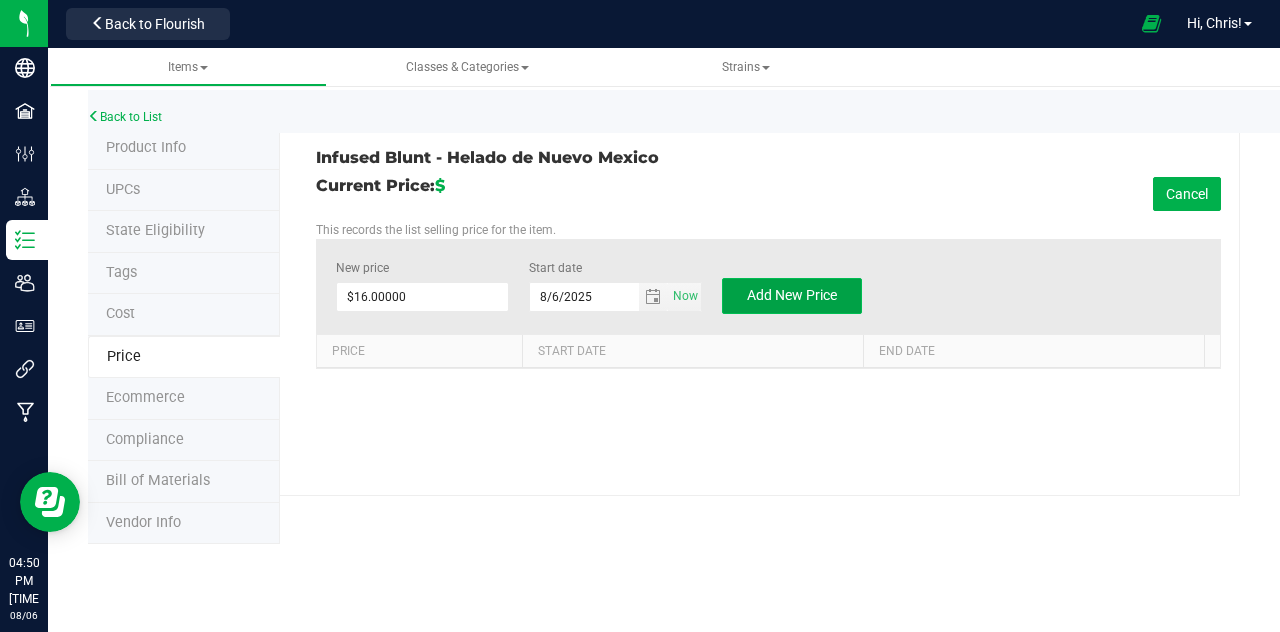 click on "Add New Price" at bounding box center [792, 296] 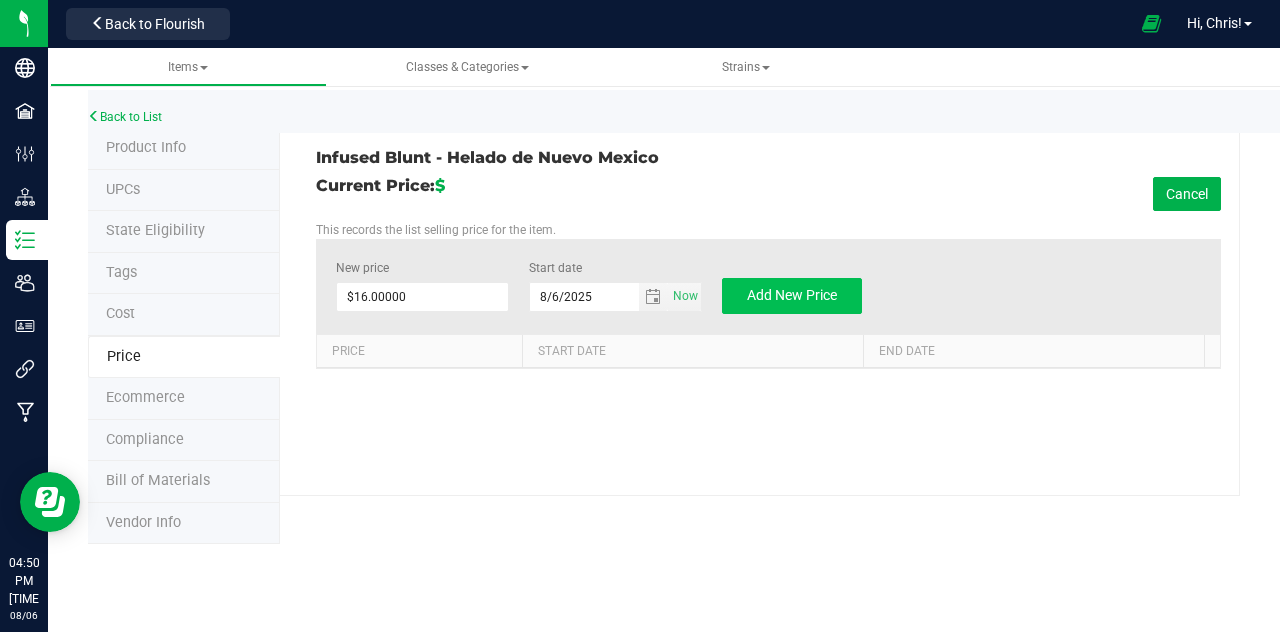 type on "$0.00000" 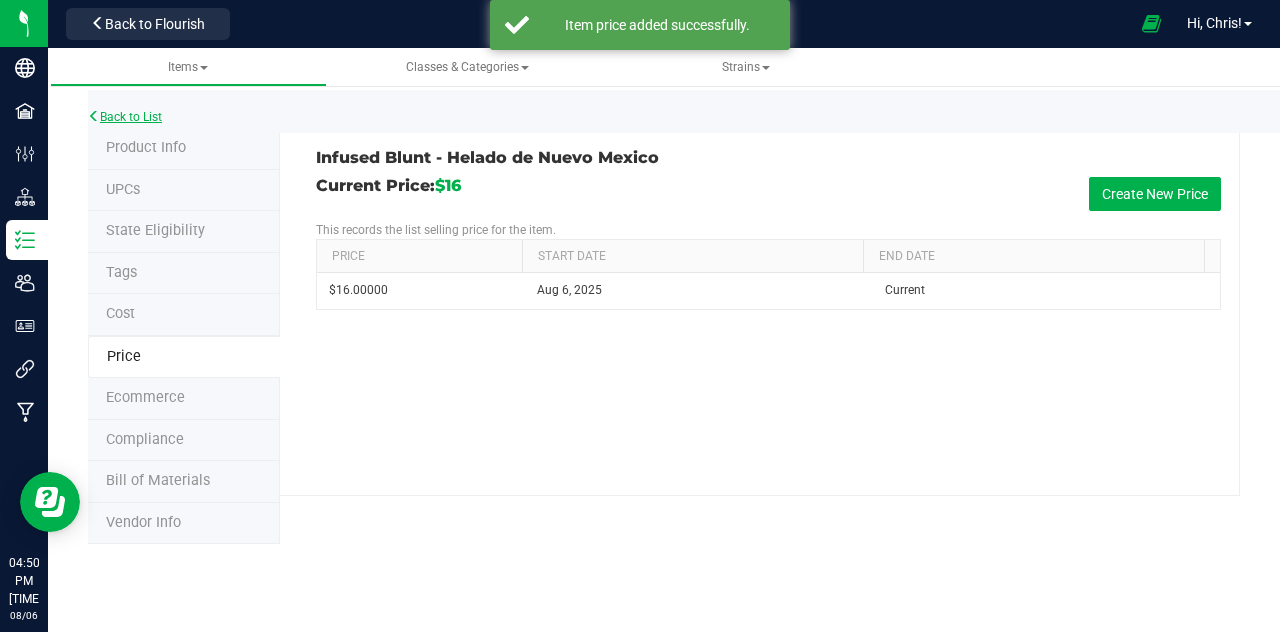 click on "Back to List" at bounding box center [125, 117] 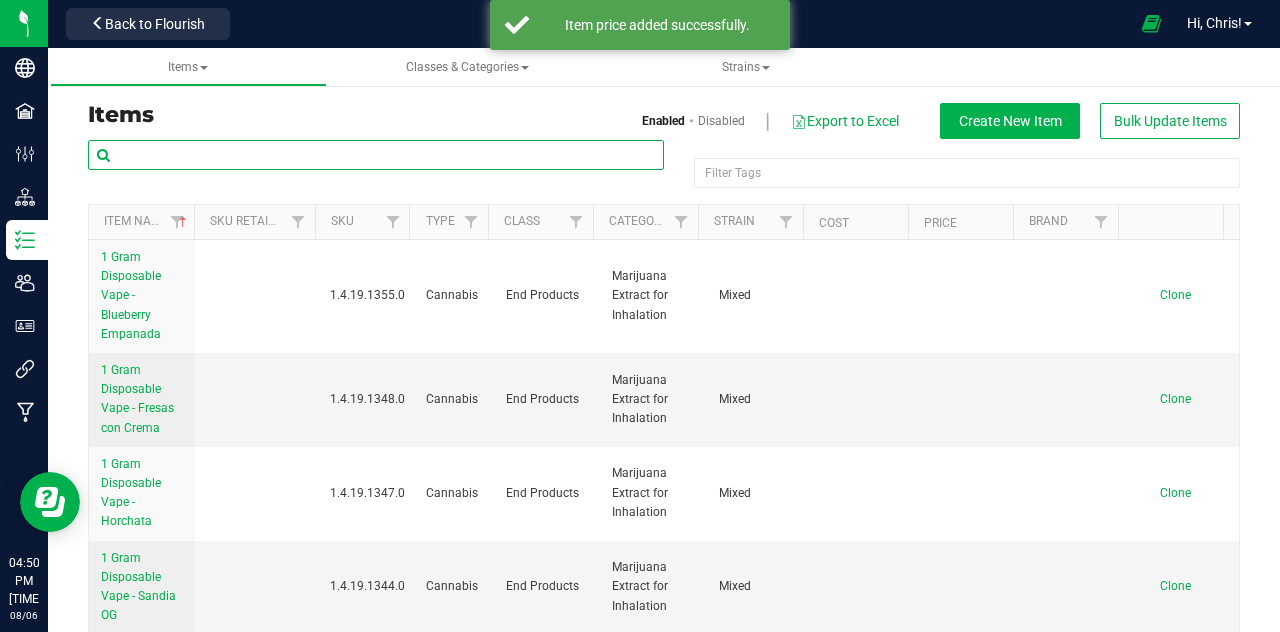 click at bounding box center (376, 155) 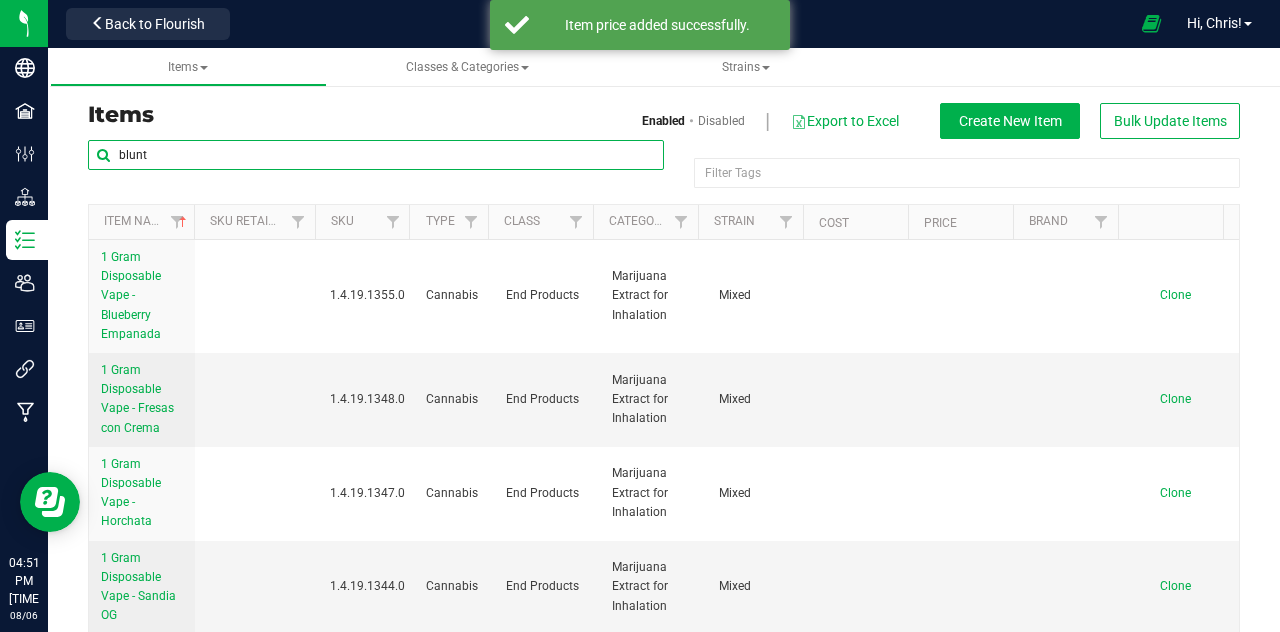 type on "blunt" 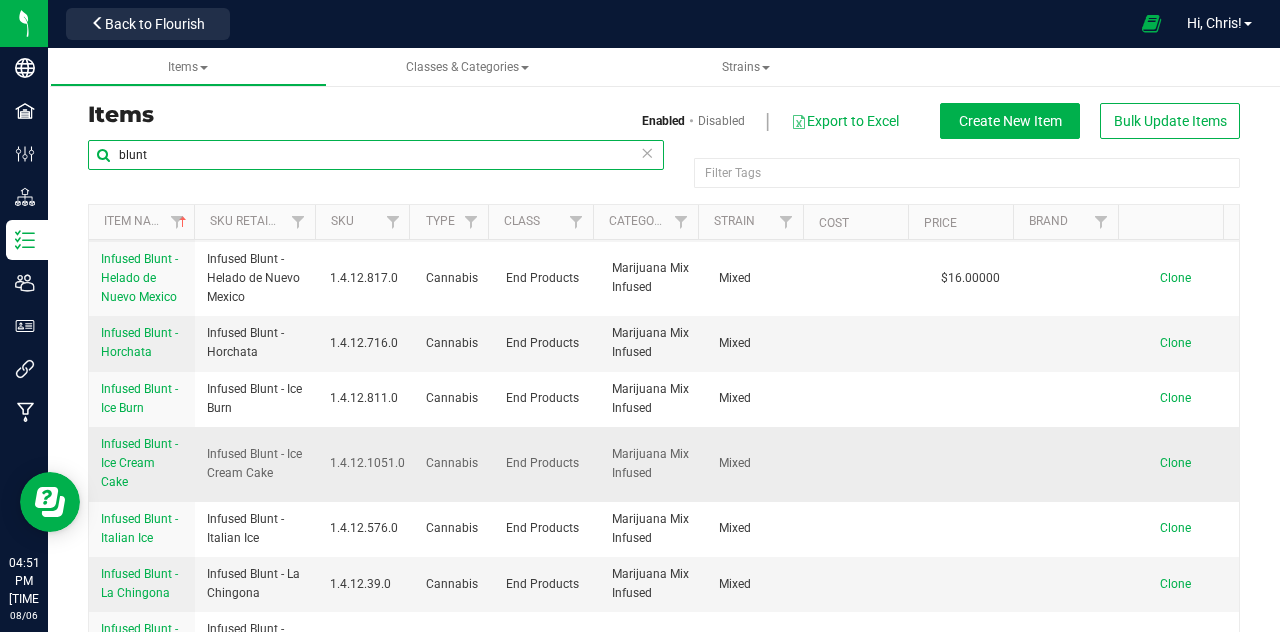 scroll, scrollTop: 900, scrollLeft: 0, axis: vertical 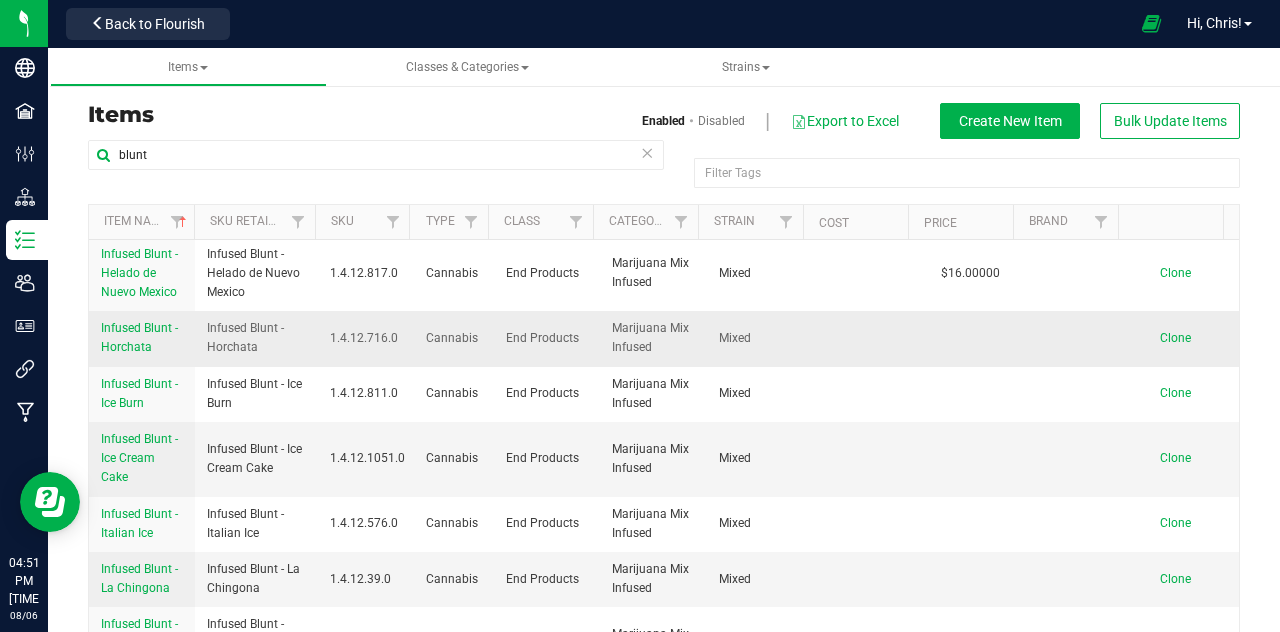 click on "Infused Blunt - Horchata" at bounding box center [139, 337] 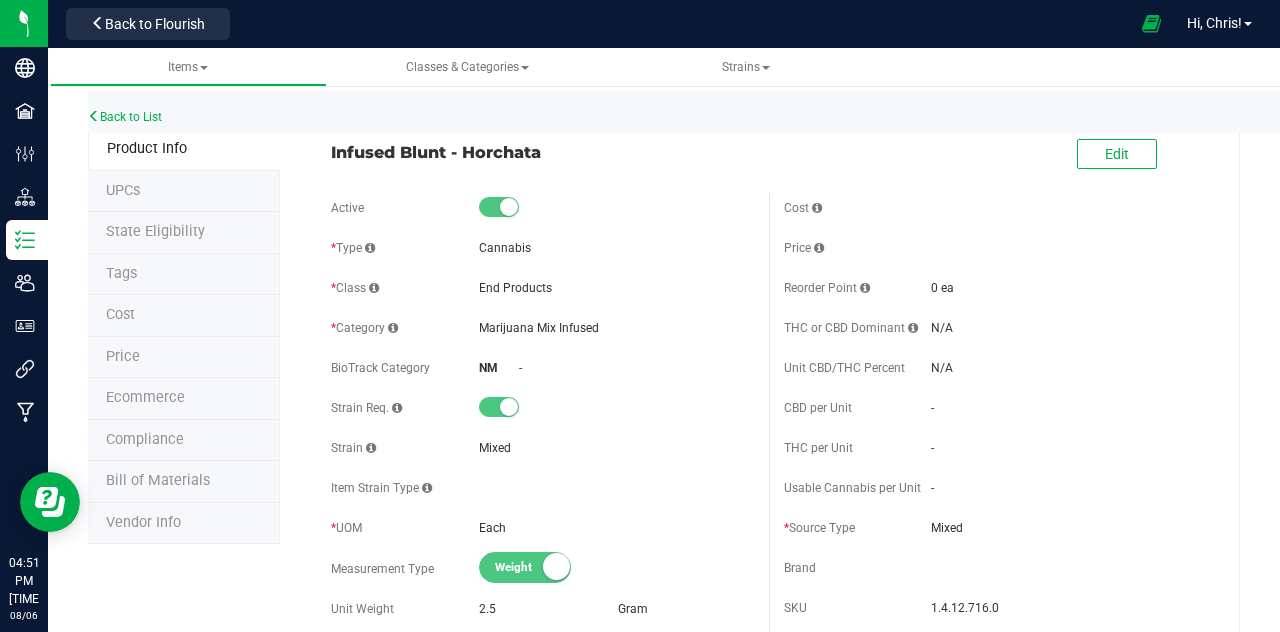 click on "Price" at bounding box center [123, 356] 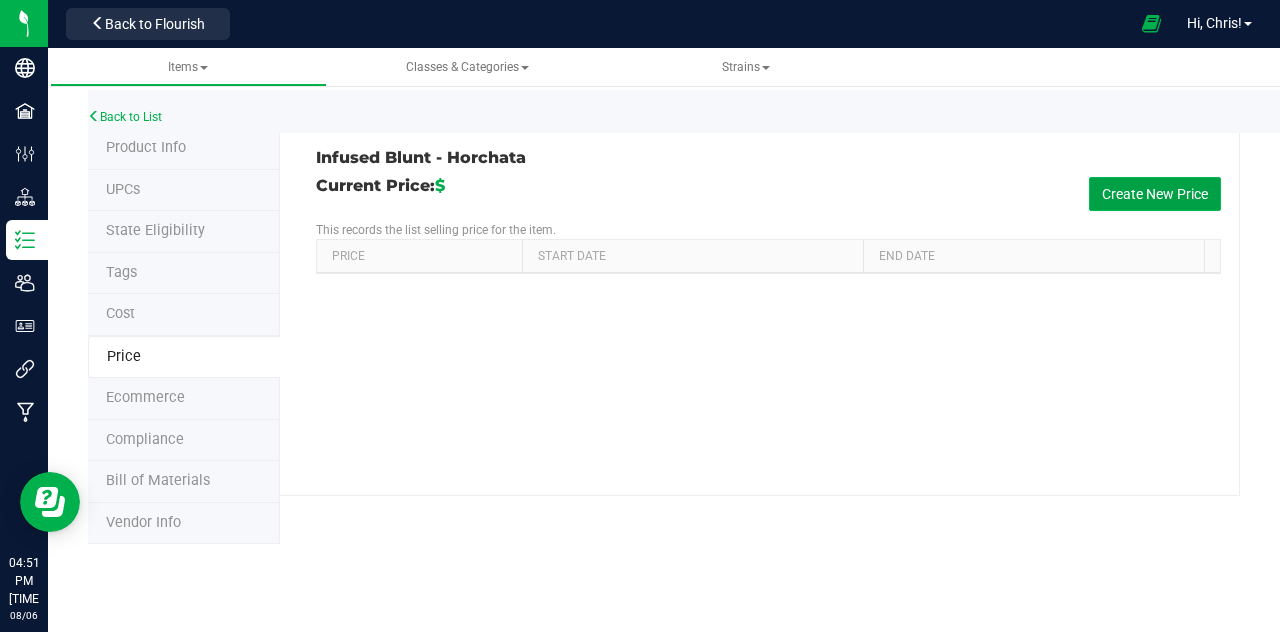 click on "Create New Price" at bounding box center [1155, 194] 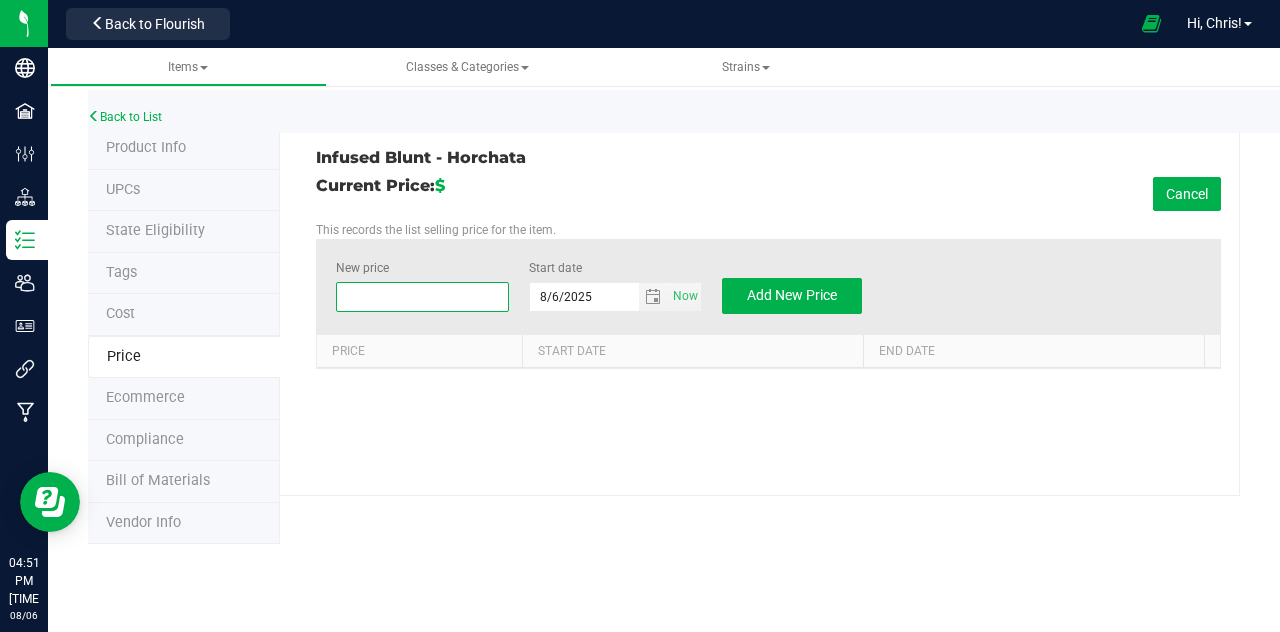 click at bounding box center (422, 297) 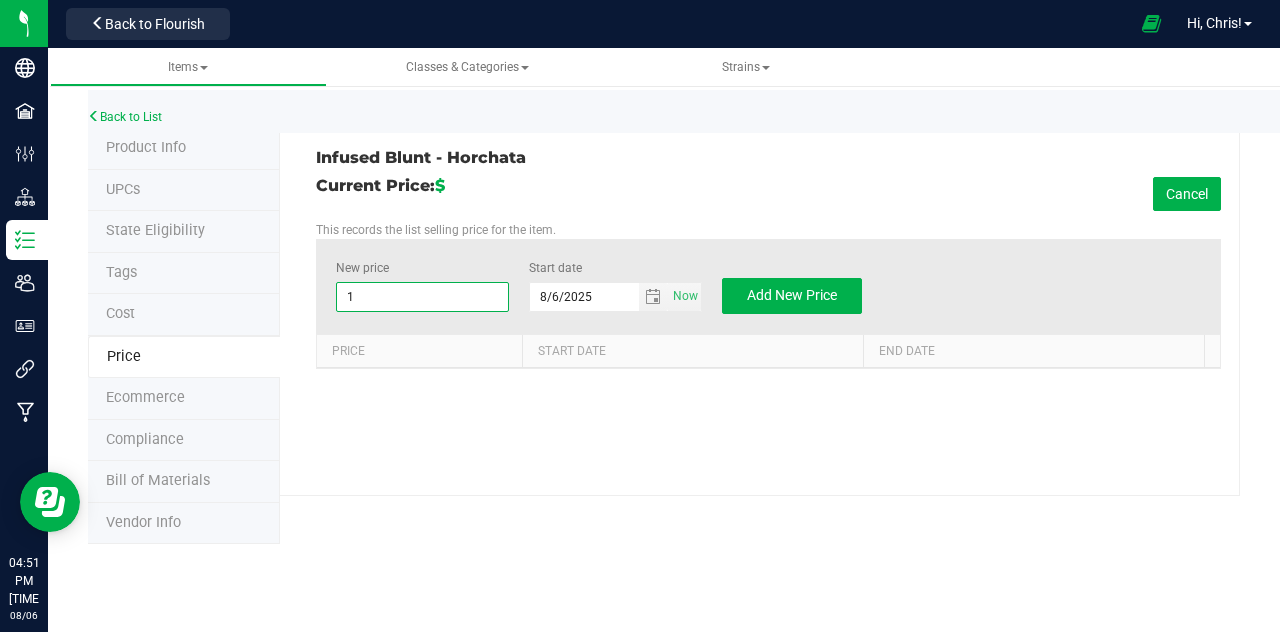 type on "16" 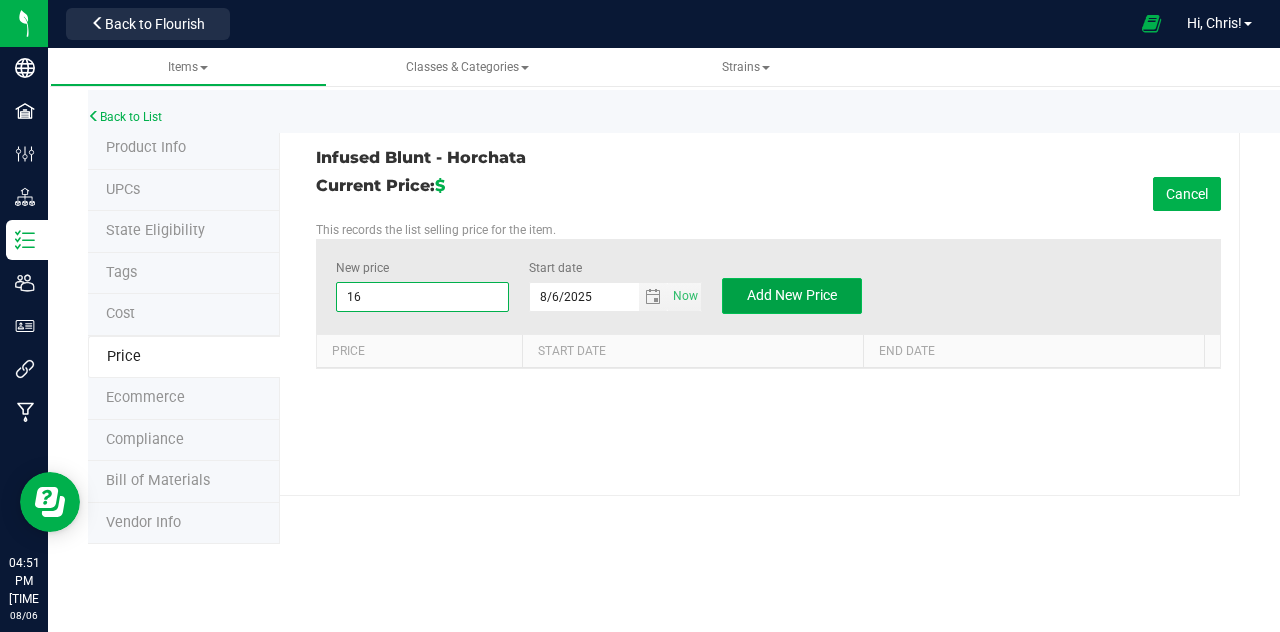 click on "Add New Price" at bounding box center (792, 296) 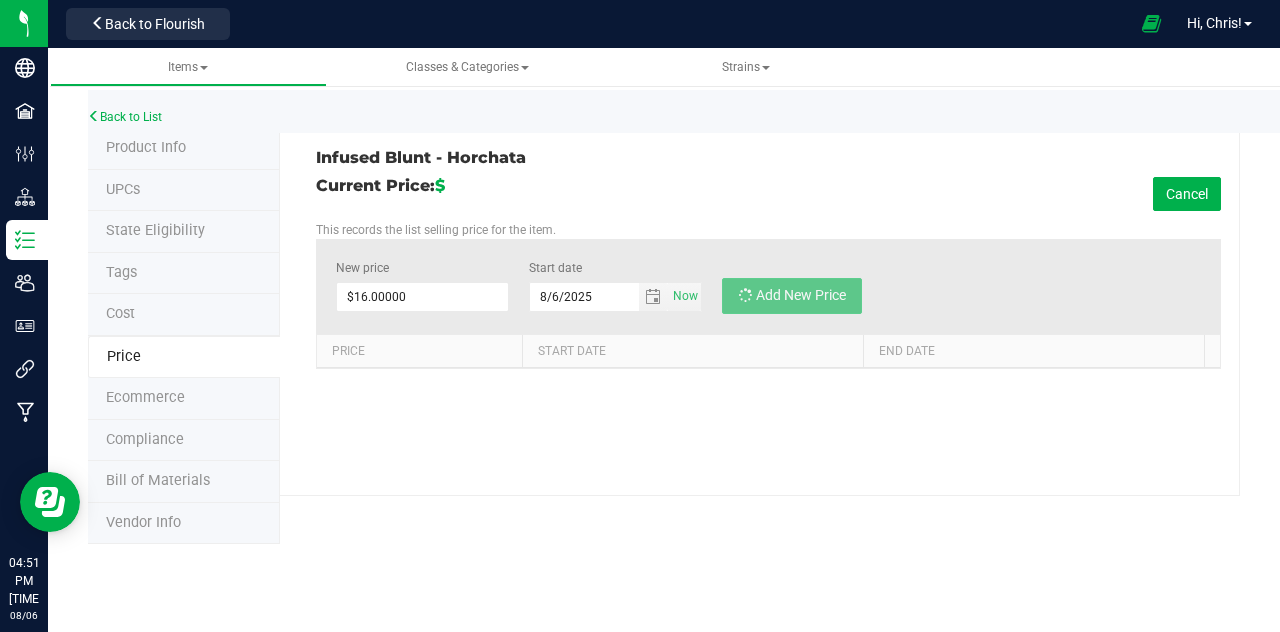 type on "$0.00000" 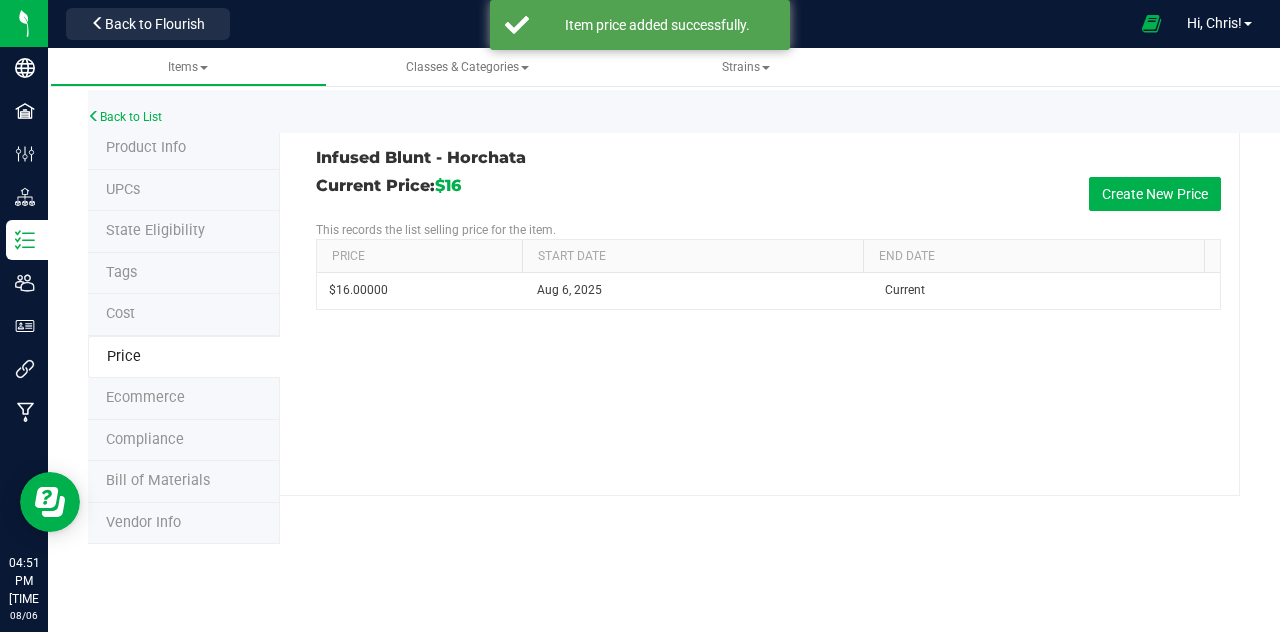 click on "Price" at bounding box center [124, 356] 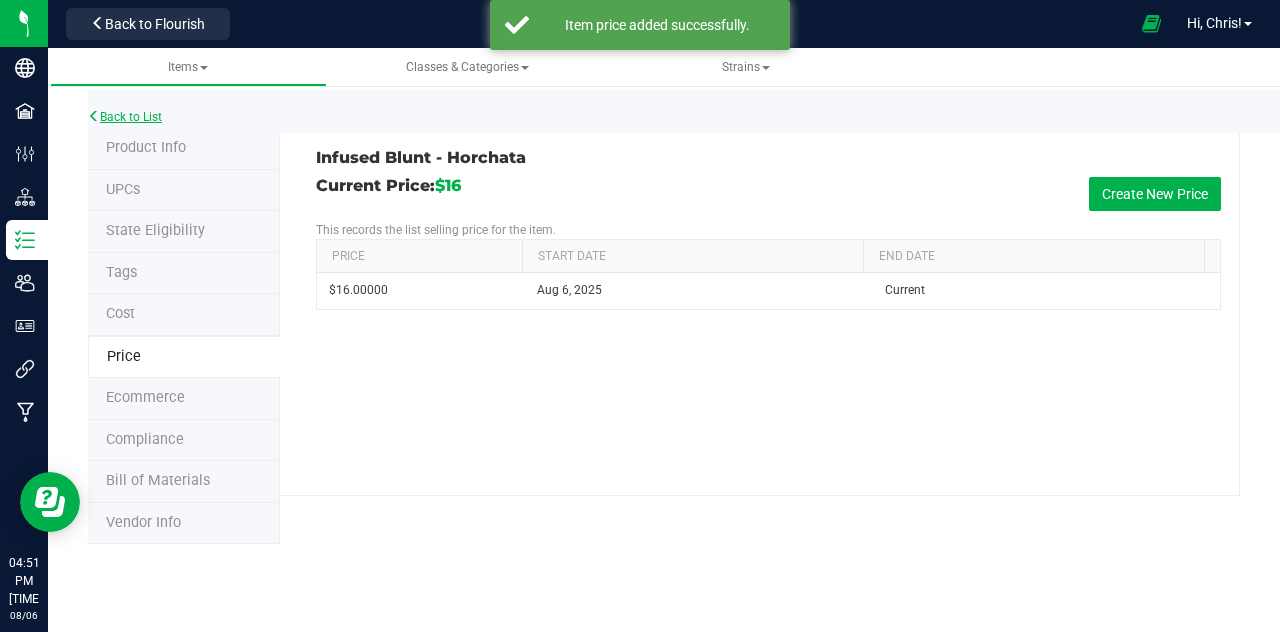 click on "Back to List" at bounding box center [125, 117] 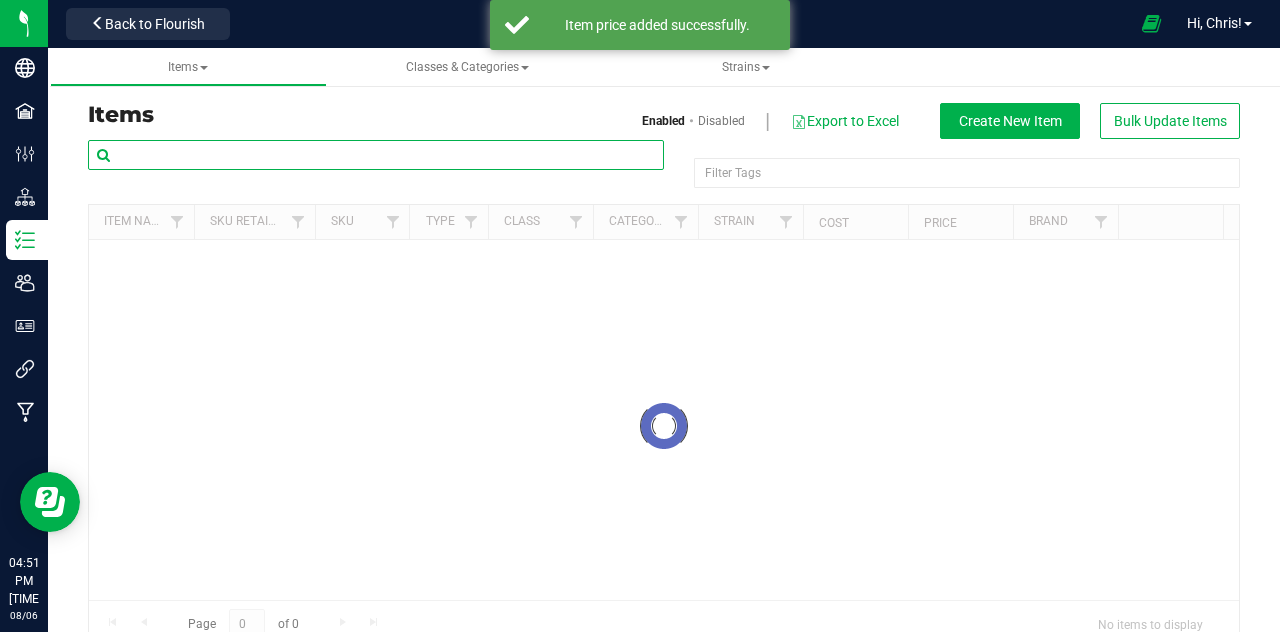 click at bounding box center [376, 155] 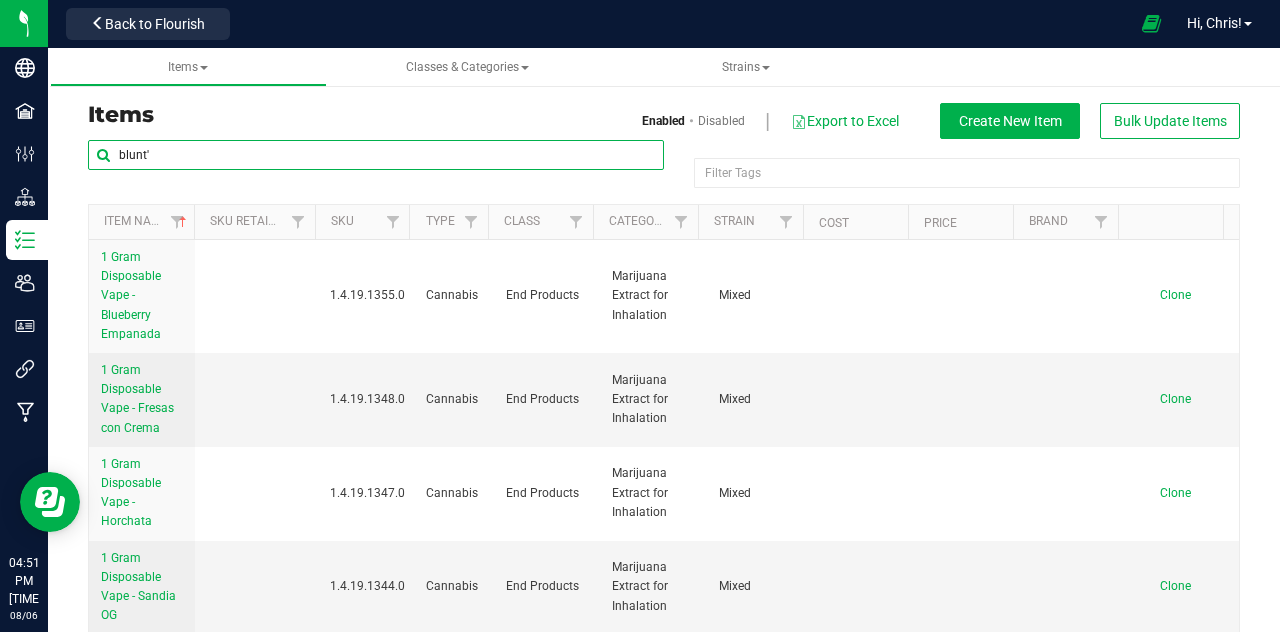type on "blunt" 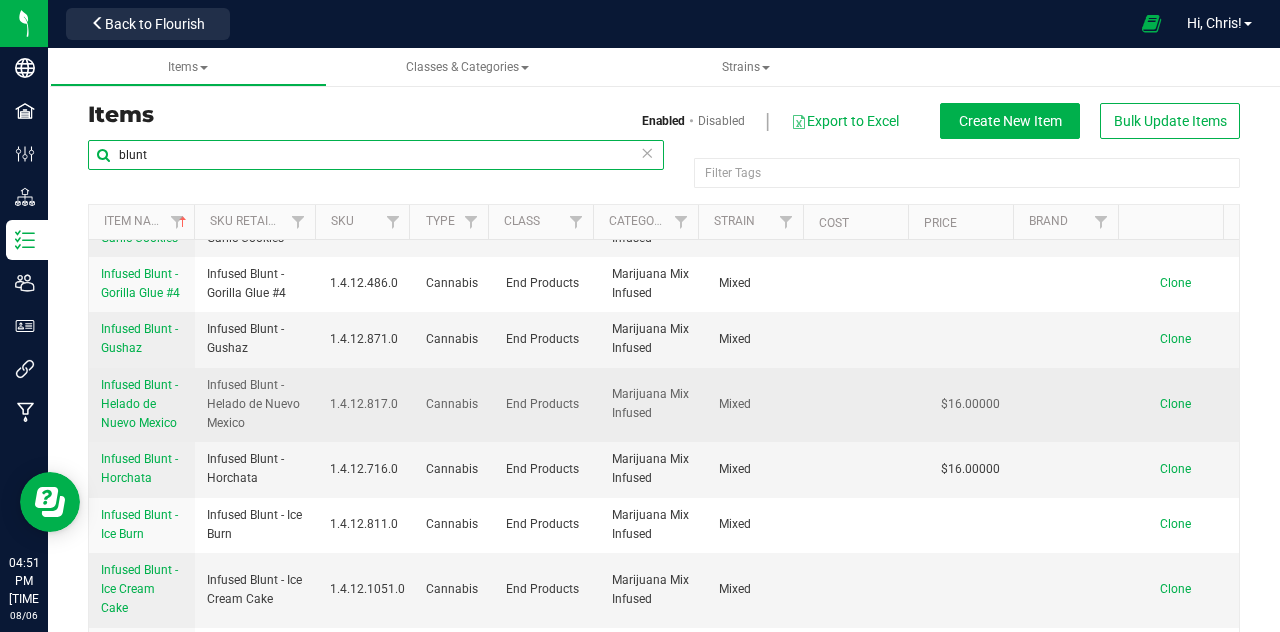 scroll, scrollTop: 853, scrollLeft: 0, axis: vertical 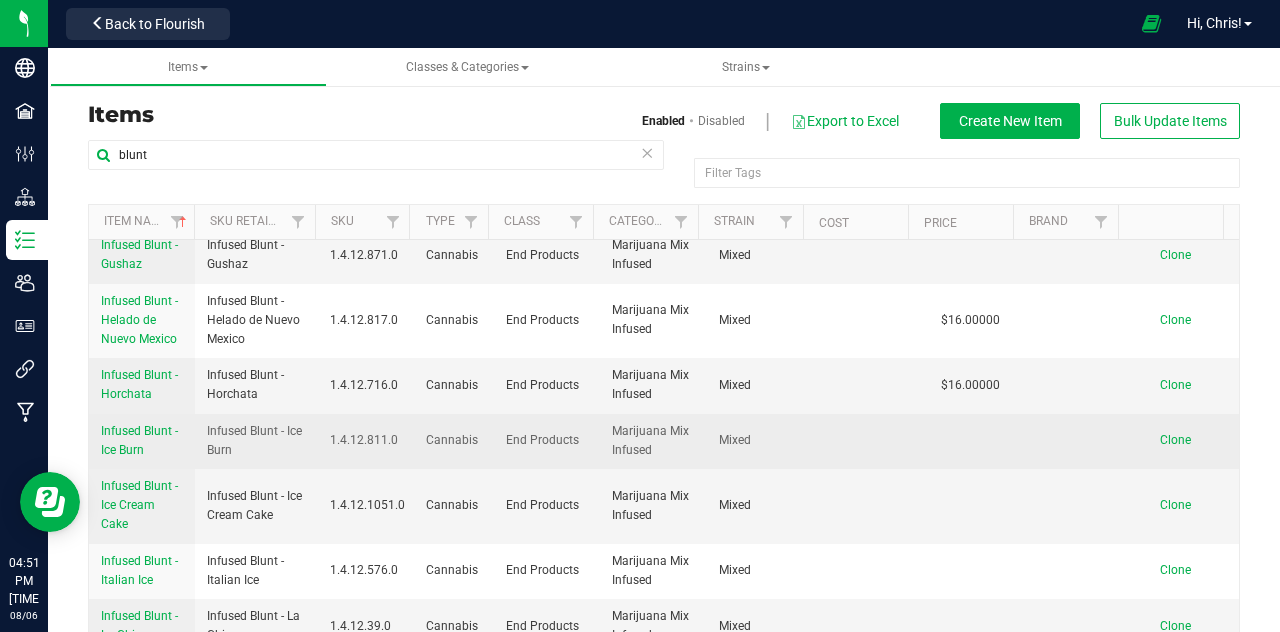 click on "Infused Blunt - Ice Burn" at bounding box center [139, 440] 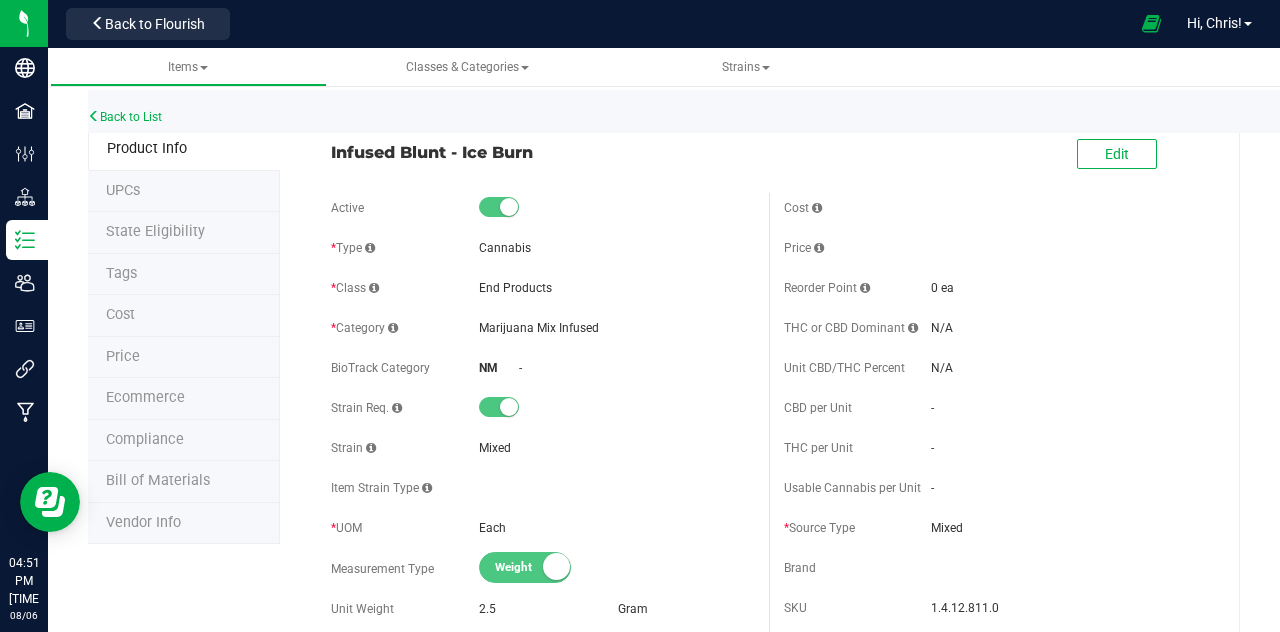 click on "Price" at bounding box center [123, 356] 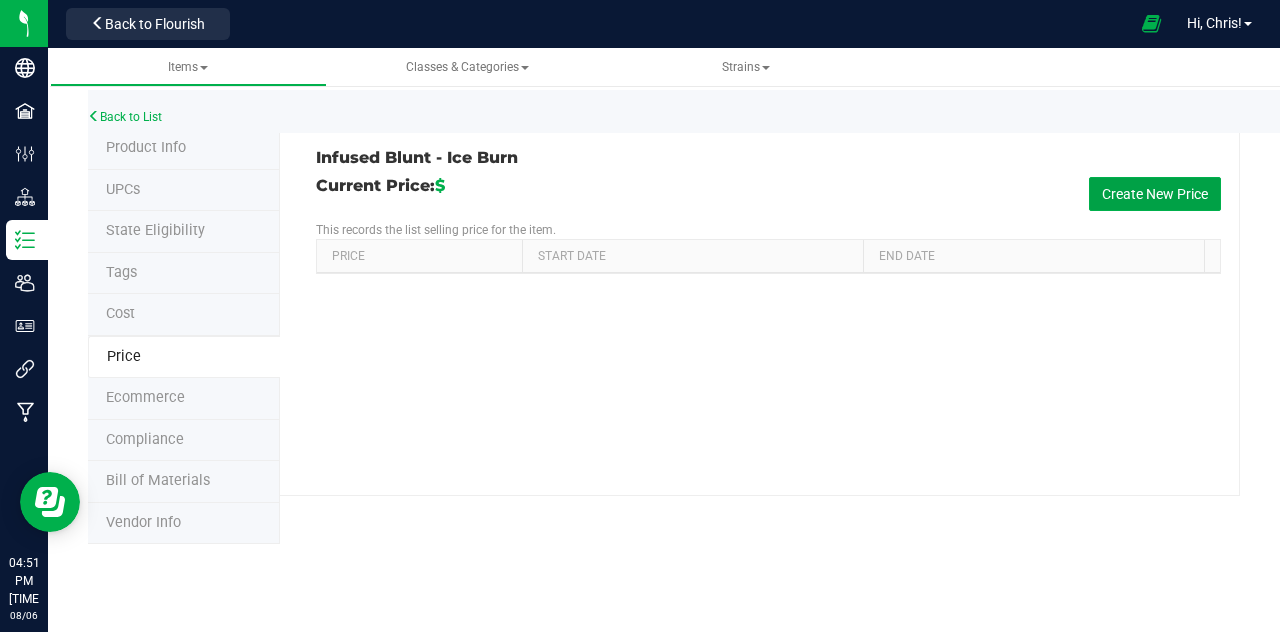 drag, startPoint x: 1161, startPoint y: 192, endPoint x: 766, endPoint y: 219, distance: 395.92172 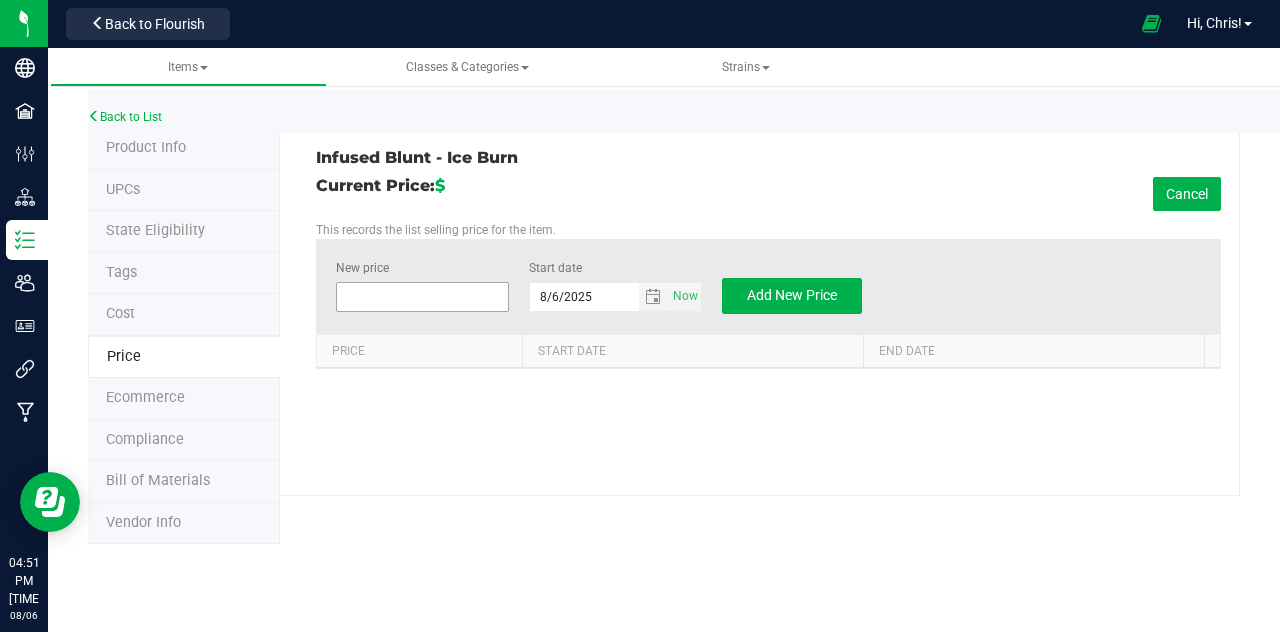 click at bounding box center (422, 297) 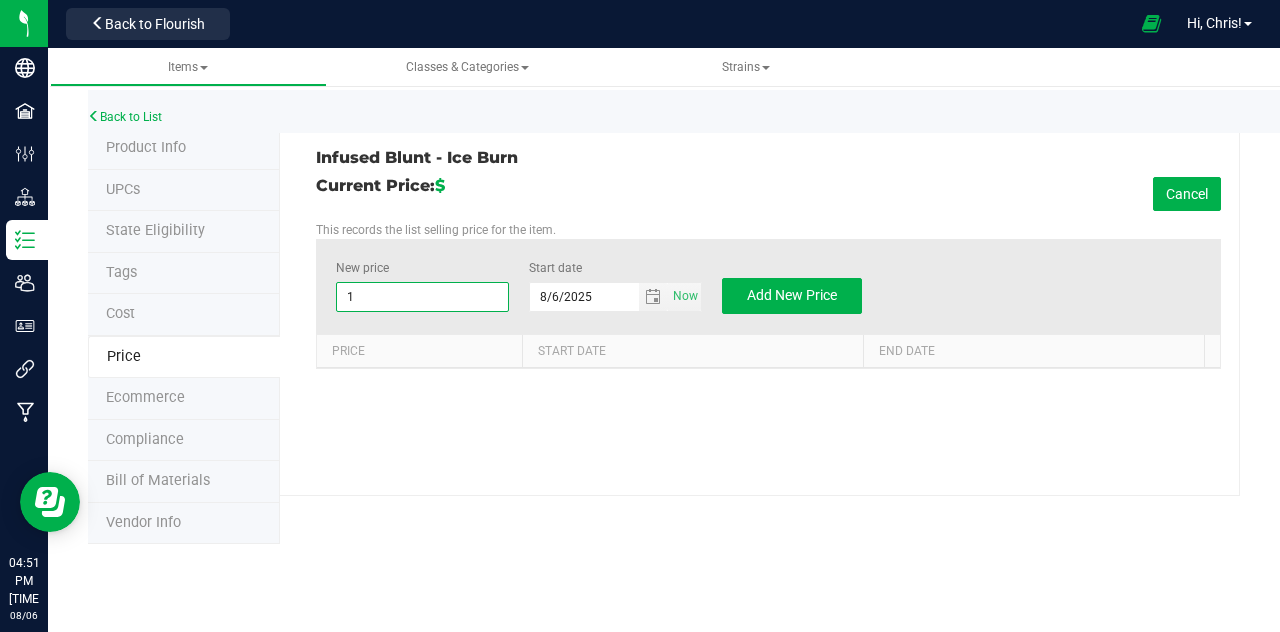 type on "16" 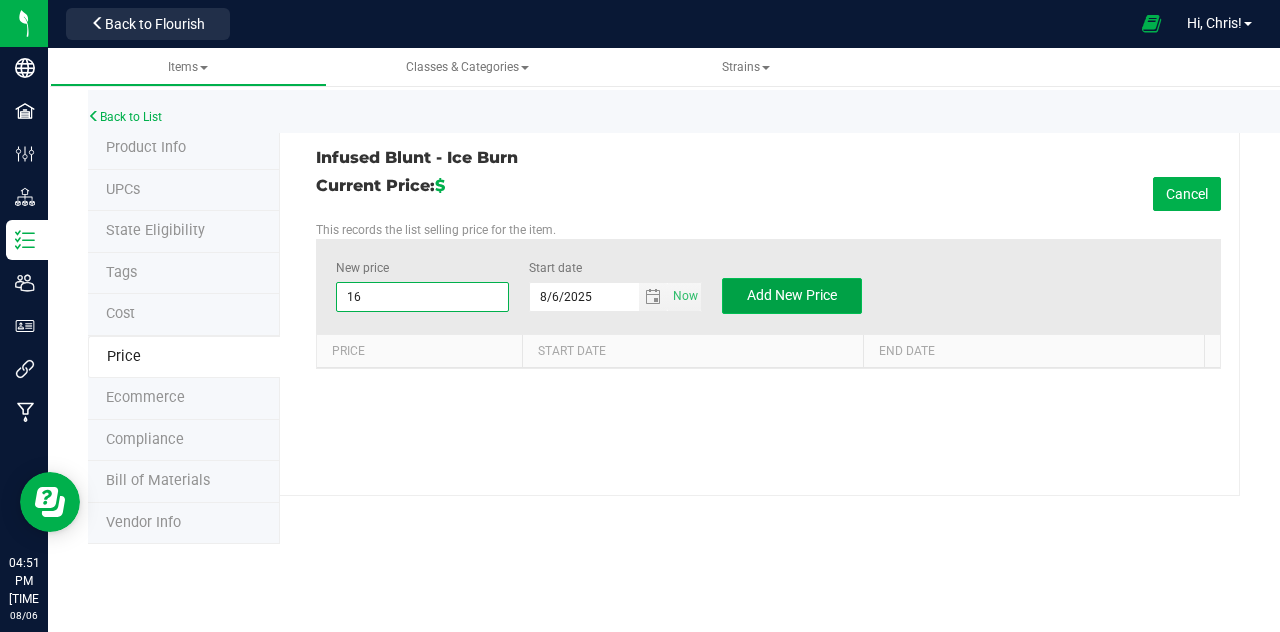 click on "Add New Price" at bounding box center (792, 295) 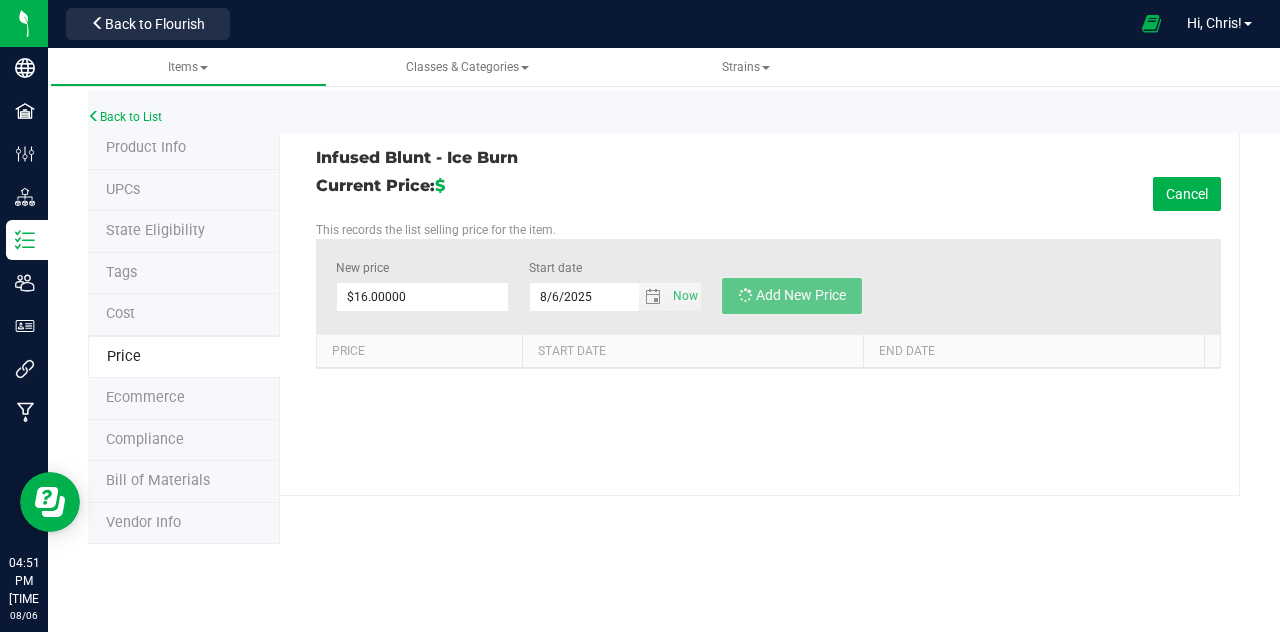 type on "$0.00000" 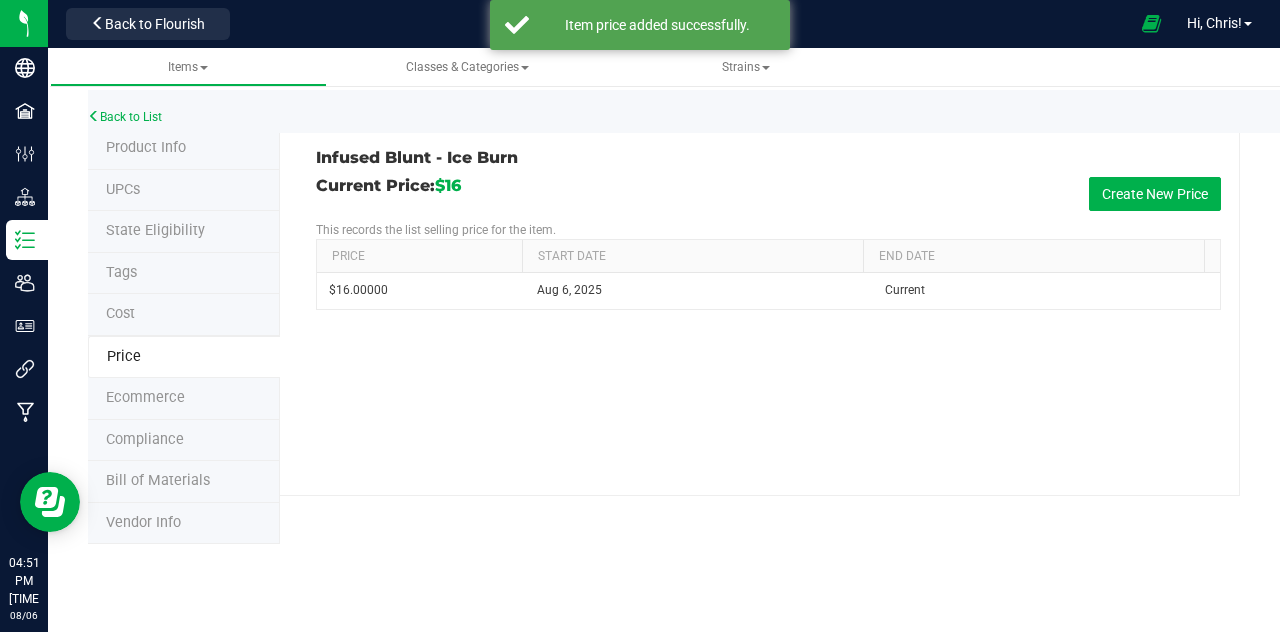 click on "Back to List" at bounding box center (728, 111) 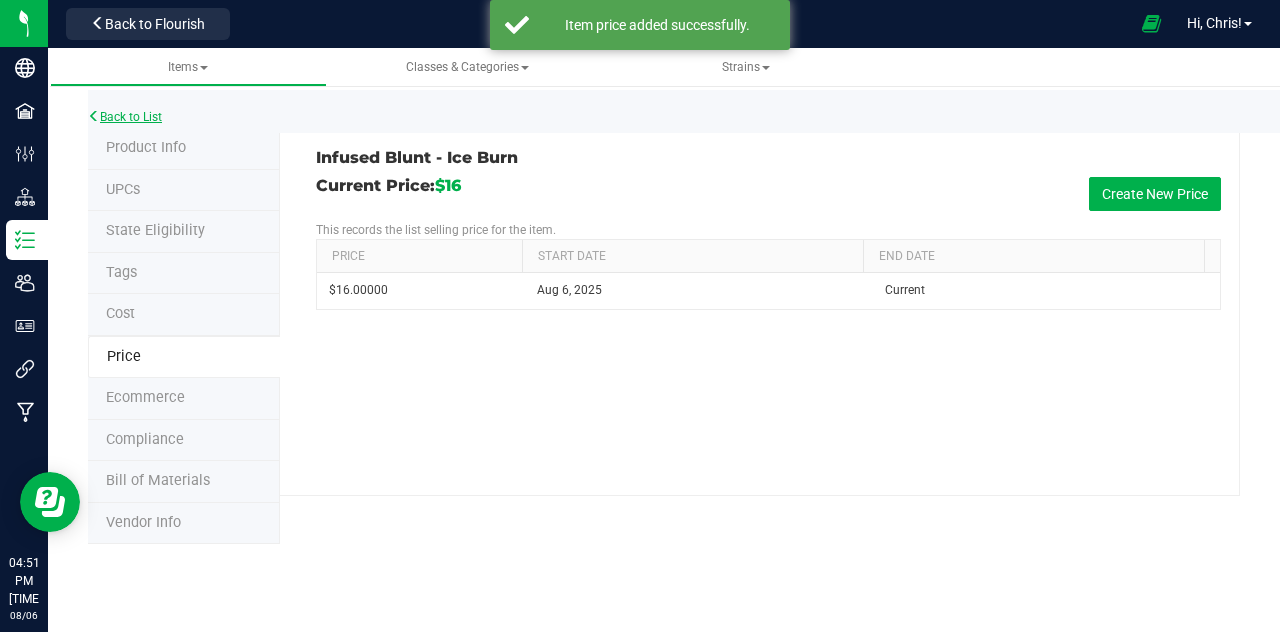 click on "Back to List" at bounding box center (125, 117) 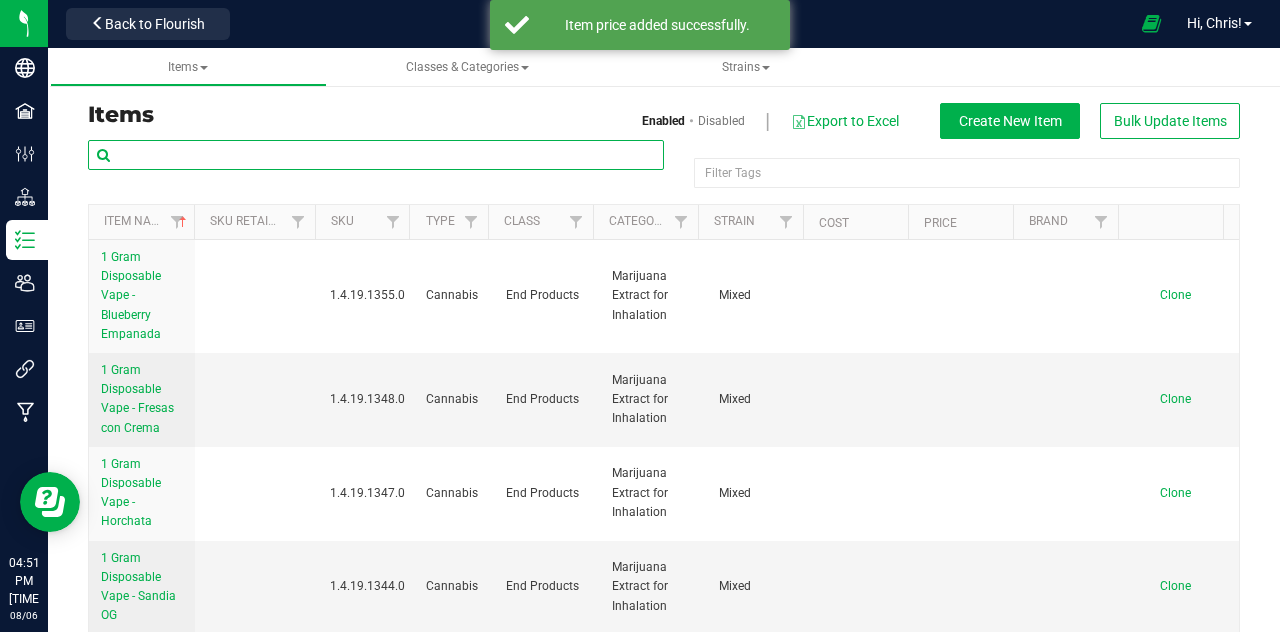 click at bounding box center (376, 155) 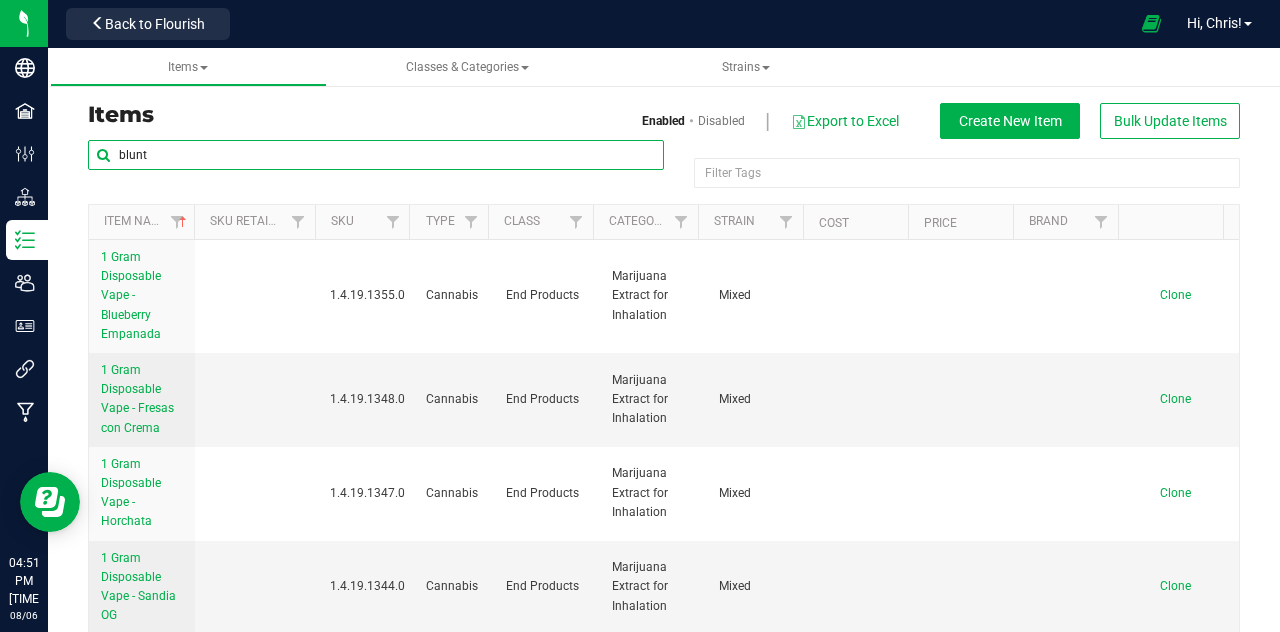 type on "blunt" 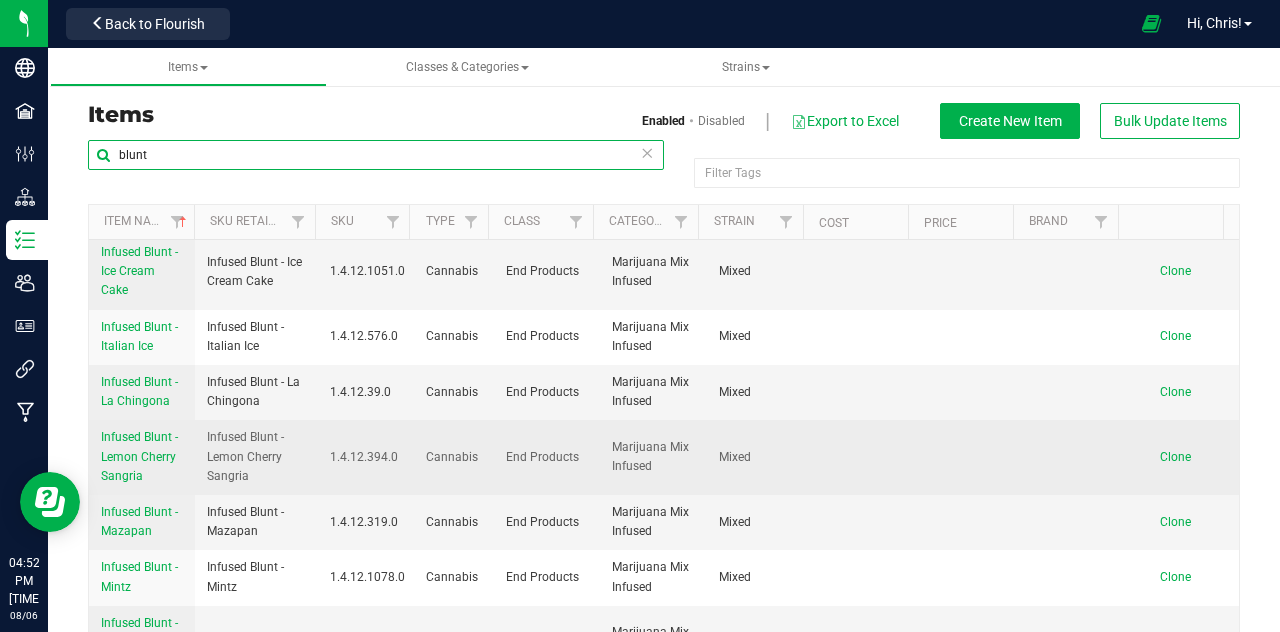 scroll, scrollTop: 1100, scrollLeft: 0, axis: vertical 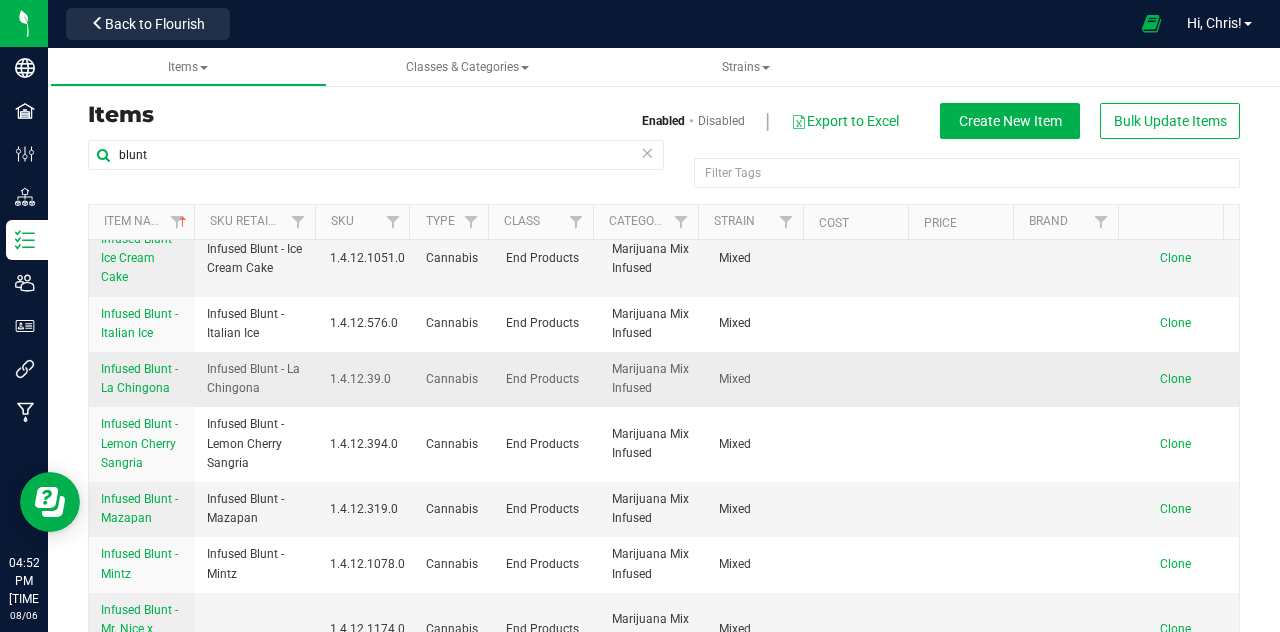 click on "Infused Blunt - La Chingona" at bounding box center [139, 378] 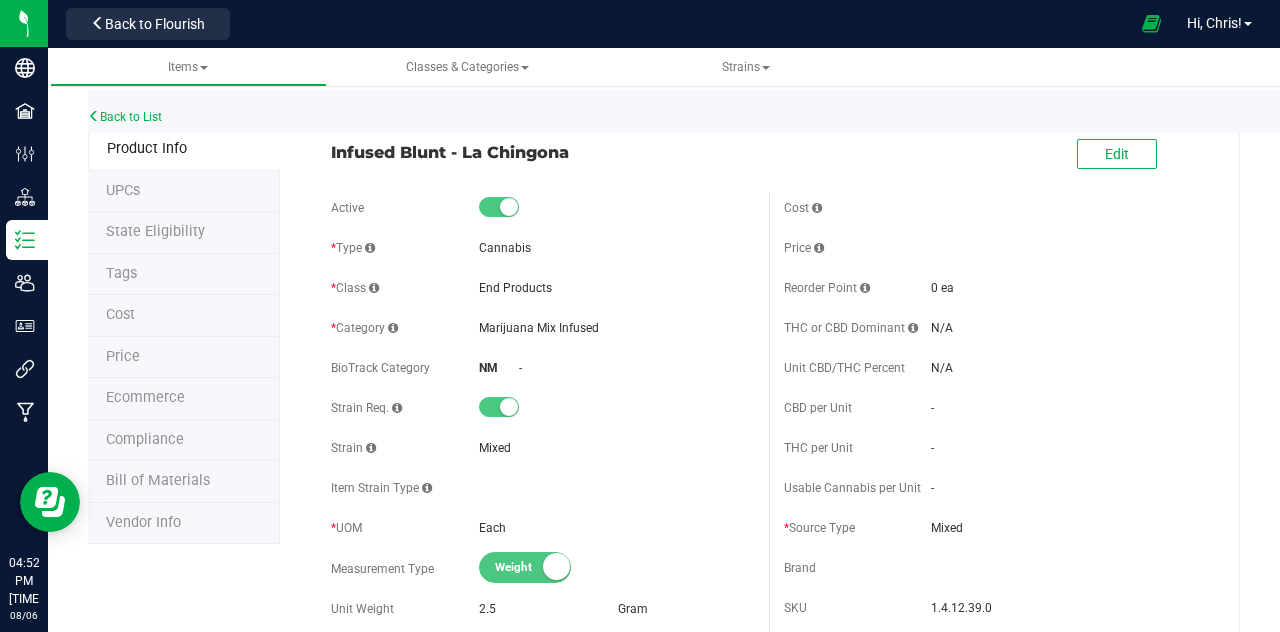 click on "Price" at bounding box center (123, 356) 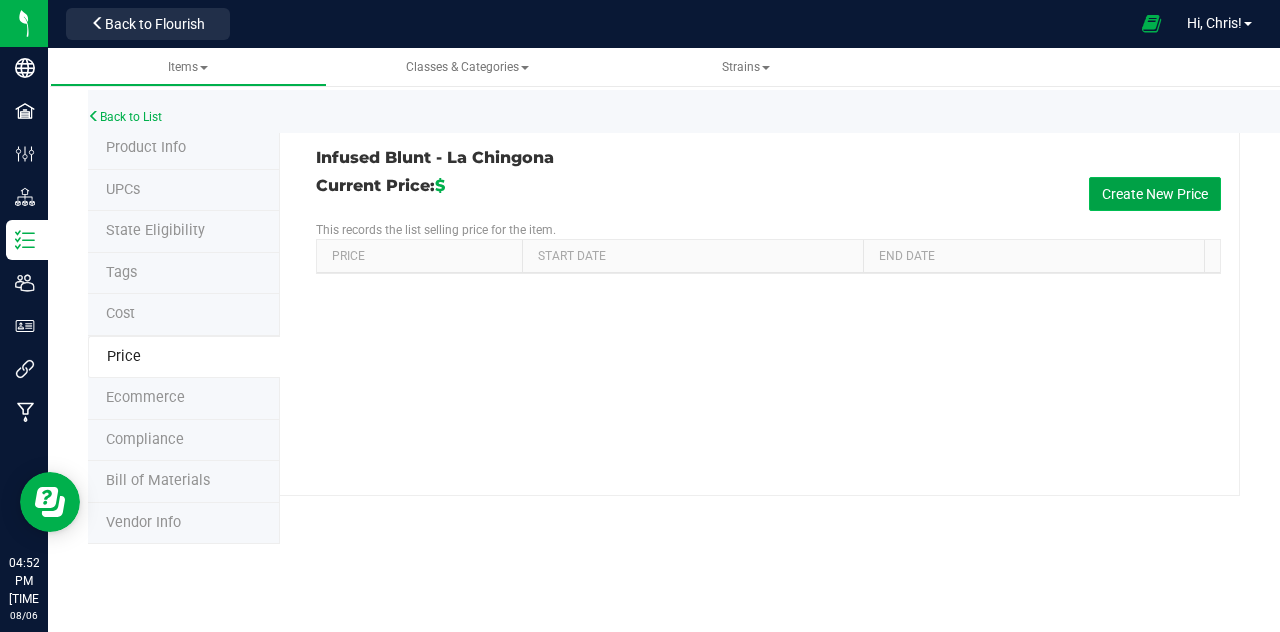 click on "Create New Price" at bounding box center [1155, 194] 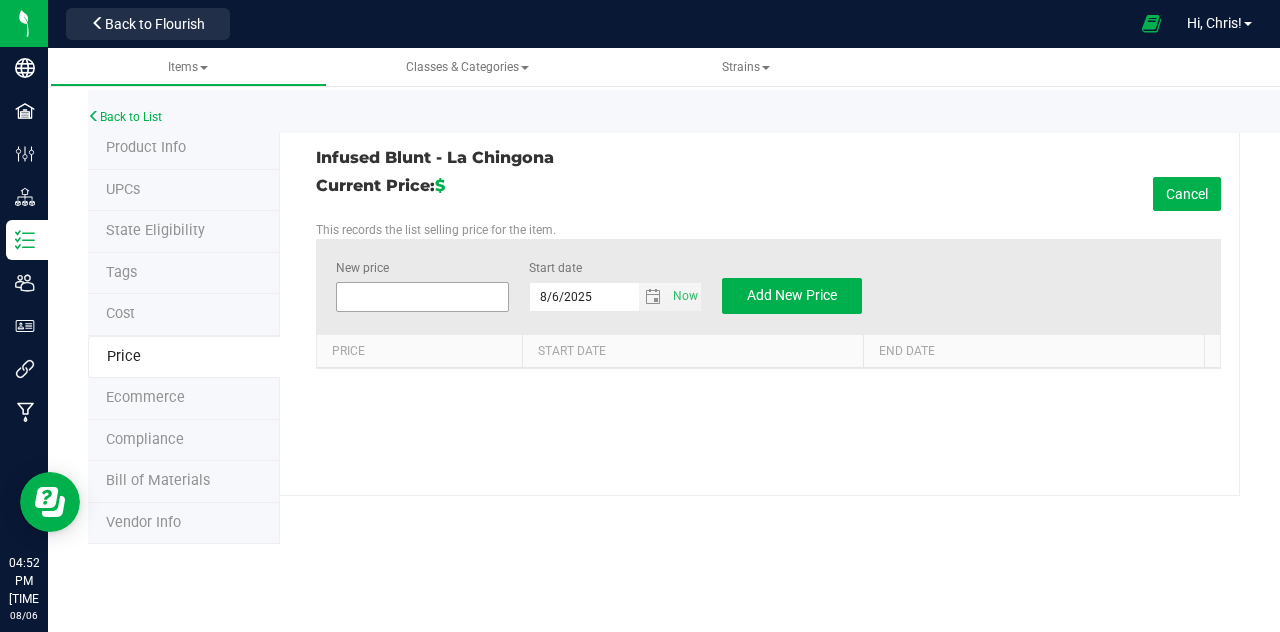 click at bounding box center (422, 297) 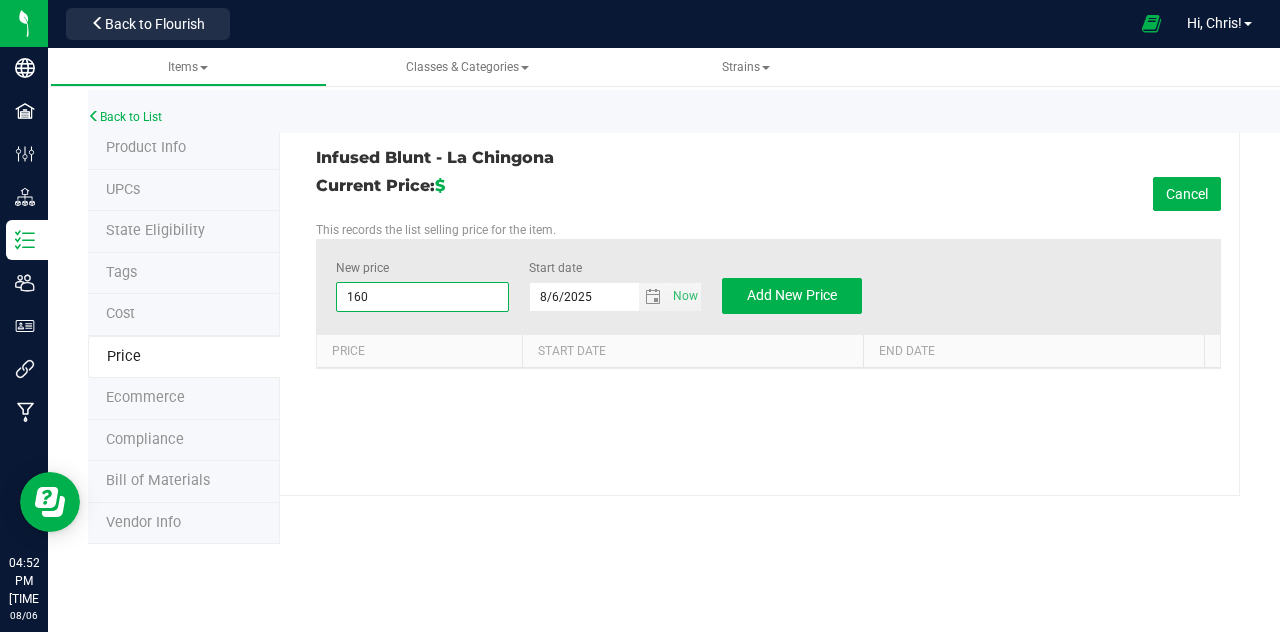 type on "16" 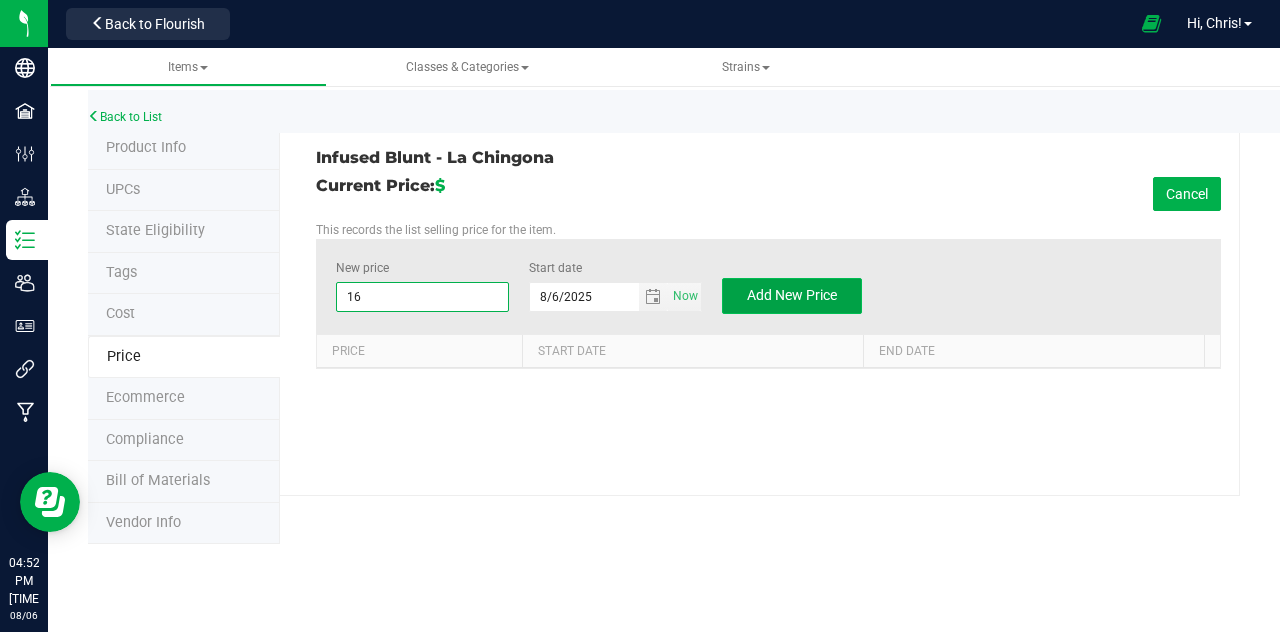 click on "Add New Price" at bounding box center [792, 296] 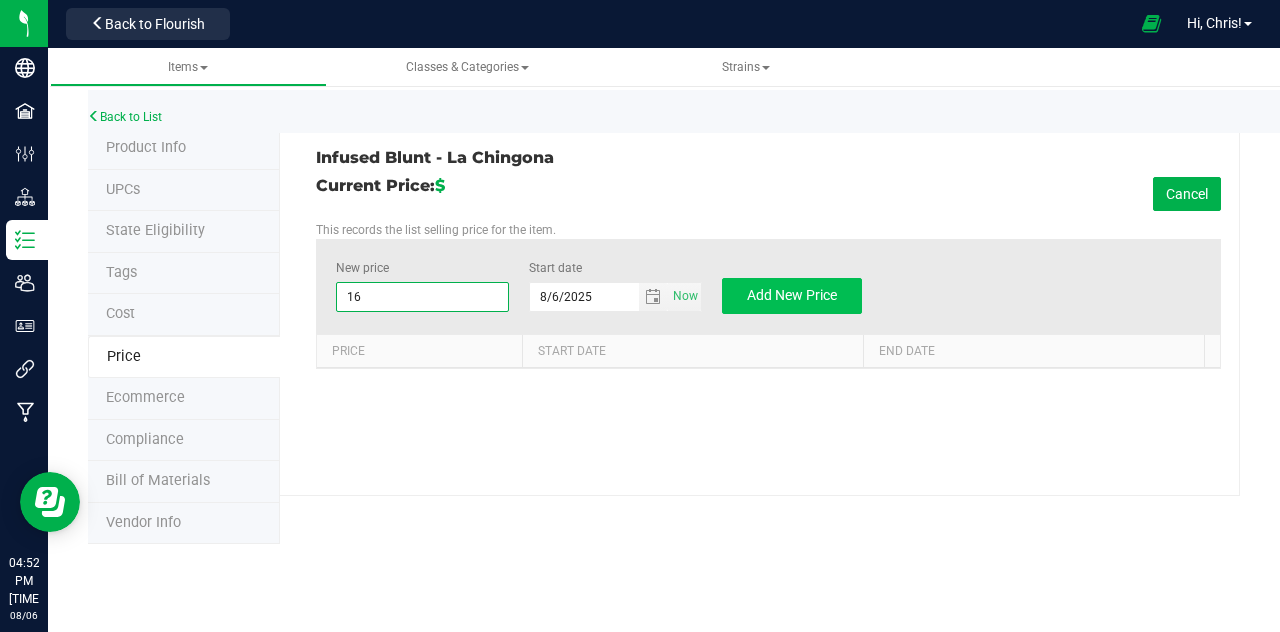 type on "$0.00000" 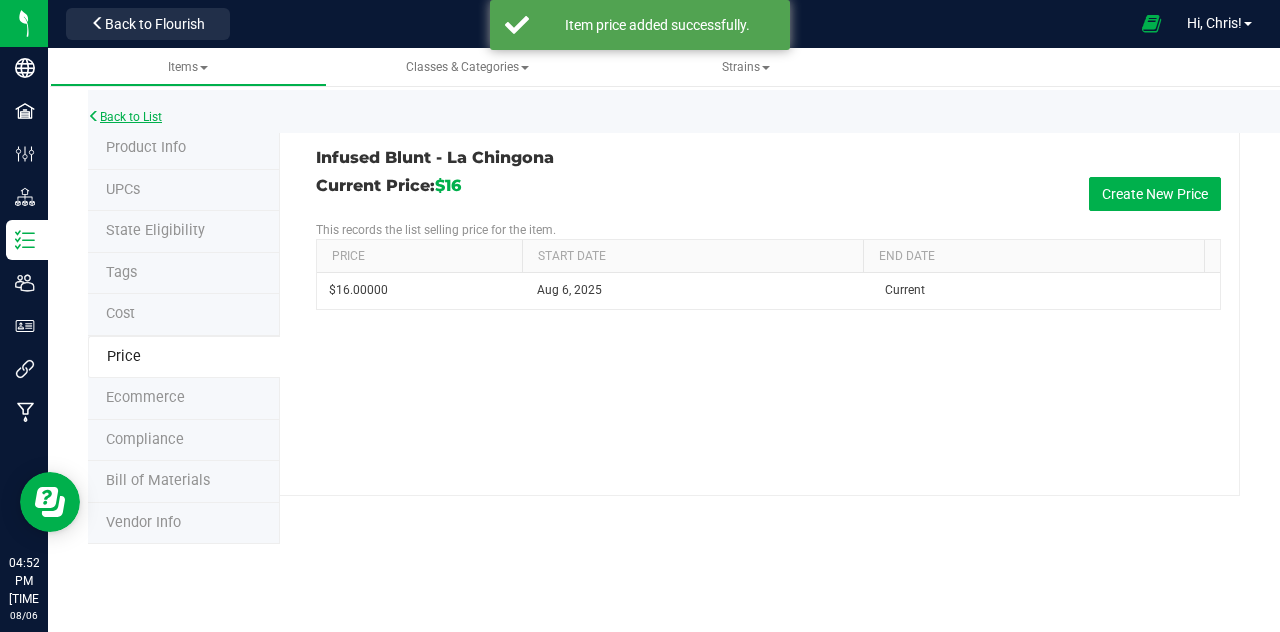 click on "Back to List" at bounding box center [125, 117] 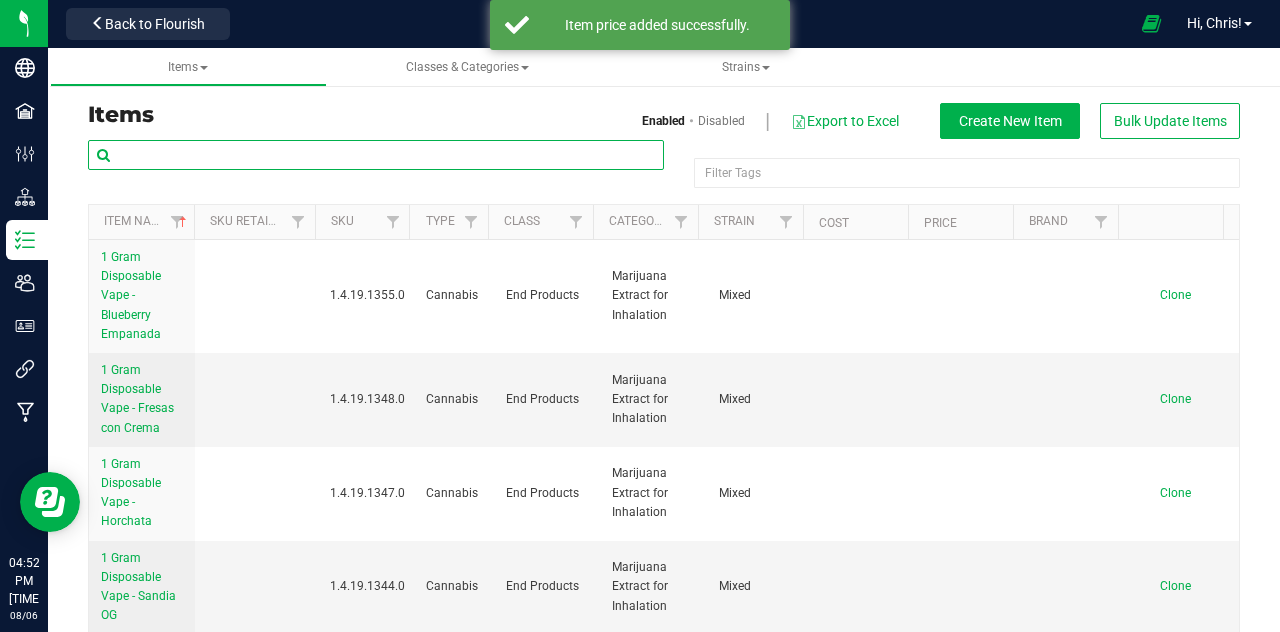 click at bounding box center (376, 155) 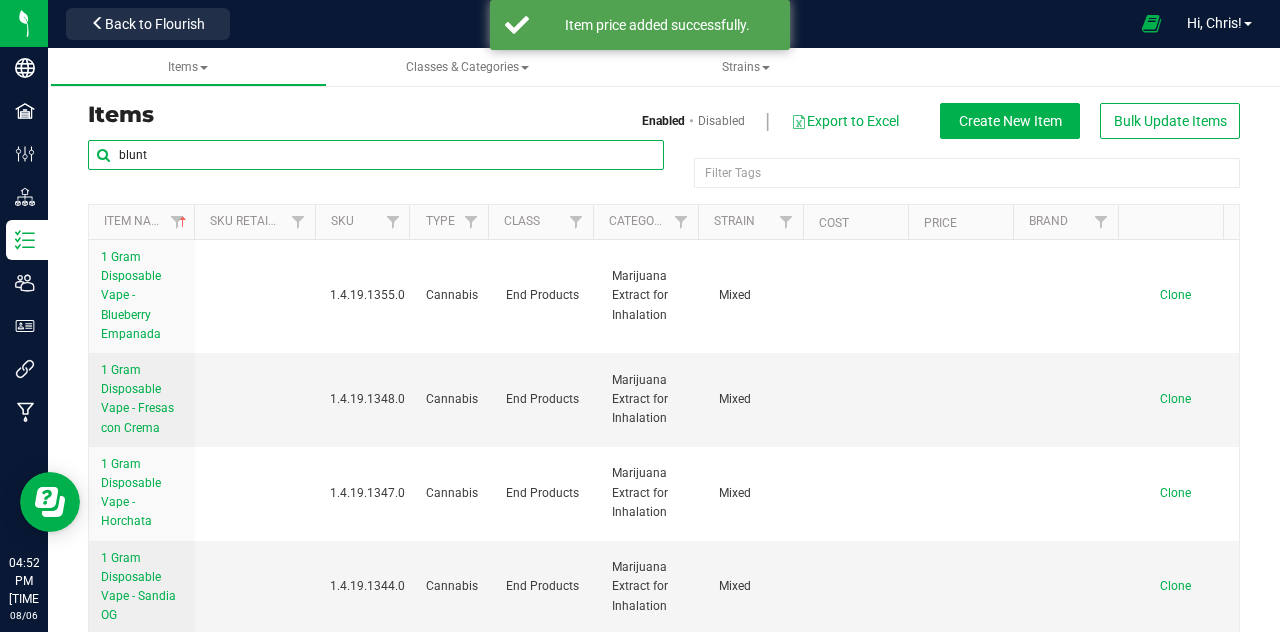 type on "blunt" 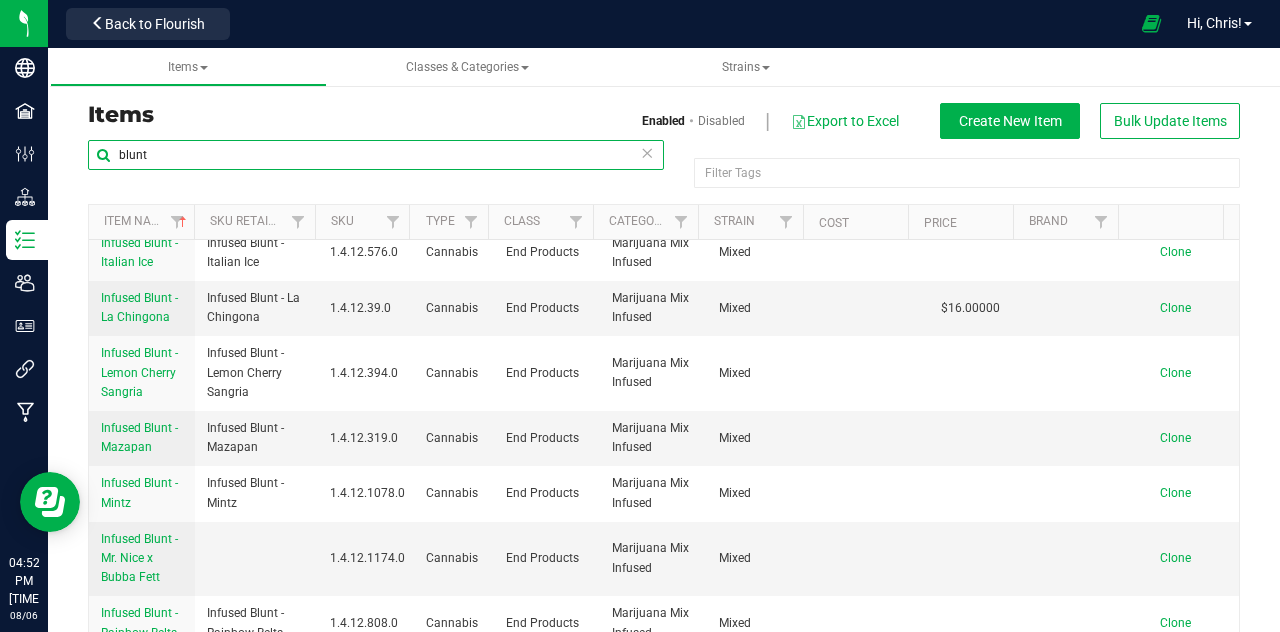 scroll, scrollTop: 1200, scrollLeft: 0, axis: vertical 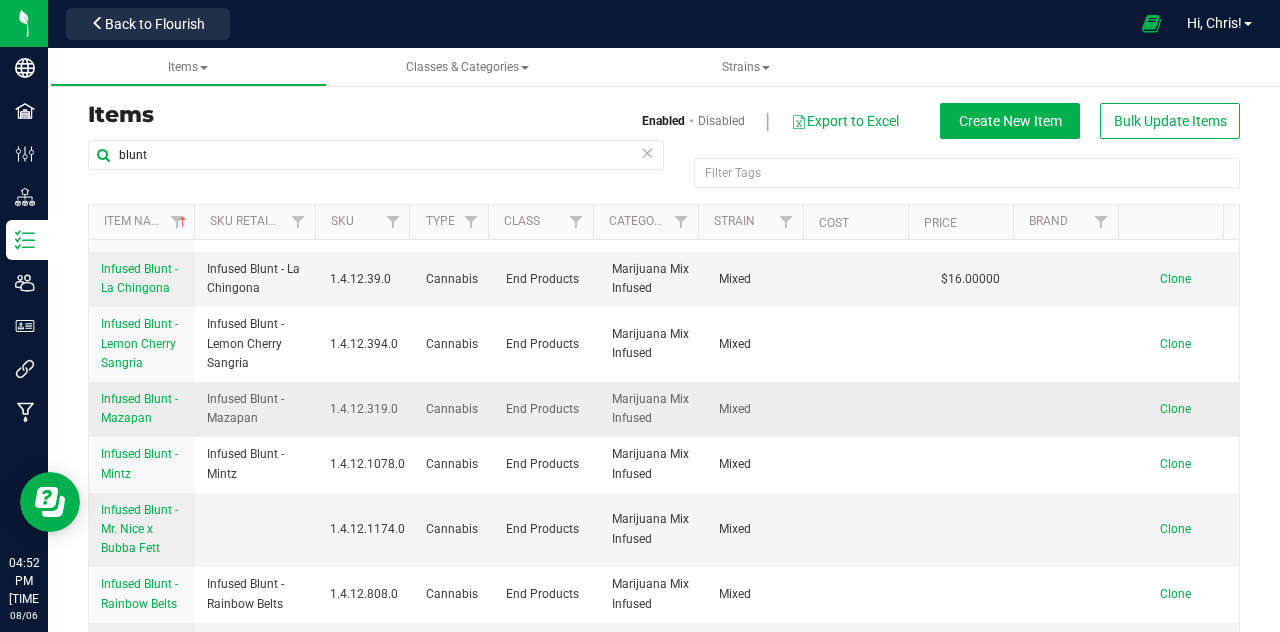 click on "Infused Blunt - Mazapan" at bounding box center [139, 408] 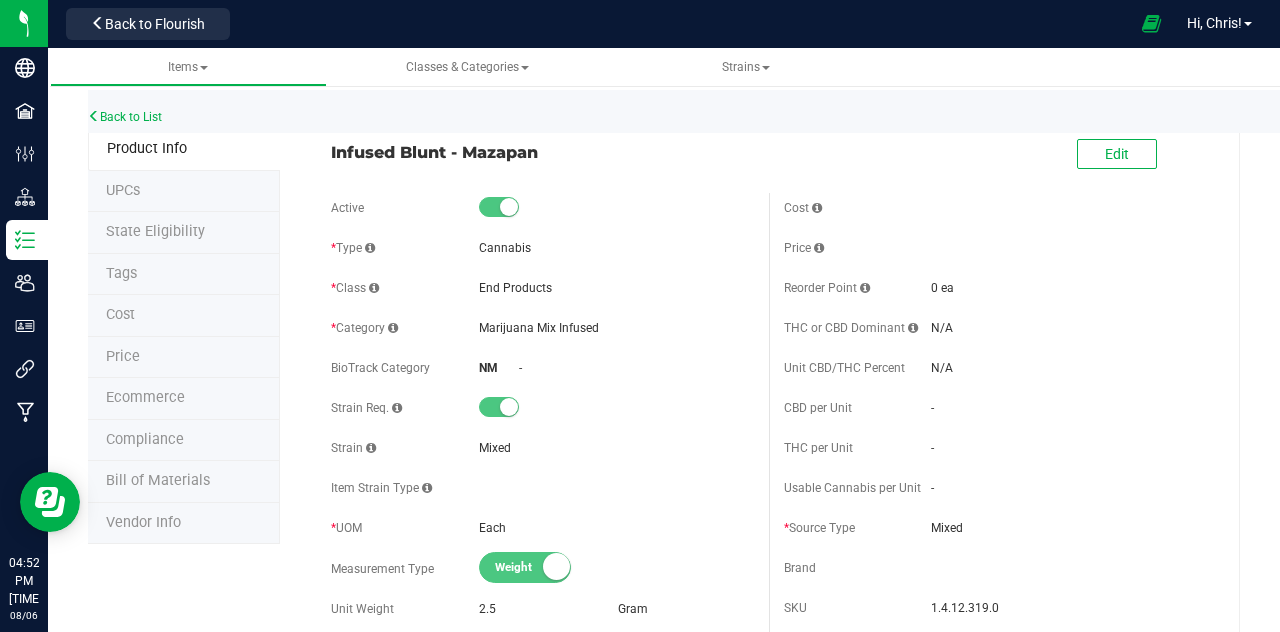 click on "Price" at bounding box center [123, 356] 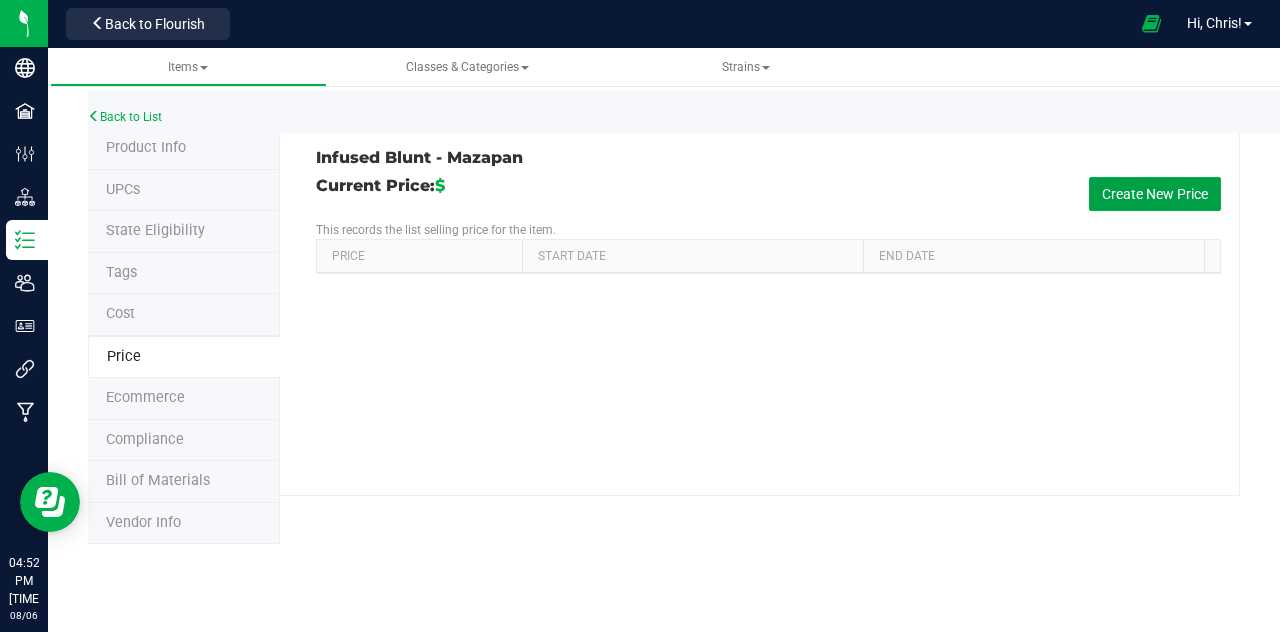 drag, startPoint x: 1178, startPoint y: 192, endPoint x: 1026, endPoint y: 220, distance: 154.55743 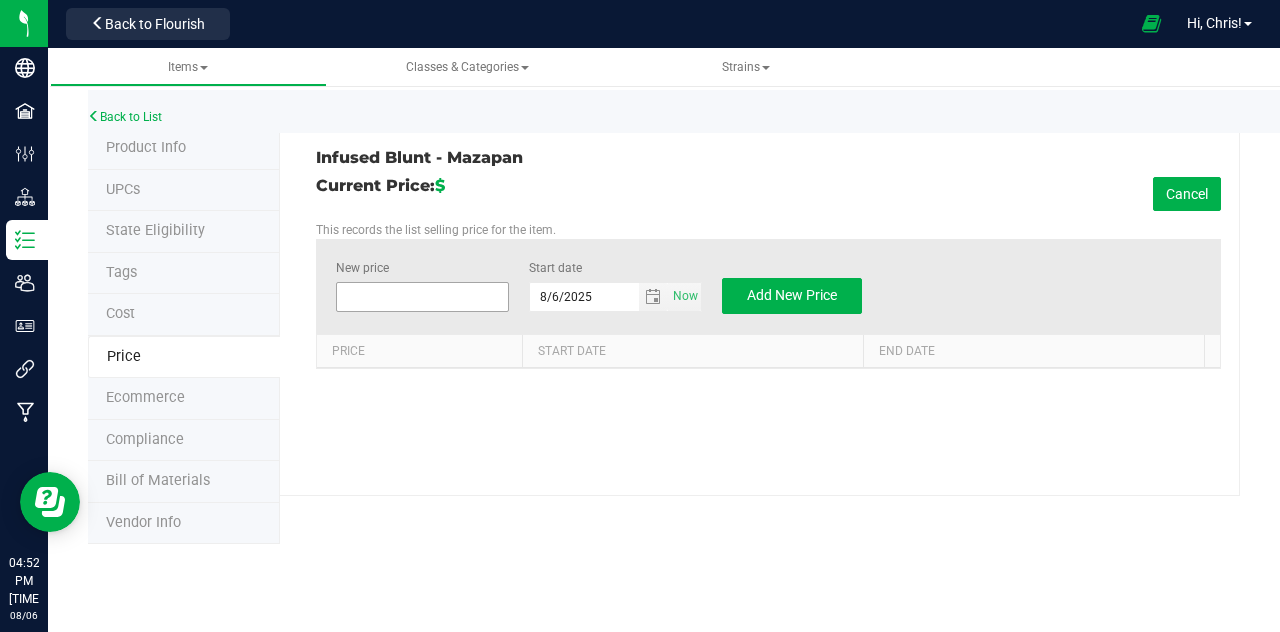 click at bounding box center [422, 297] 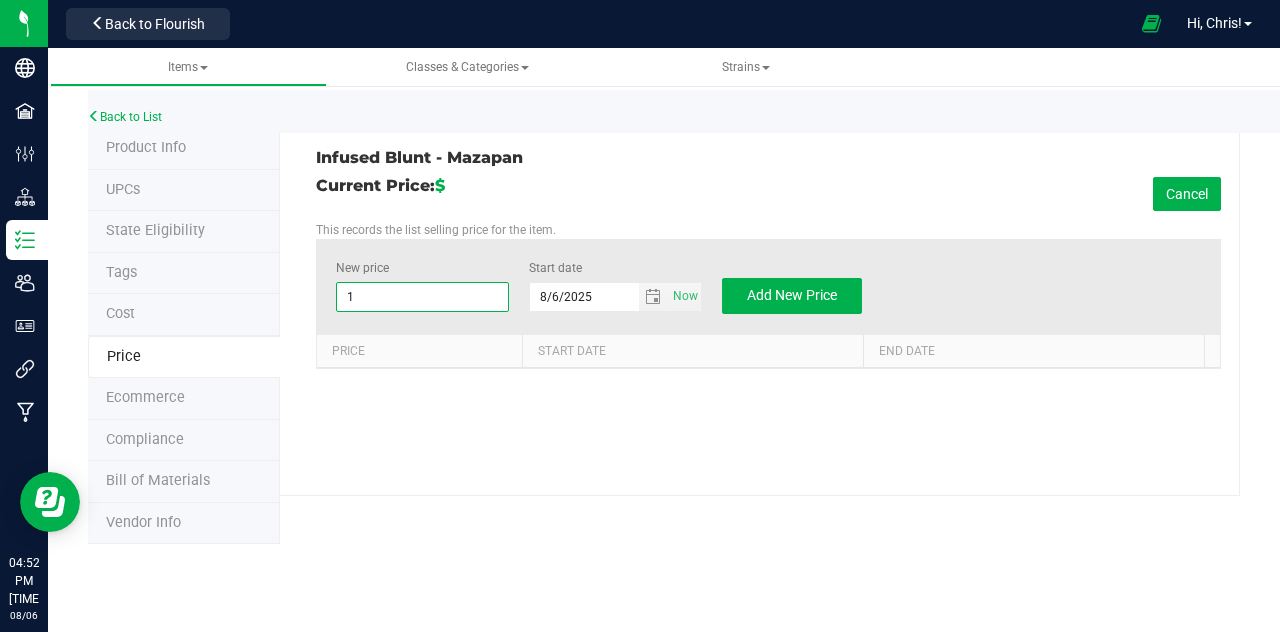type on "16" 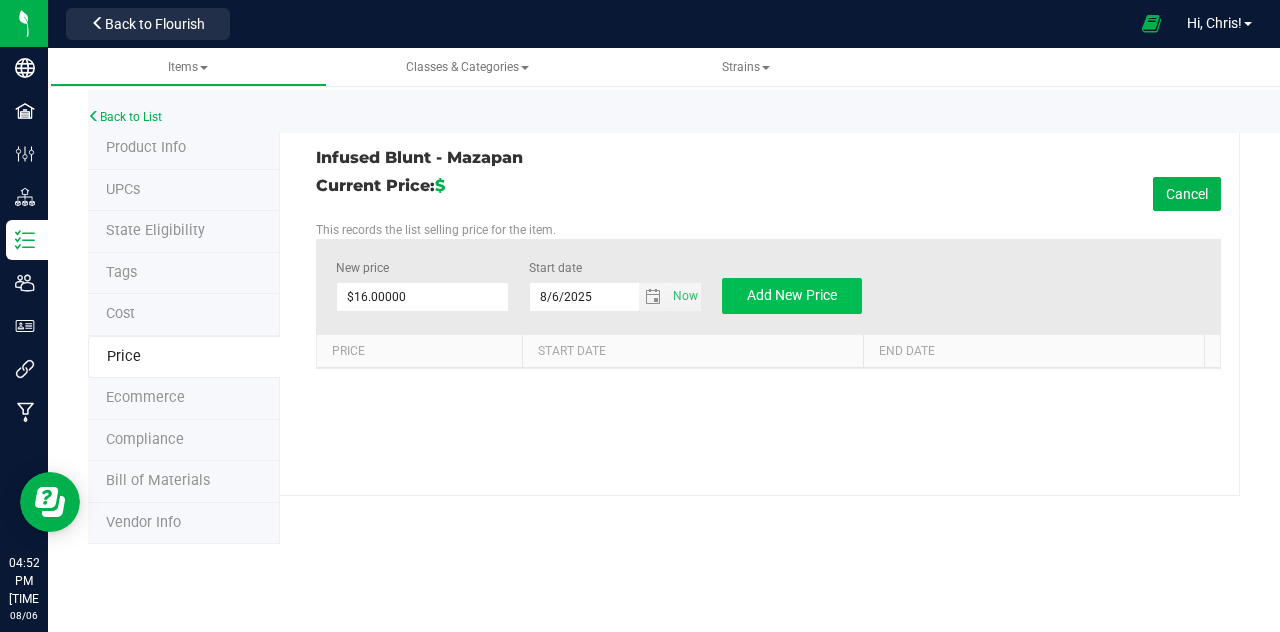 drag, startPoint x: 782, startPoint y: 316, endPoint x: 784, endPoint y: 303, distance: 13.152946 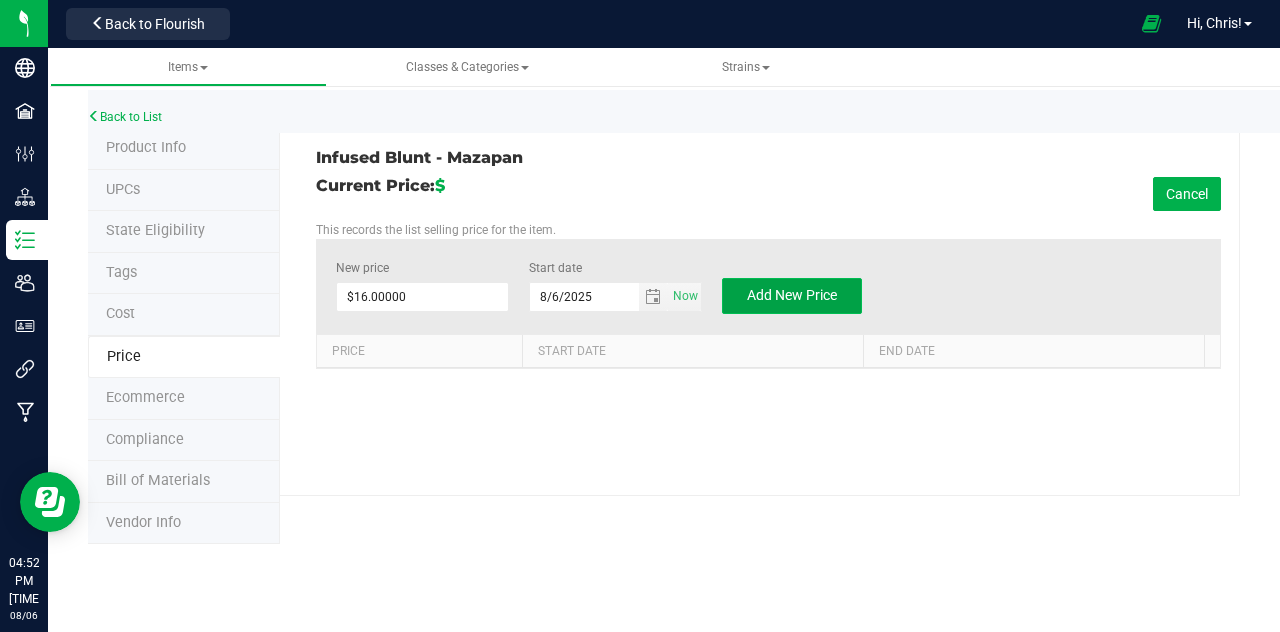 click on "Add New Price" at bounding box center [792, 296] 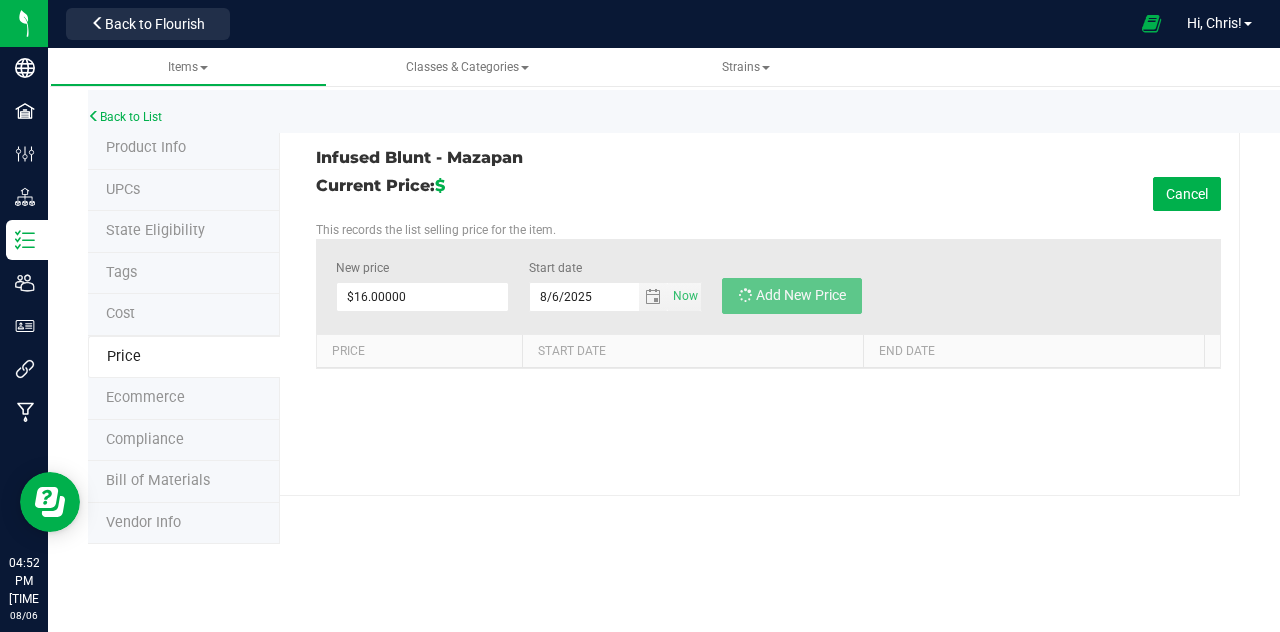 type on "$0.00000" 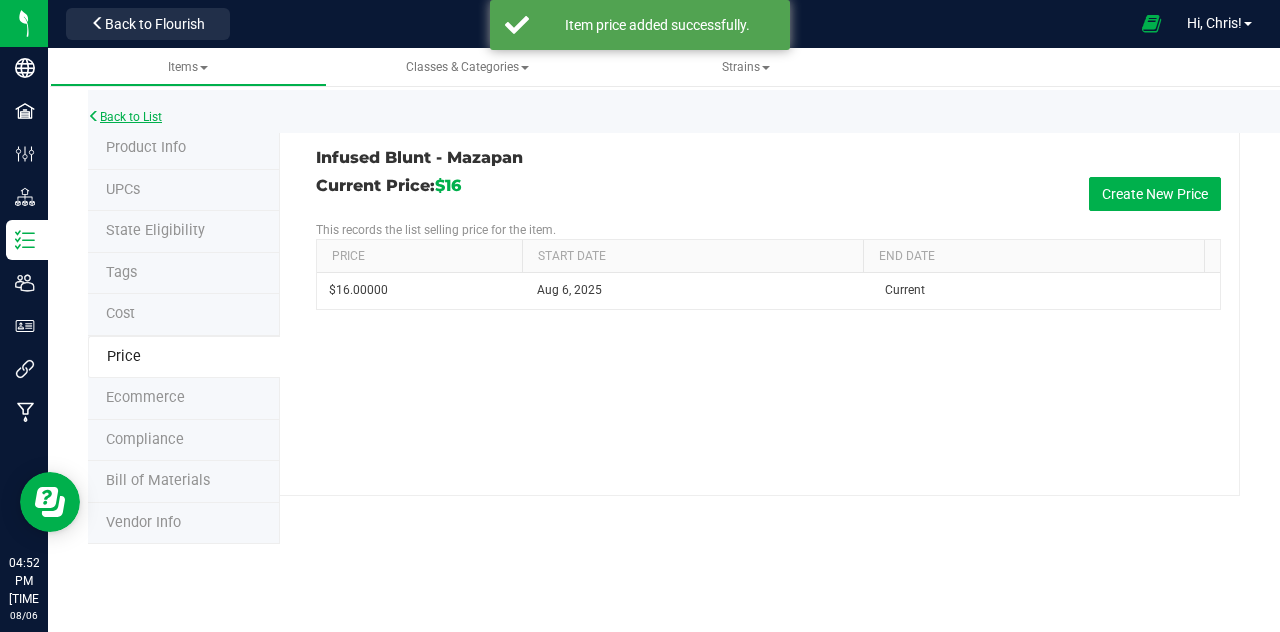 click on "Back to List" at bounding box center (125, 117) 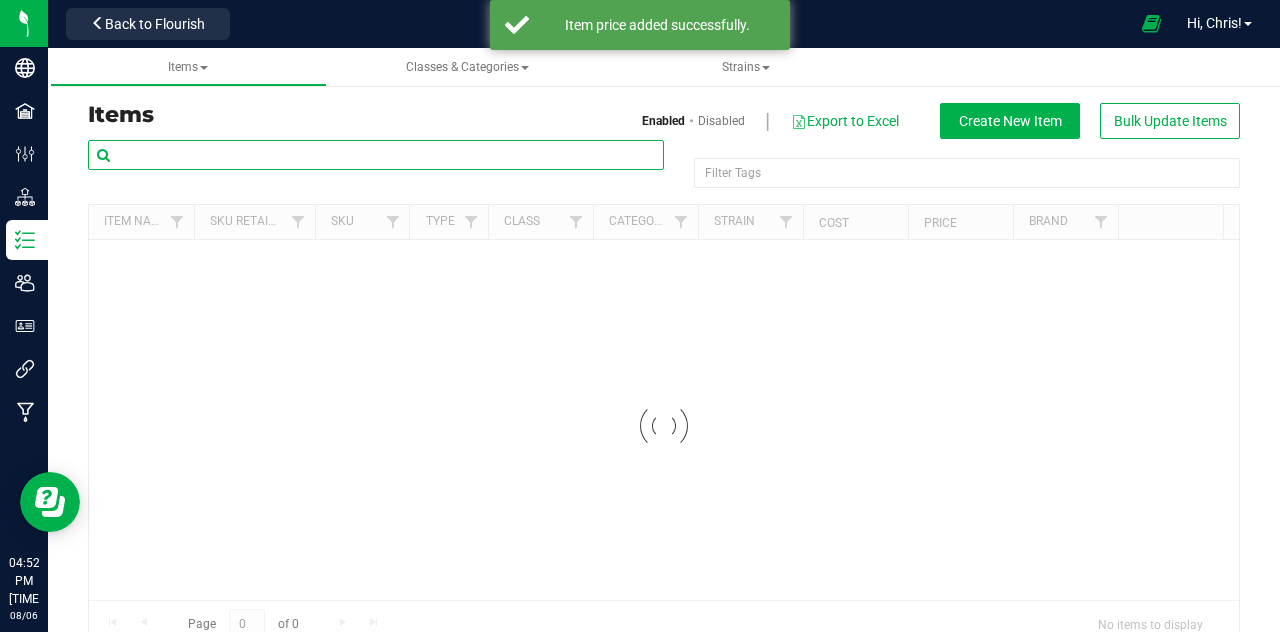 click at bounding box center [376, 155] 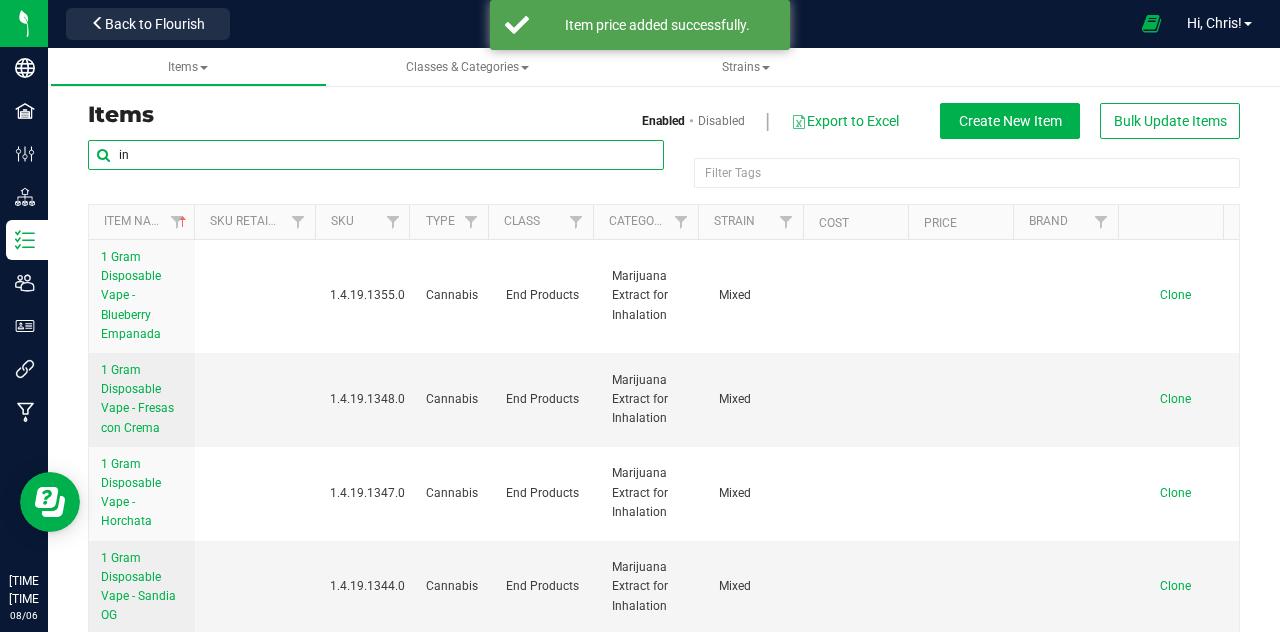 type on "i" 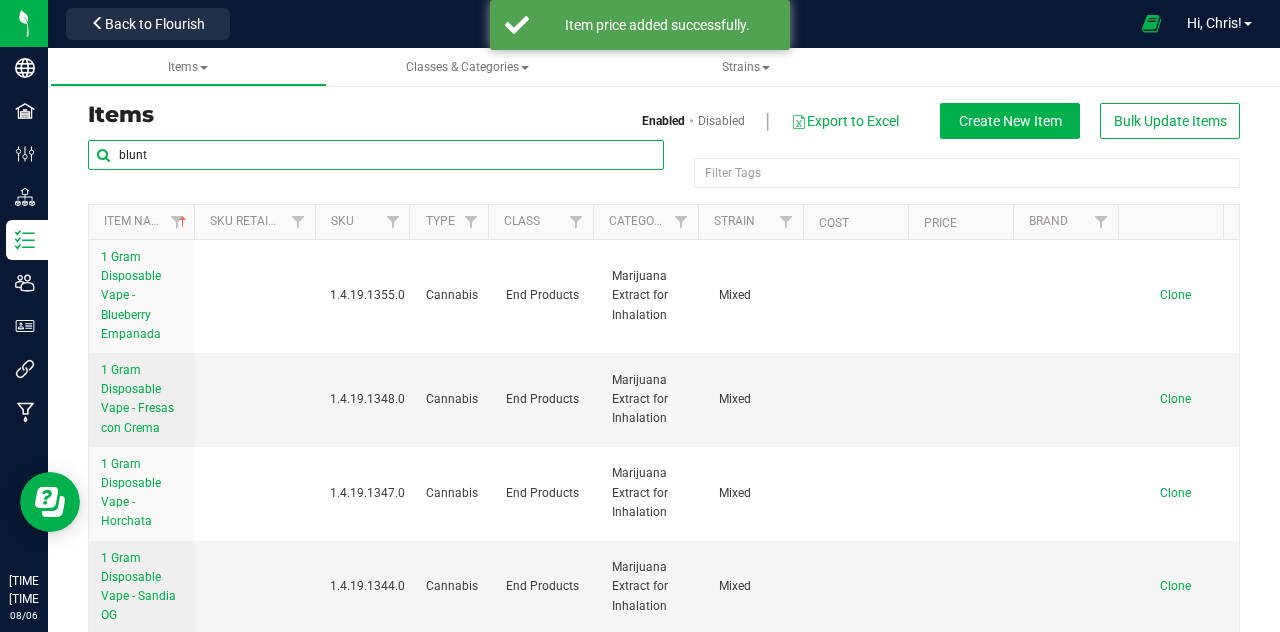 type on "blunt" 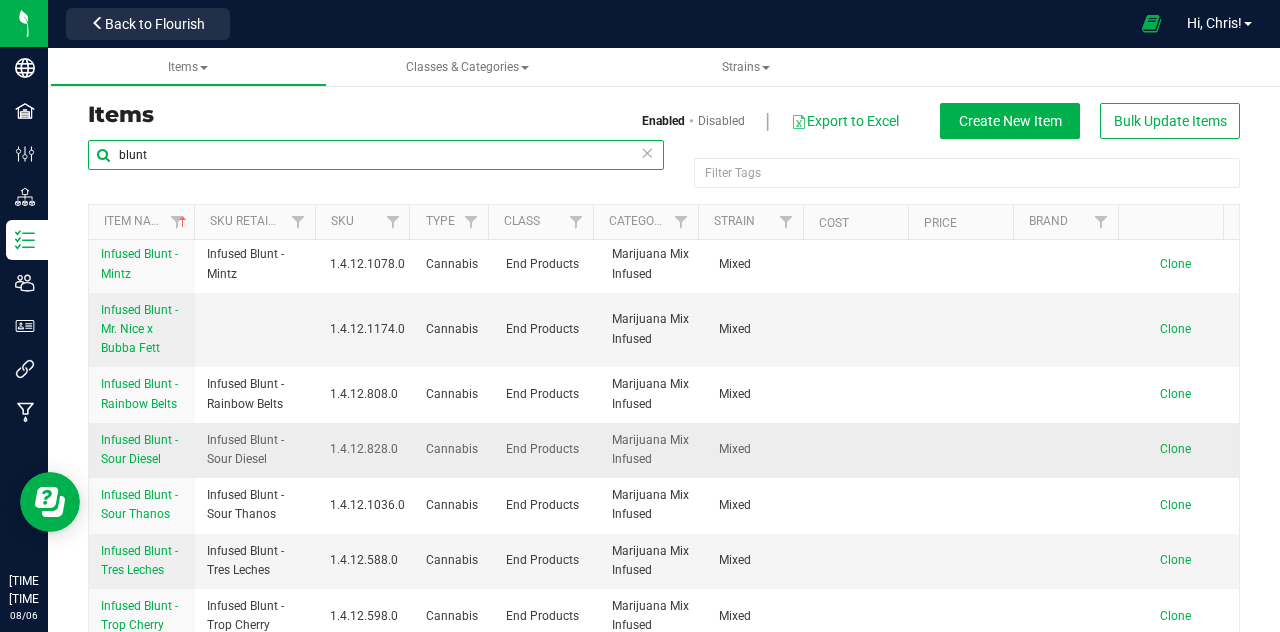 scroll, scrollTop: 1500, scrollLeft: 0, axis: vertical 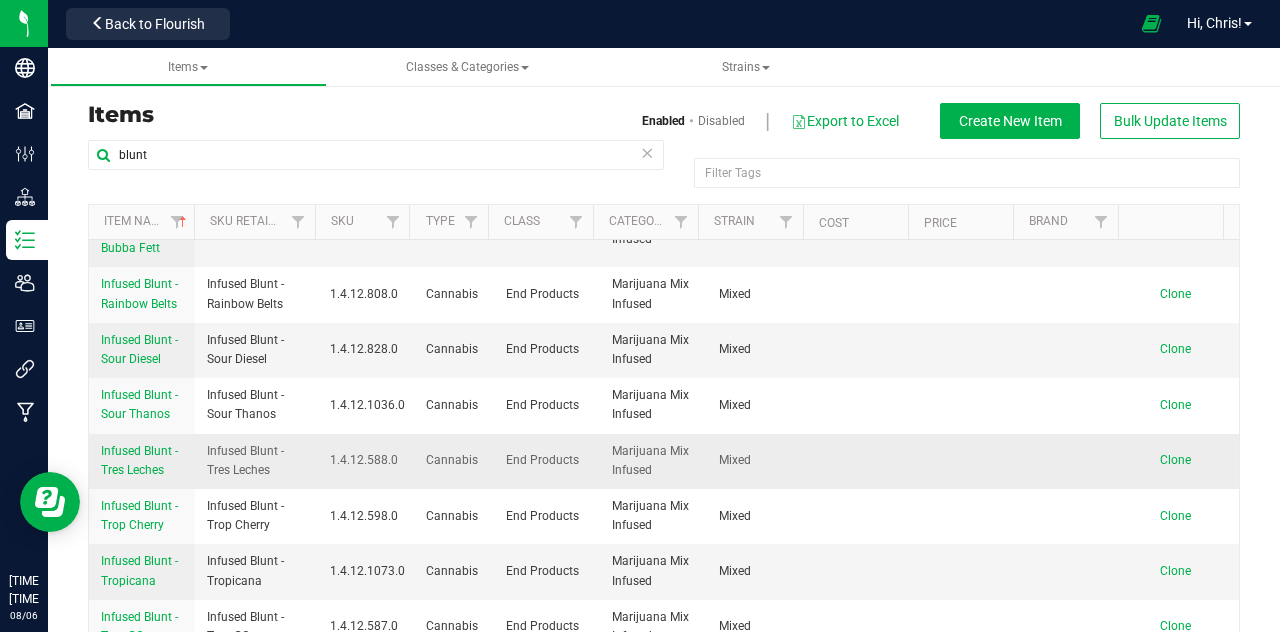 click on "Infused Blunt - Tres Leches" at bounding box center [139, 460] 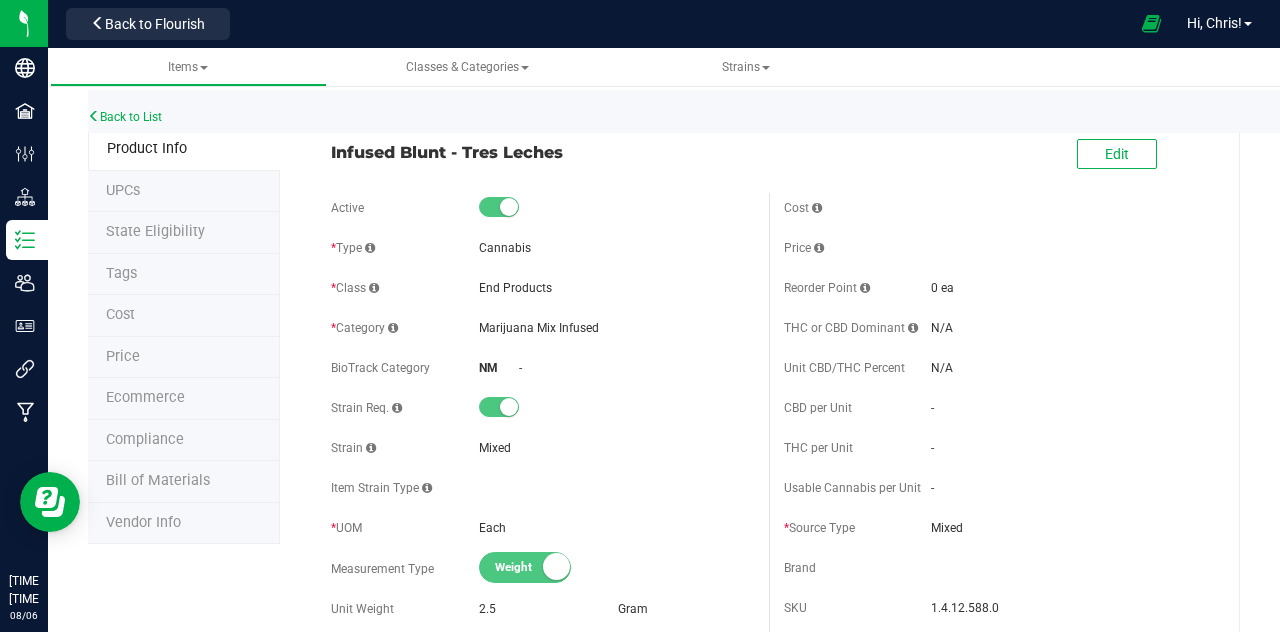click on "Price" at bounding box center [123, 356] 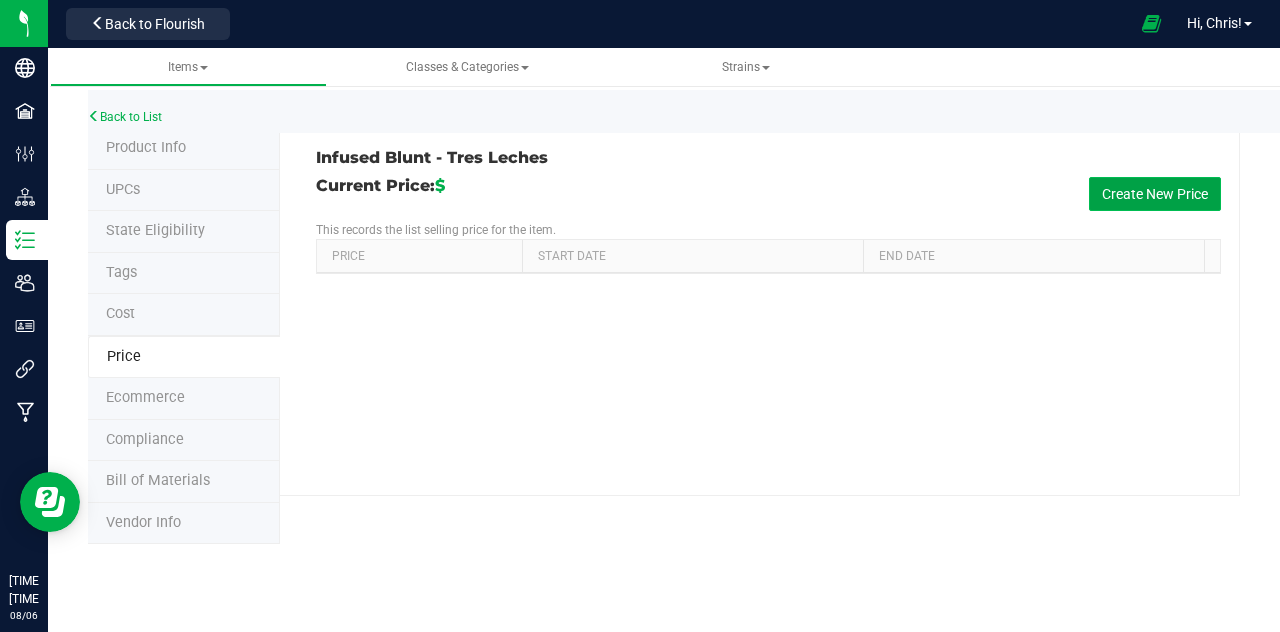click on "Create New Price" at bounding box center (1155, 194) 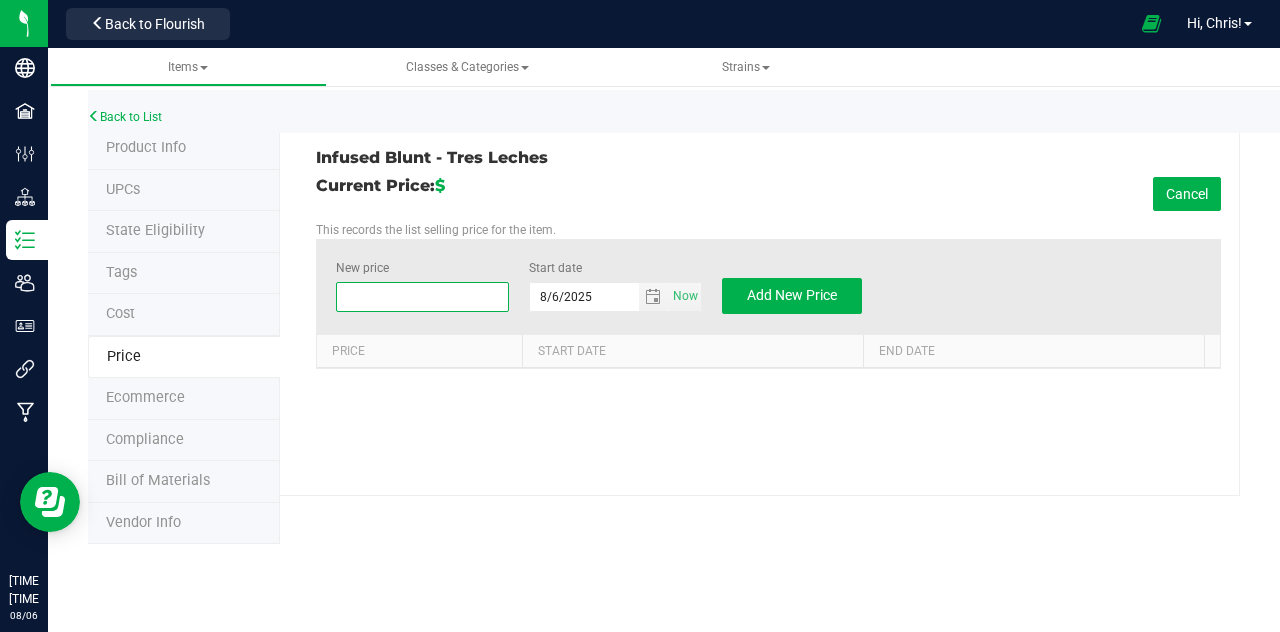 click at bounding box center [422, 297] 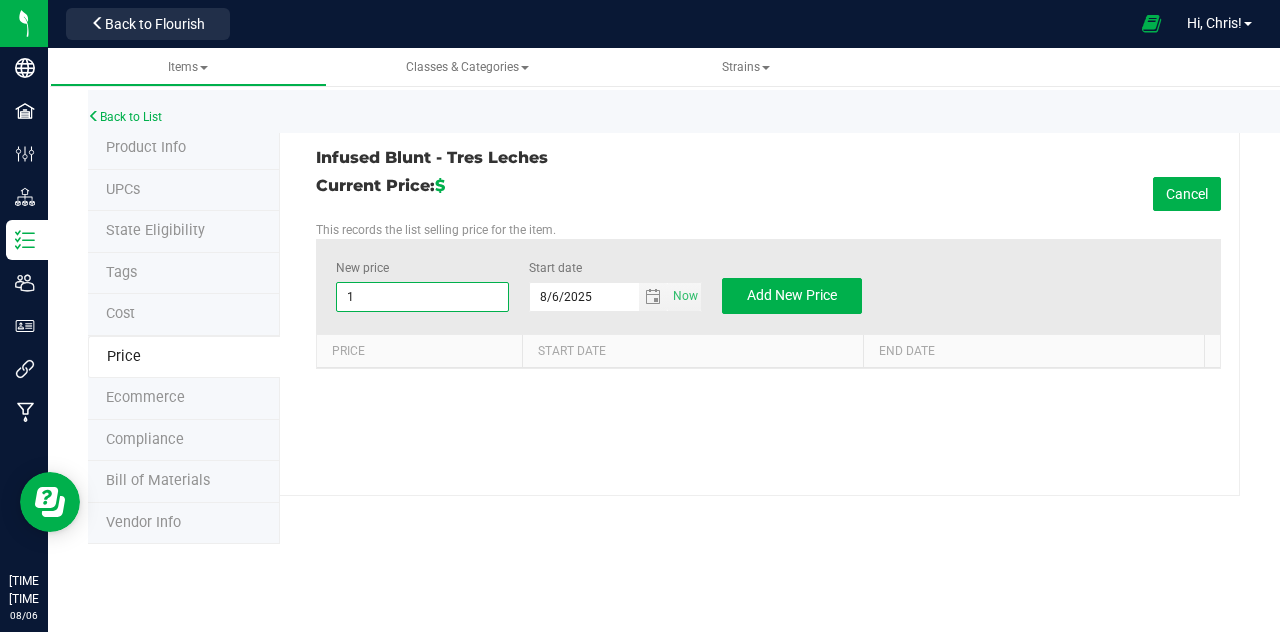 type on "16" 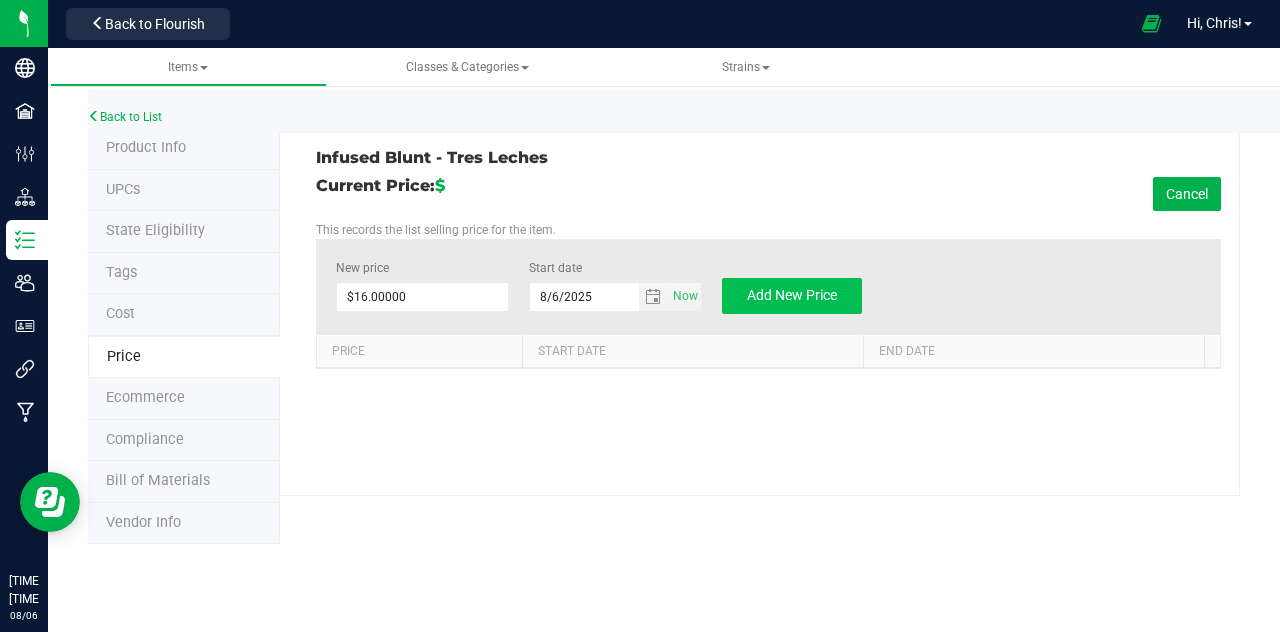 drag, startPoint x: 868, startPoint y: 295, endPoint x: 852, endPoint y: 285, distance: 18.867962 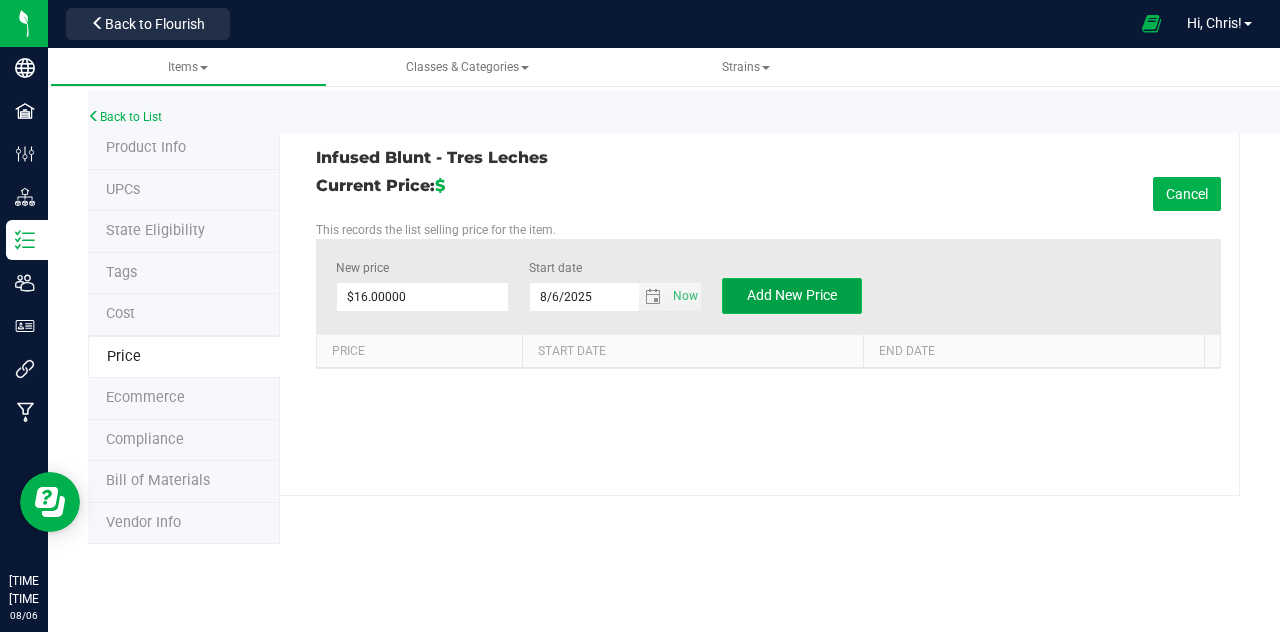 click on "Add New Price" at bounding box center (792, 296) 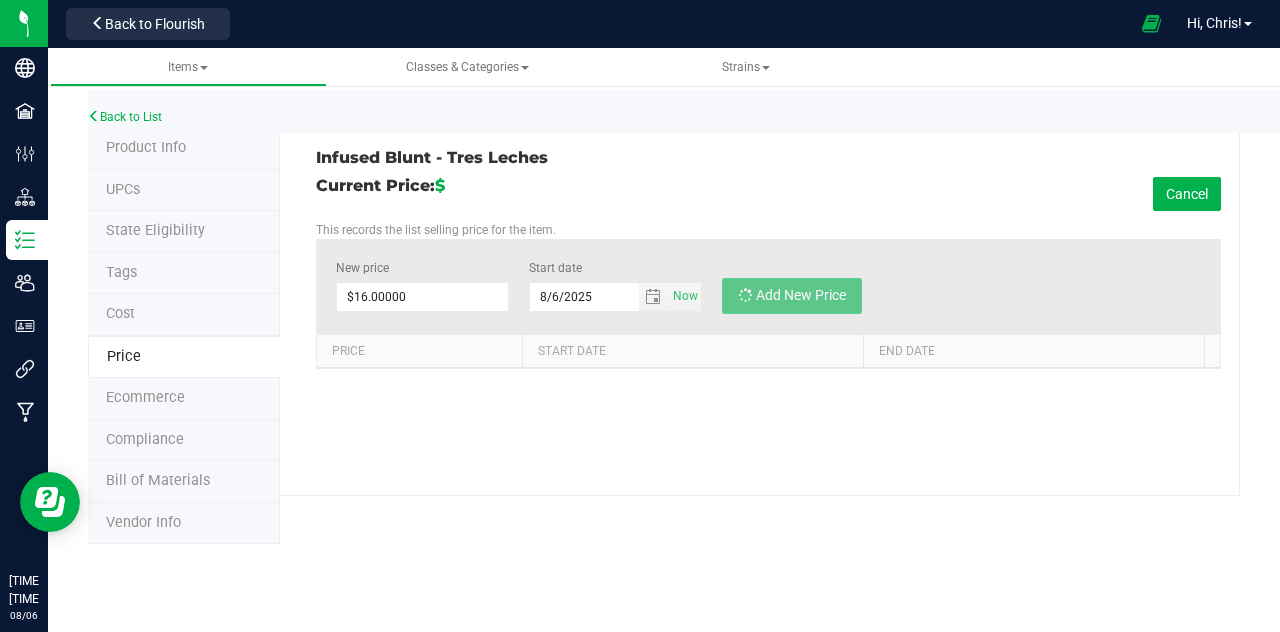 type on "$0.00000" 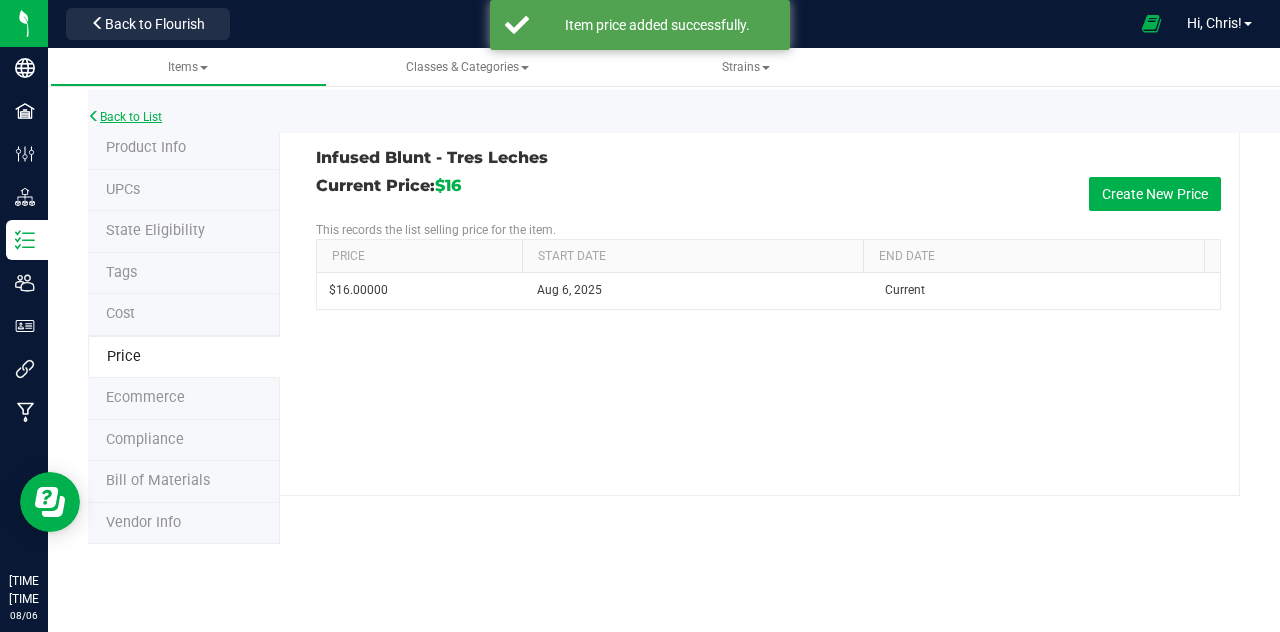 click on "Back to List" at bounding box center [125, 117] 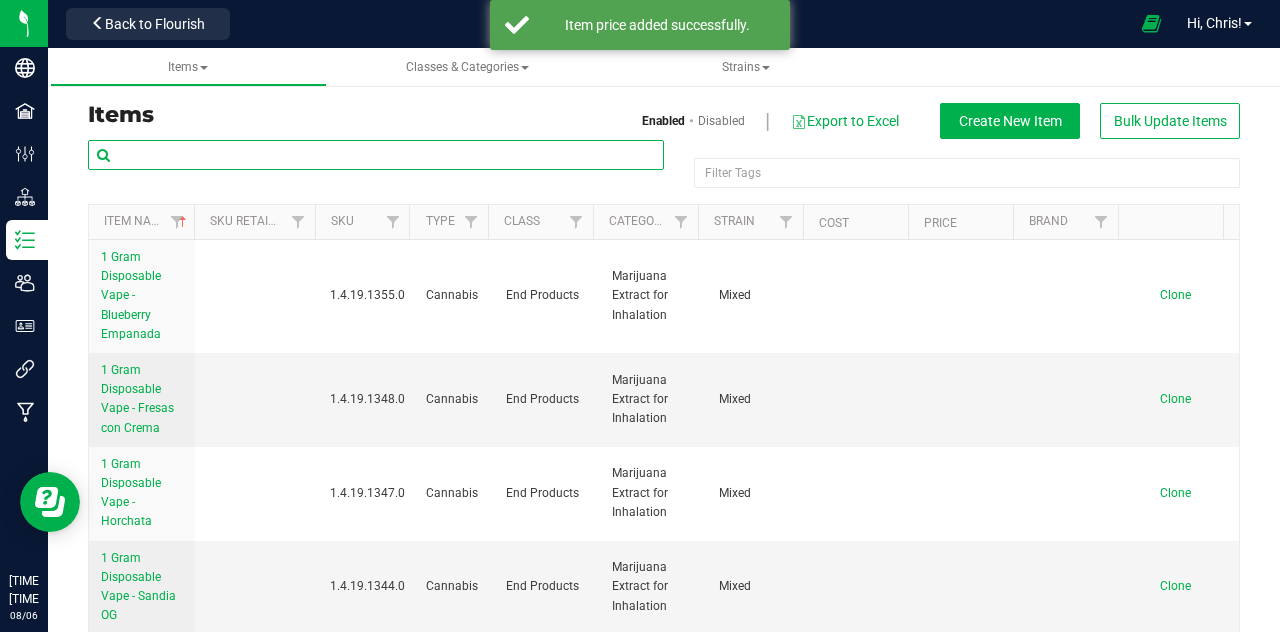 click at bounding box center (376, 155) 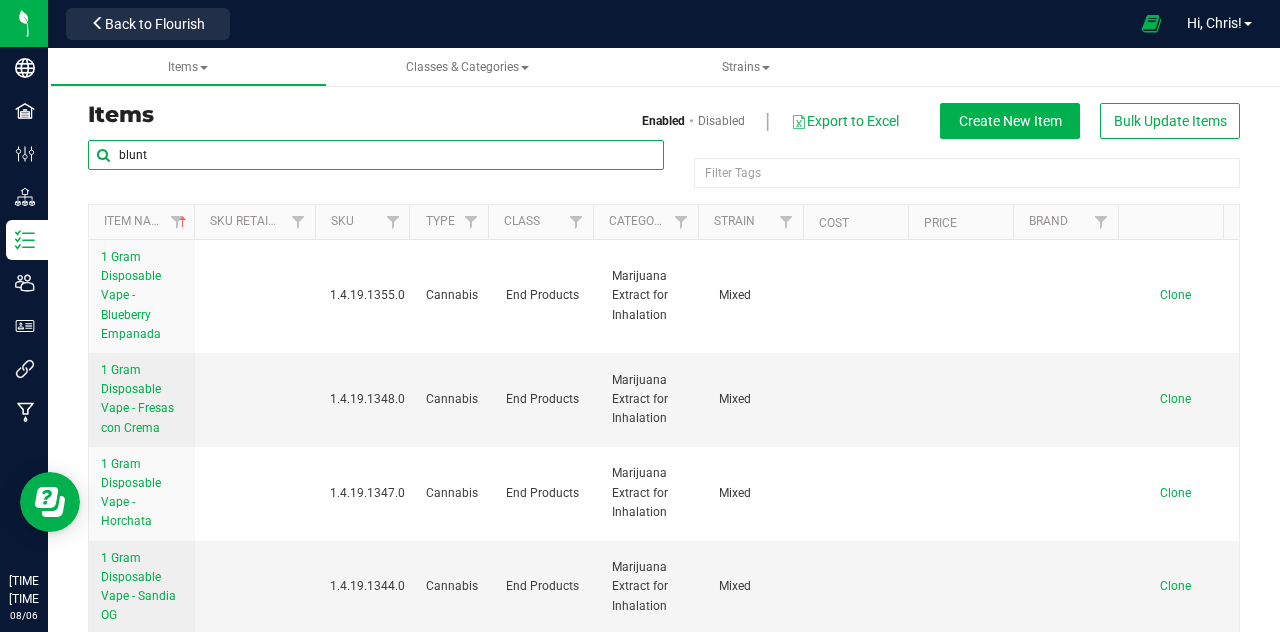 type on "blunt" 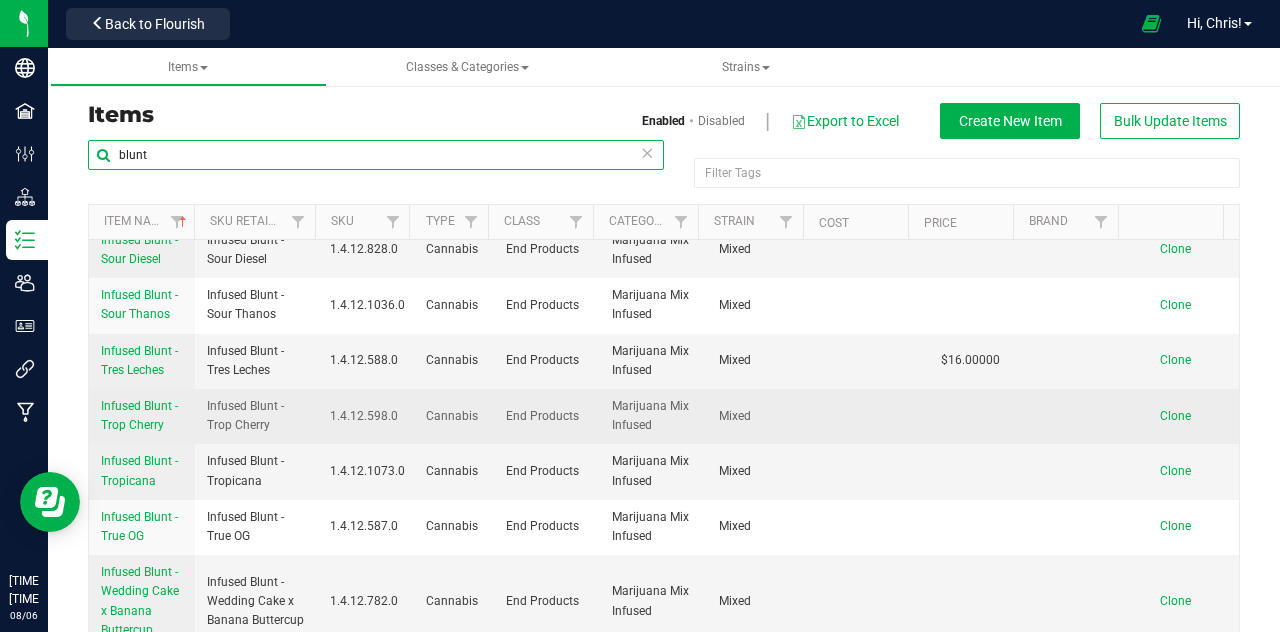 scroll, scrollTop: 1653, scrollLeft: 0, axis: vertical 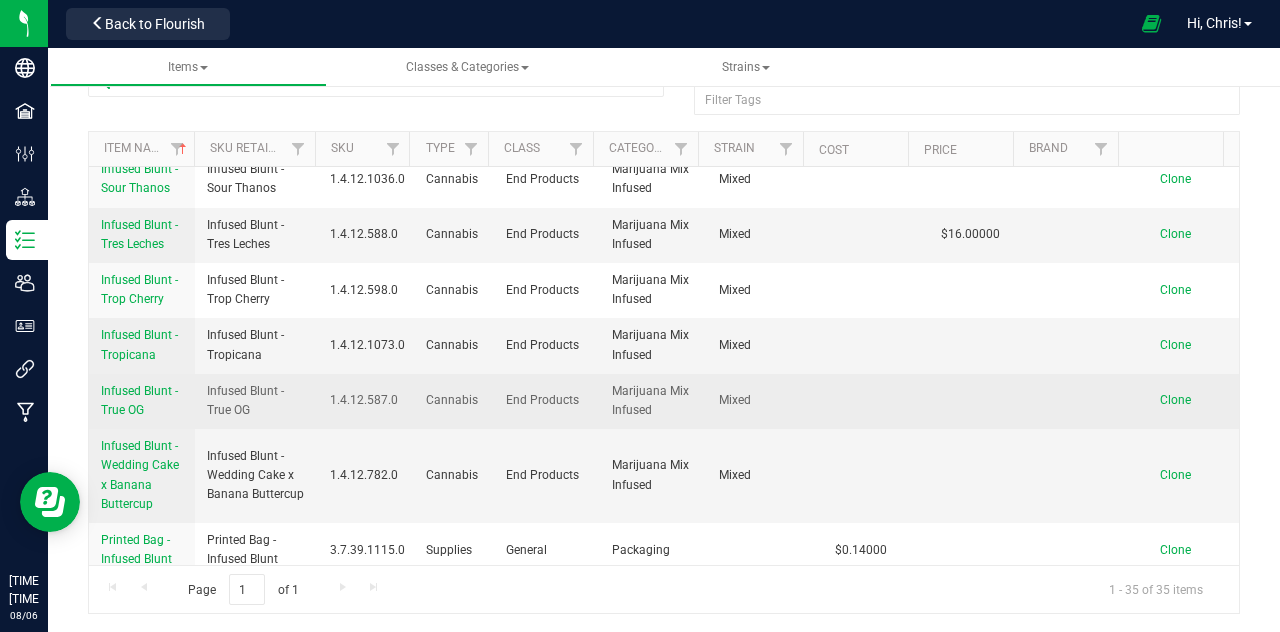 click on "Infused Blunt - True OG" at bounding box center [139, 400] 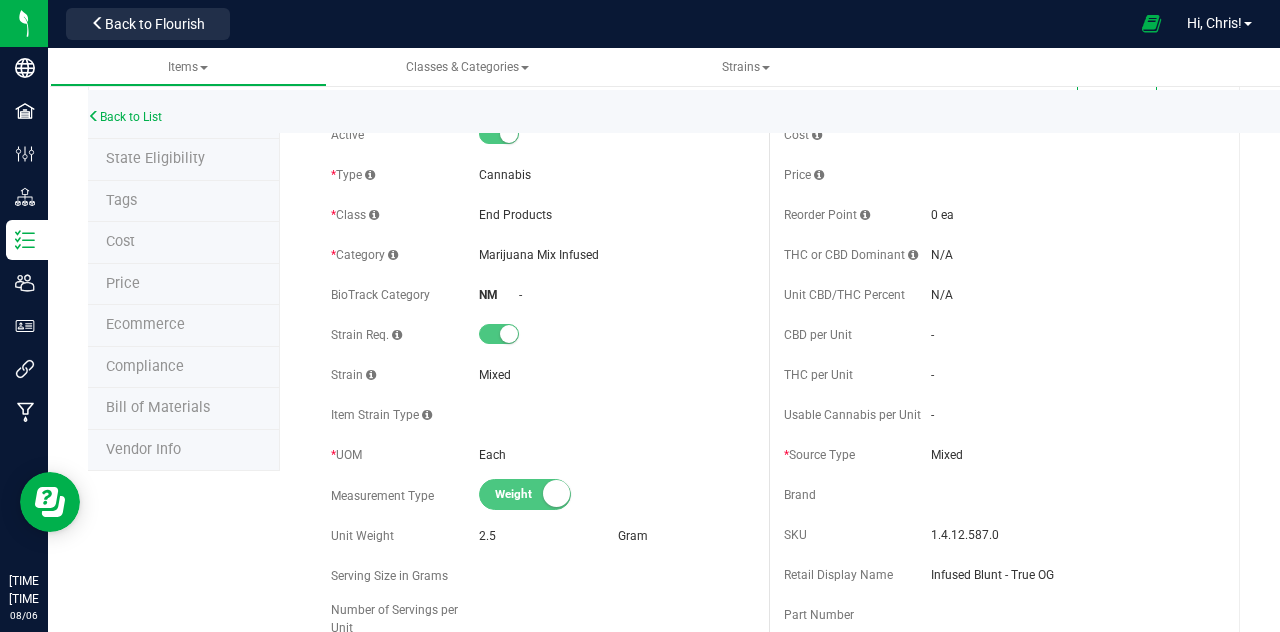 click on "Price" at bounding box center (184, 285) 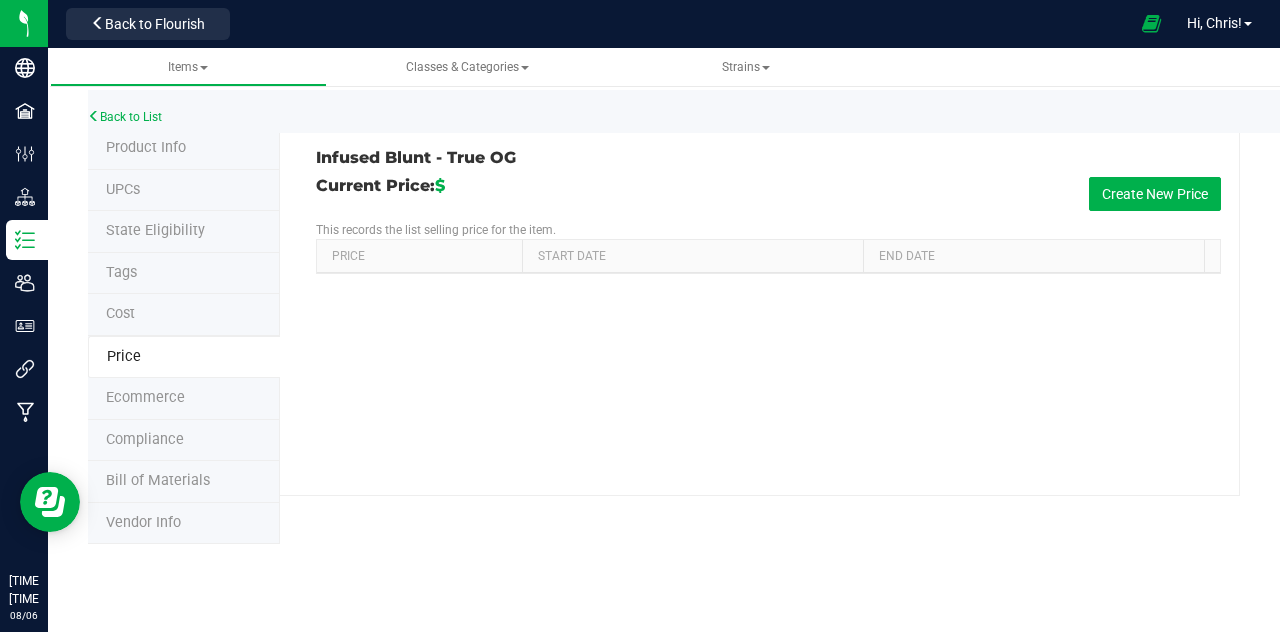 scroll, scrollTop: 0, scrollLeft: 0, axis: both 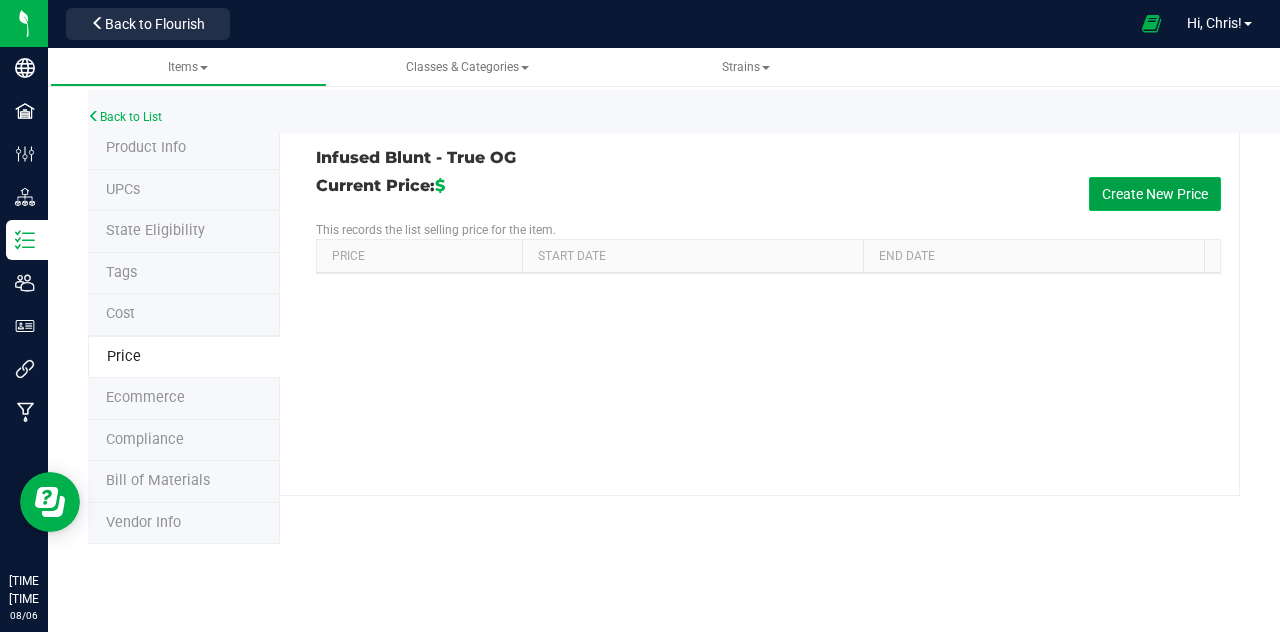 click on "Create New Price" at bounding box center [1155, 194] 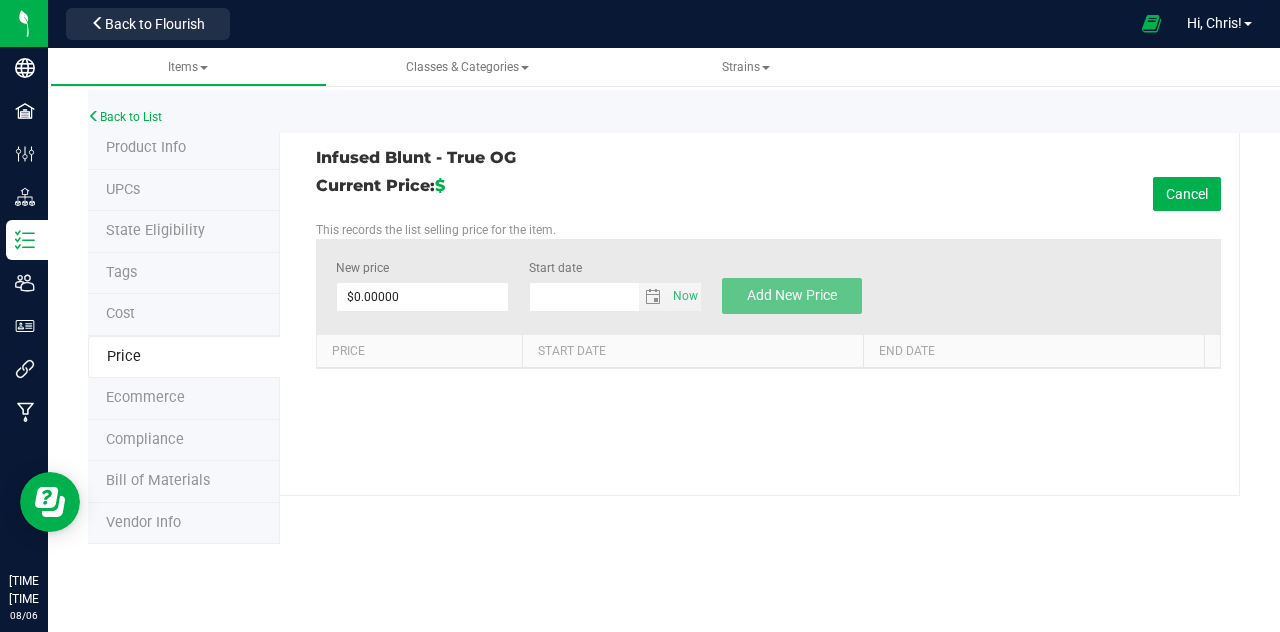type on "8/6/2025" 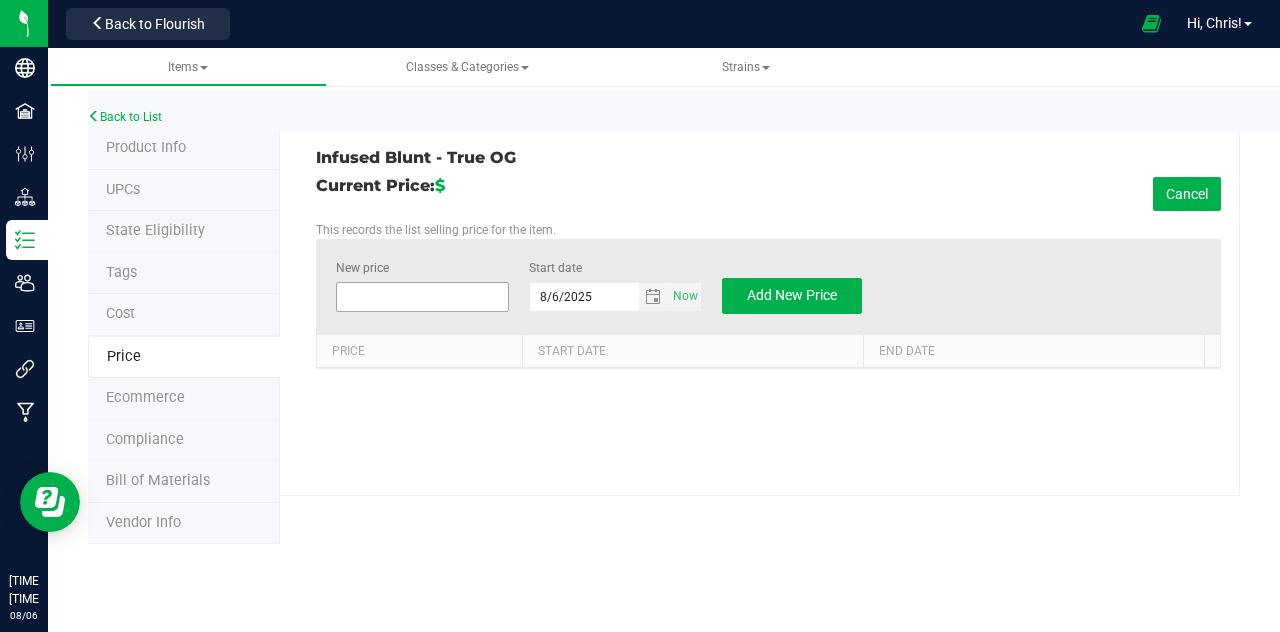 click at bounding box center [422, 297] 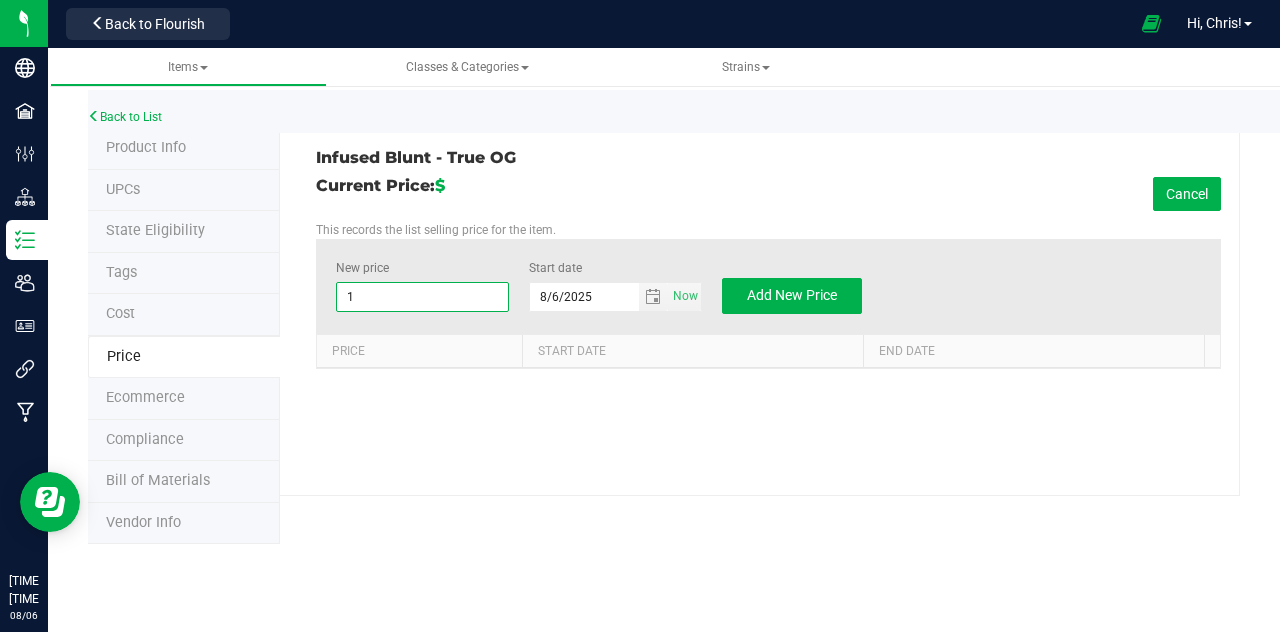 type on "16" 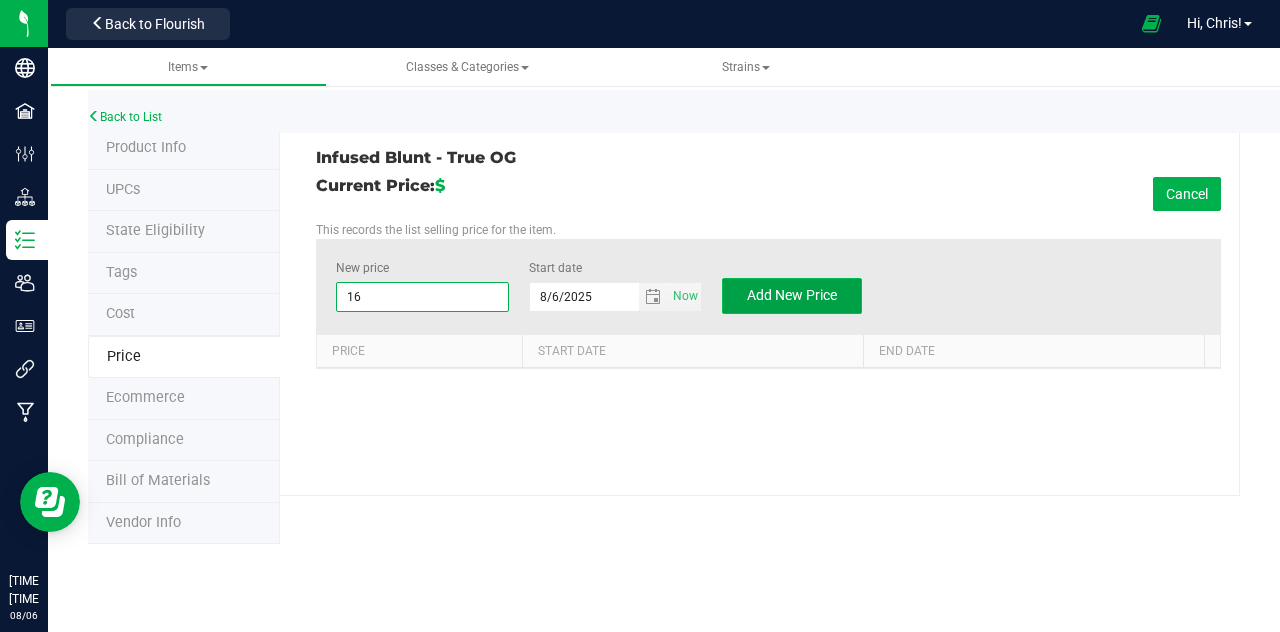 click on "Add New Price" at bounding box center (792, 295) 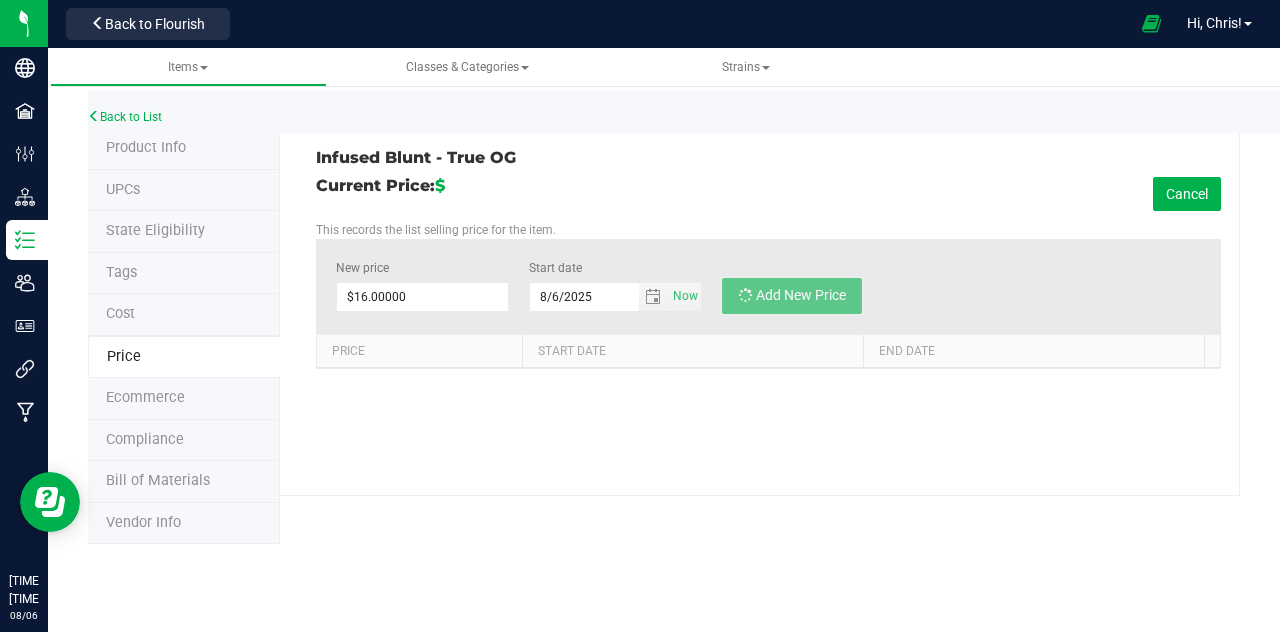 type on "$0.00000" 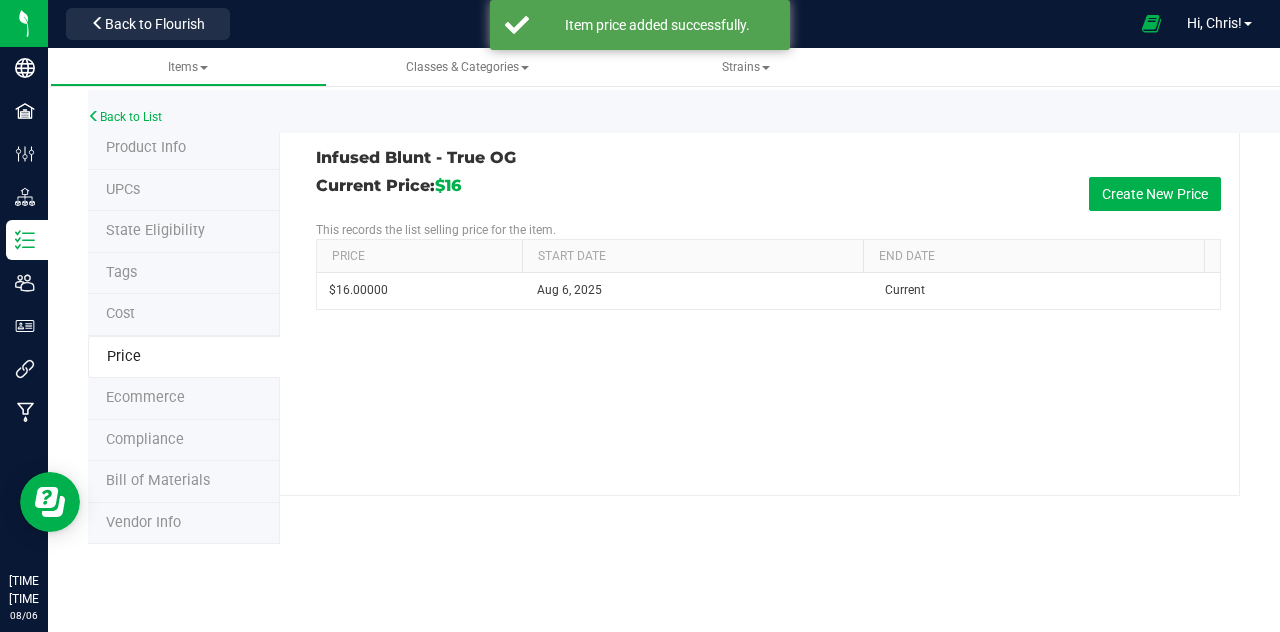 click on "Price" at bounding box center (124, 356) 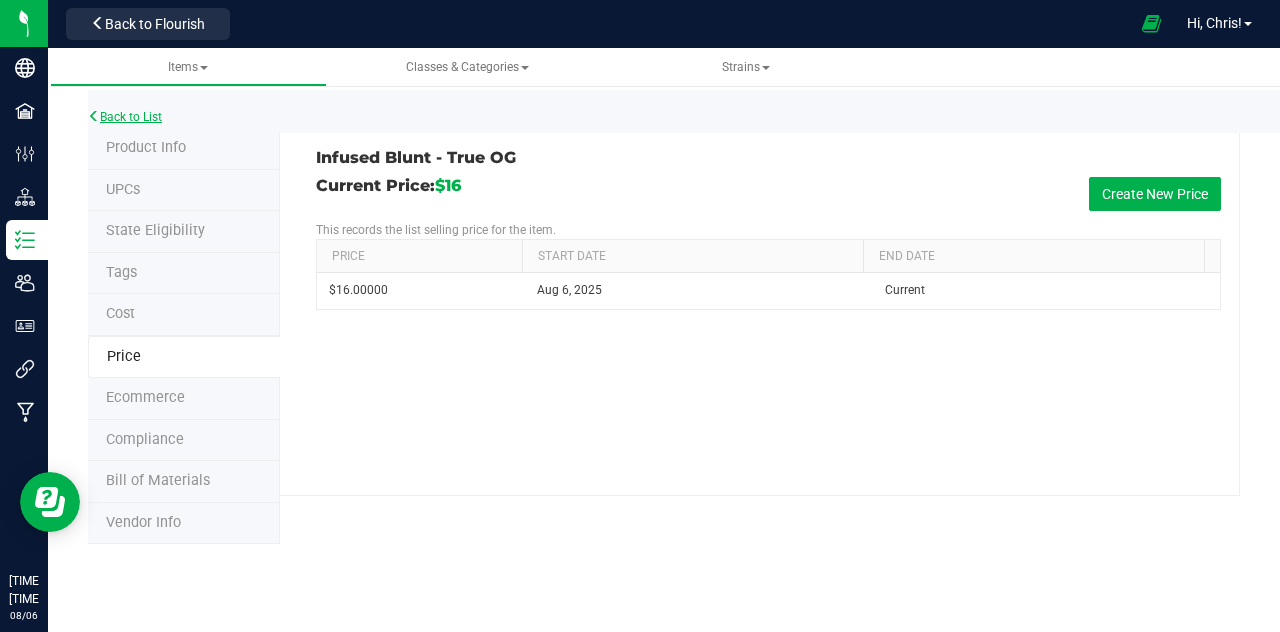 click at bounding box center [94, 116] 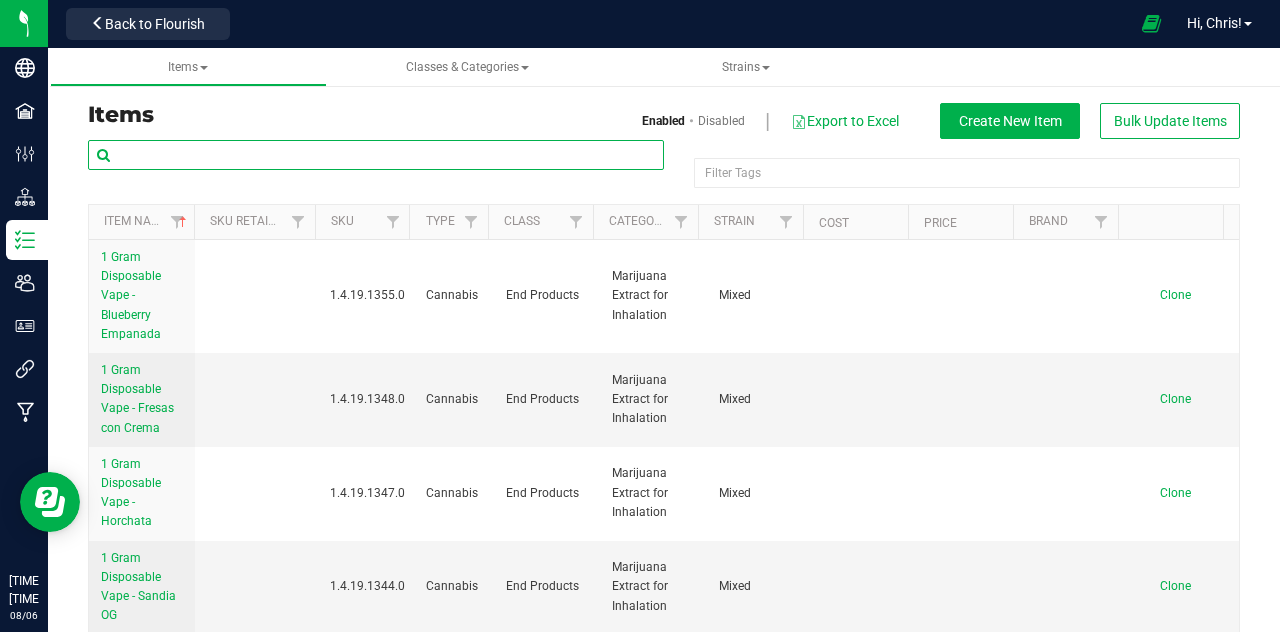 click at bounding box center [376, 155] 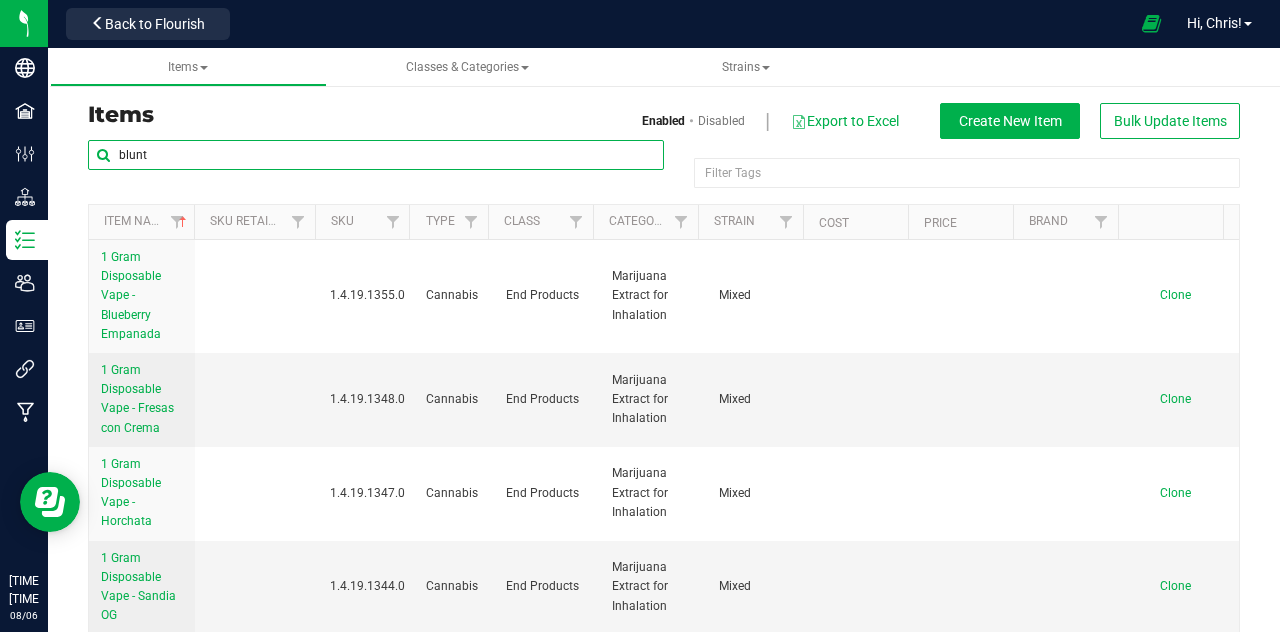 type on "blunt" 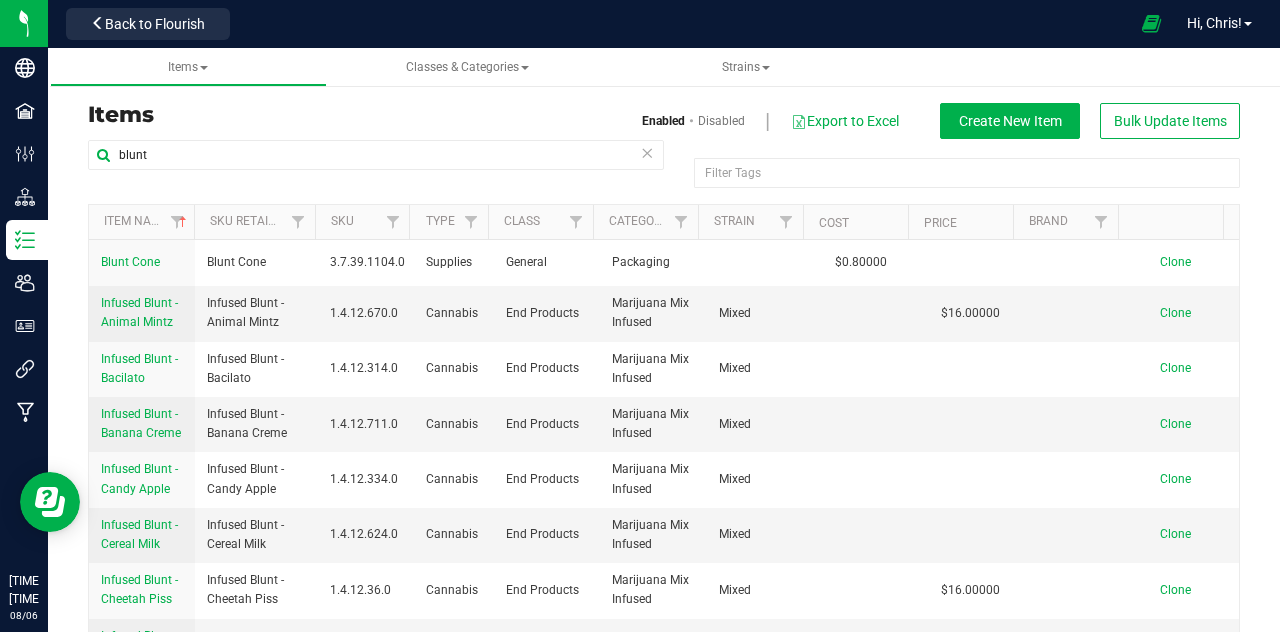click on "Price" at bounding box center [960, 222] 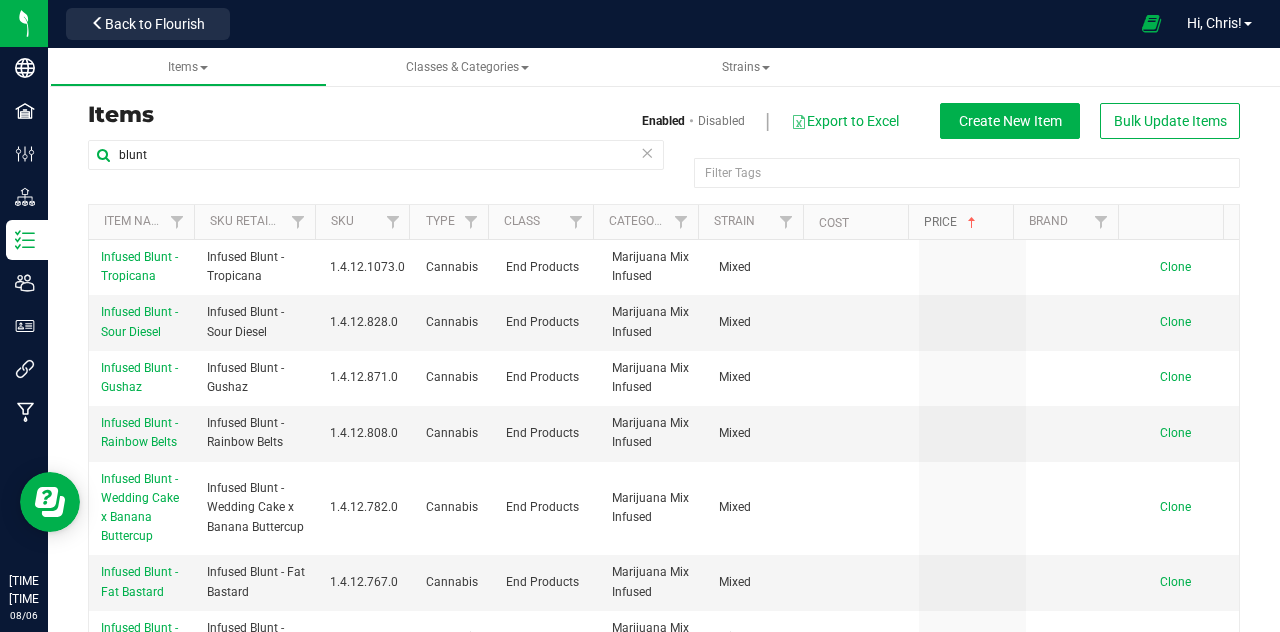 click on "Price" at bounding box center (952, 222) 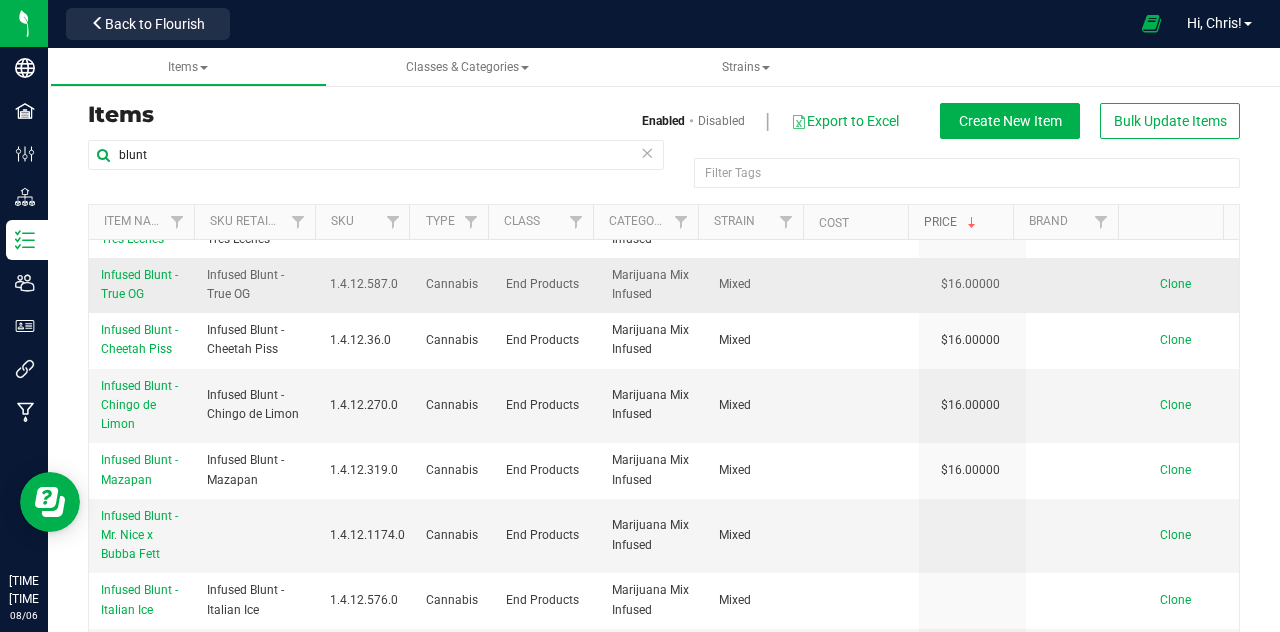 scroll, scrollTop: 0, scrollLeft: 0, axis: both 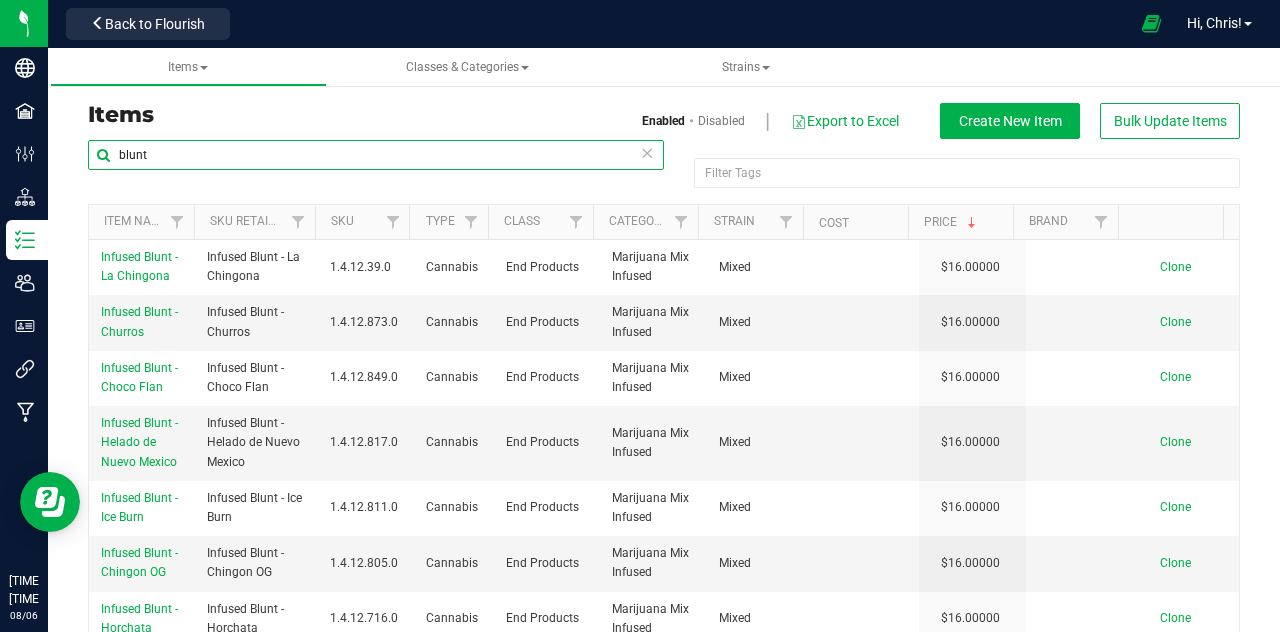 drag, startPoint x: 192, startPoint y: 163, endPoint x: 59, endPoint y: 142, distance: 134.64769 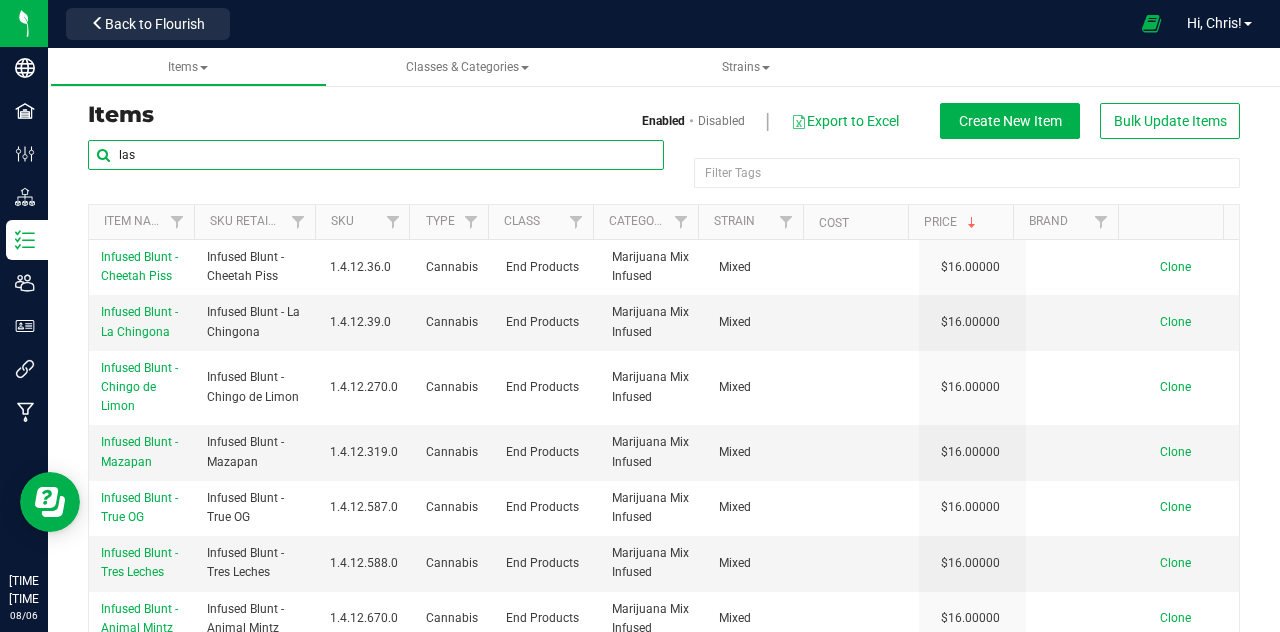 type on "las" 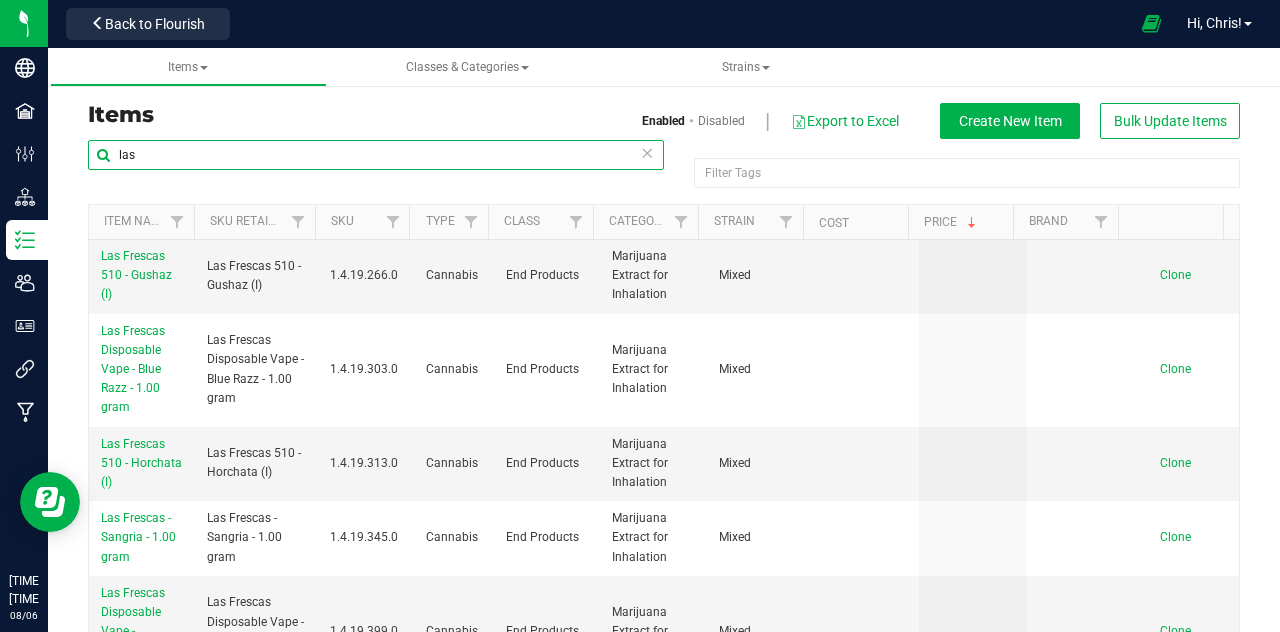 scroll, scrollTop: 3953, scrollLeft: 0, axis: vertical 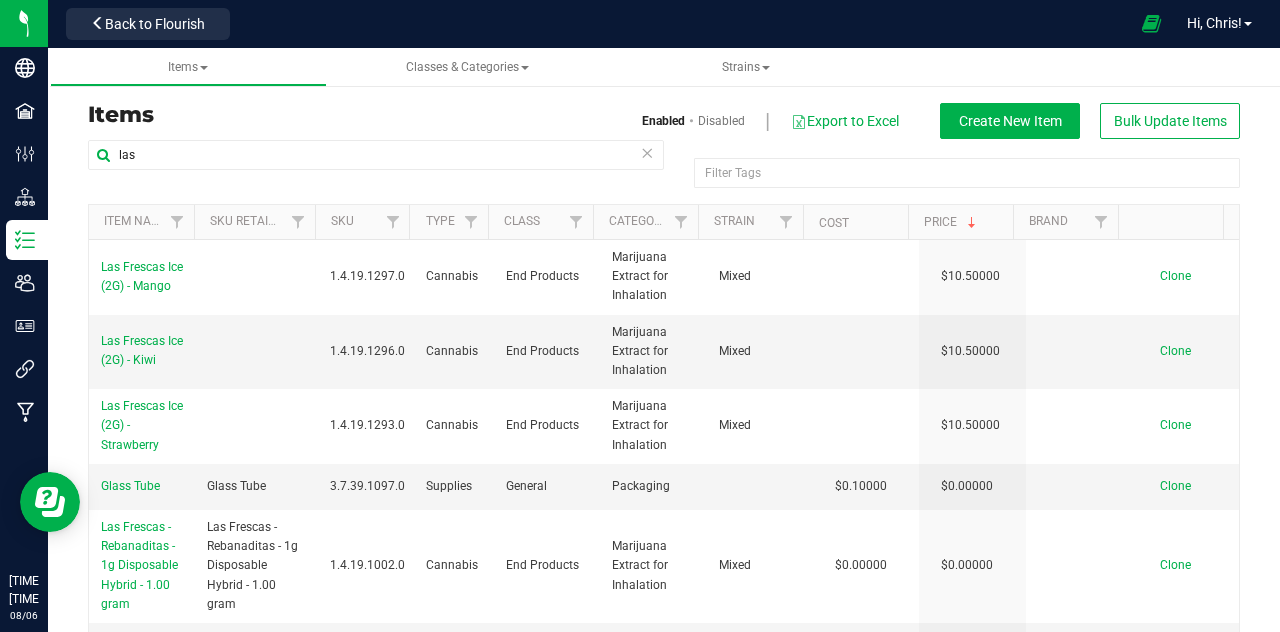 click at bounding box center [647, 152] 